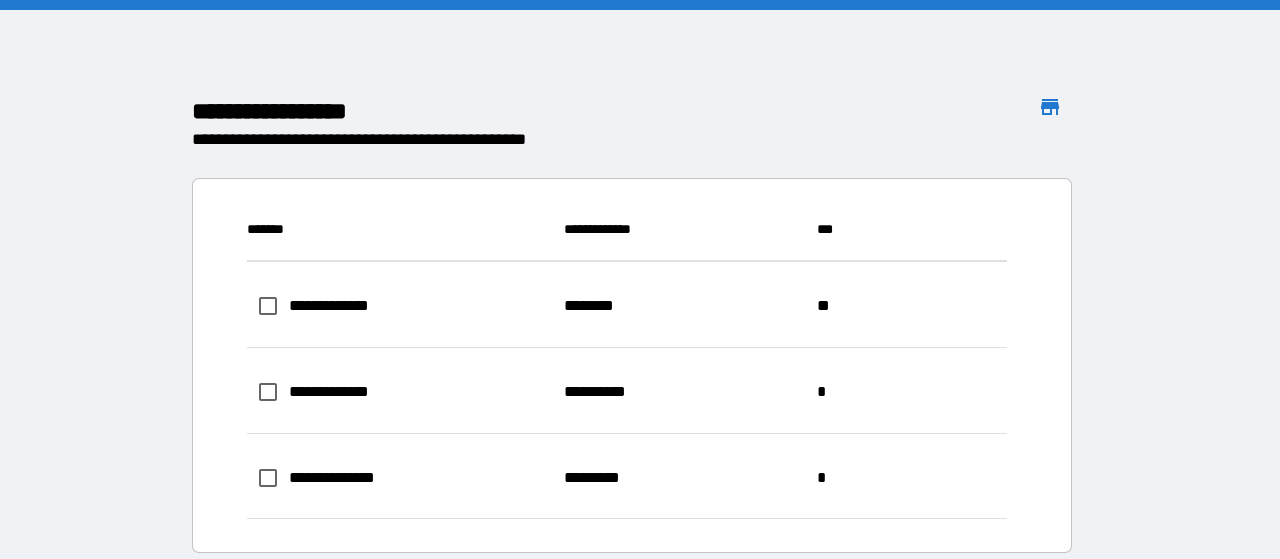 scroll, scrollTop: 0, scrollLeft: 0, axis: both 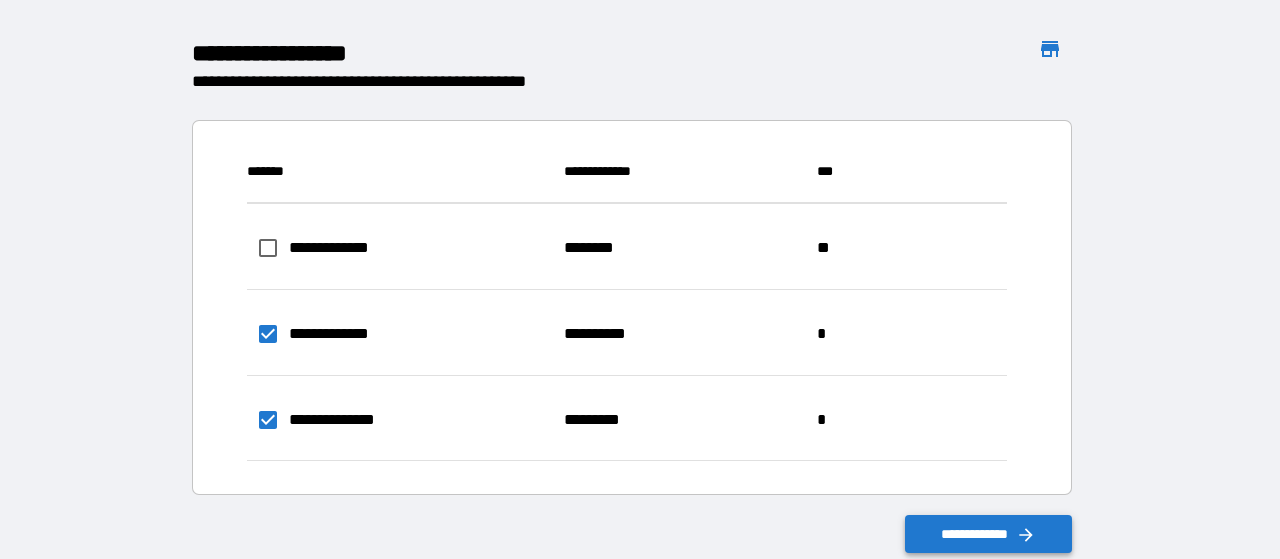 click on "**********" at bounding box center [989, 534] 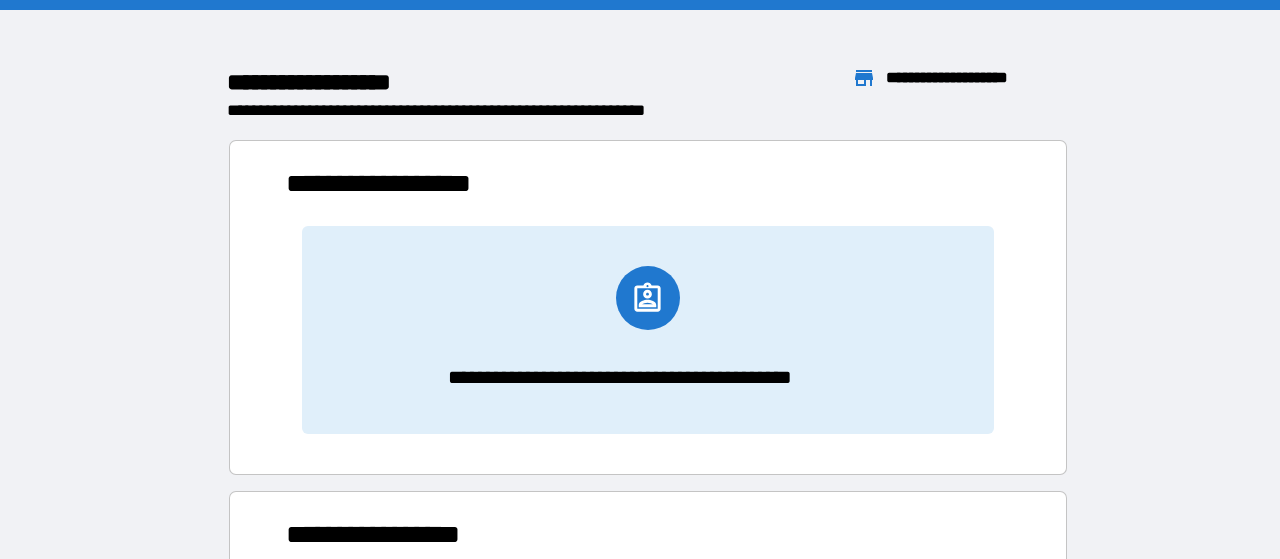 scroll, scrollTop: 16, scrollLeft: 16, axis: both 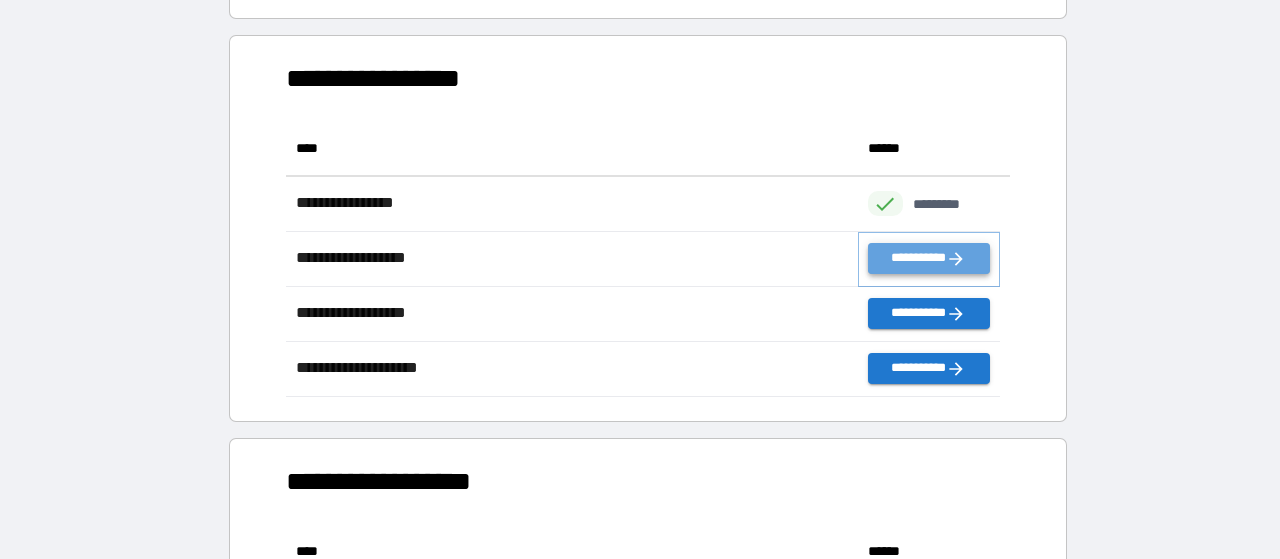 click on "**********" at bounding box center (929, 258) 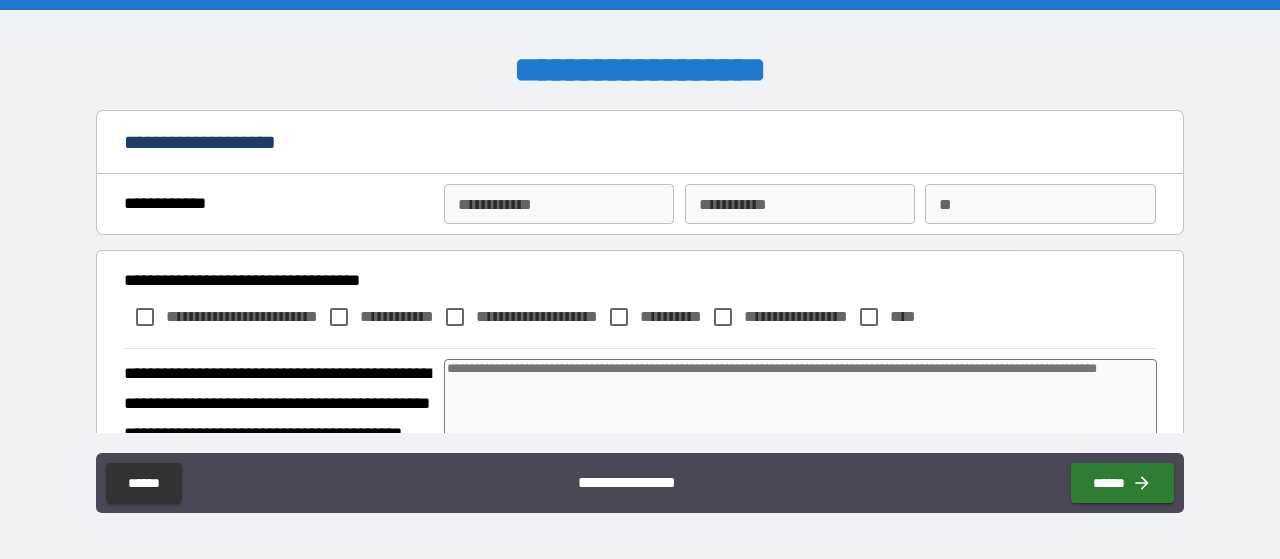 type on "*" 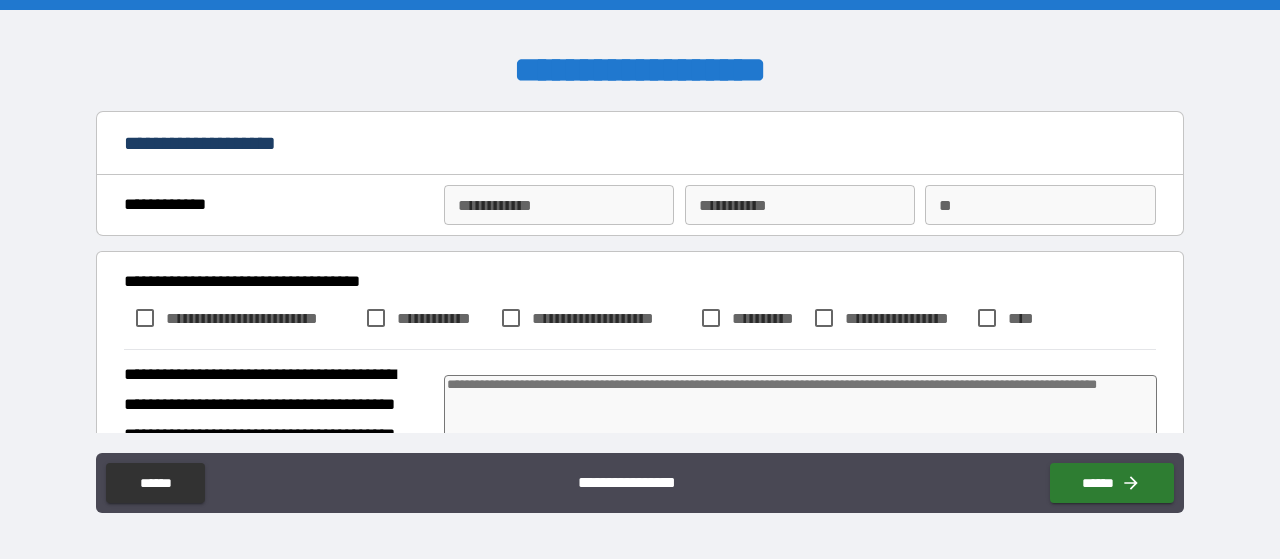 click on "**********" at bounding box center (559, 205) 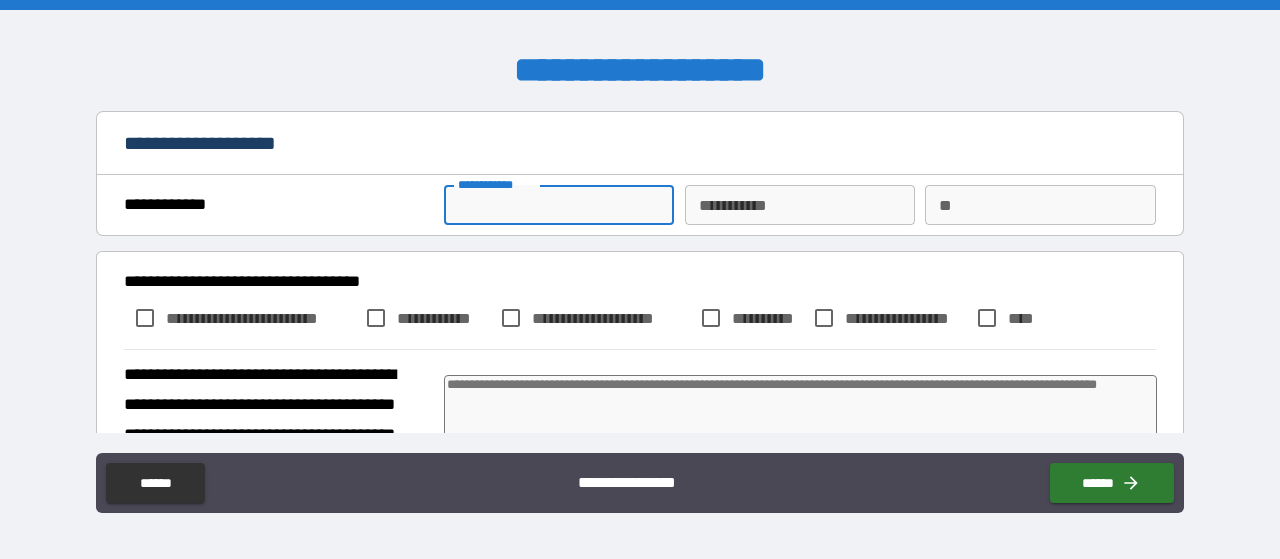 type on "*" 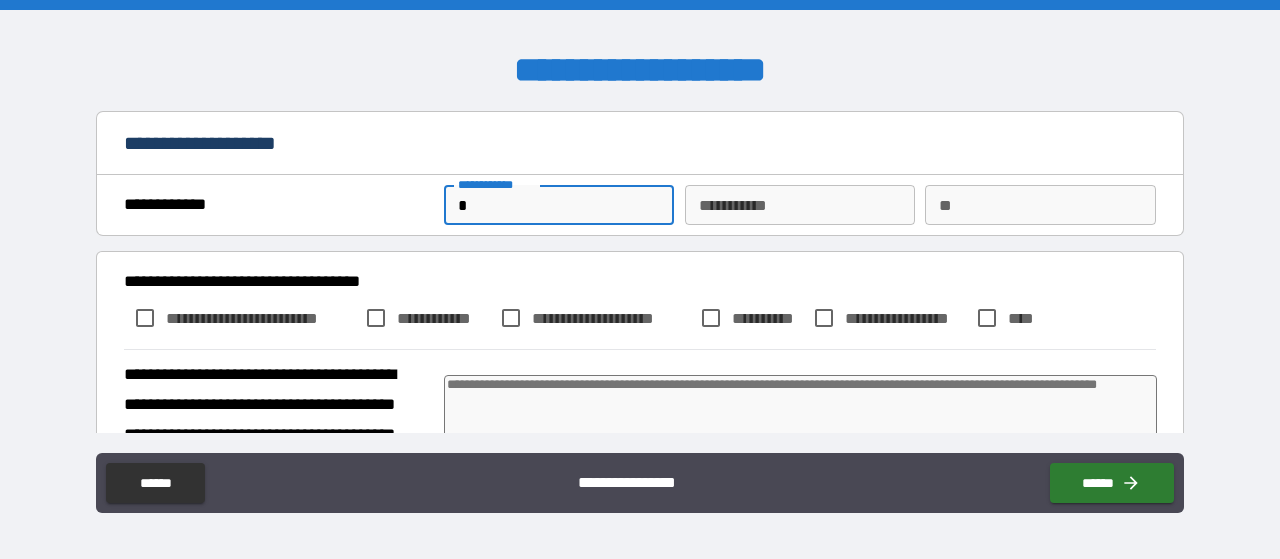 type on "*" 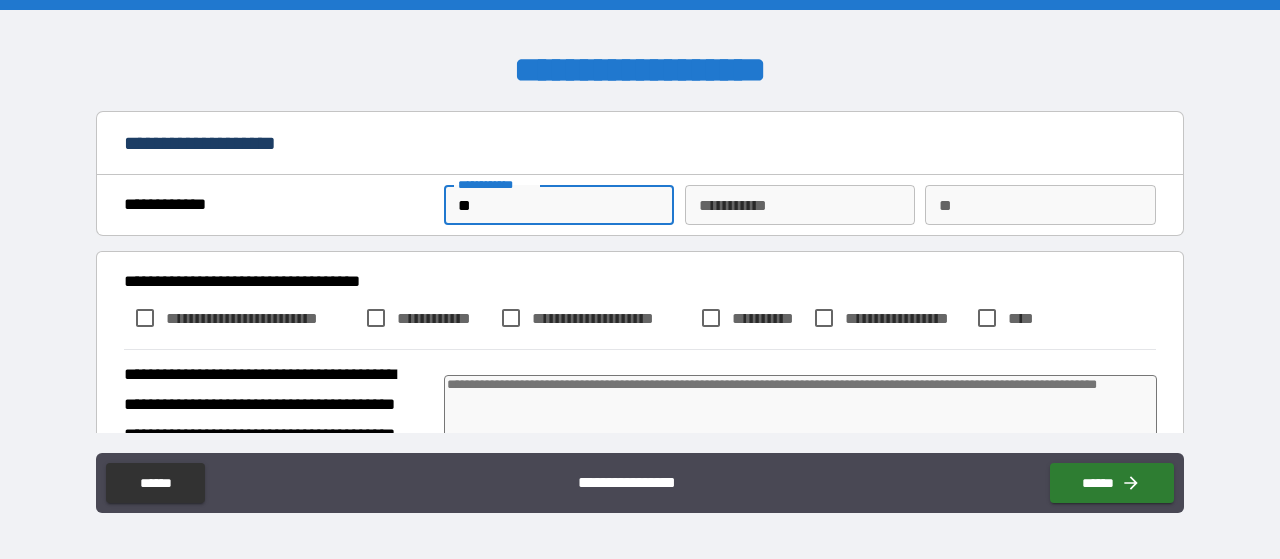 type on "*" 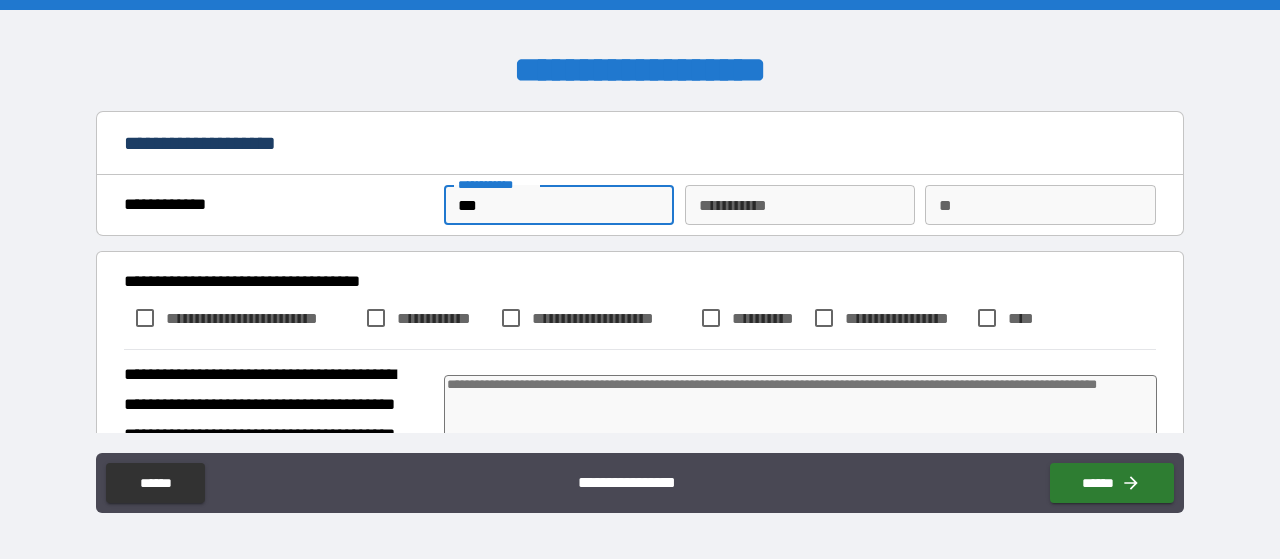 type on "****" 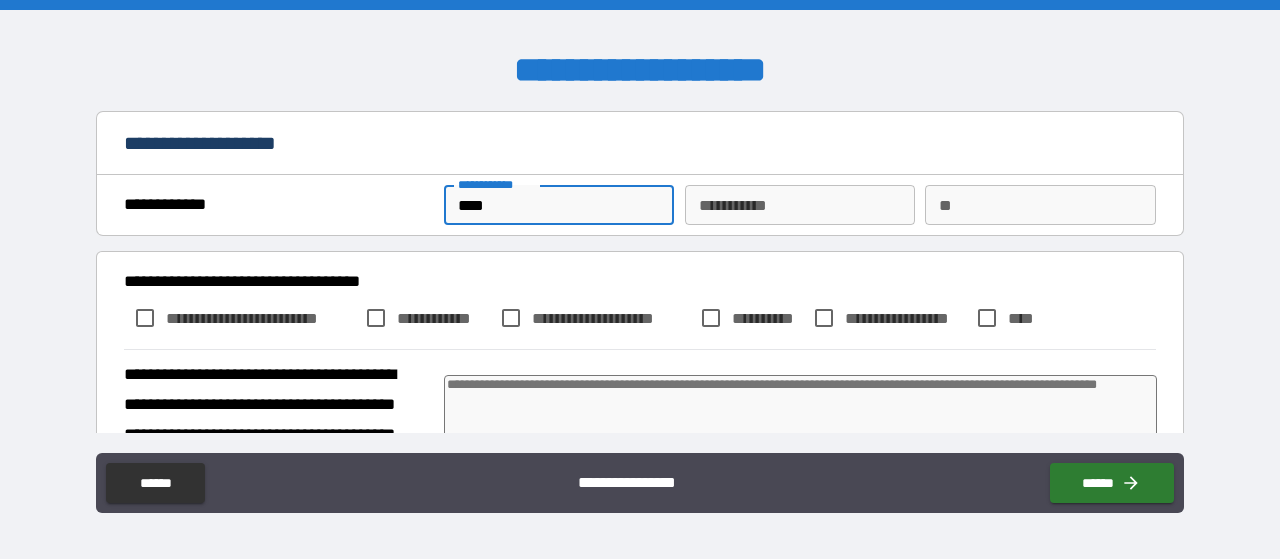type on "*" 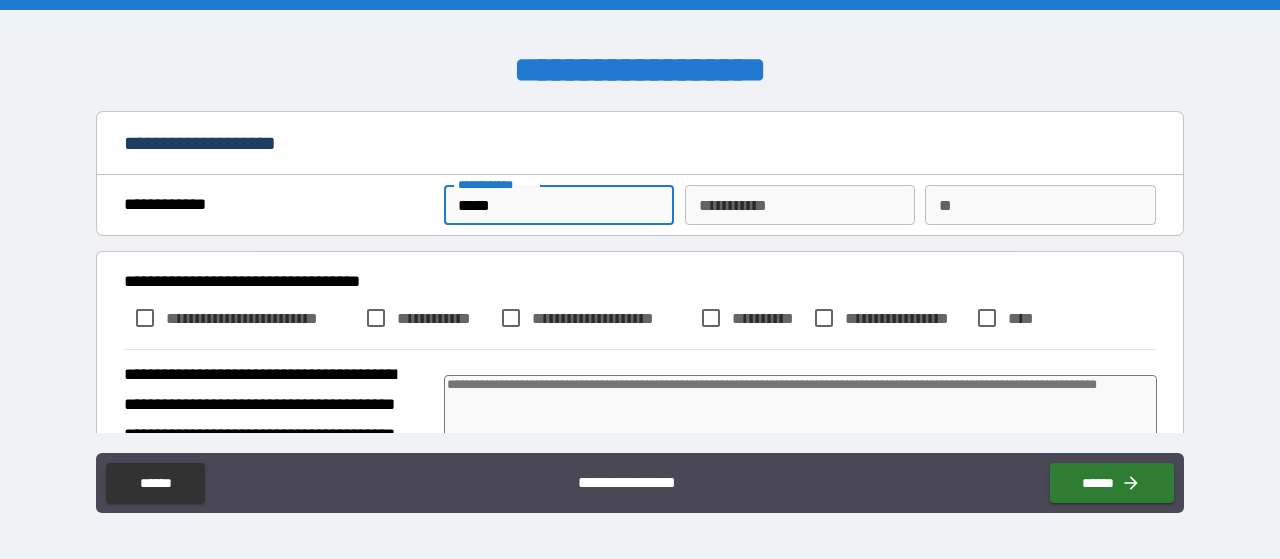 type on "*" 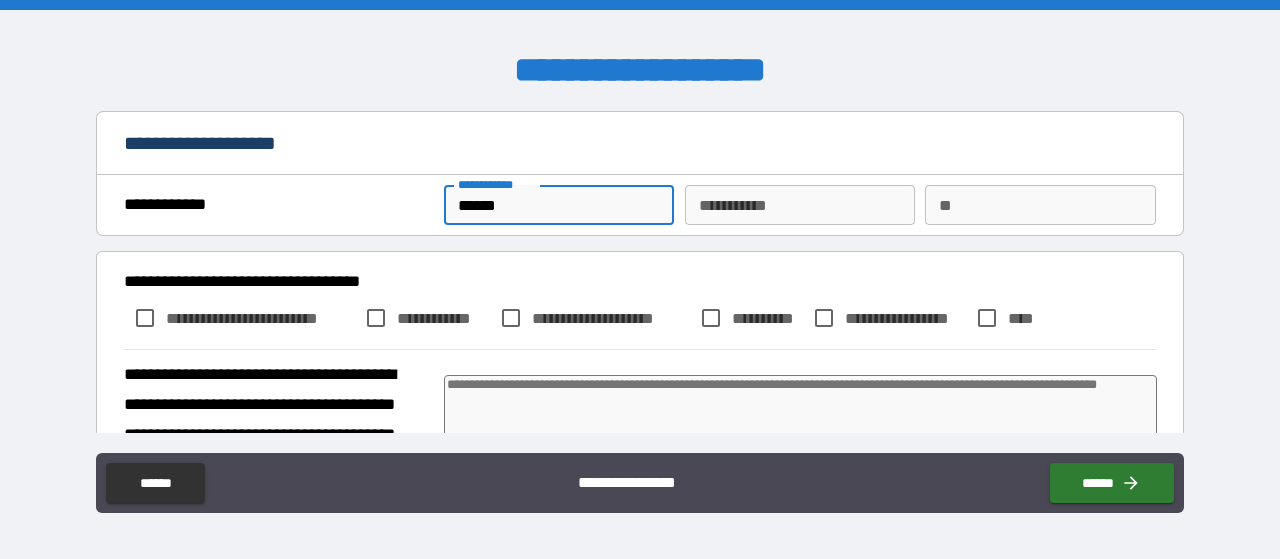 type on "*" 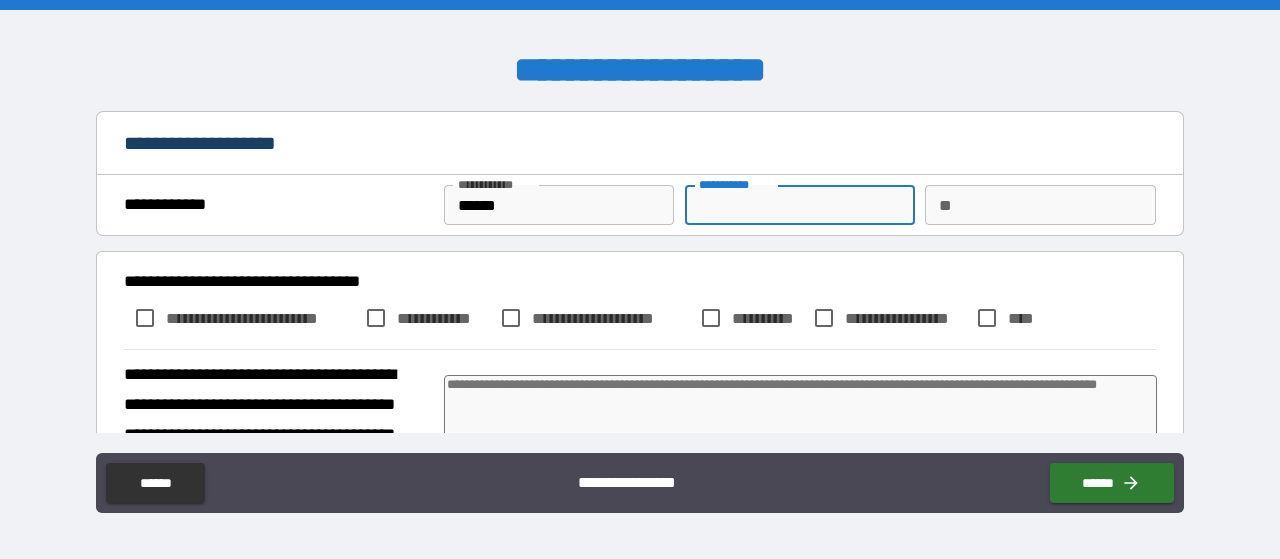 type on "*" 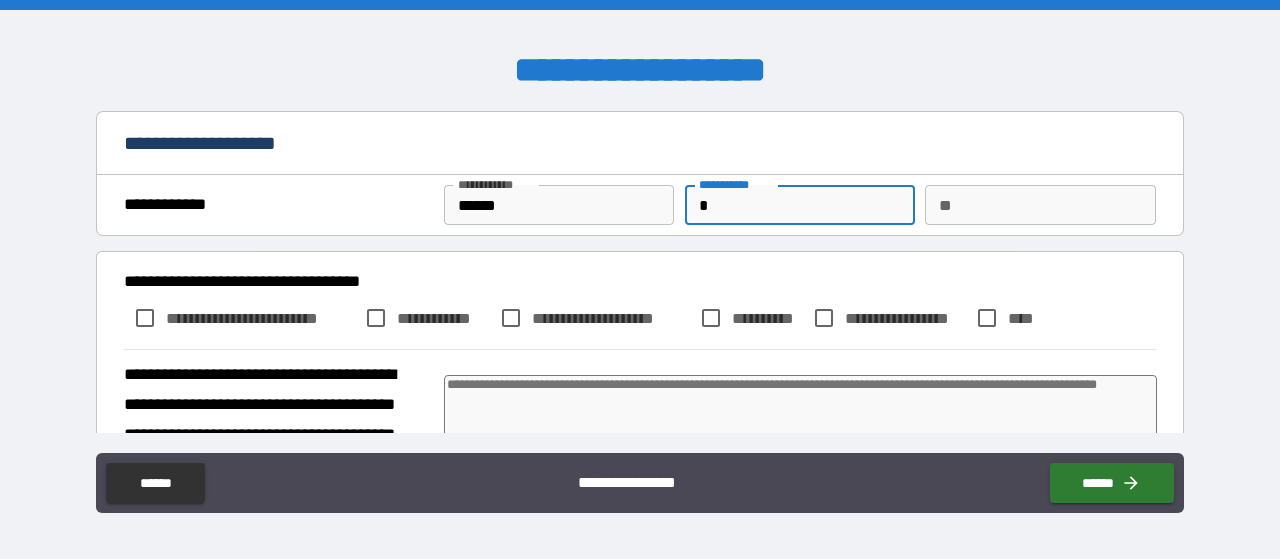 type on "*" 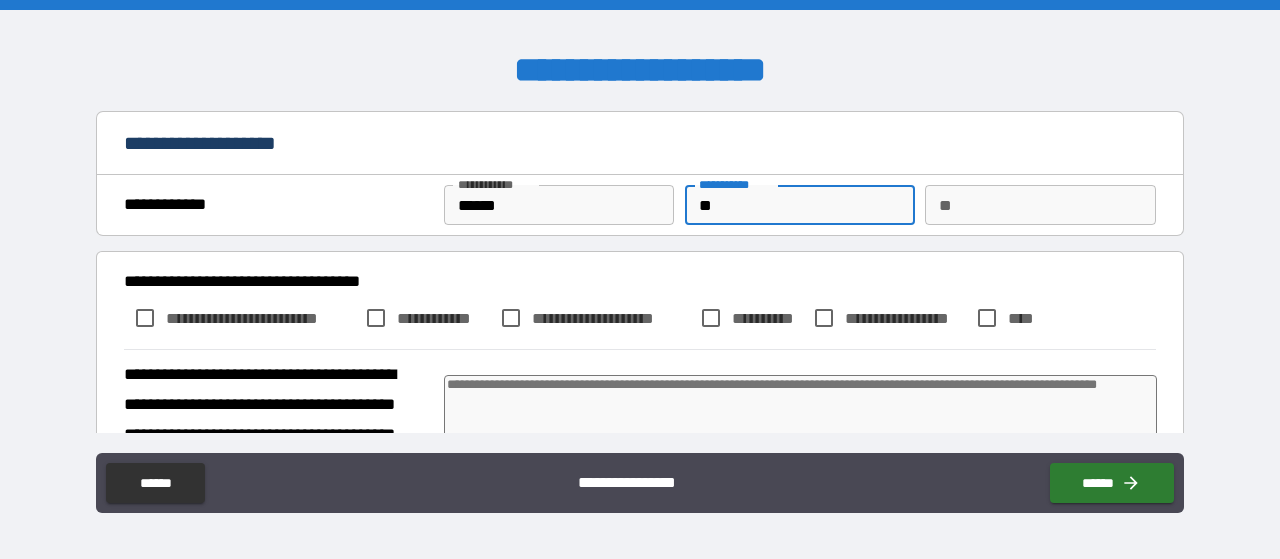 type on "*" 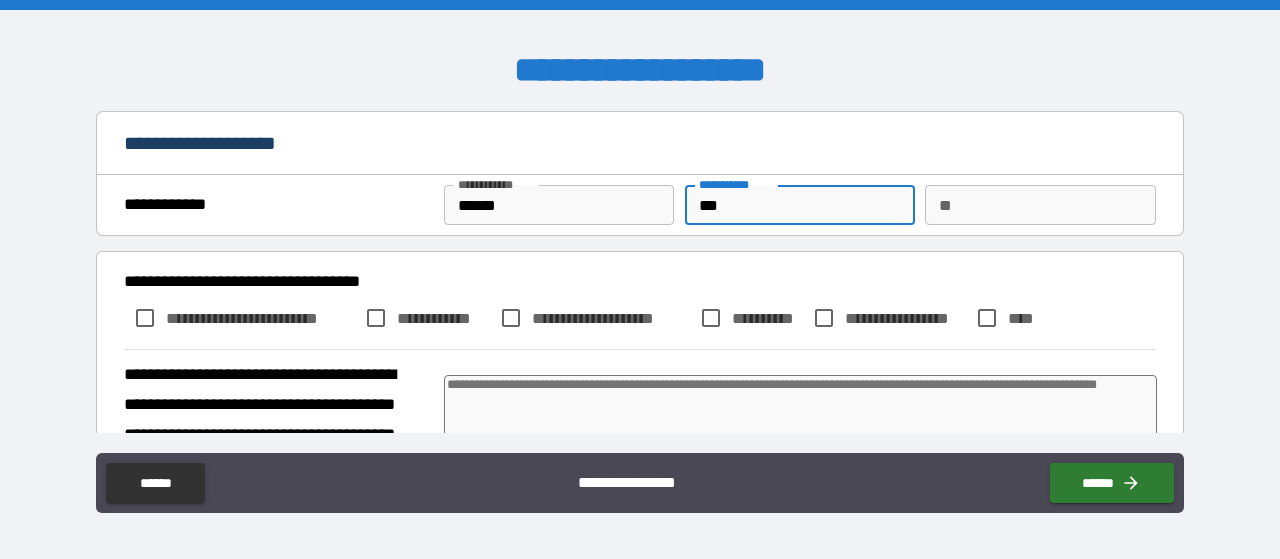 type on "****" 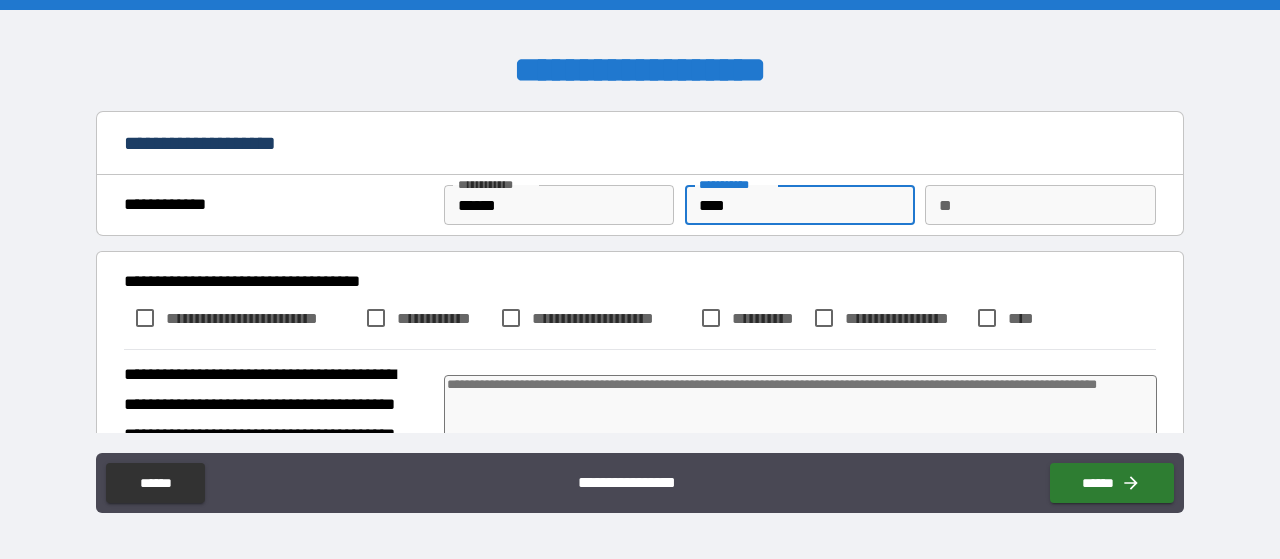 type on "*" 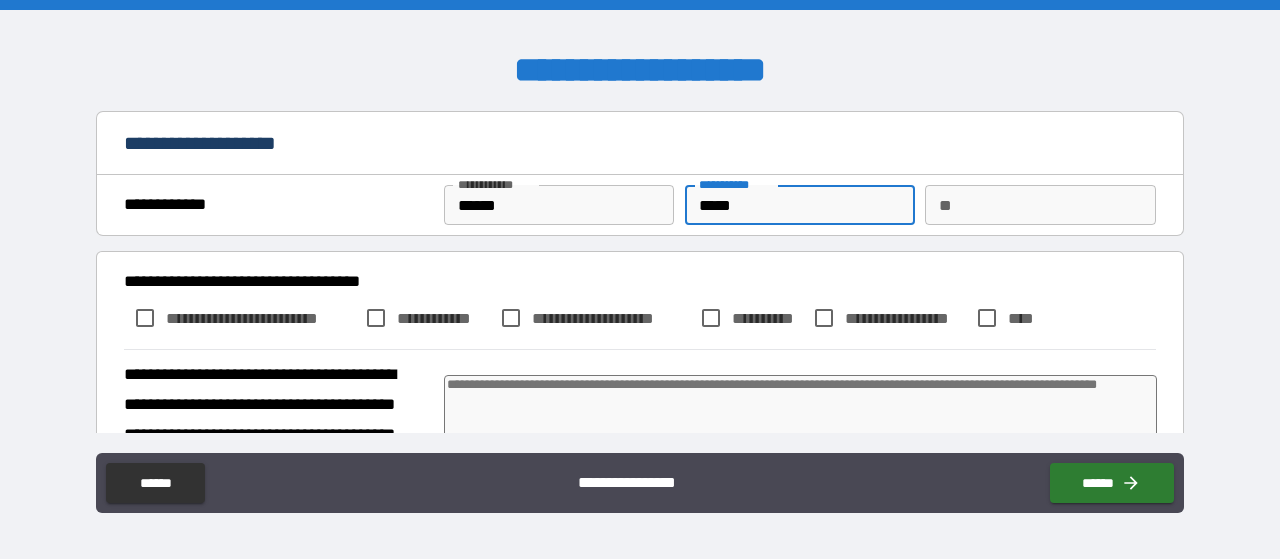 type on "*" 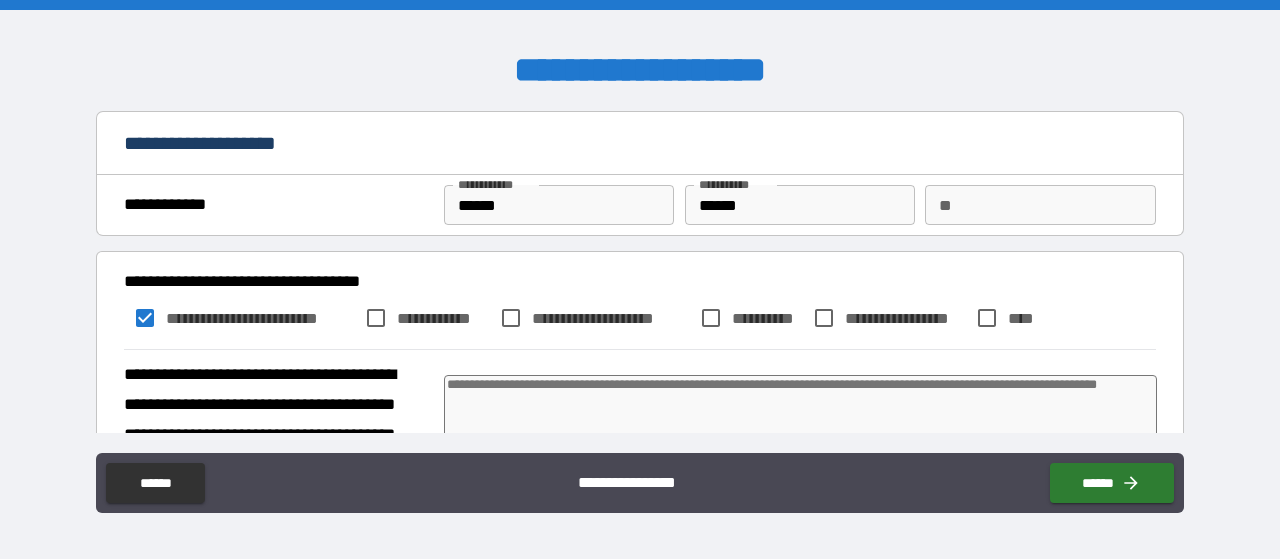 click at bounding box center (800, 418) 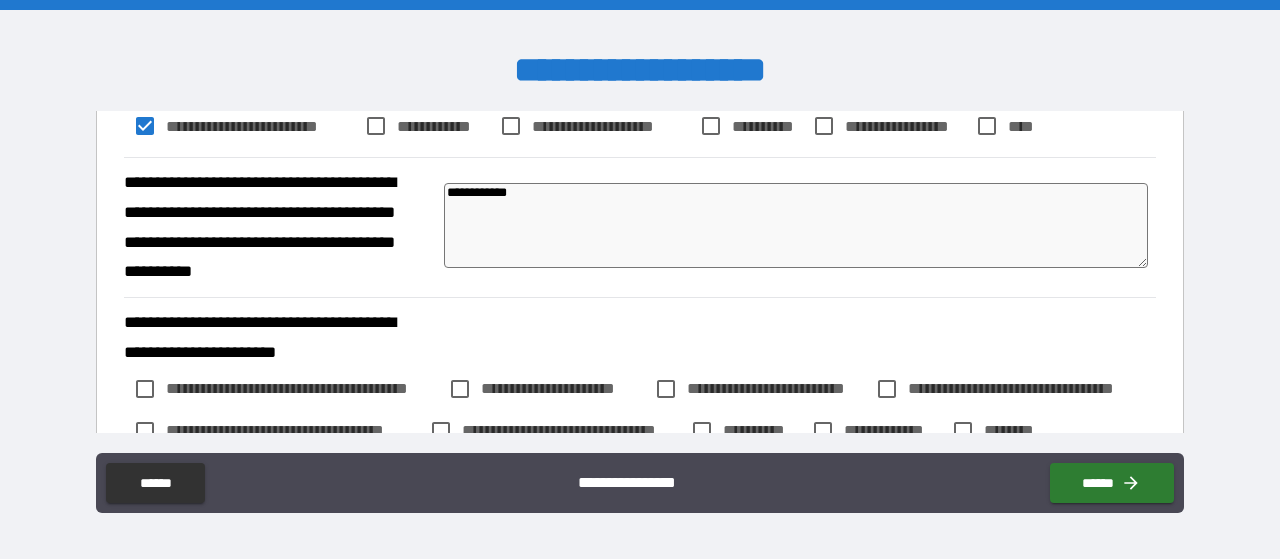 scroll, scrollTop: 336, scrollLeft: 0, axis: vertical 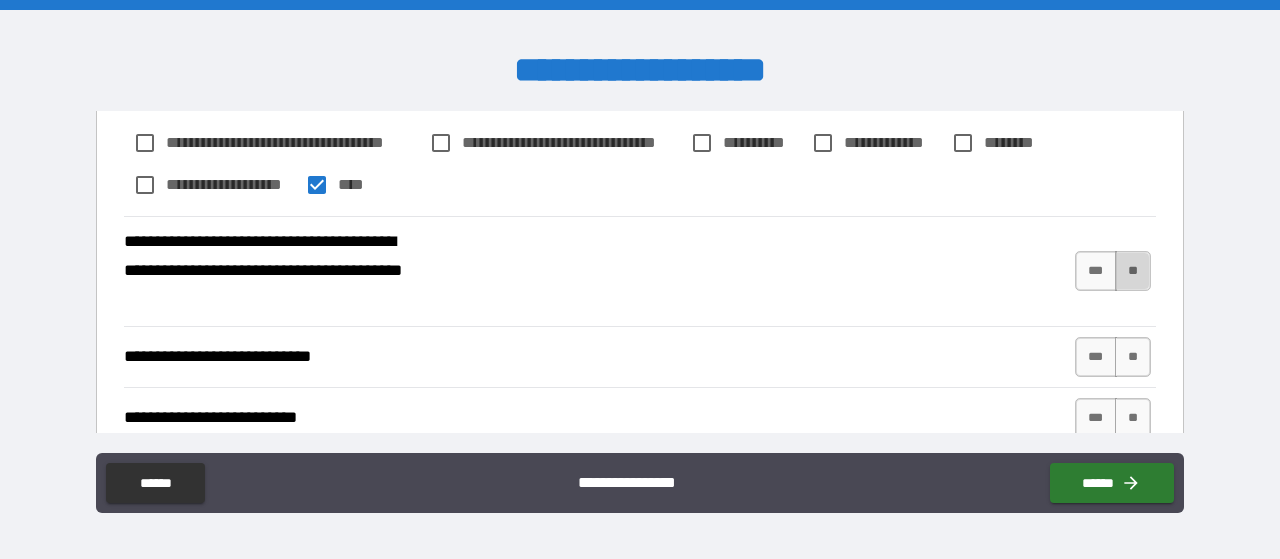 click on "**" at bounding box center [1133, 271] 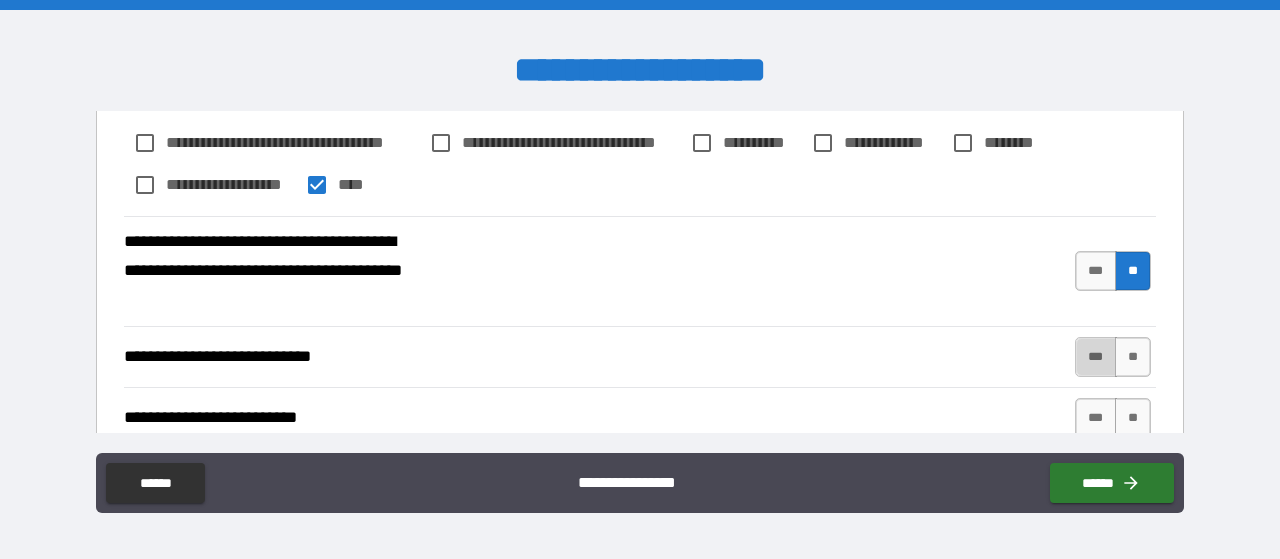 click on "***" at bounding box center [1096, 357] 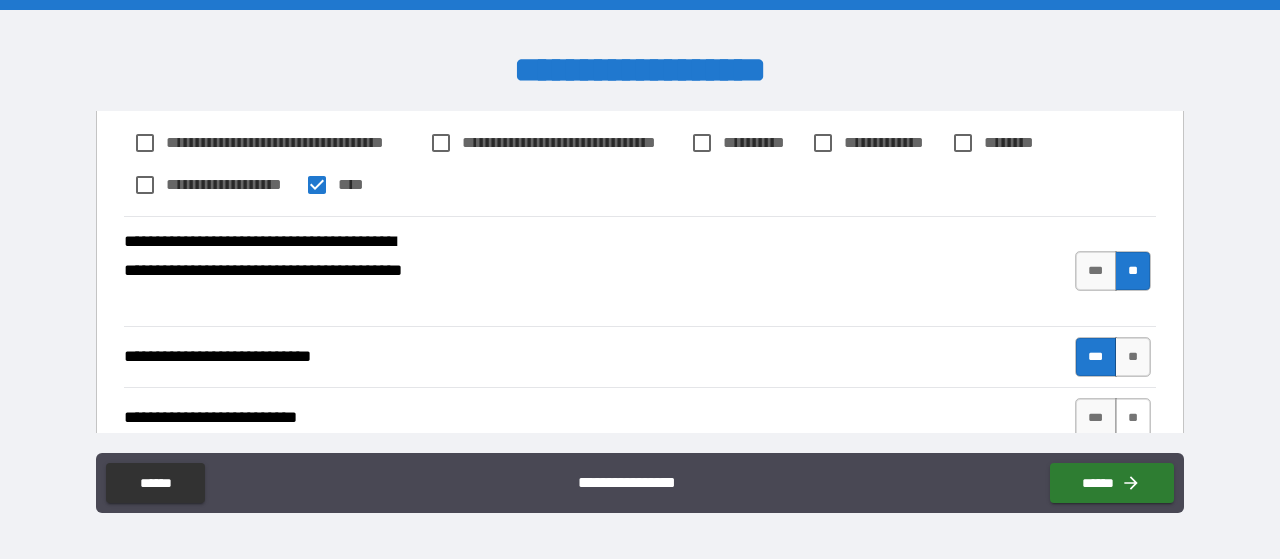 click on "**" at bounding box center (1133, 418) 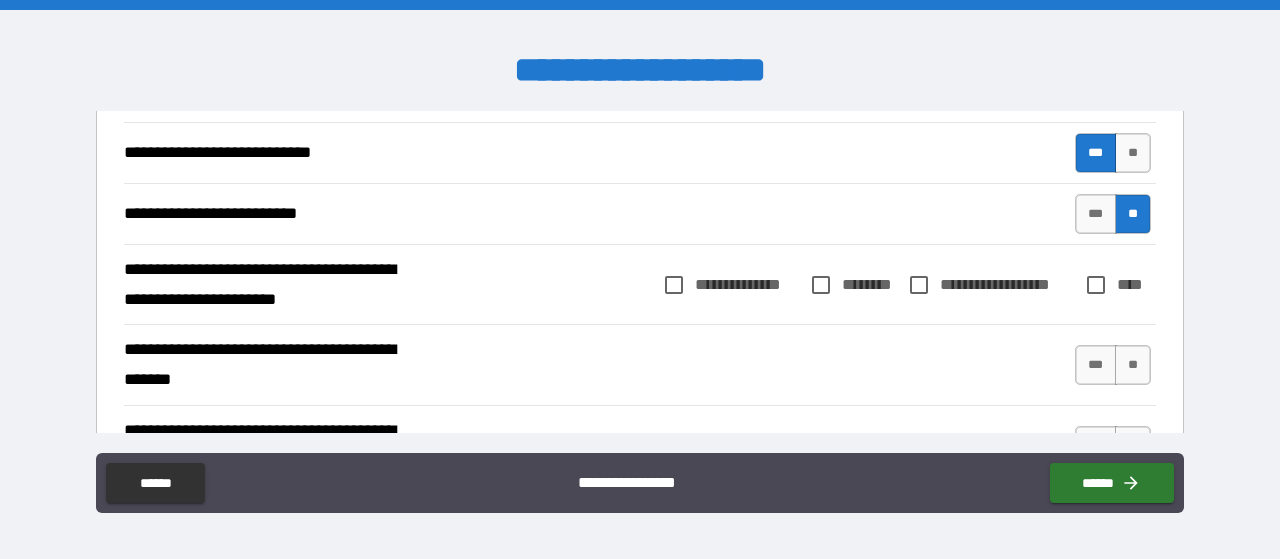 scroll, scrollTop: 696, scrollLeft: 0, axis: vertical 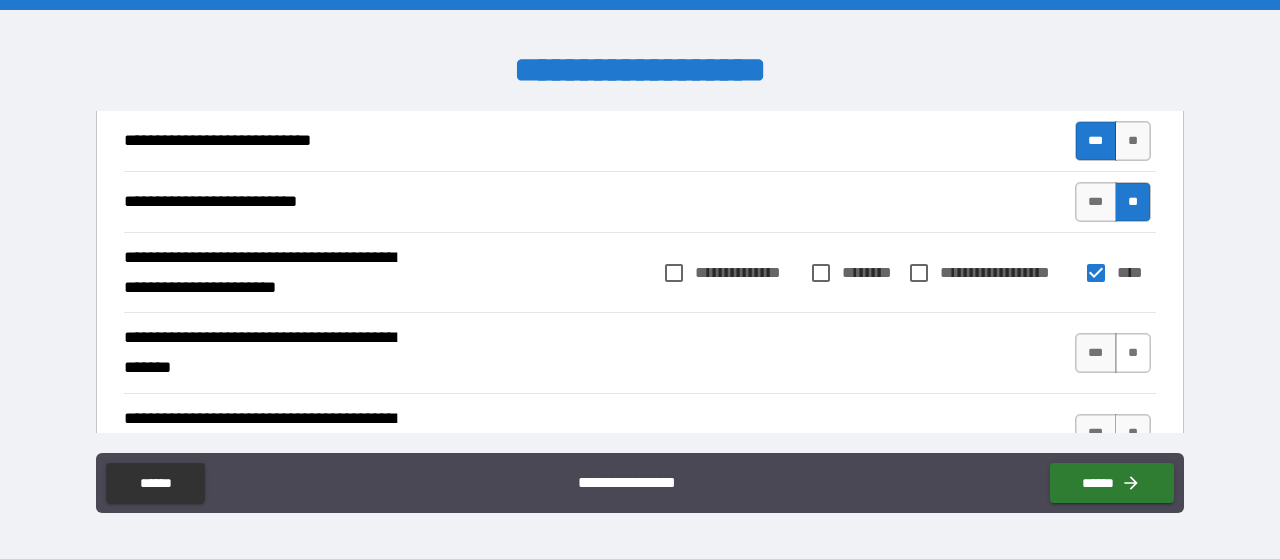 click on "**" at bounding box center [1133, 353] 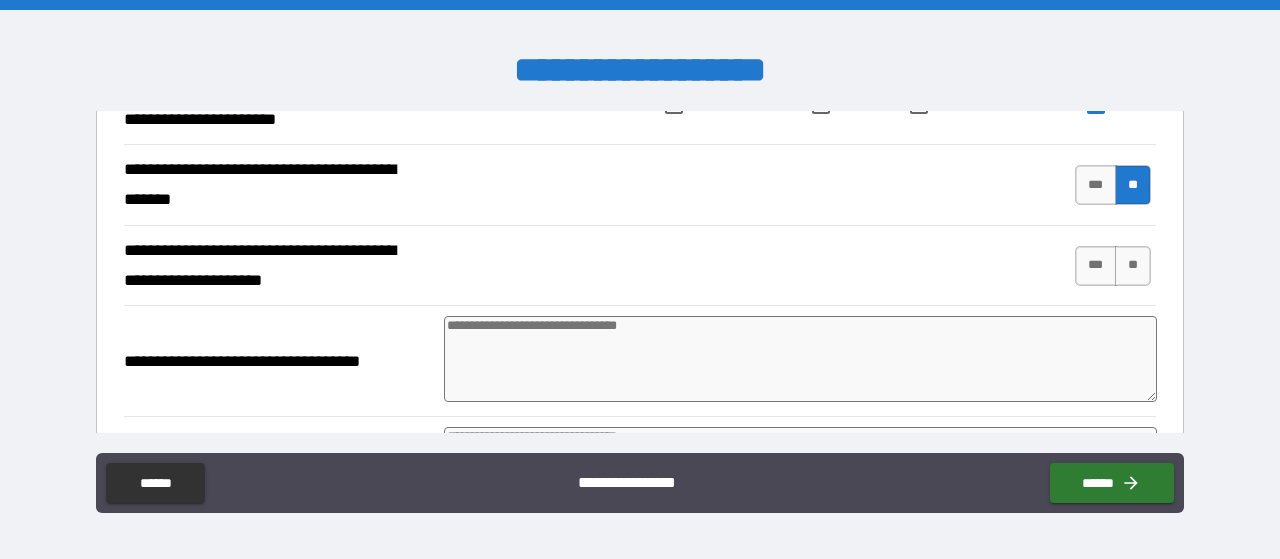 scroll, scrollTop: 900, scrollLeft: 0, axis: vertical 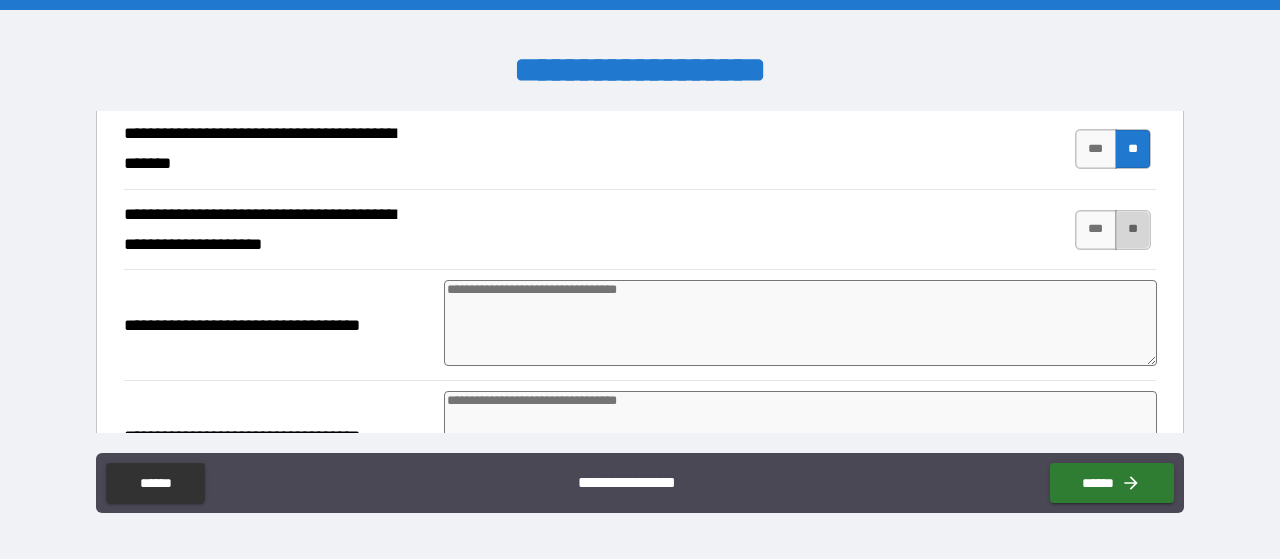 click on "**" at bounding box center (1133, 230) 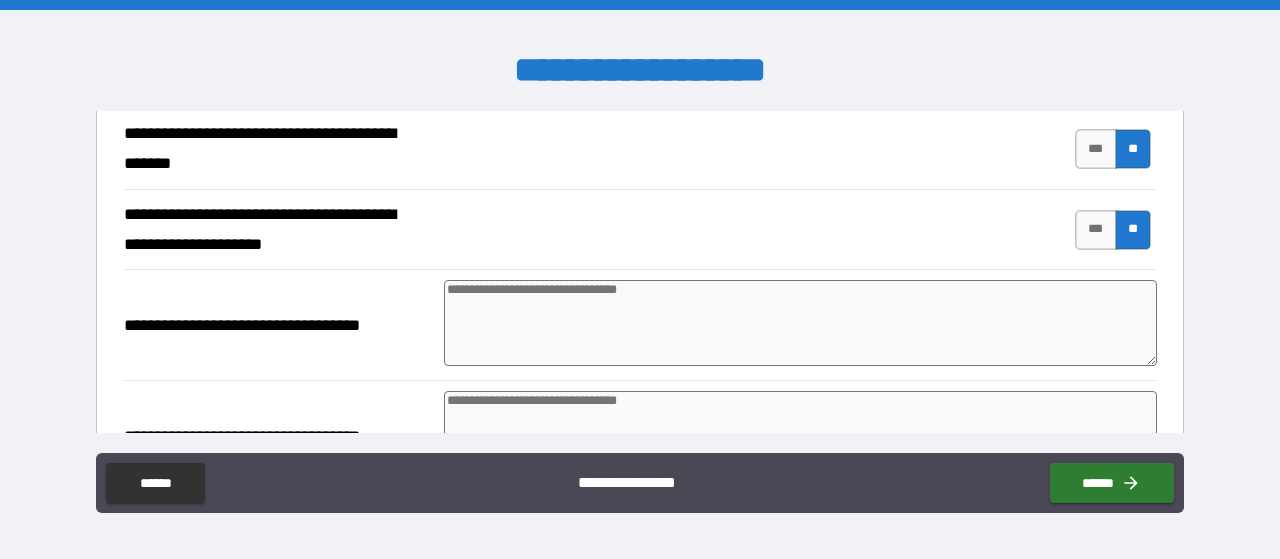 click at bounding box center [800, 323] 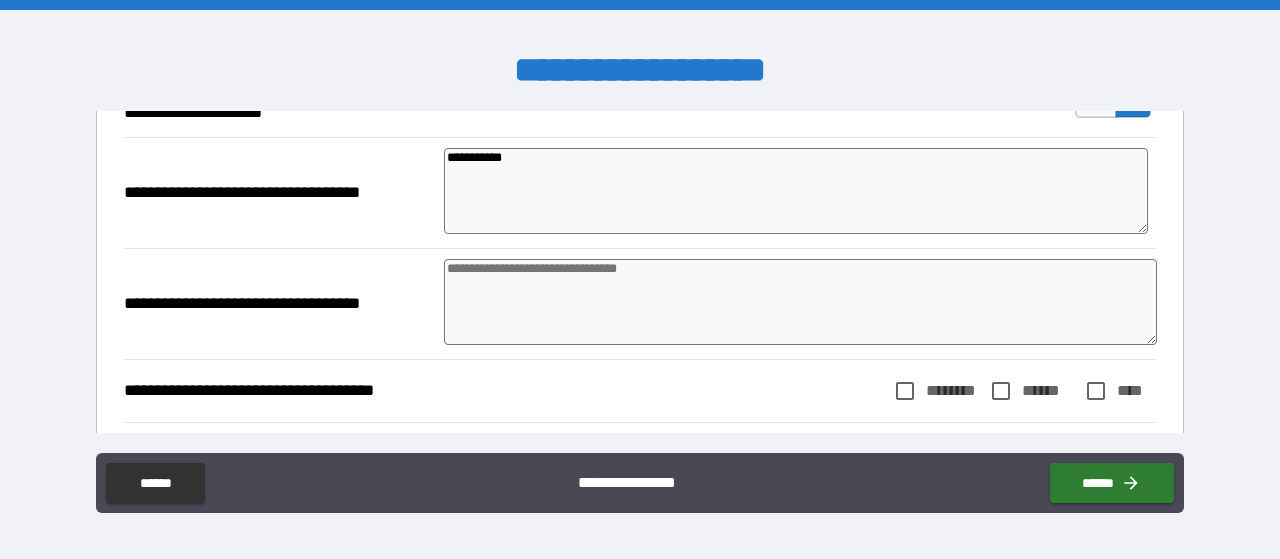 scroll, scrollTop: 1092, scrollLeft: 0, axis: vertical 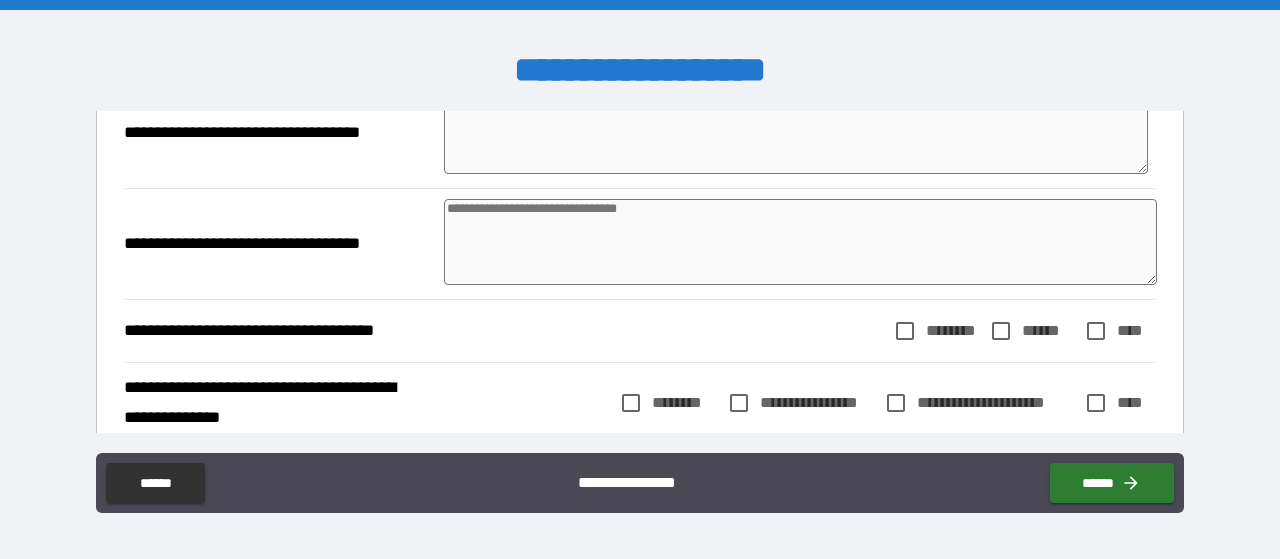 click at bounding box center (800, 242) 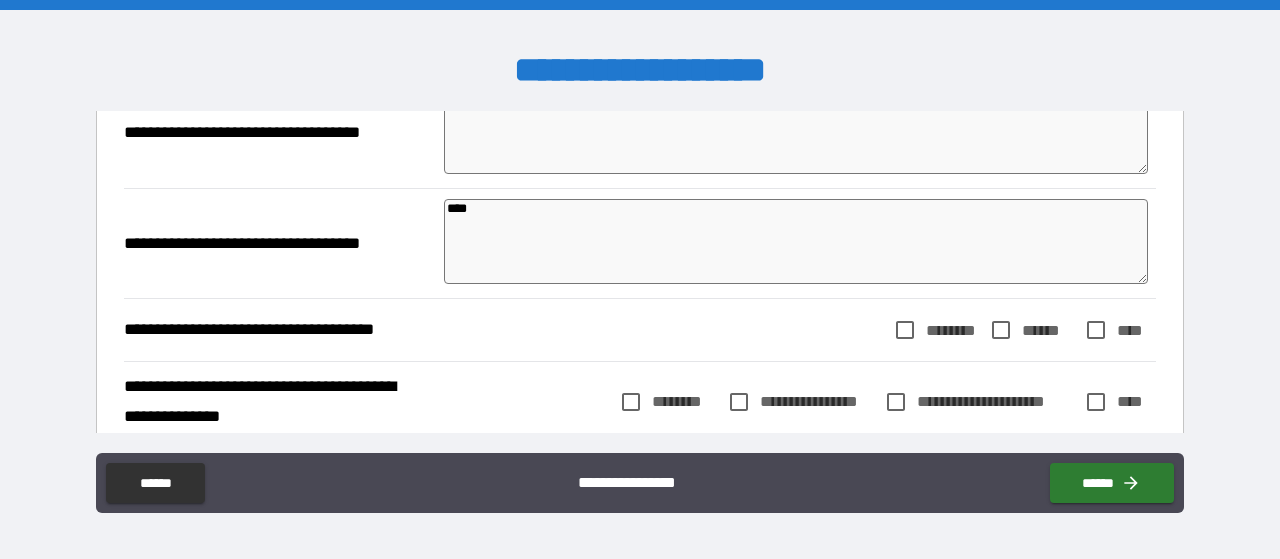 click on "***" at bounding box center [796, 241] 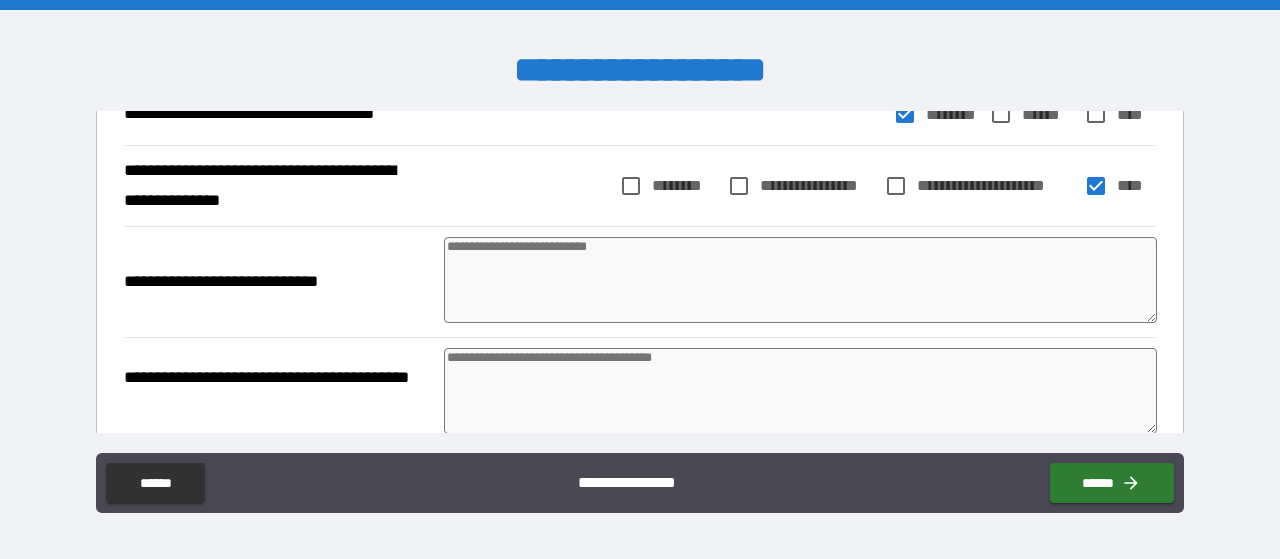 scroll, scrollTop: 1368, scrollLeft: 0, axis: vertical 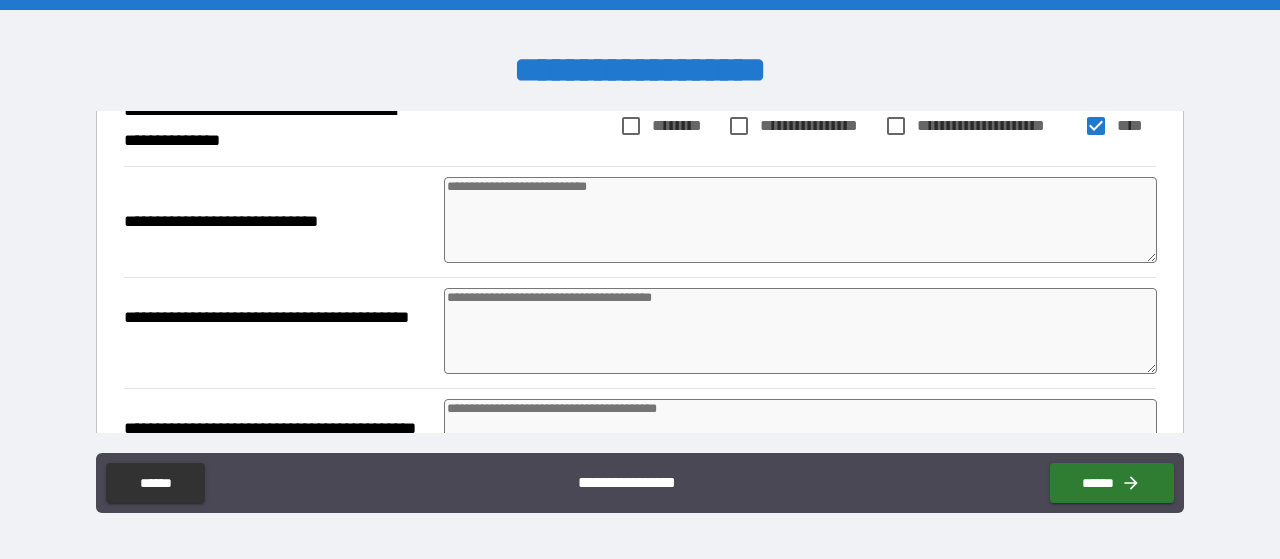 click at bounding box center (800, 220) 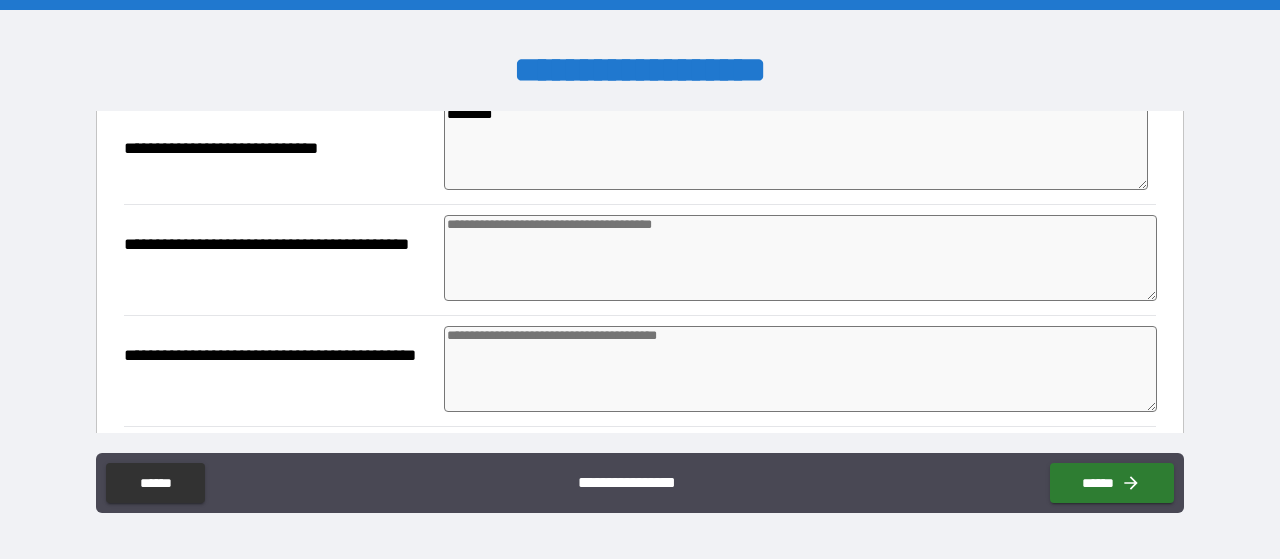 scroll, scrollTop: 1536, scrollLeft: 0, axis: vertical 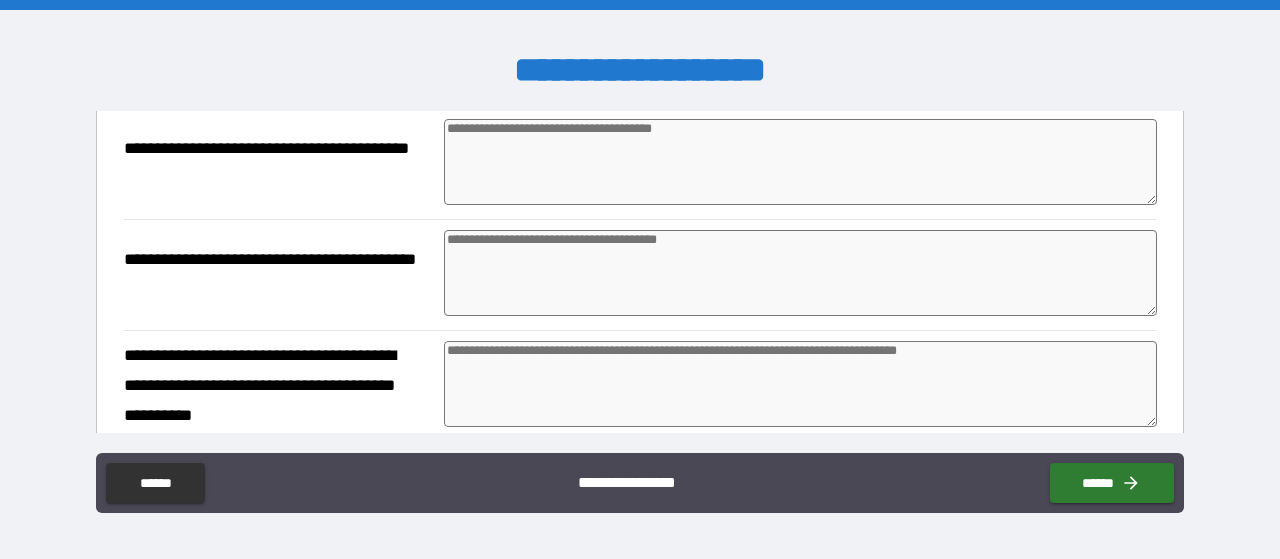 click at bounding box center [800, 273] 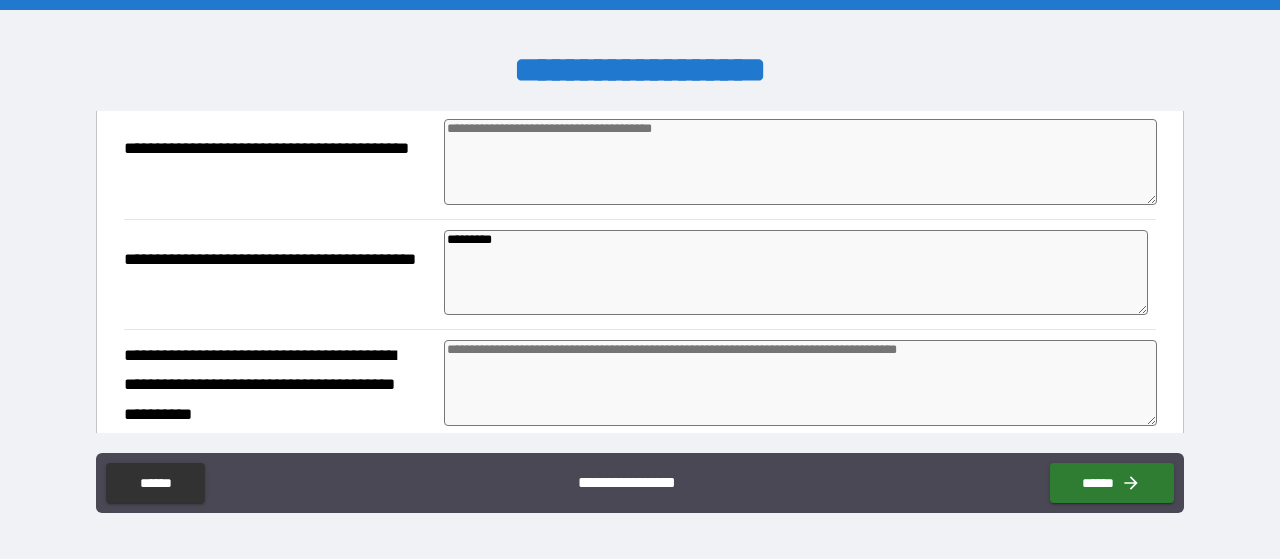 click at bounding box center [800, 383] 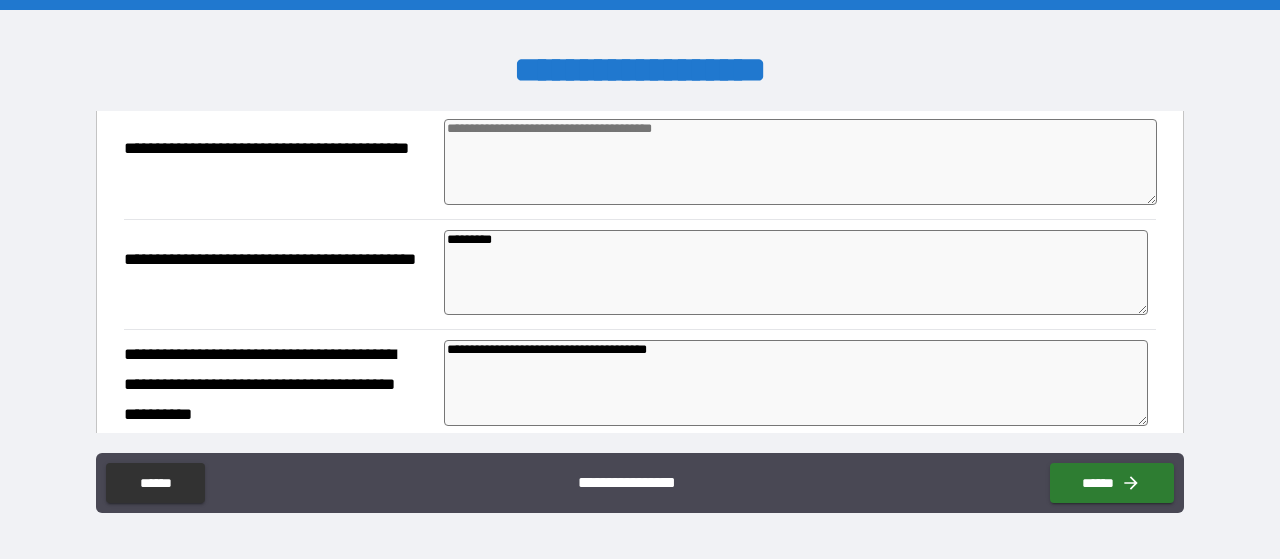 click on "**********" at bounding box center (796, 382) 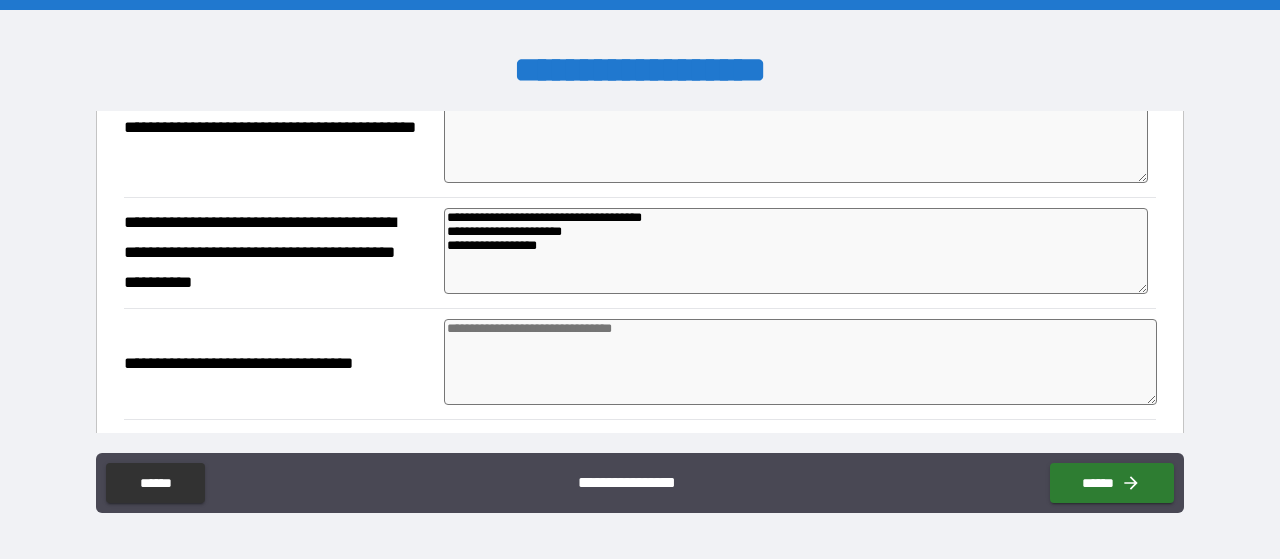 scroll, scrollTop: 1680, scrollLeft: 0, axis: vertical 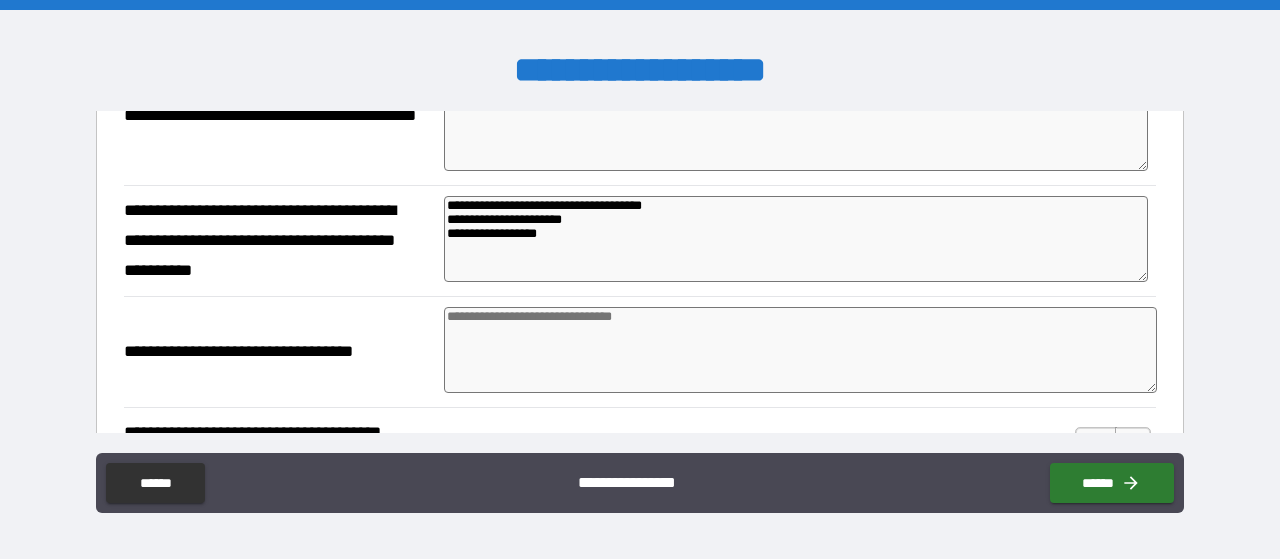 click at bounding box center [800, 350] 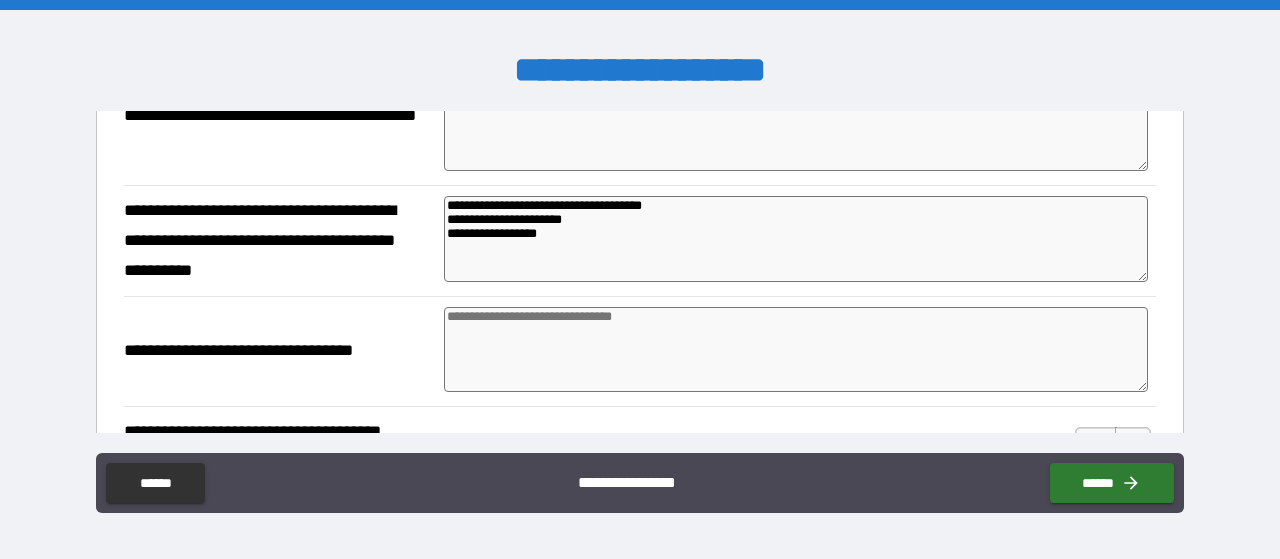 click on "**********" at bounding box center [796, 349] 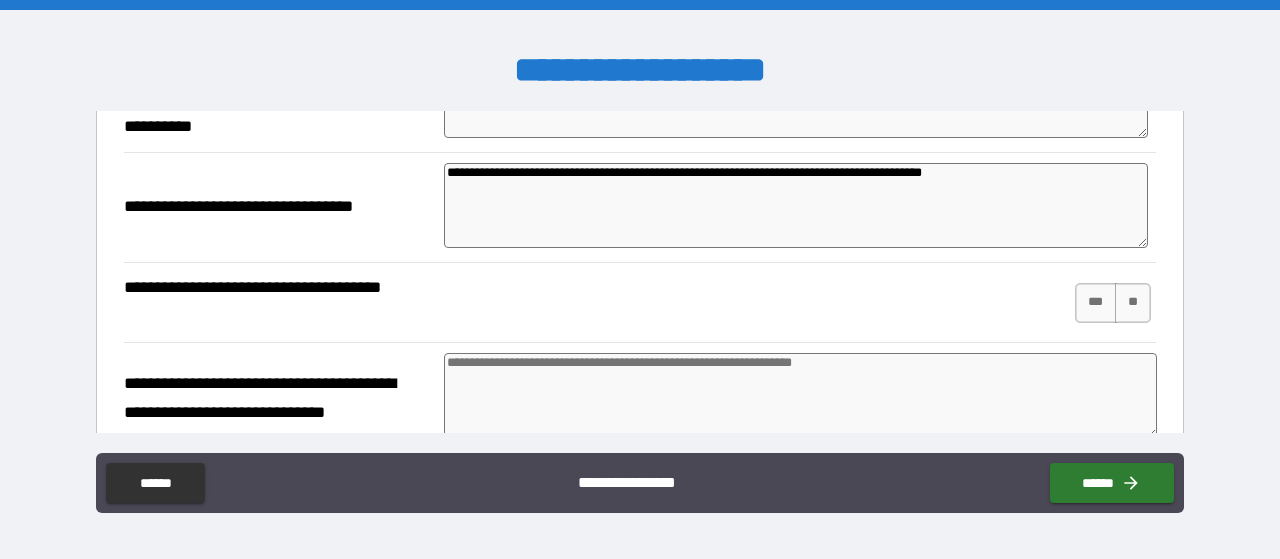 scroll, scrollTop: 1860, scrollLeft: 0, axis: vertical 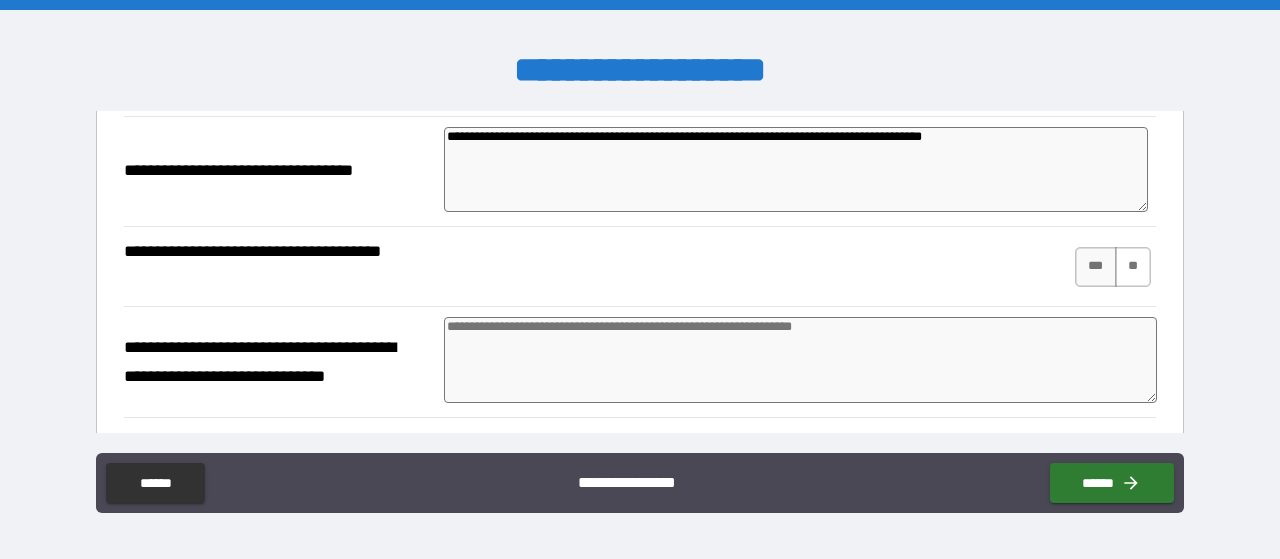 click on "**" at bounding box center (1133, 267) 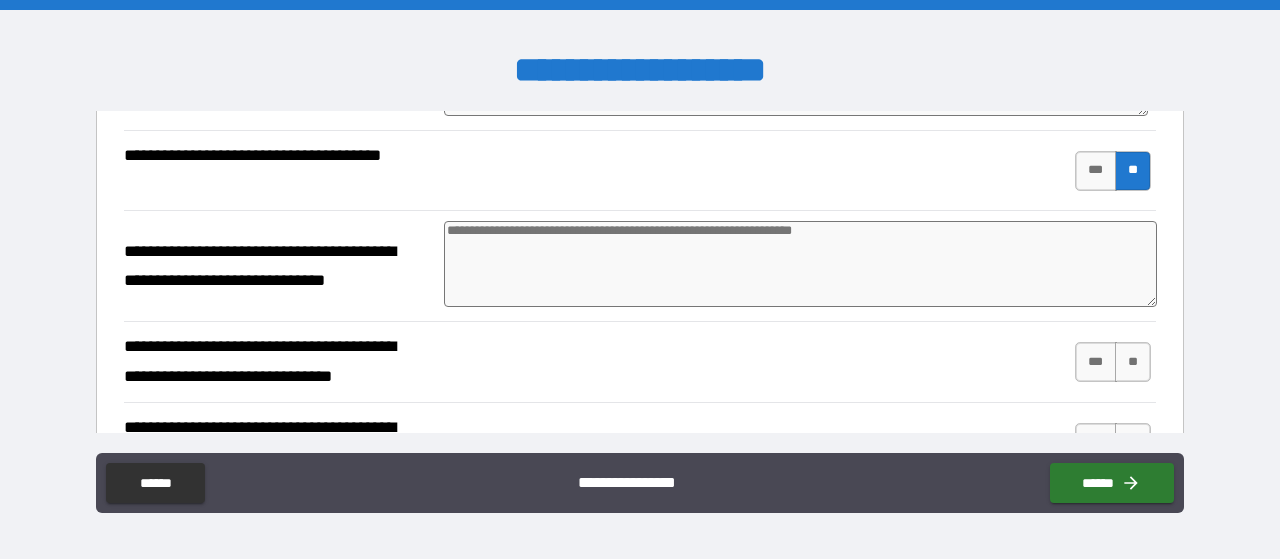 scroll, scrollTop: 1992, scrollLeft: 0, axis: vertical 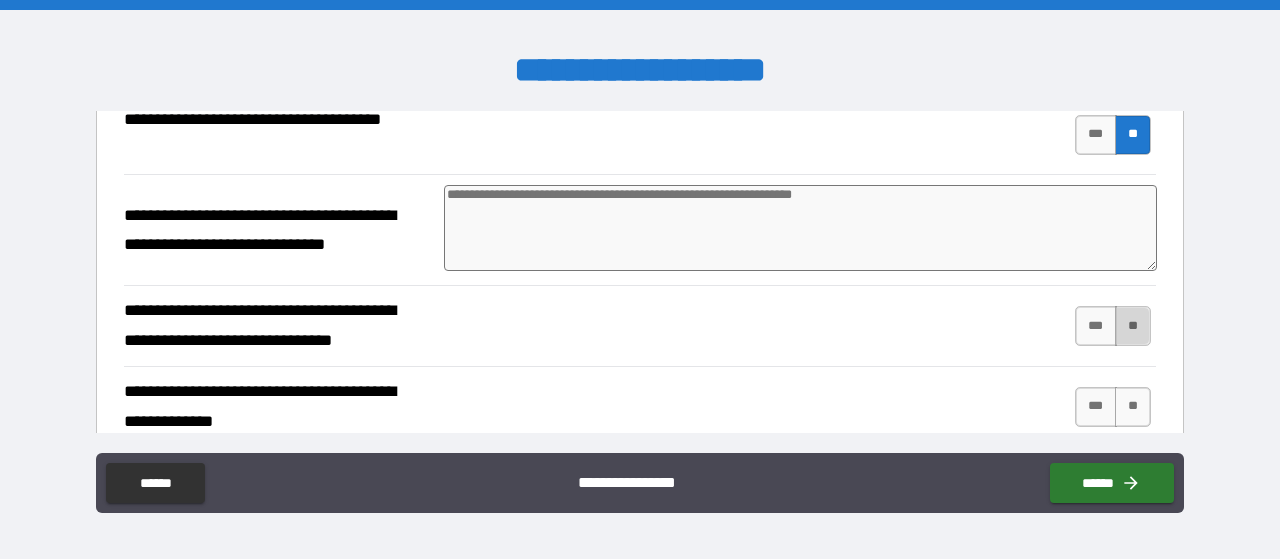 click on "**" at bounding box center (1133, 326) 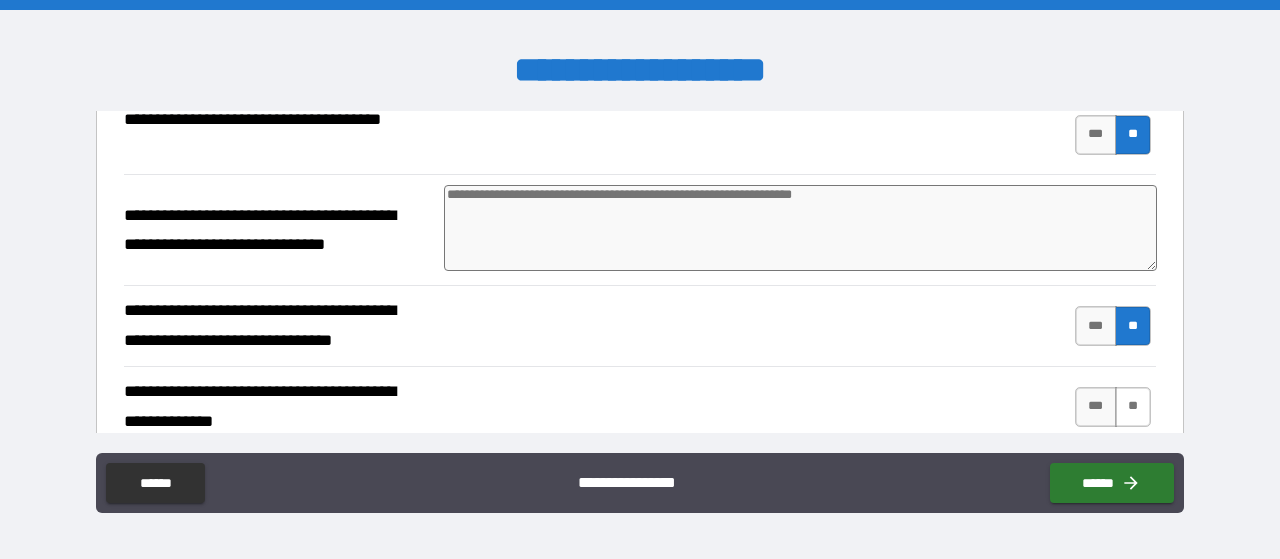 click on "**" at bounding box center (1133, 407) 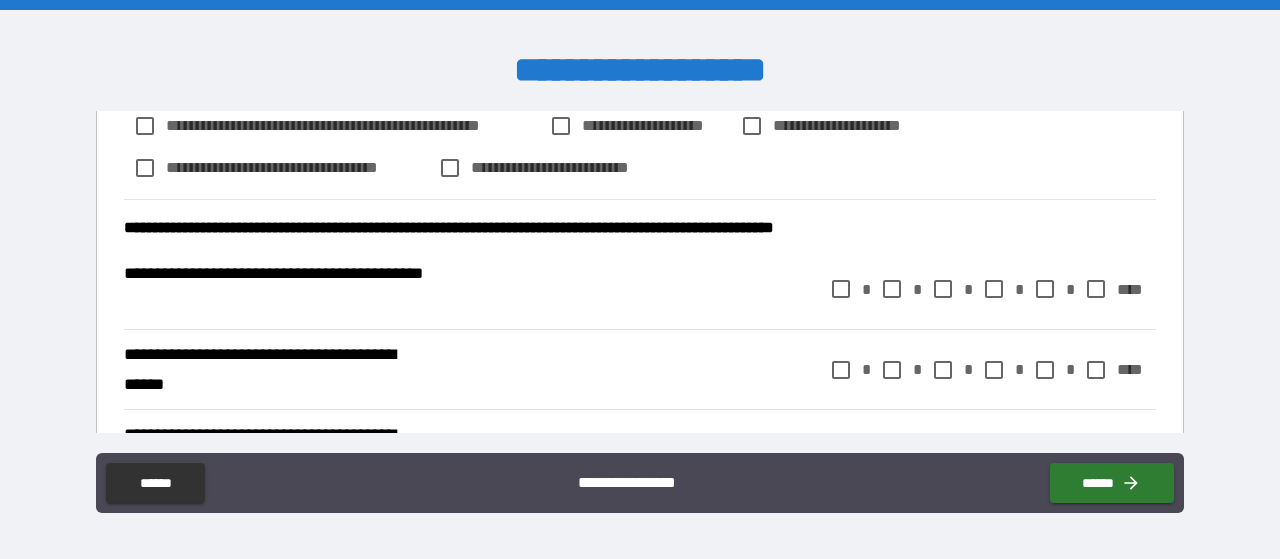 scroll, scrollTop: 2628, scrollLeft: 0, axis: vertical 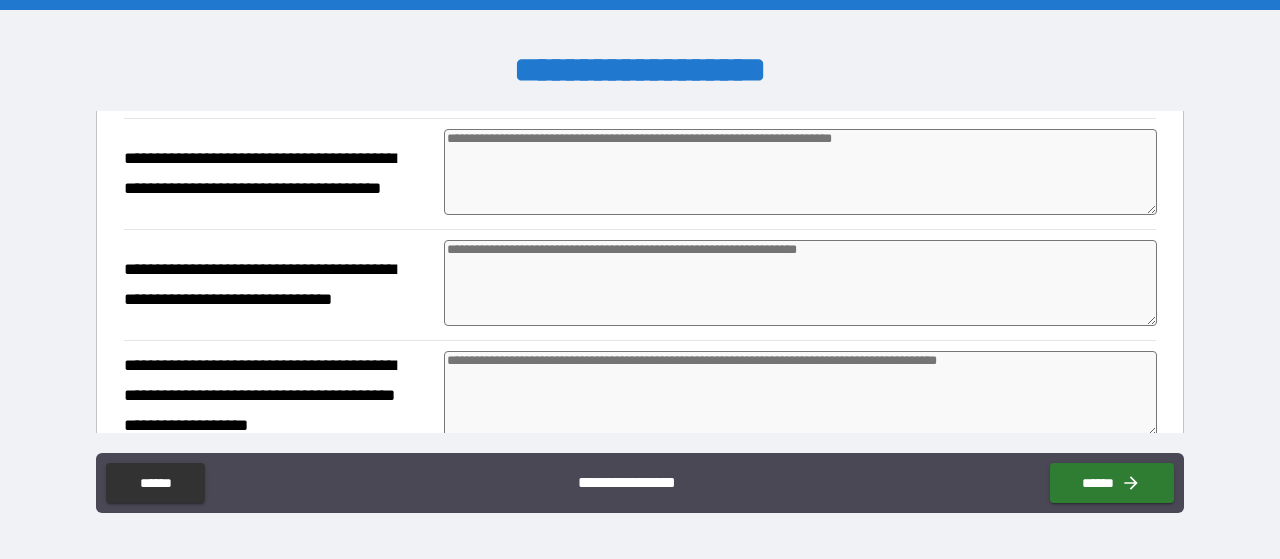 click at bounding box center [800, 283] 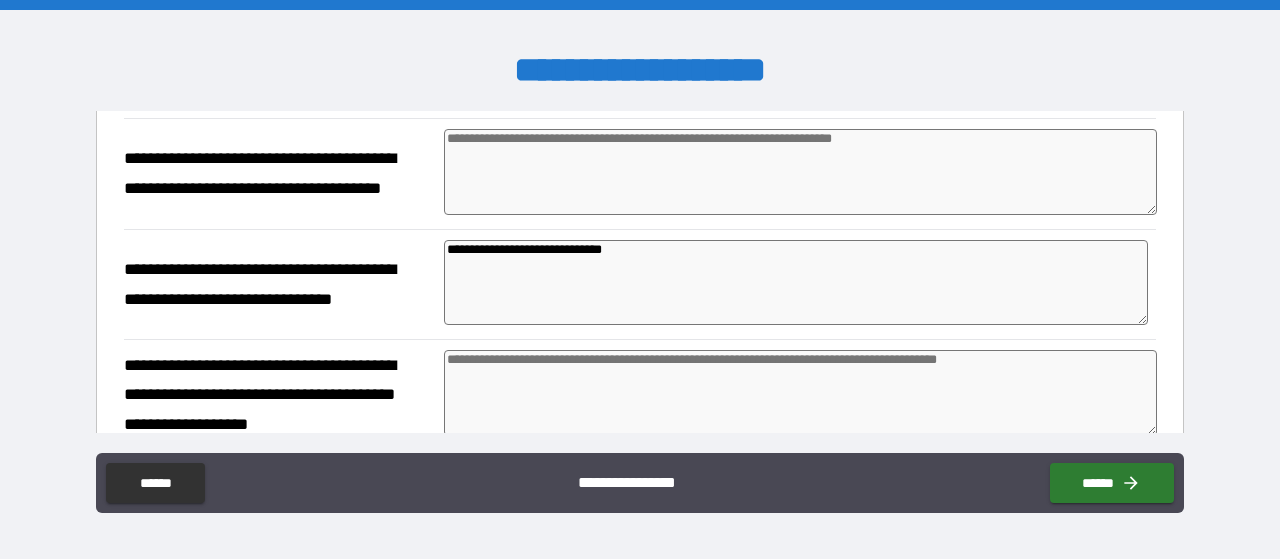 click at bounding box center [800, 393] 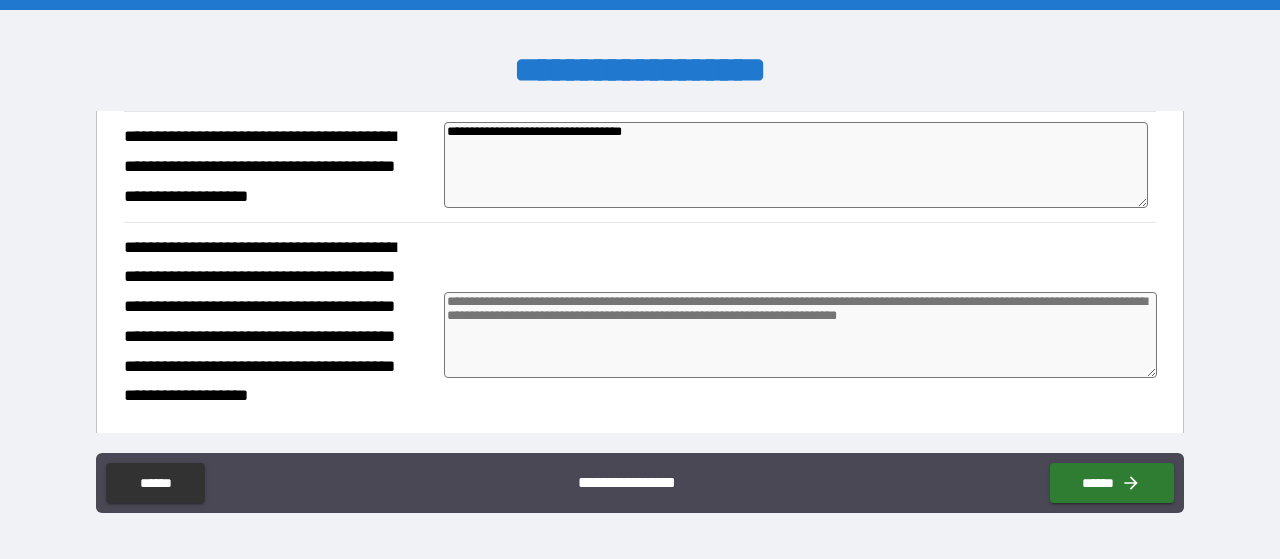 scroll, scrollTop: 3193, scrollLeft: 0, axis: vertical 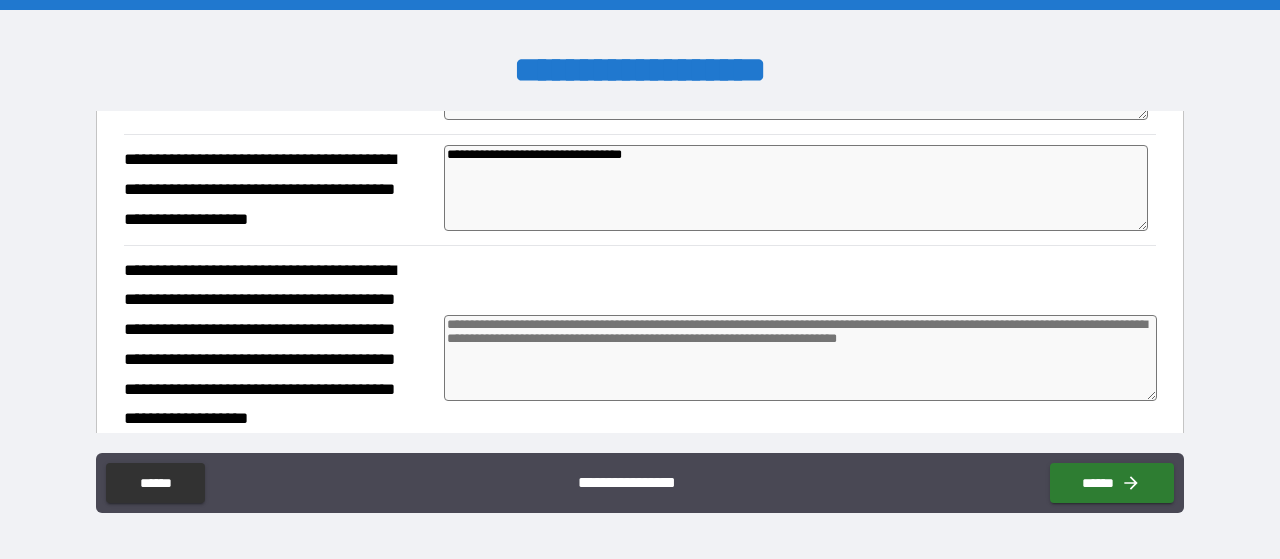 click at bounding box center (800, 358) 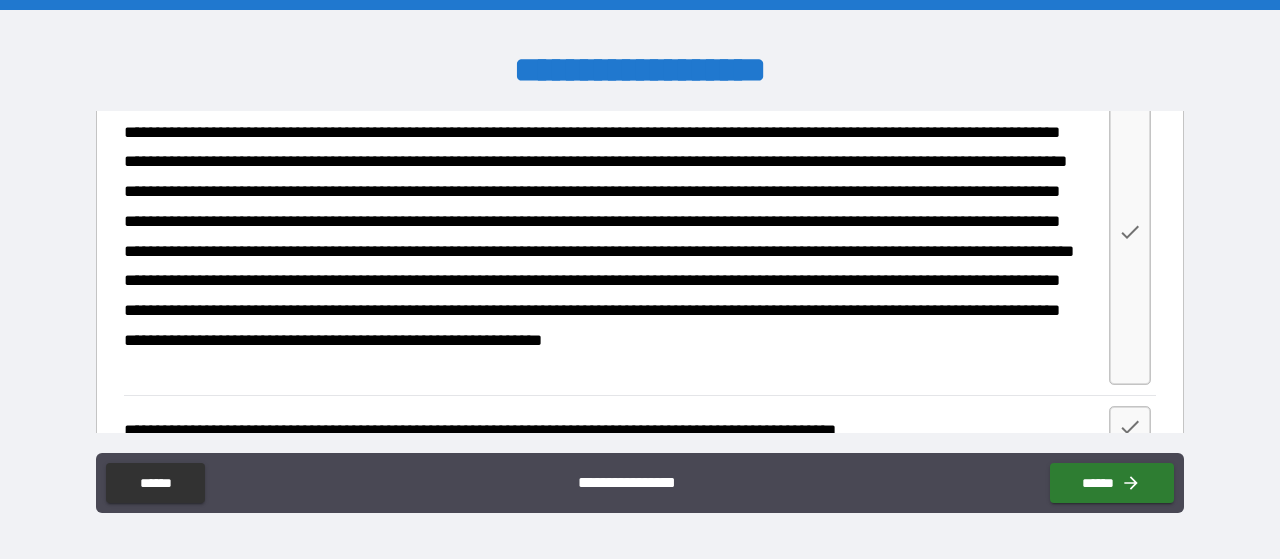 scroll, scrollTop: 3636, scrollLeft: 0, axis: vertical 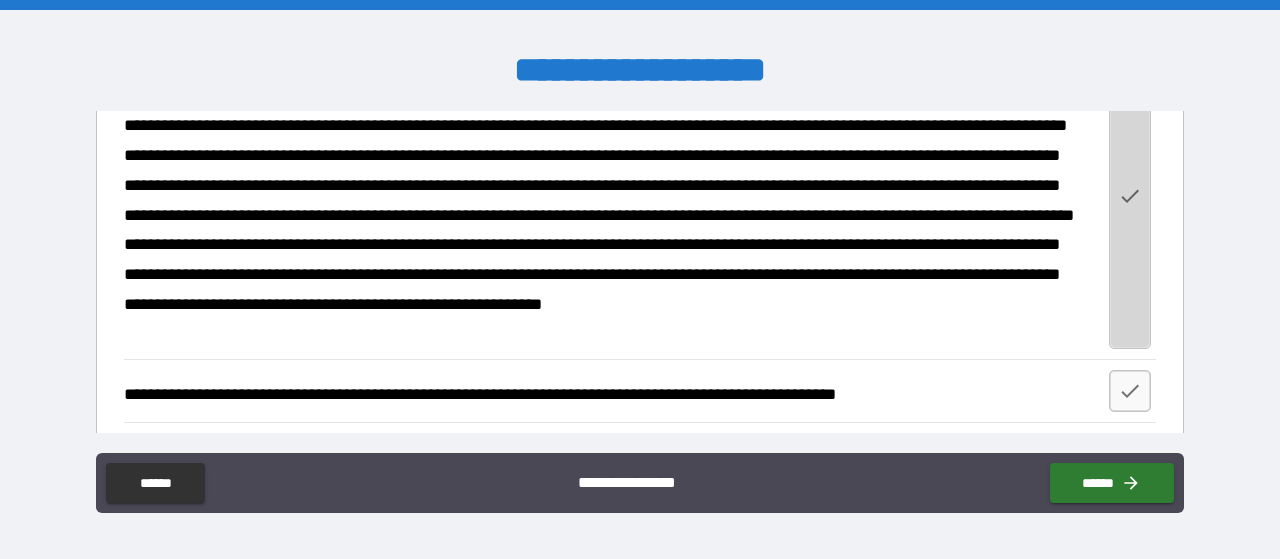 click at bounding box center (1130, 196) 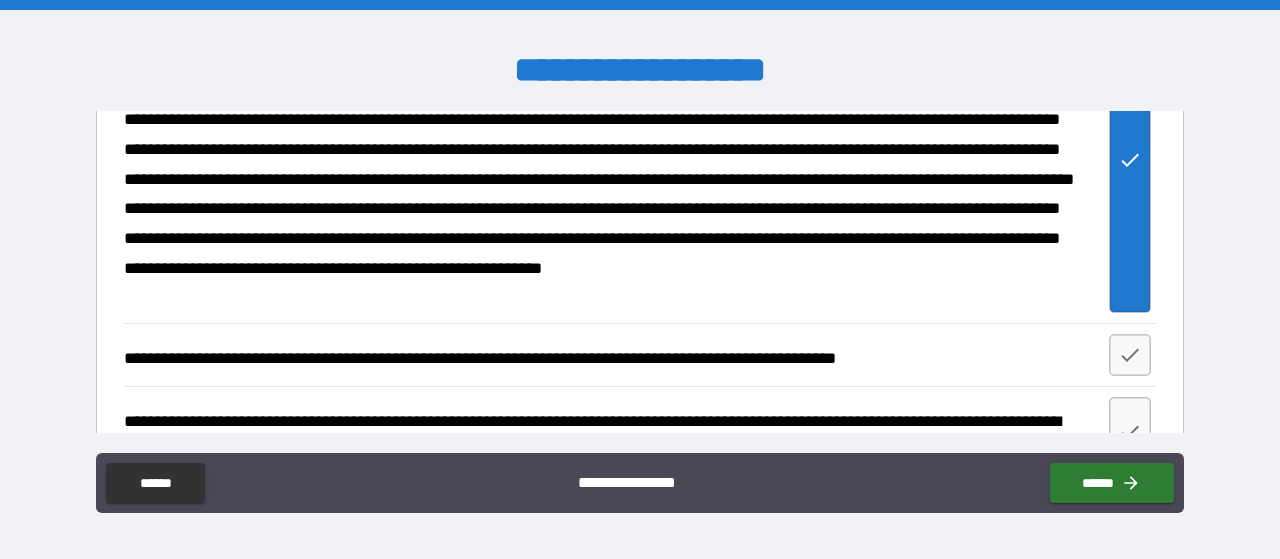scroll, scrollTop: 3708, scrollLeft: 0, axis: vertical 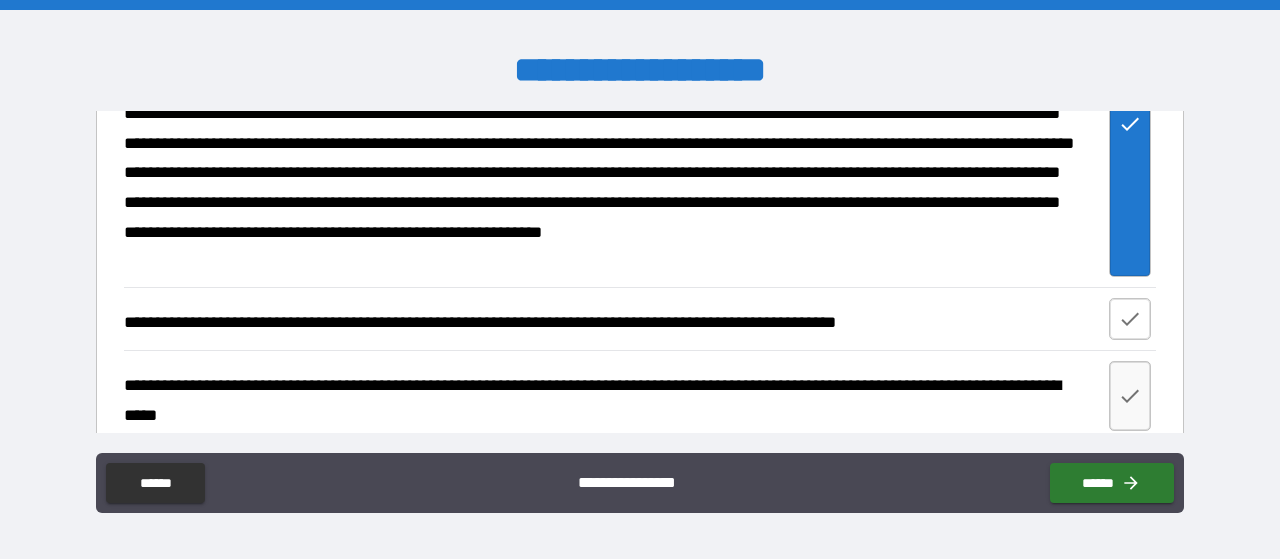 click 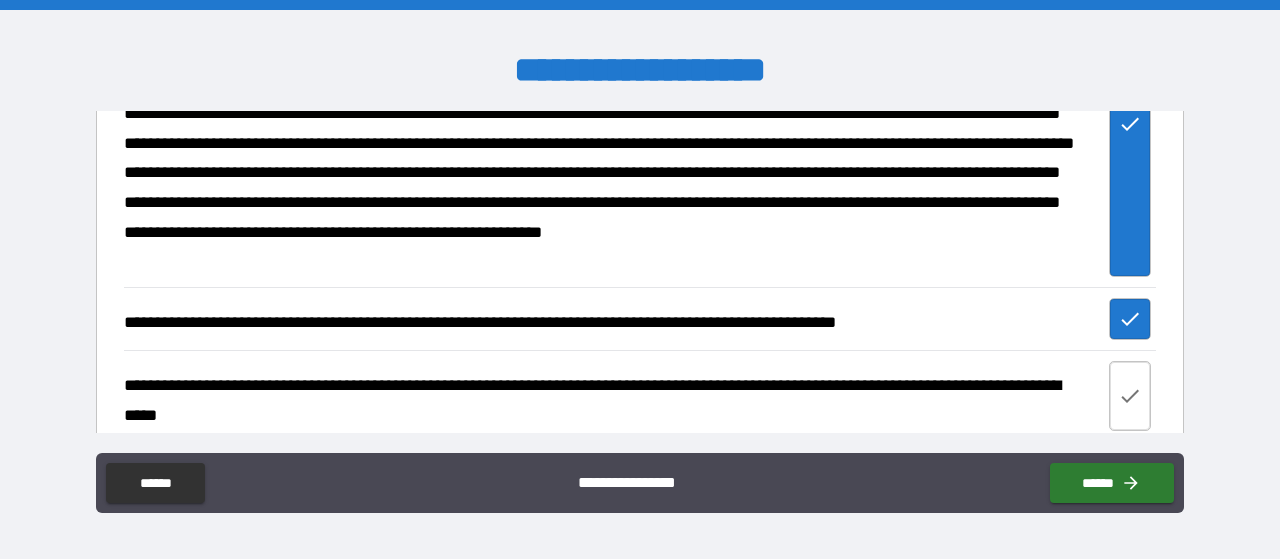 click 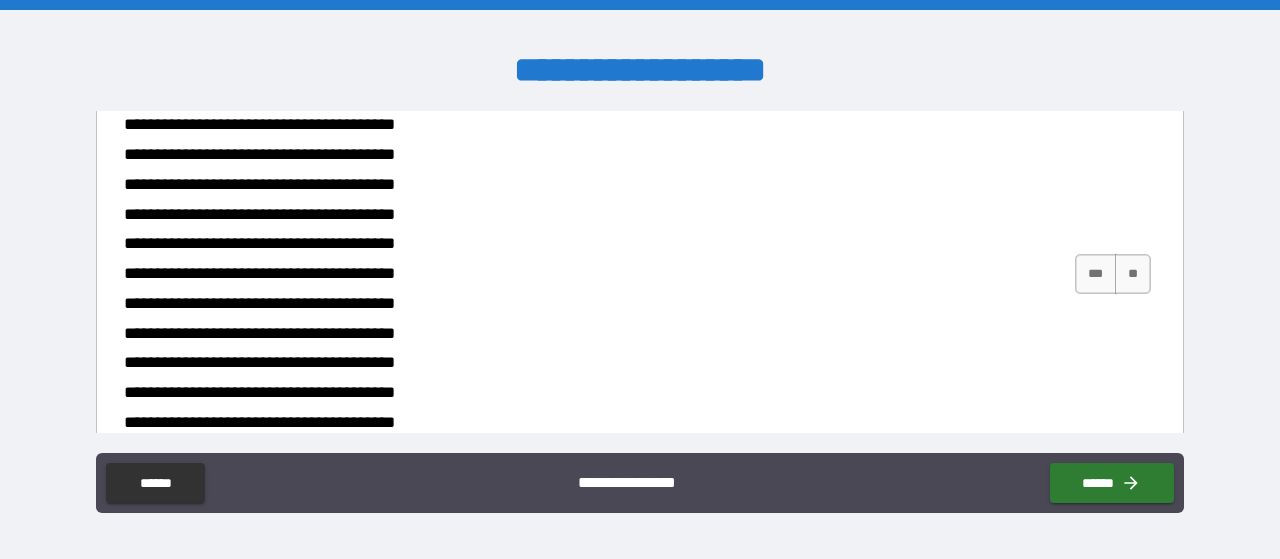 scroll, scrollTop: 4609, scrollLeft: 0, axis: vertical 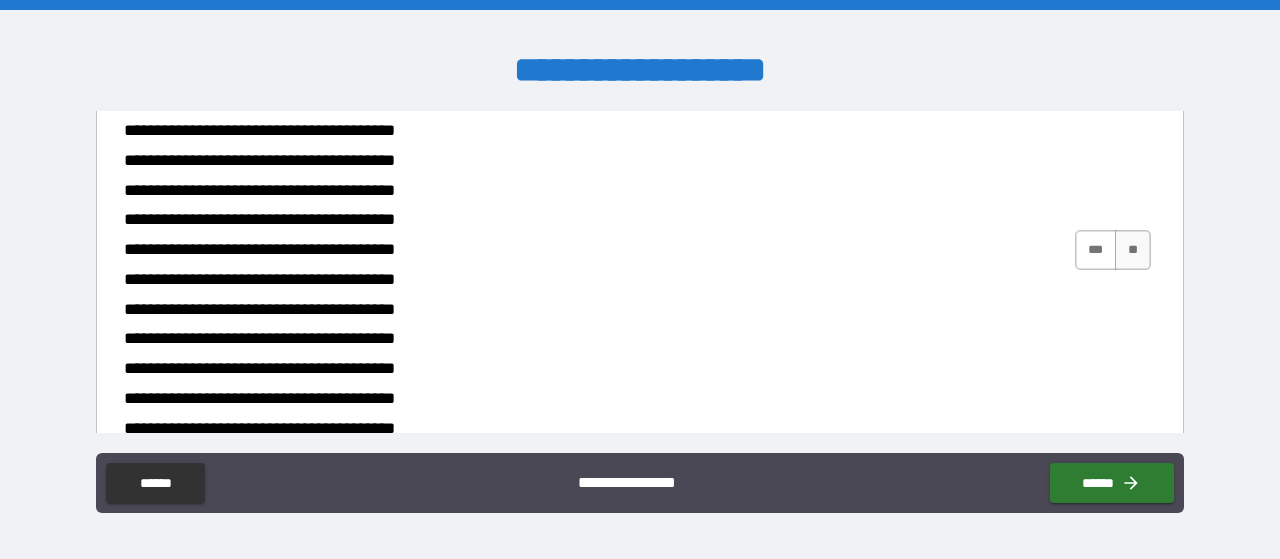 click on "***" at bounding box center (1096, 250) 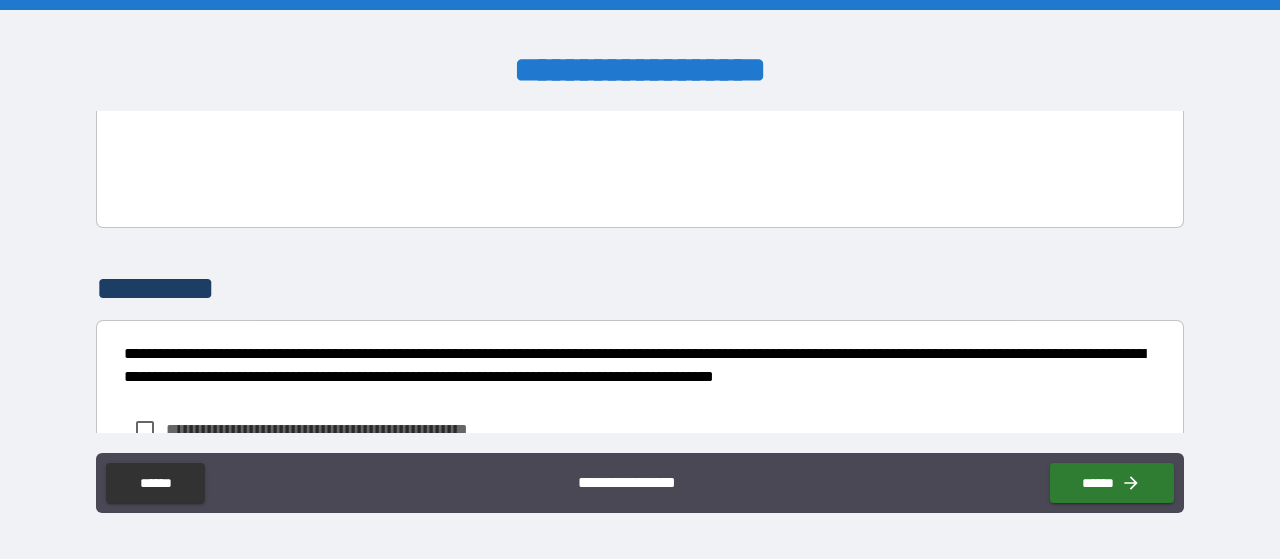 scroll, scrollTop: 5473, scrollLeft: 0, axis: vertical 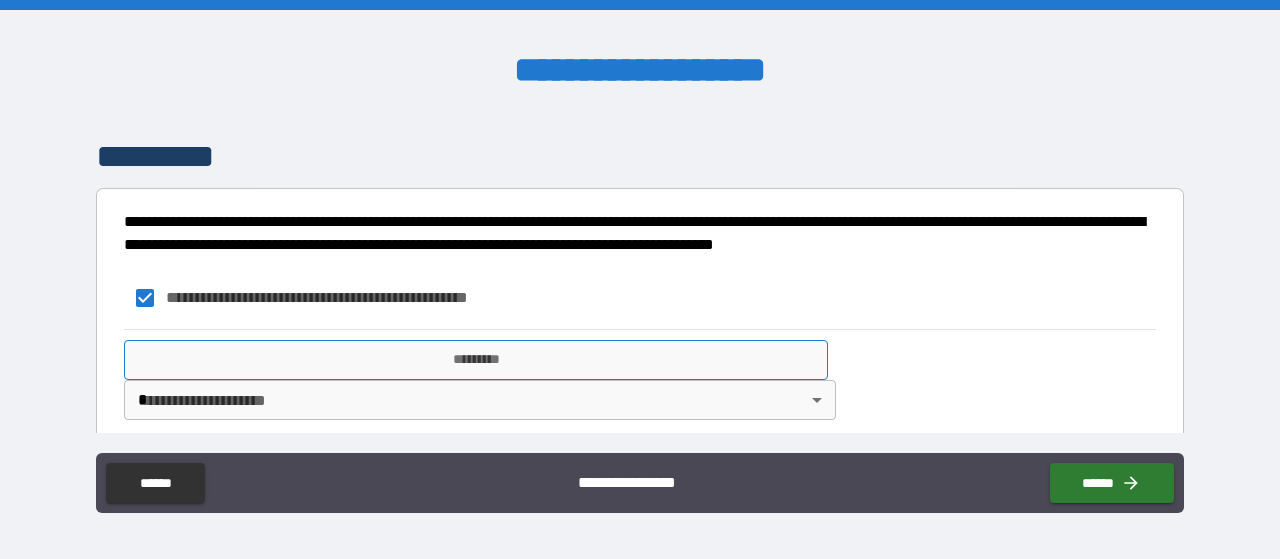 click on "*********" at bounding box center (476, 360) 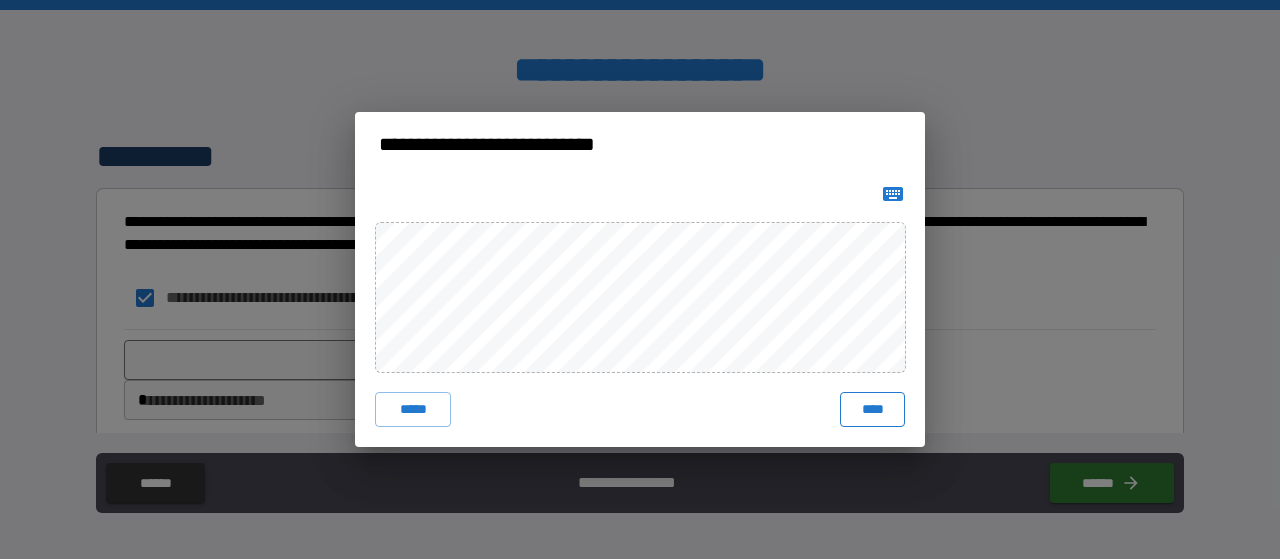 click on "****" at bounding box center (872, 410) 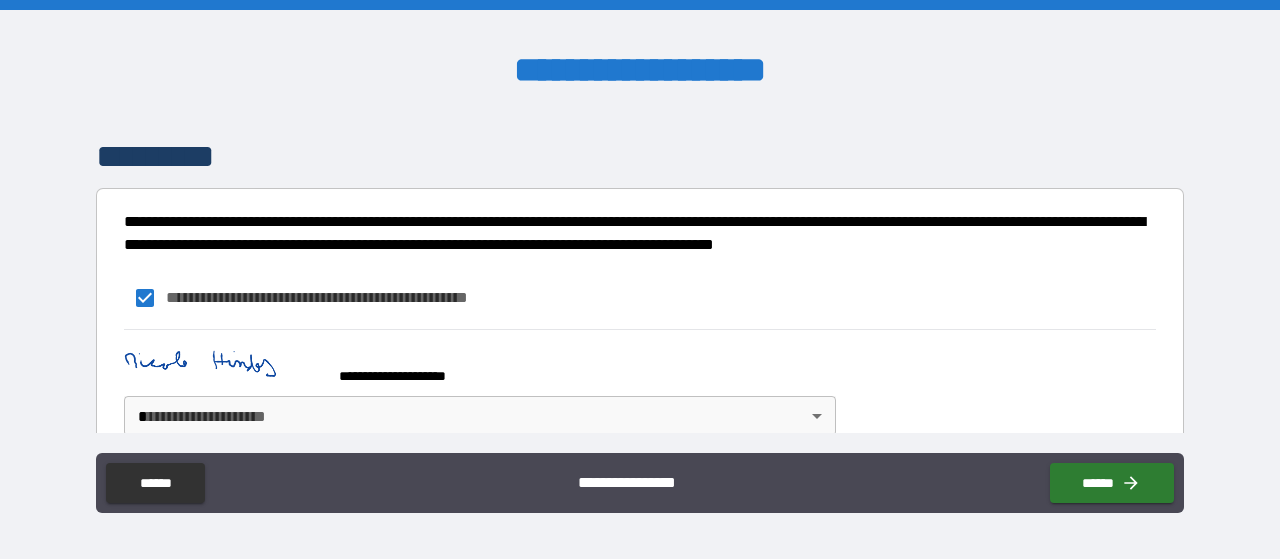 click on "**********" at bounding box center [640, 279] 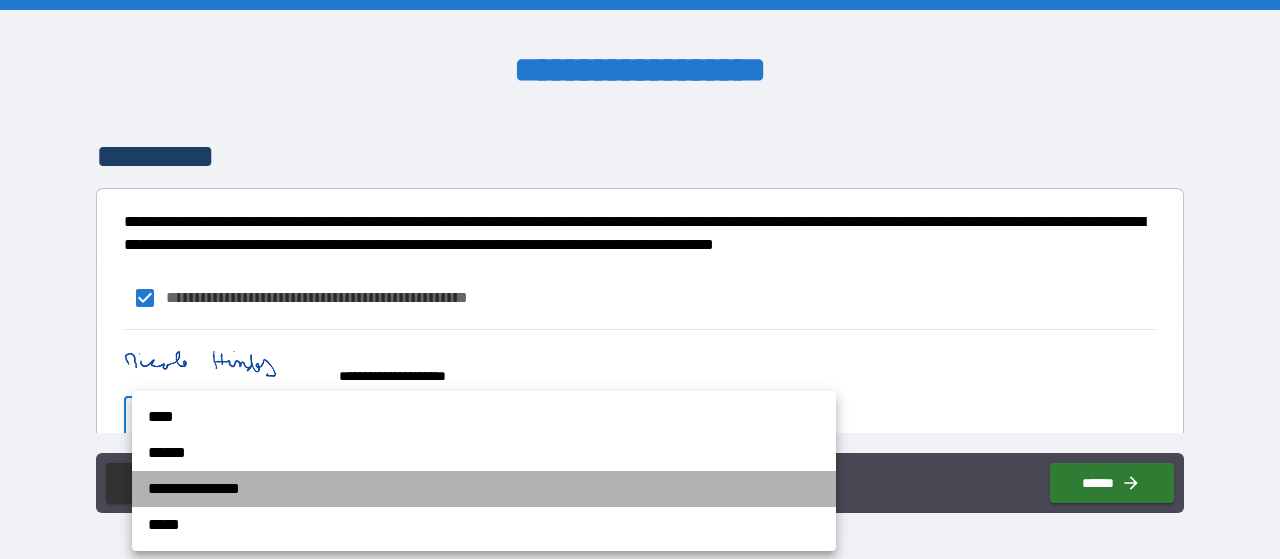 click on "**********" at bounding box center (484, 489) 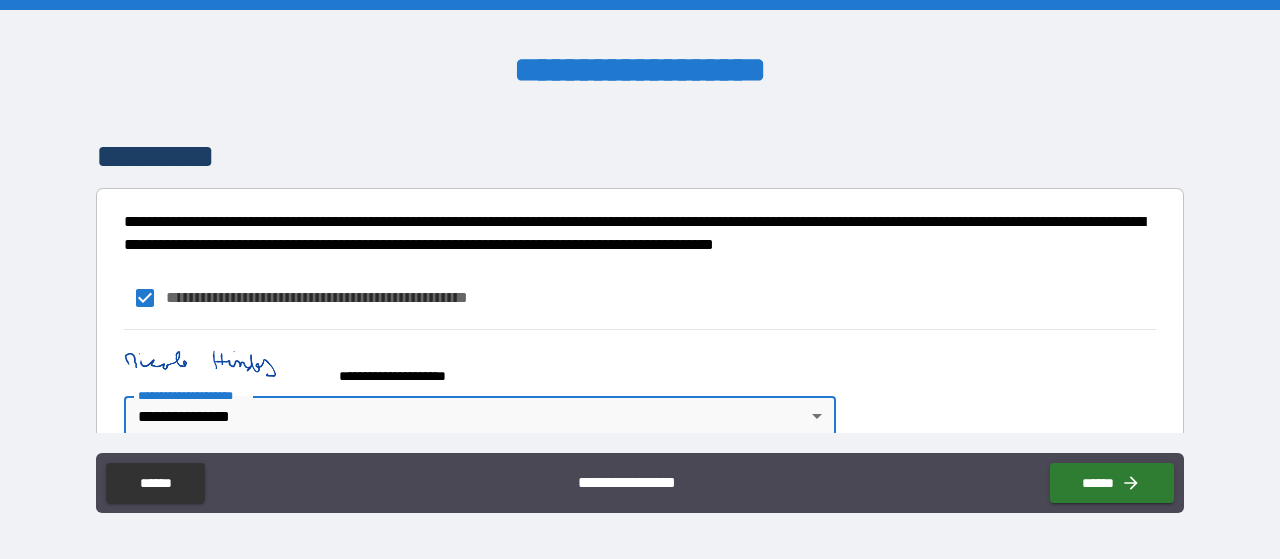 scroll, scrollTop: 5490, scrollLeft: 0, axis: vertical 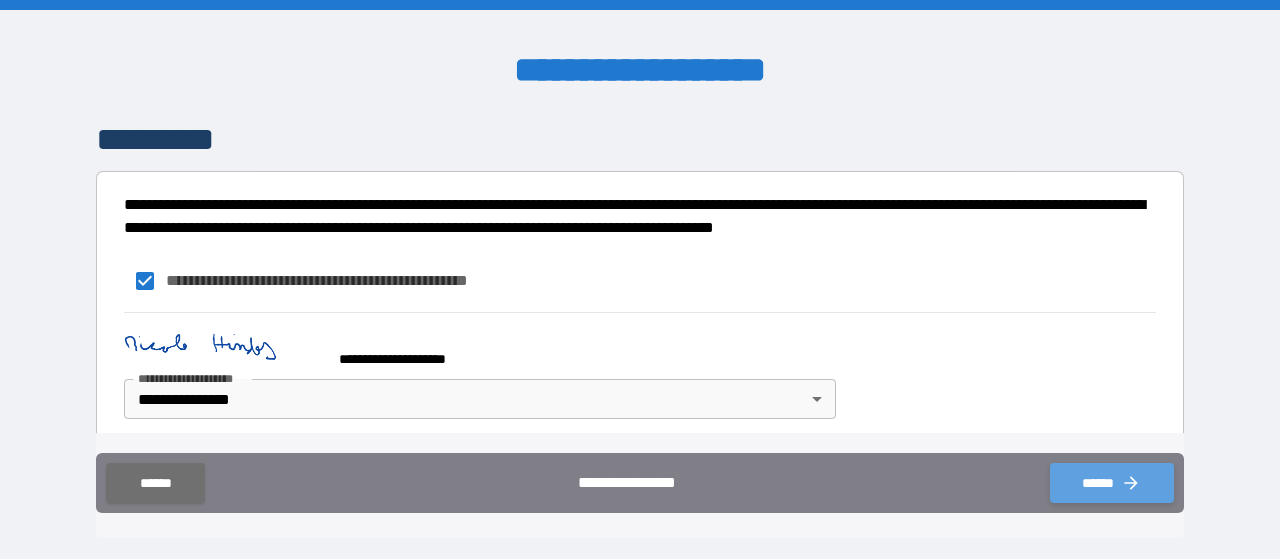 click on "******" at bounding box center [1112, 483] 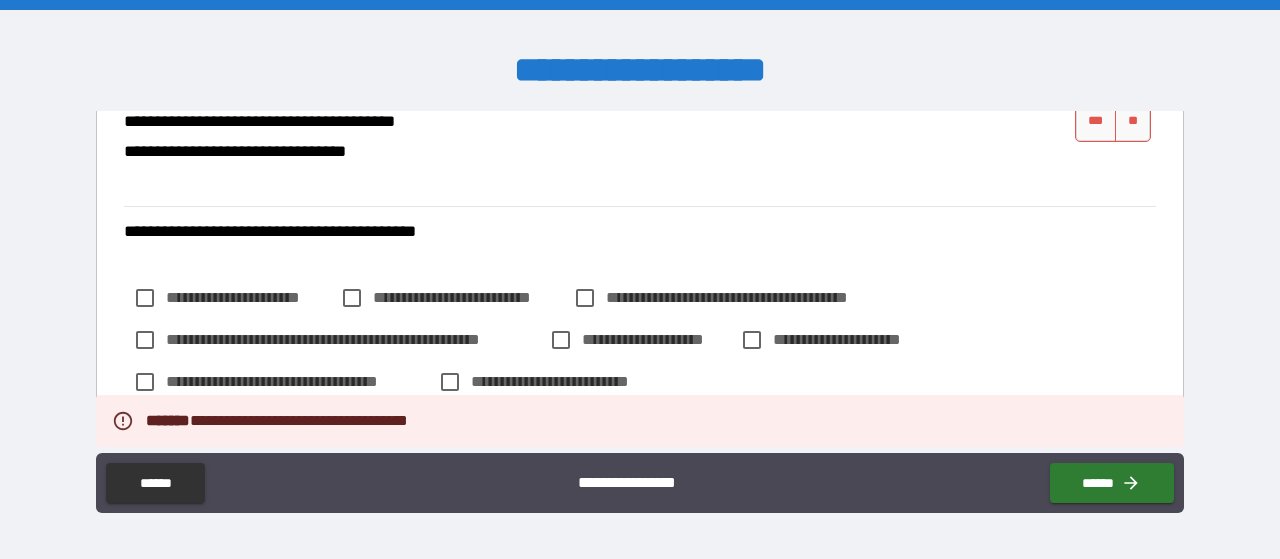 scroll, scrollTop: 2391, scrollLeft: 0, axis: vertical 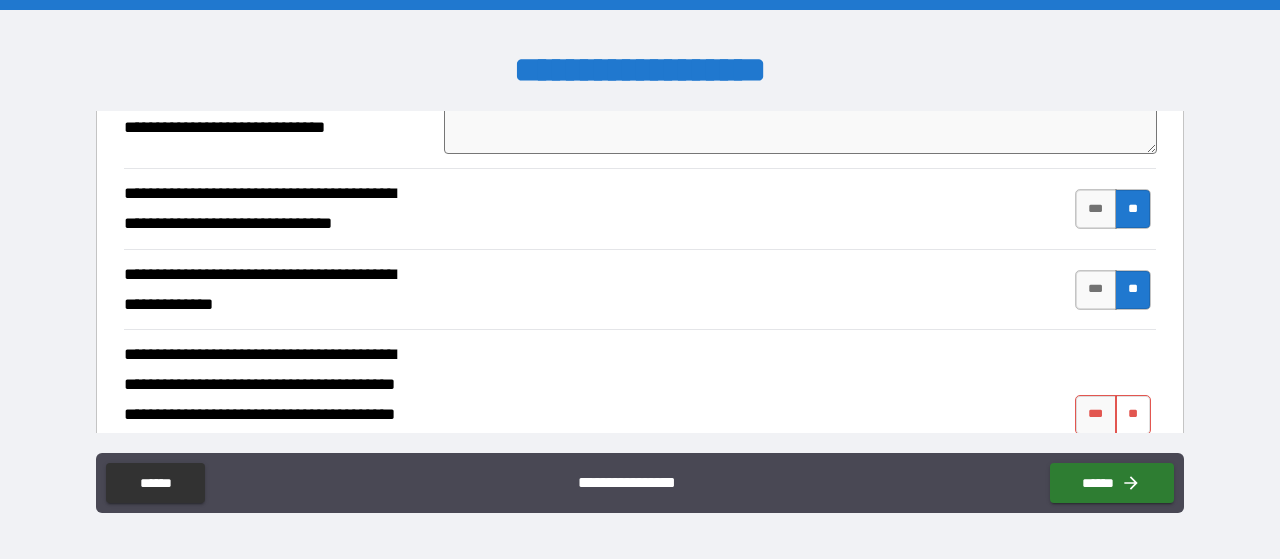 click on "**" at bounding box center (1133, 415) 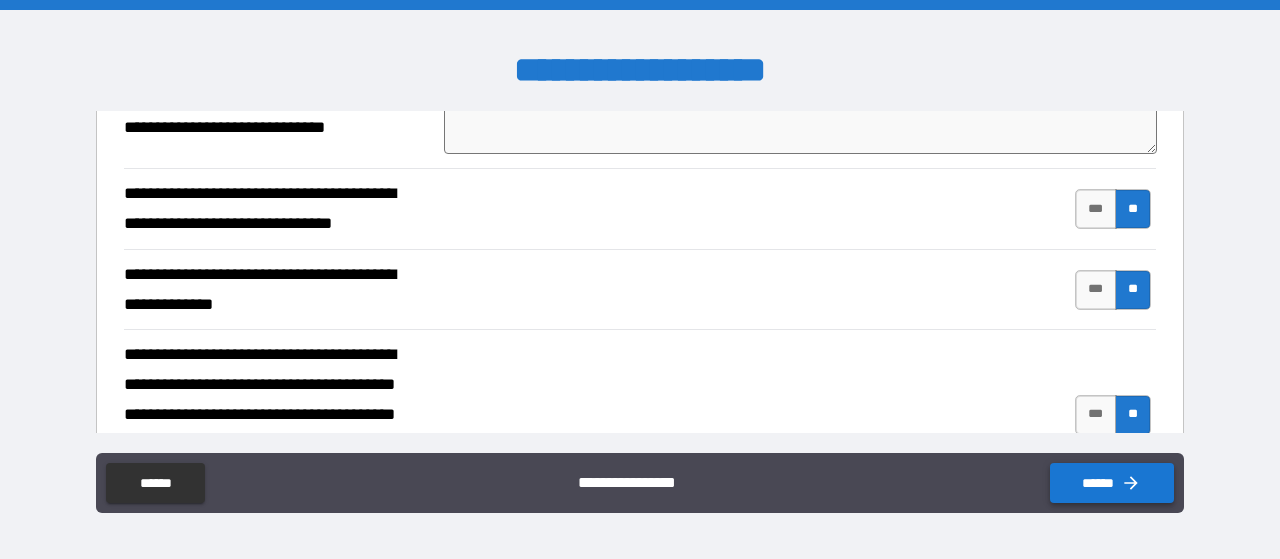 click on "******" at bounding box center (1112, 483) 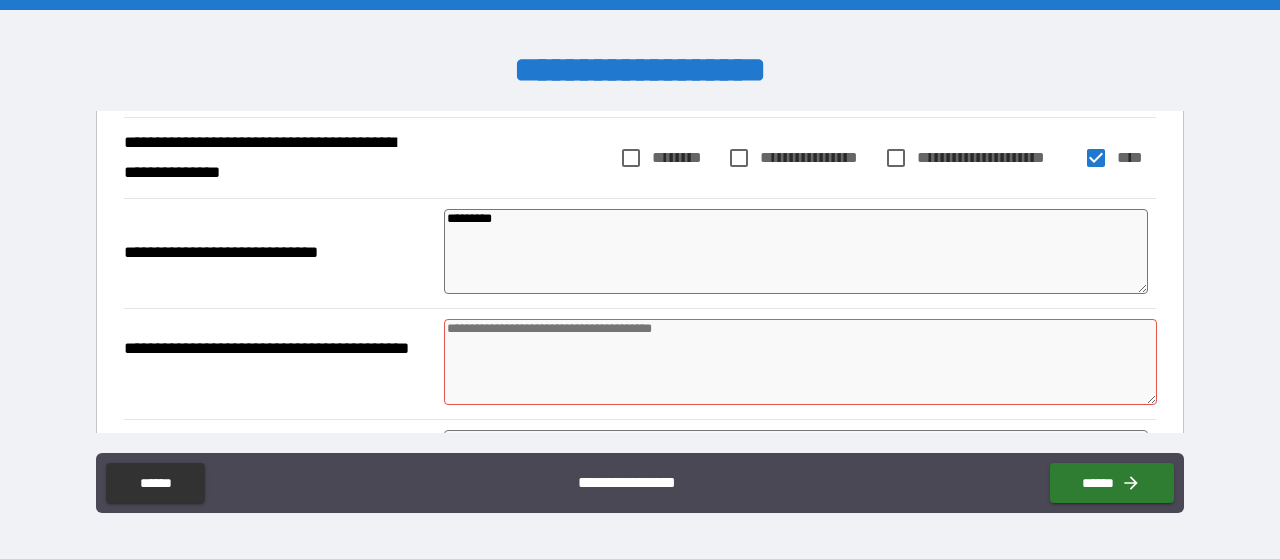 scroll, scrollTop: 1385, scrollLeft: 0, axis: vertical 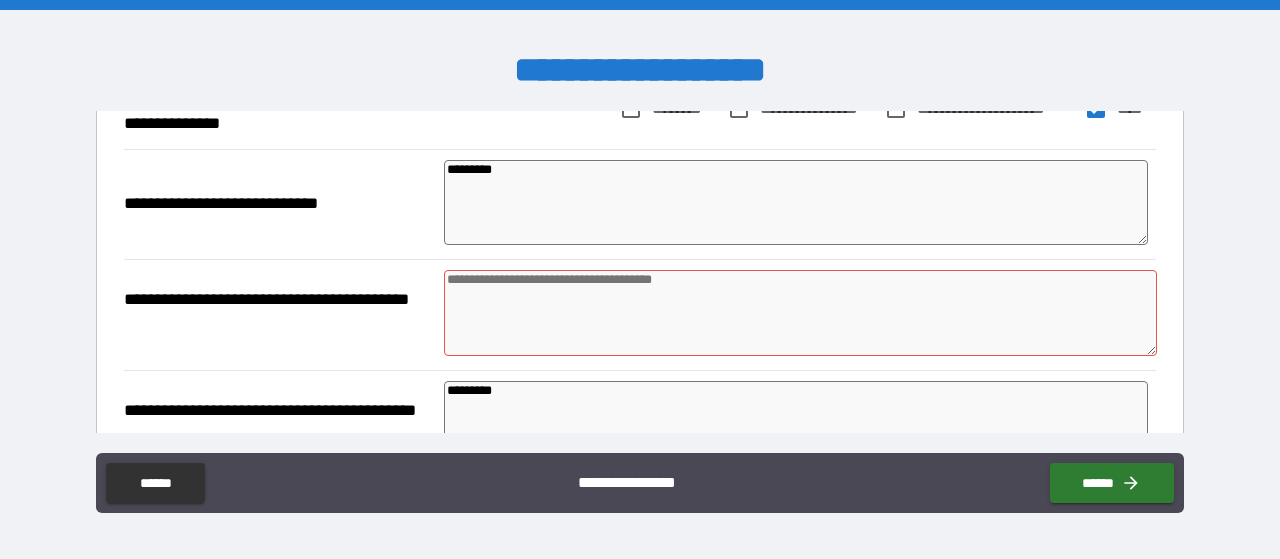 click at bounding box center [800, 313] 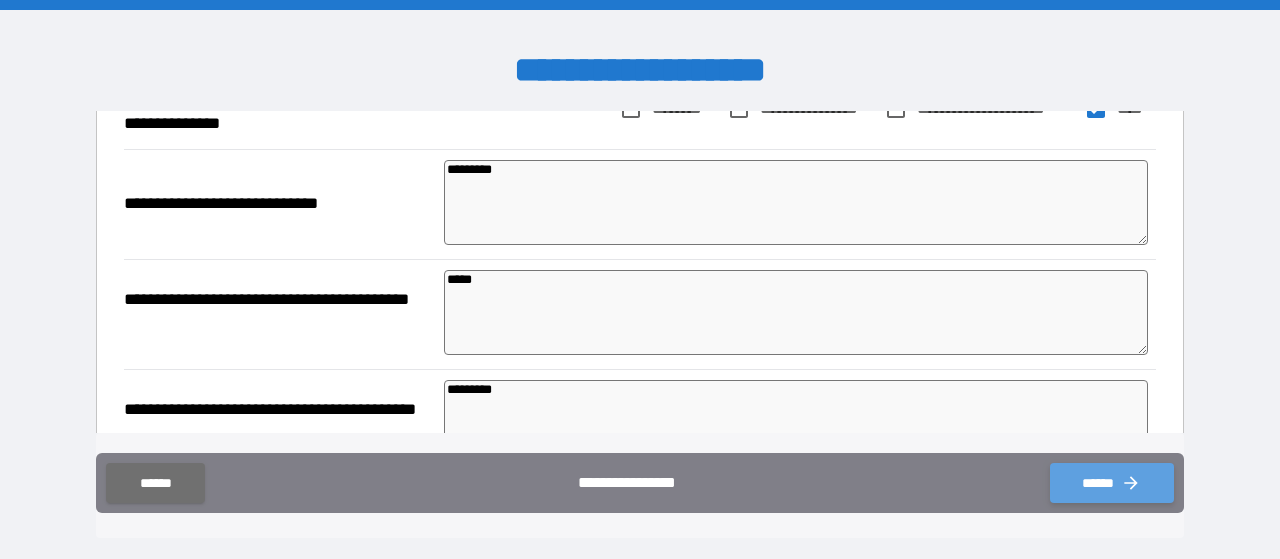 click on "******" at bounding box center [1112, 483] 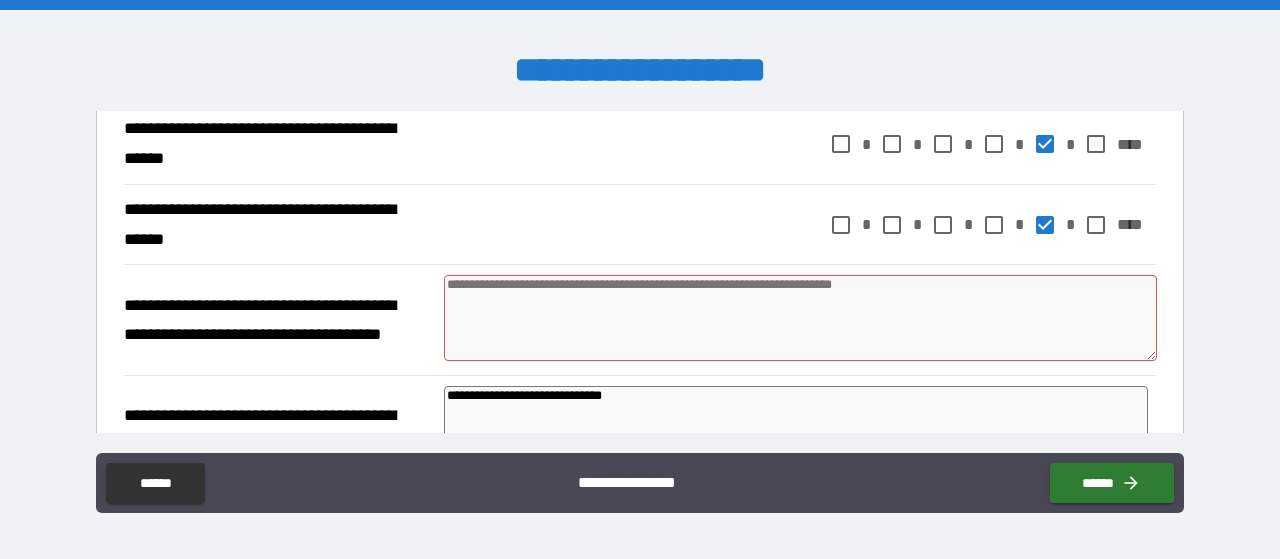 scroll, scrollTop: 2817, scrollLeft: 0, axis: vertical 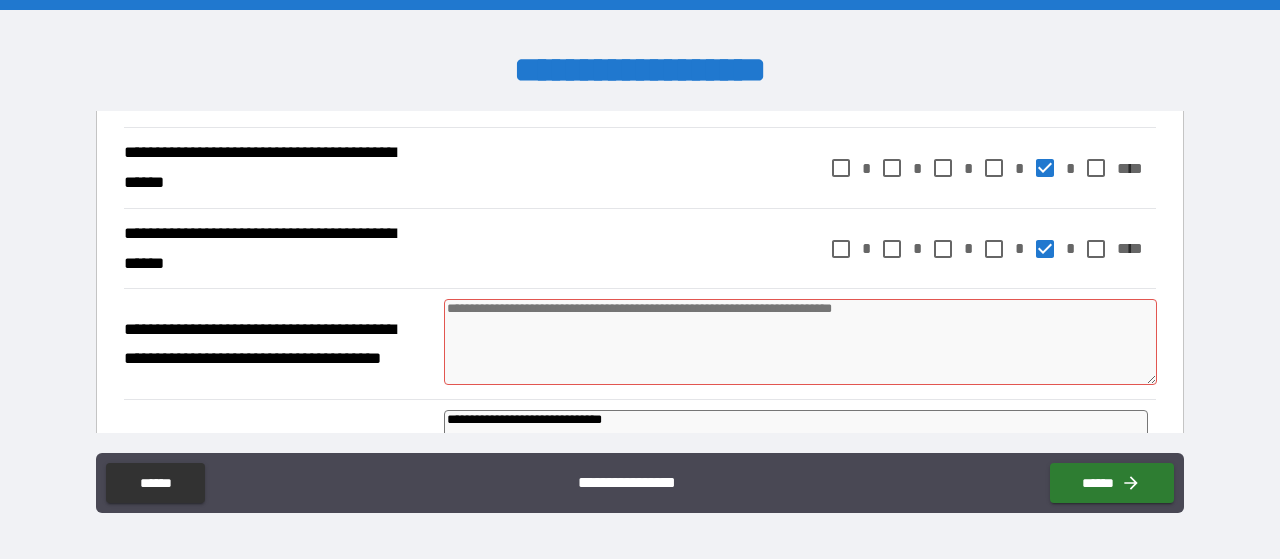 click at bounding box center [800, 342] 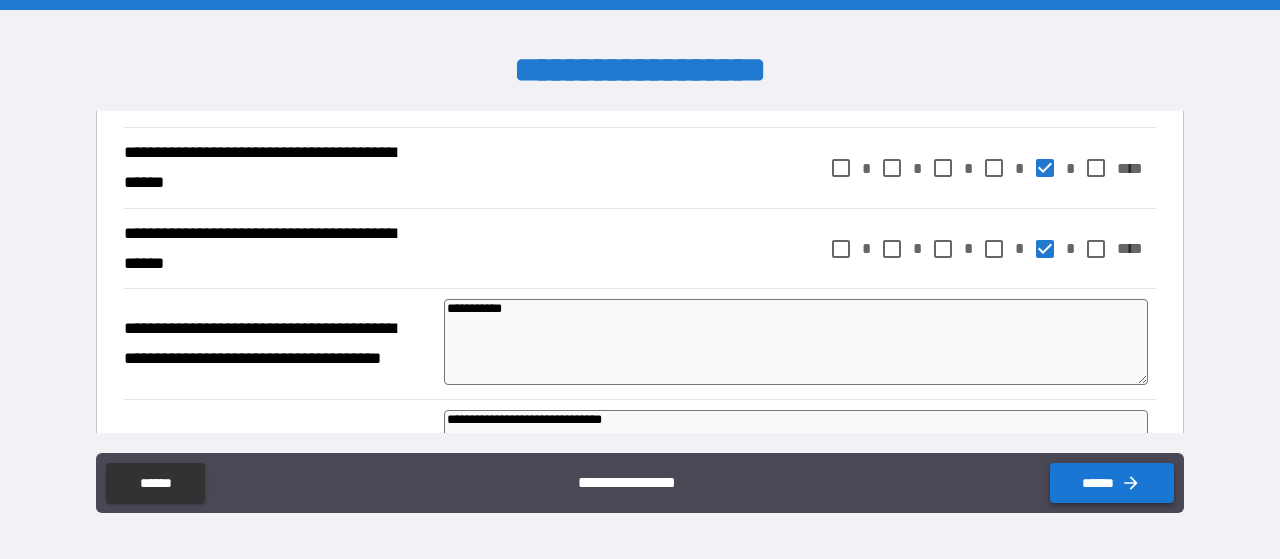 click on "******" at bounding box center (1112, 483) 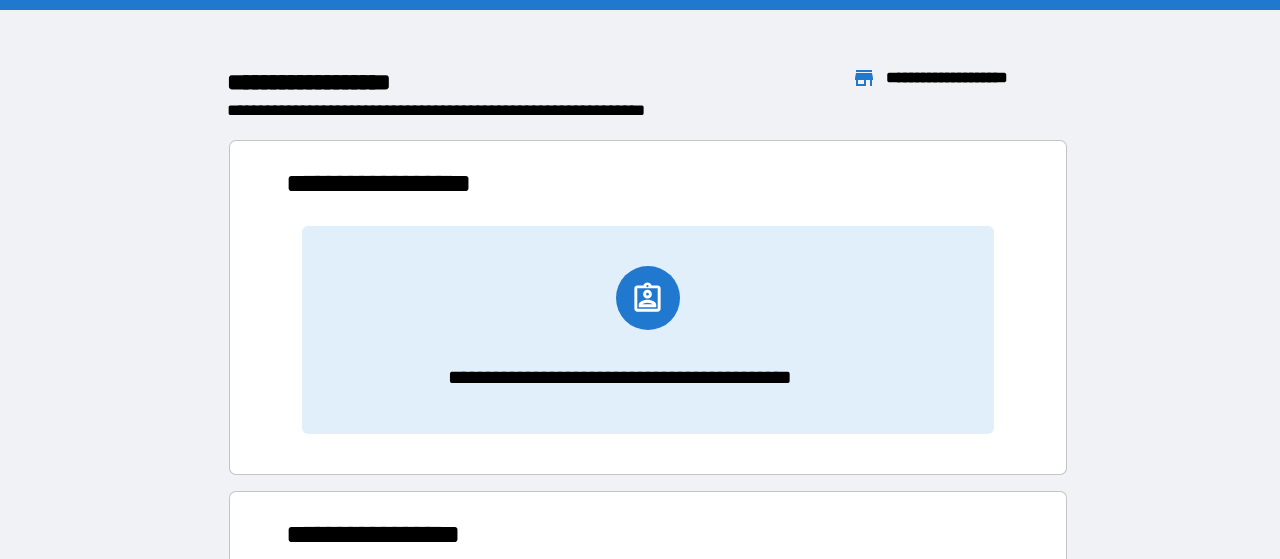 scroll, scrollTop: 16, scrollLeft: 16, axis: both 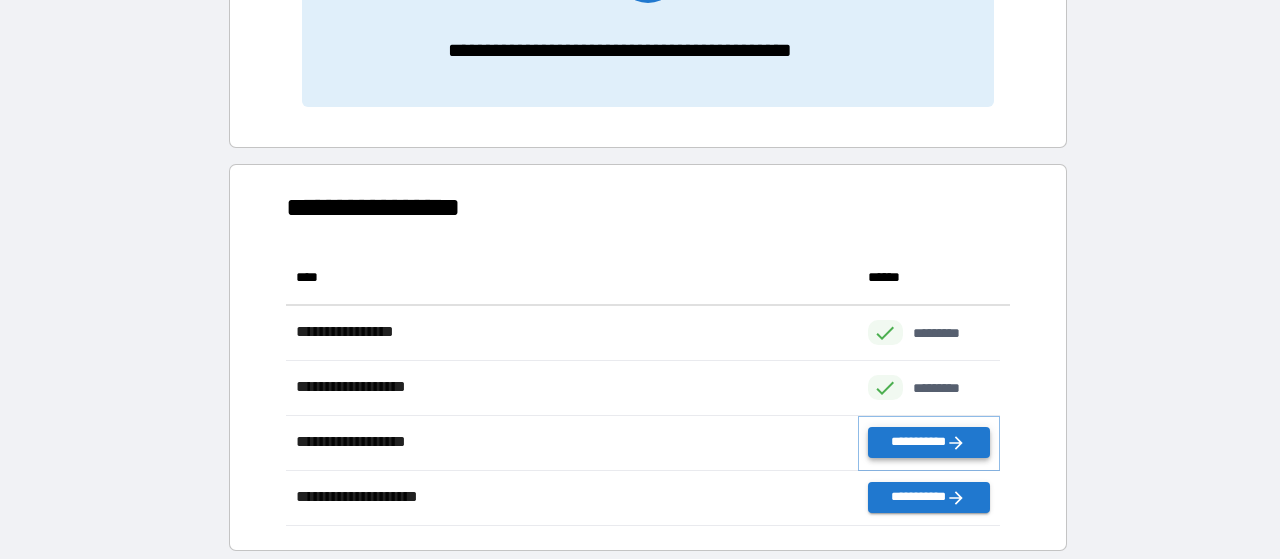 click on "**********" at bounding box center [929, 442] 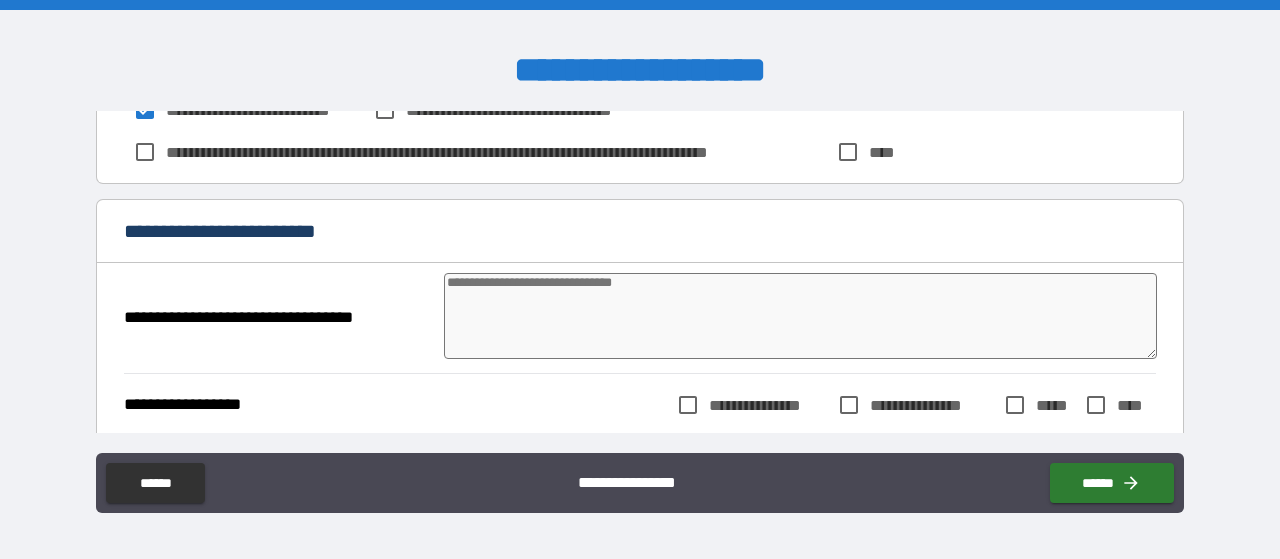 scroll, scrollTop: 275, scrollLeft: 0, axis: vertical 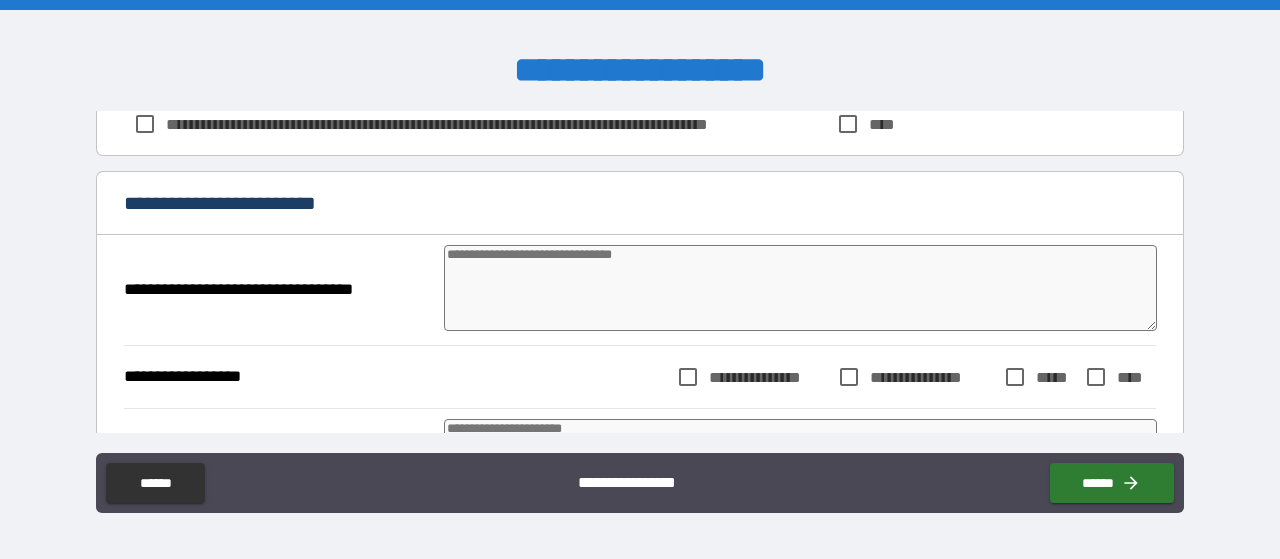 click at bounding box center (800, 288) 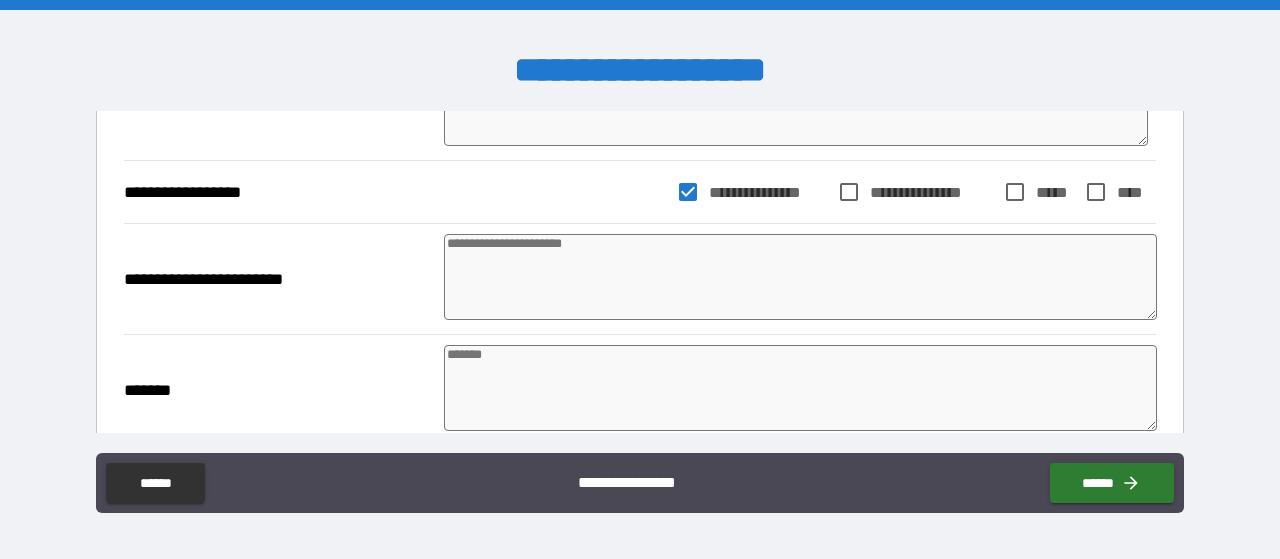 scroll, scrollTop: 523, scrollLeft: 0, axis: vertical 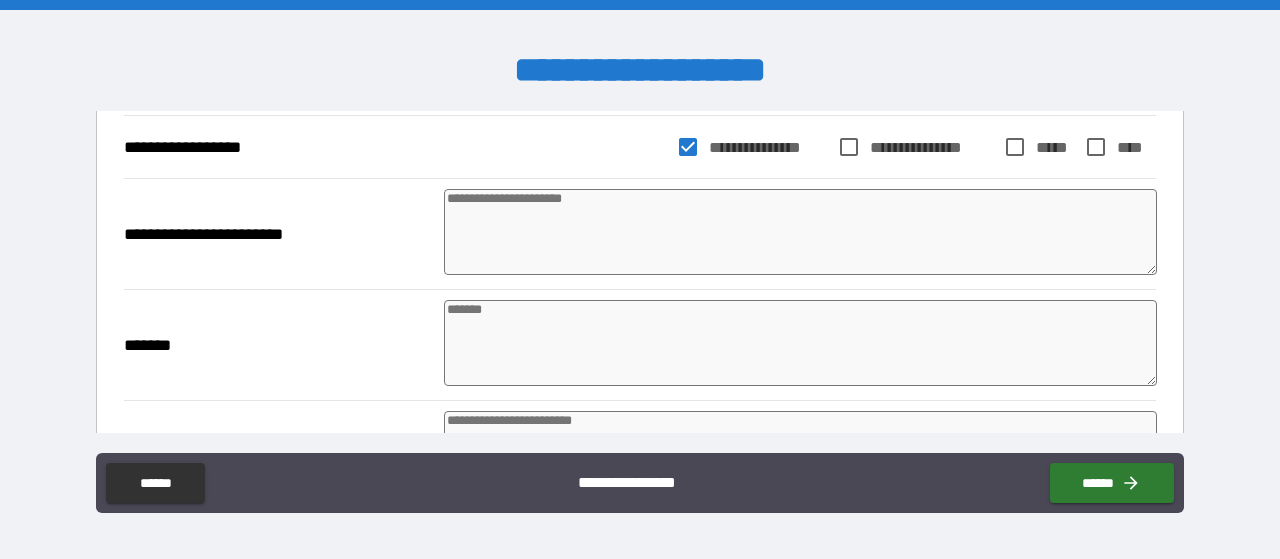 click at bounding box center [800, 232] 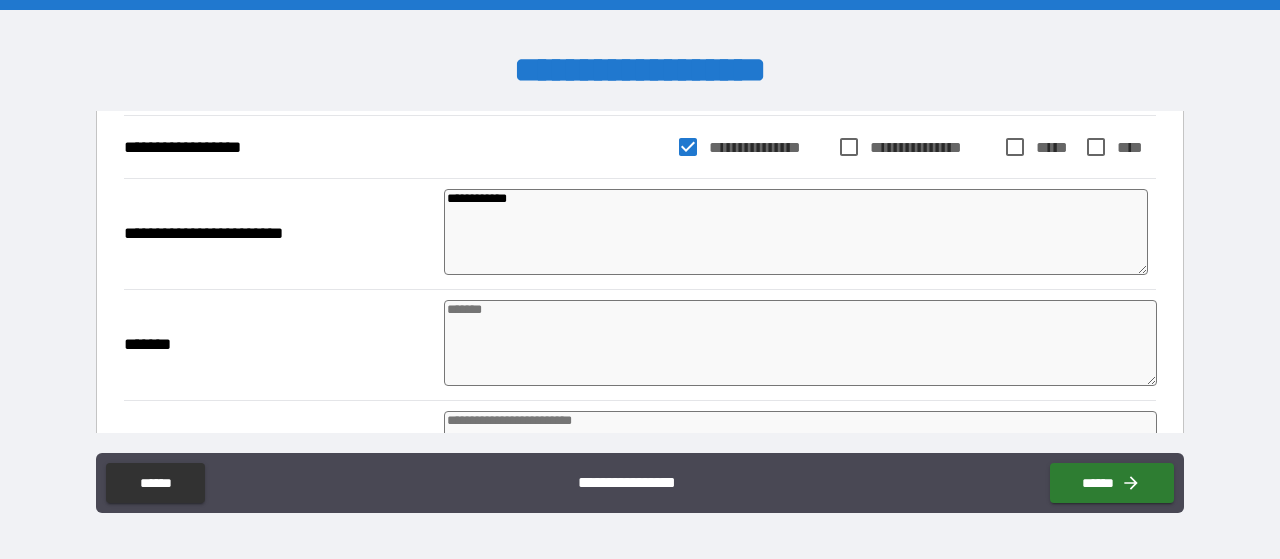 click at bounding box center [800, 343] 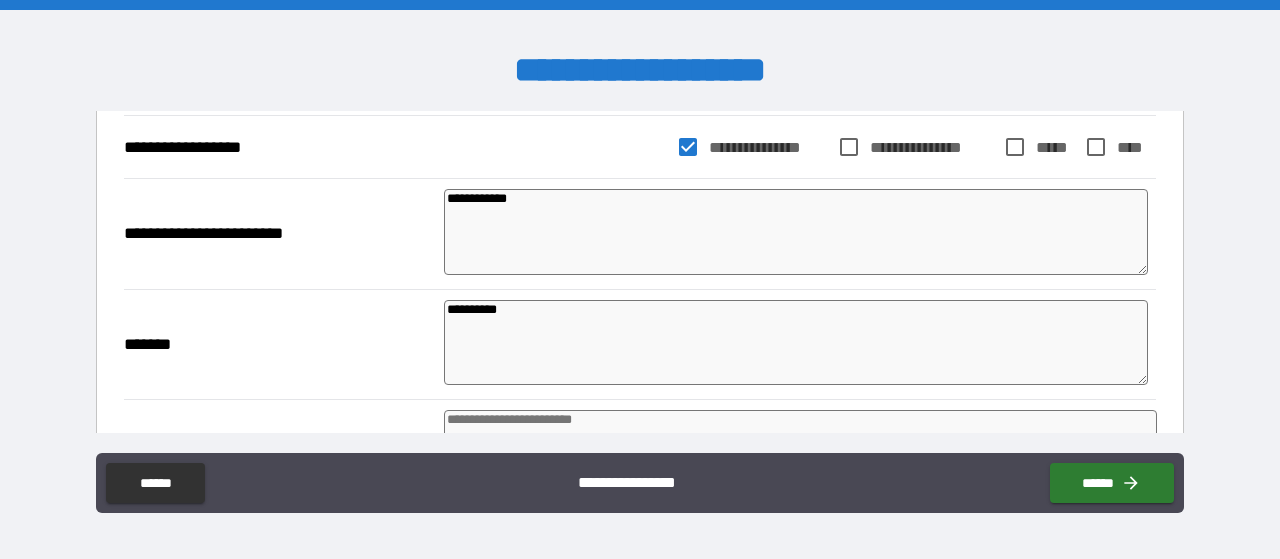 click on "**********" at bounding box center (640, 282) 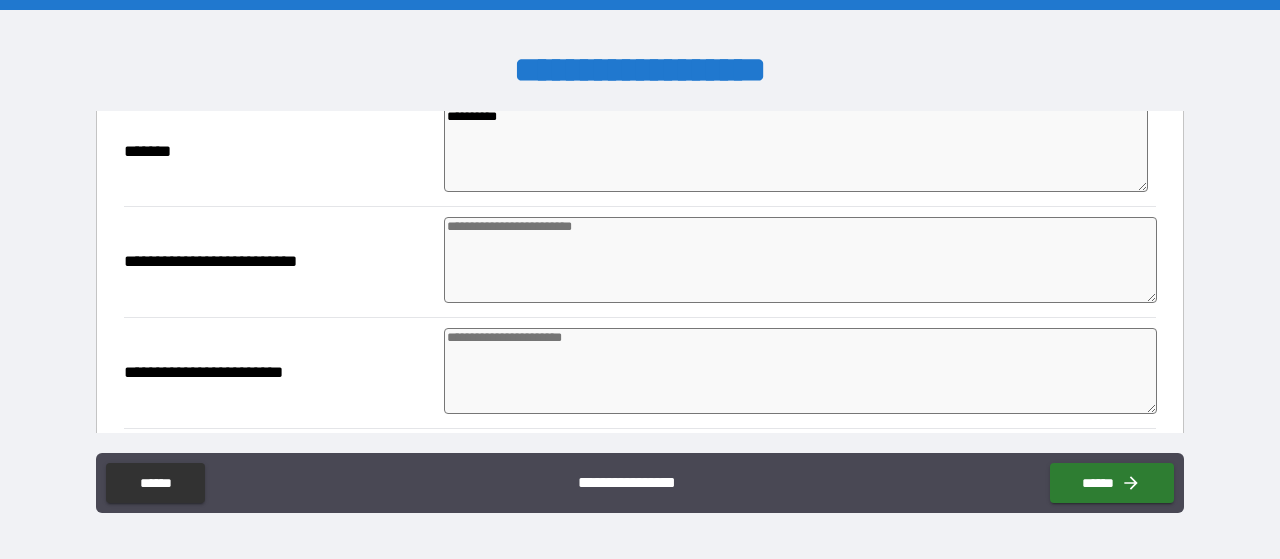 scroll, scrollTop: 734, scrollLeft: 0, axis: vertical 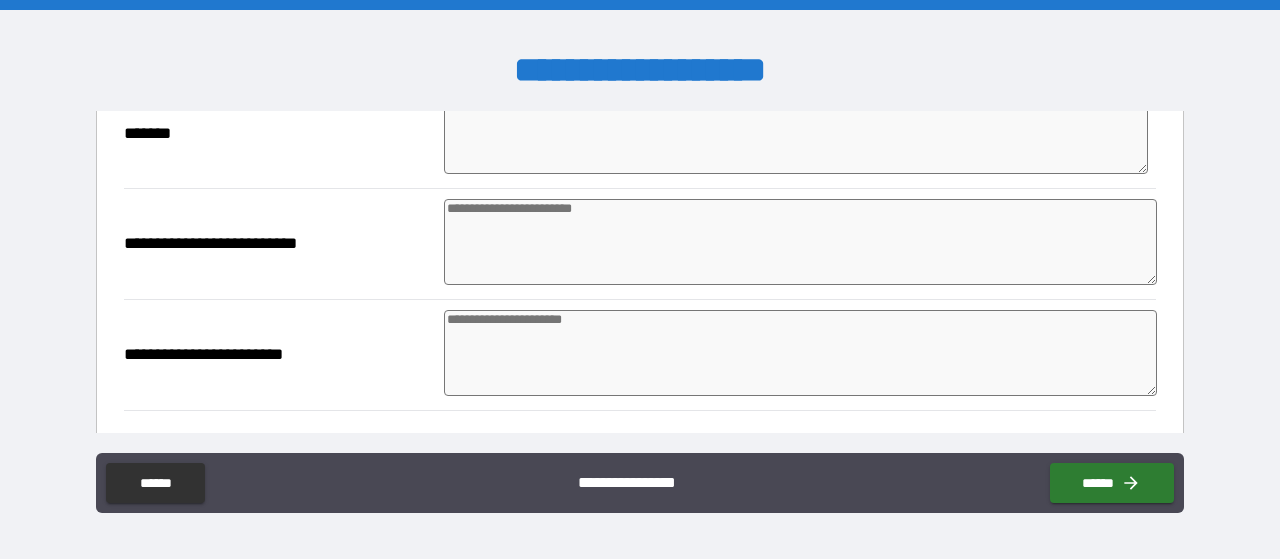 click at bounding box center [800, 242] 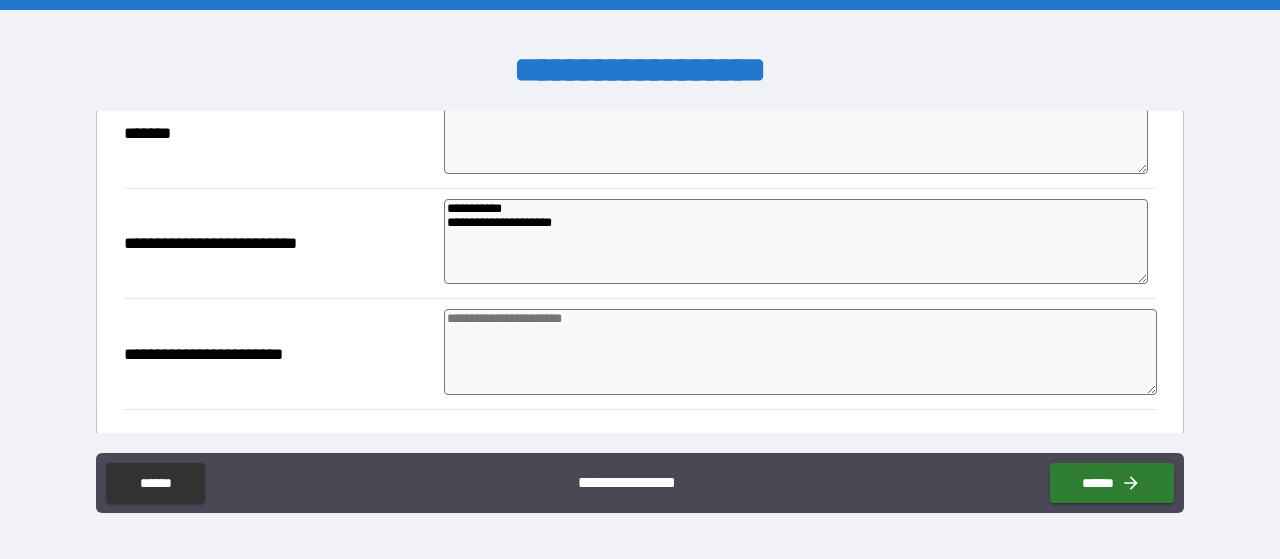 click at bounding box center (800, 352) 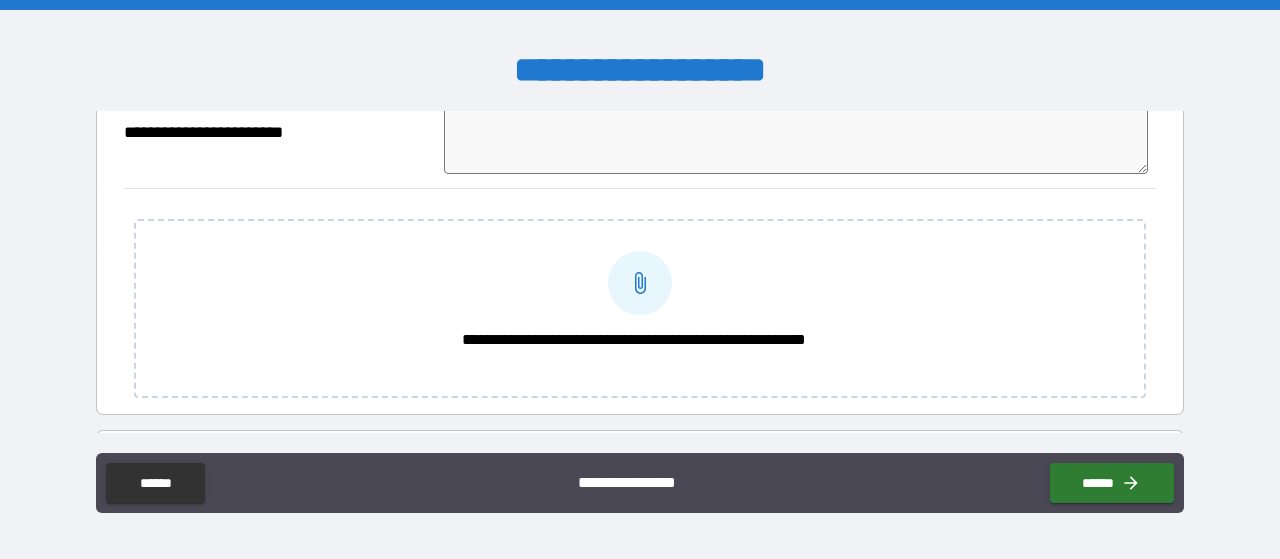 scroll, scrollTop: 992, scrollLeft: 0, axis: vertical 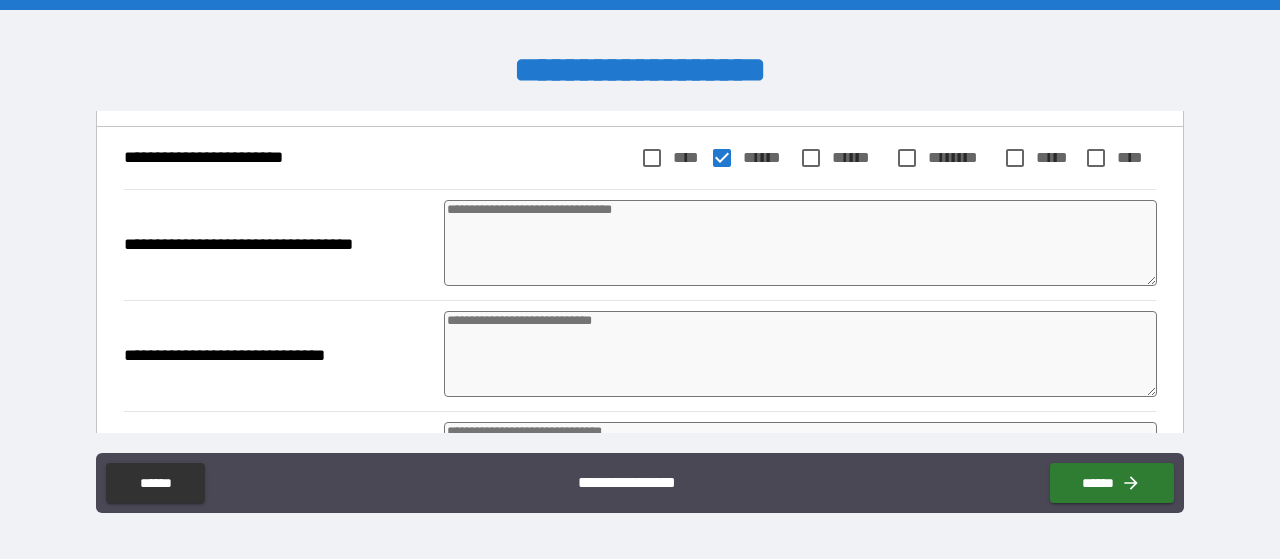 click at bounding box center (800, 243) 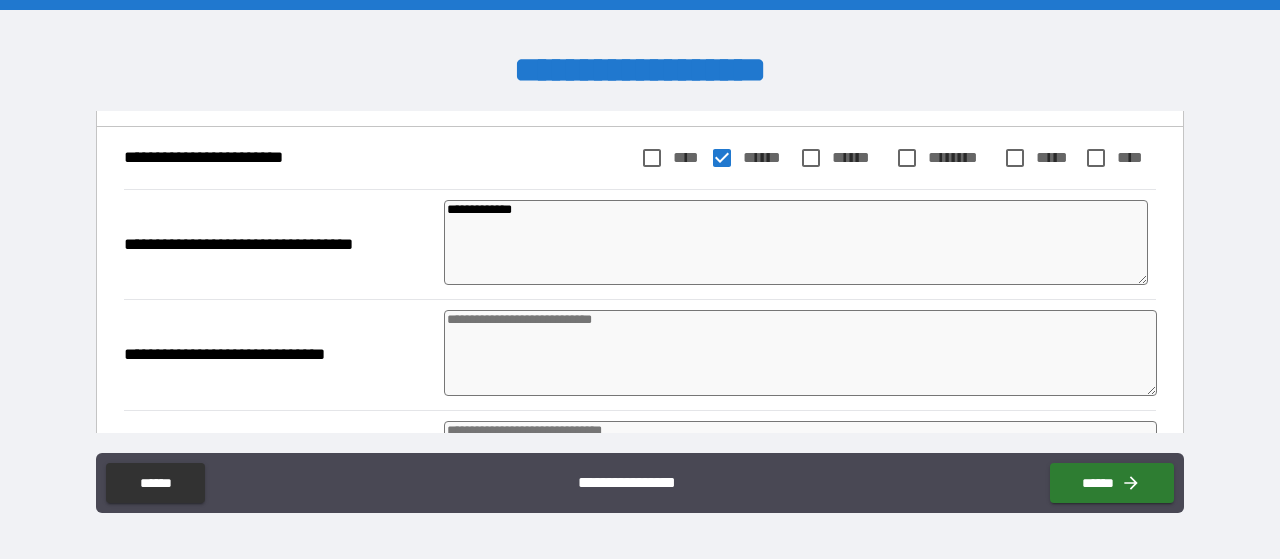 click at bounding box center (800, 353) 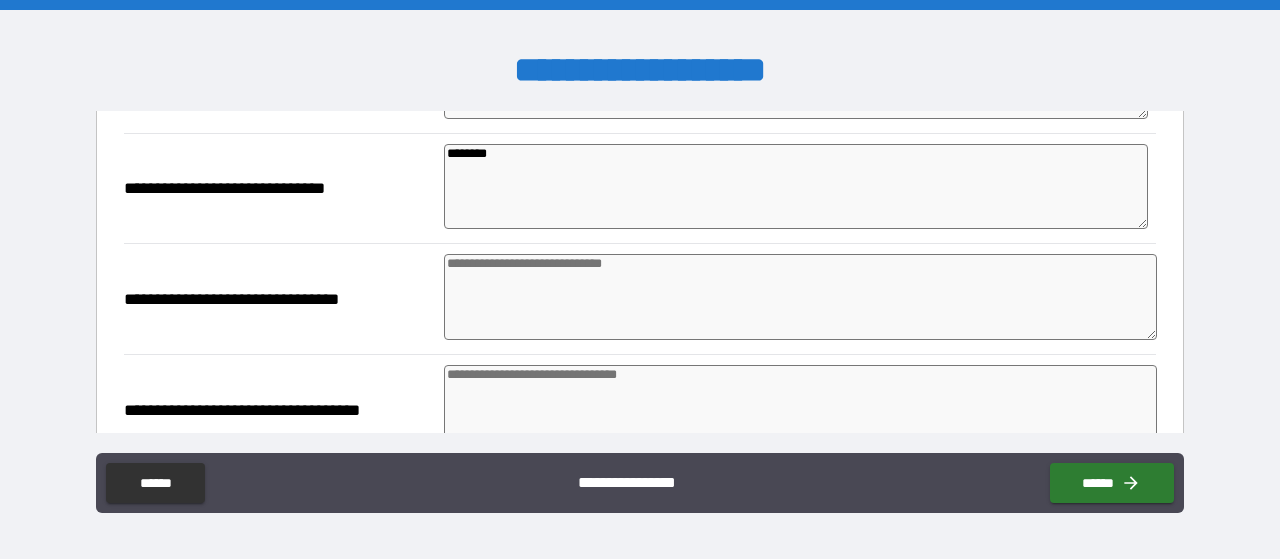 scroll, scrollTop: 1543, scrollLeft: 0, axis: vertical 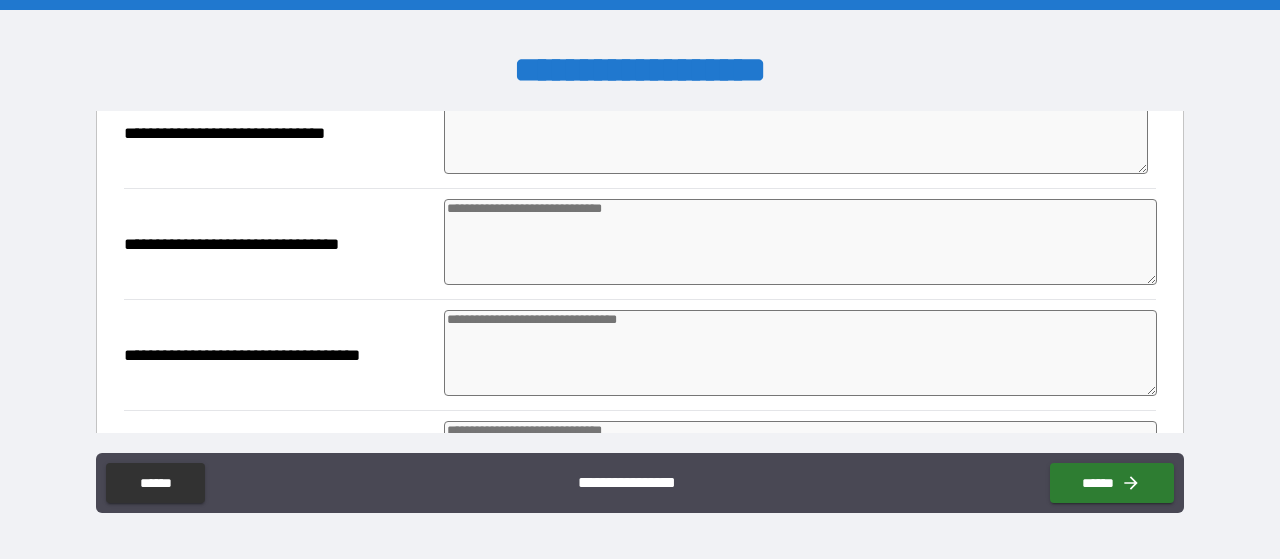 click at bounding box center [800, 242] 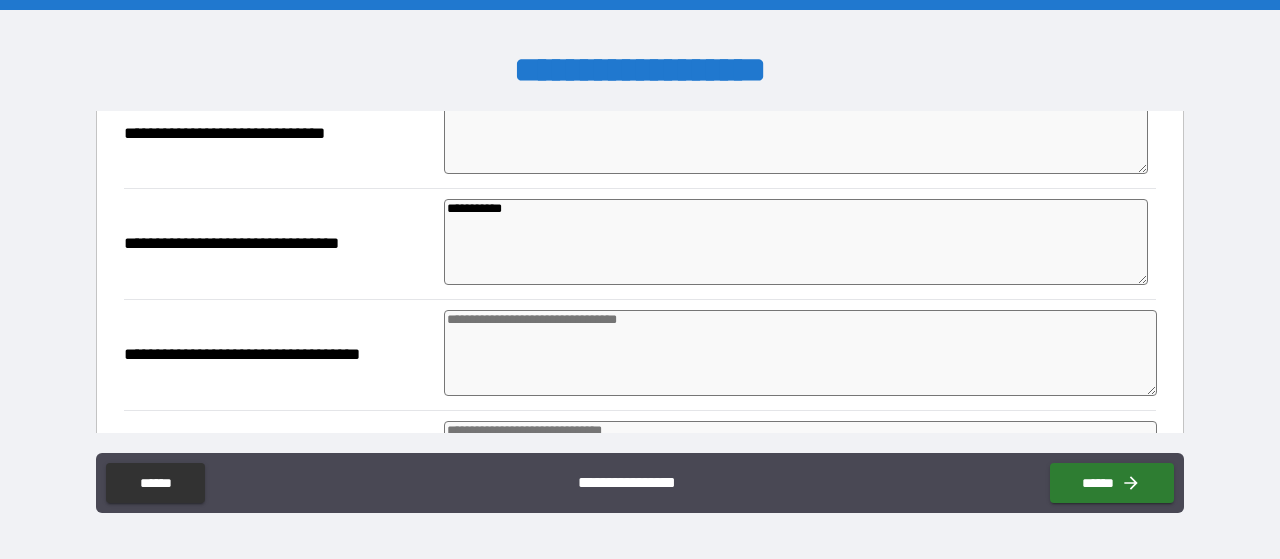 click at bounding box center (800, 353) 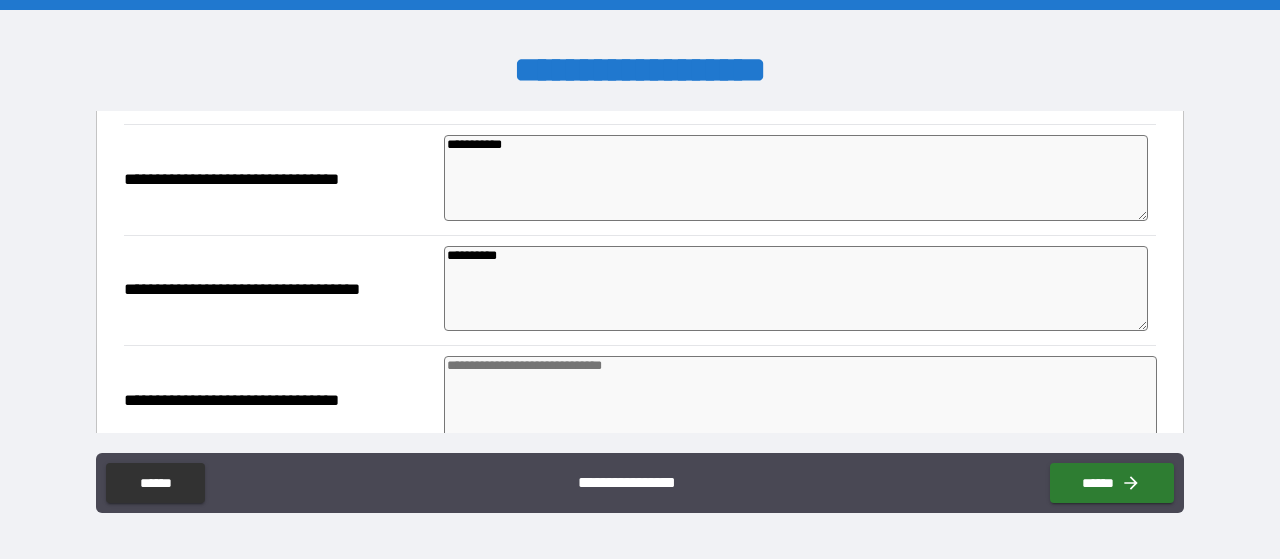 scroll, scrollTop: 1662, scrollLeft: 0, axis: vertical 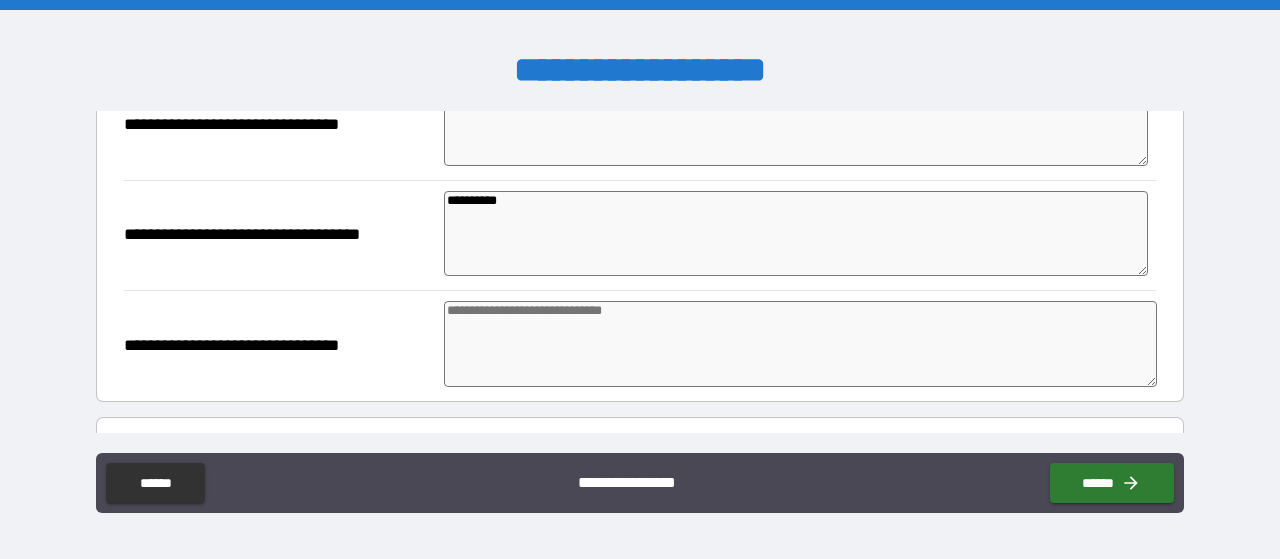 click at bounding box center [800, 344] 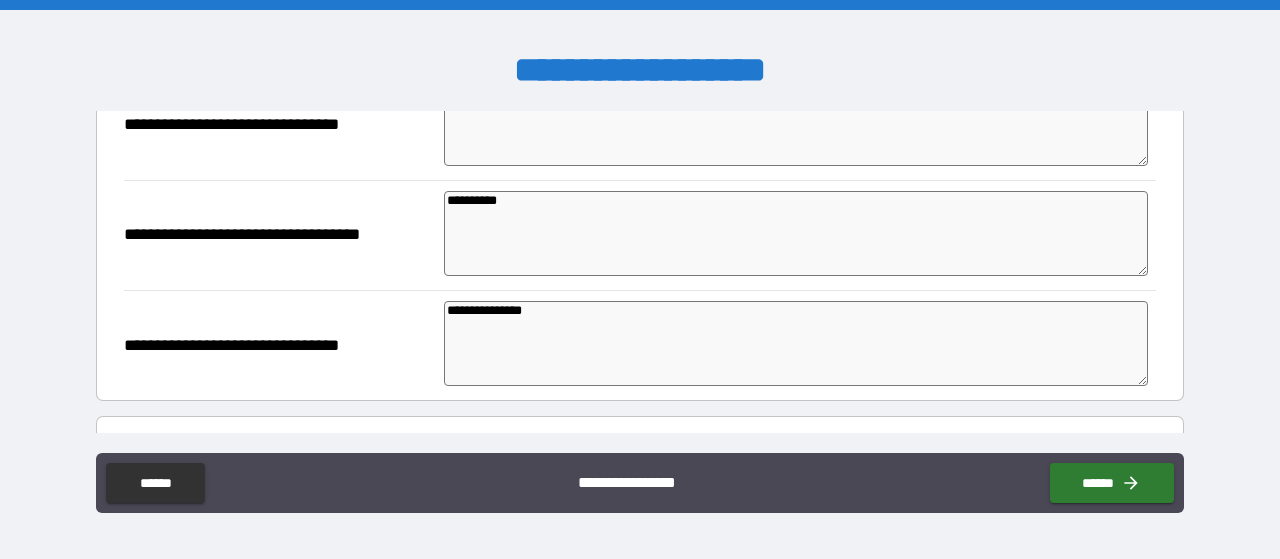 click on "**********" at bounding box center (796, 343) 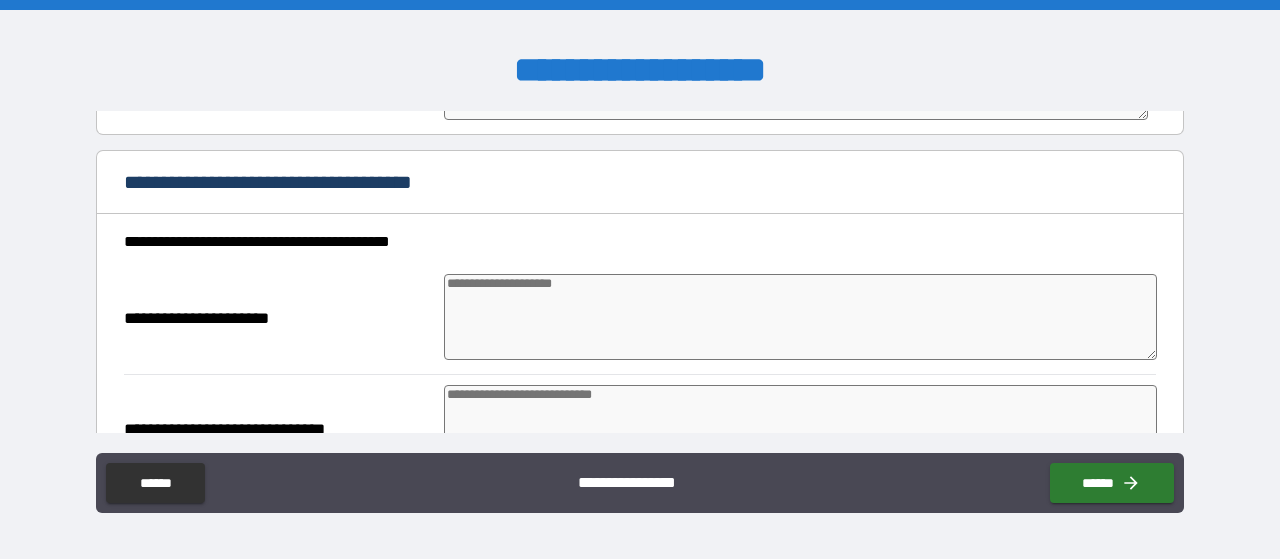 scroll, scrollTop: 1956, scrollLeft: 0, axis: vertical 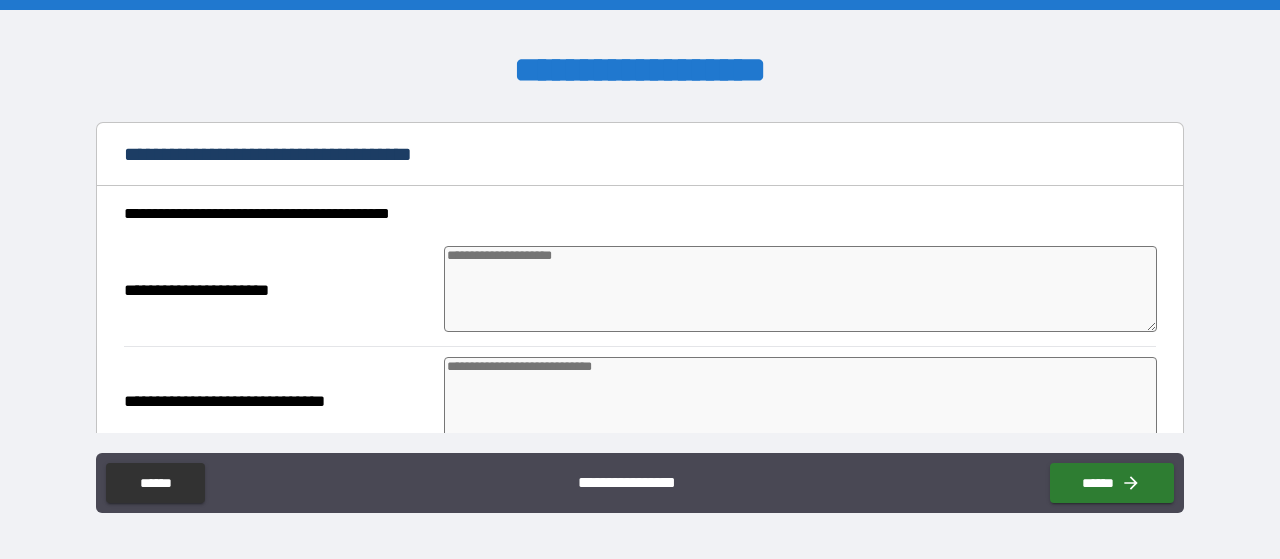click at bounding box center [800, 289] 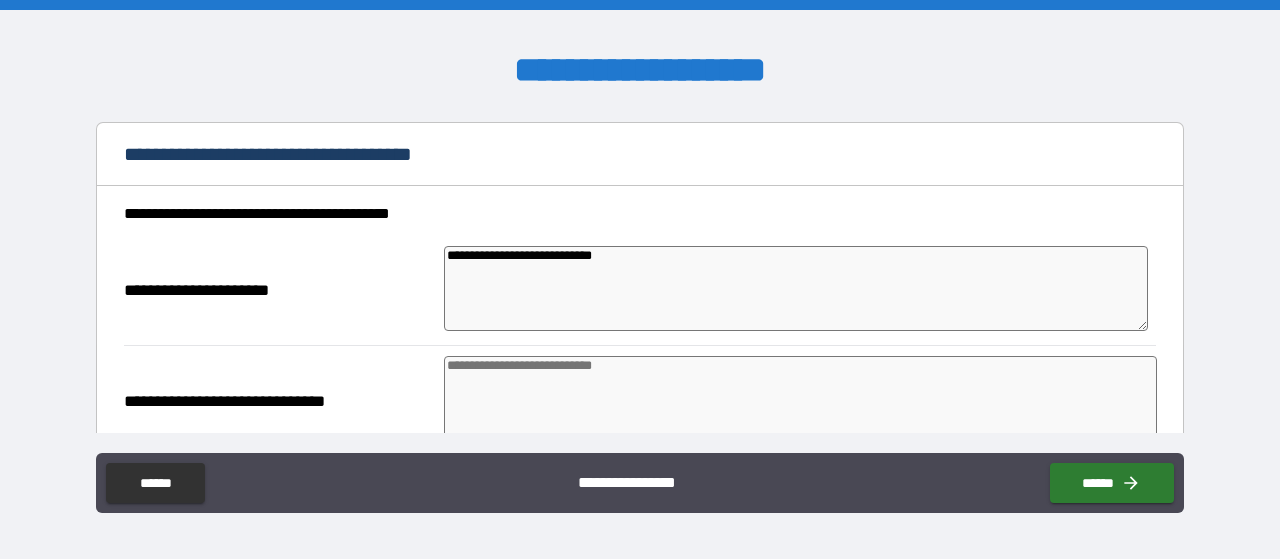 click at bounding box center [800, 399] 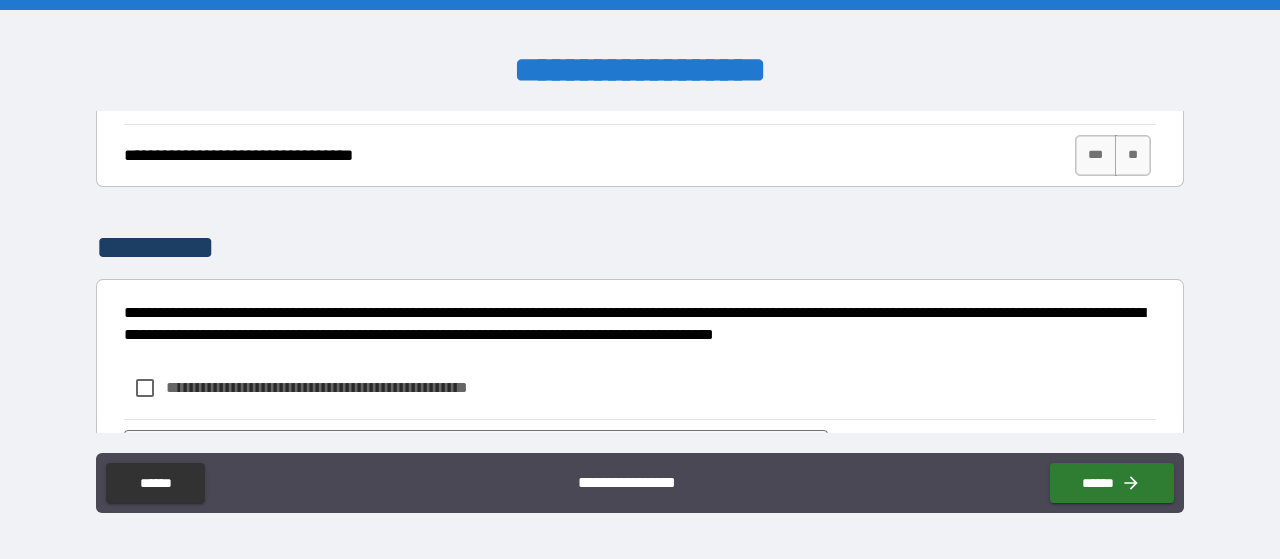 scroll, scrollTop: 4114, scrollLeft: 0, axis: vertical 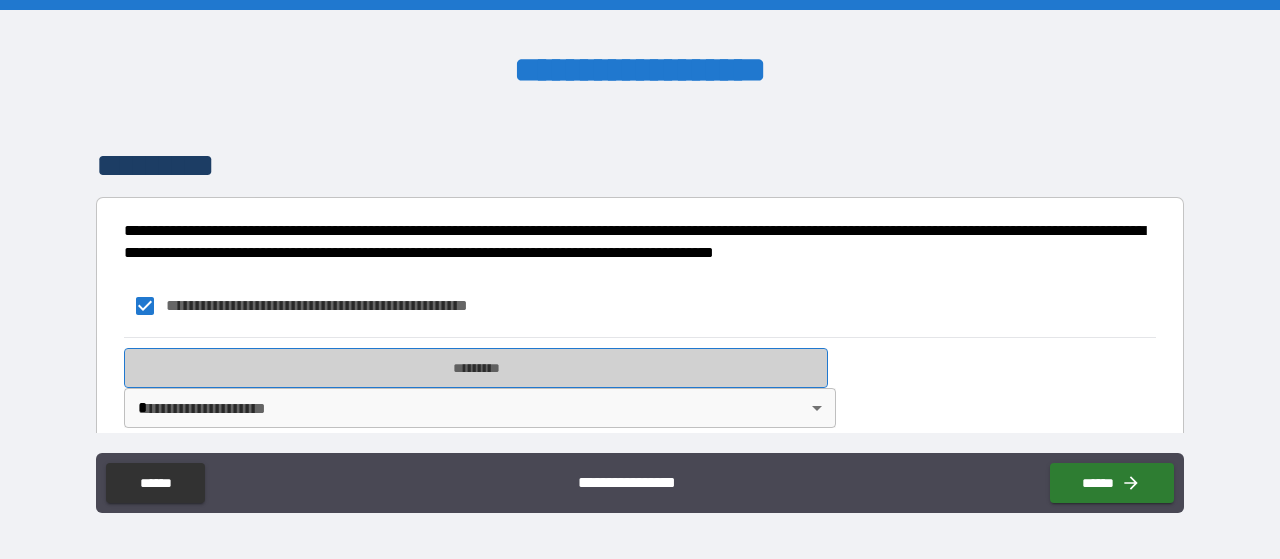 click on "*********" at bounding box center (476, 368) 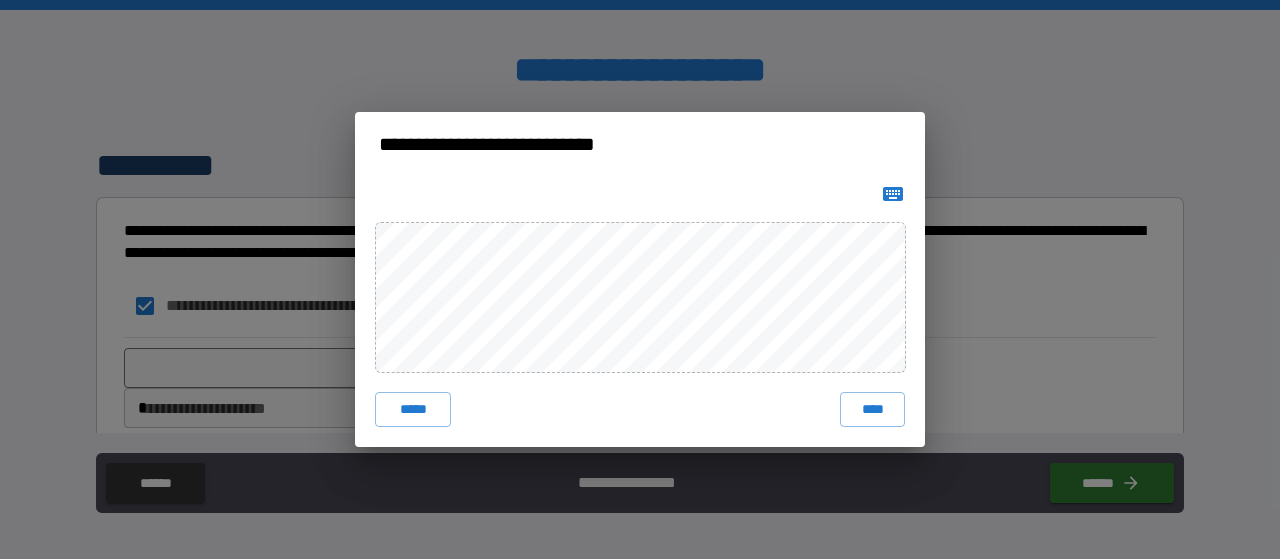 click on "**********" at bounding box center [640, 279] 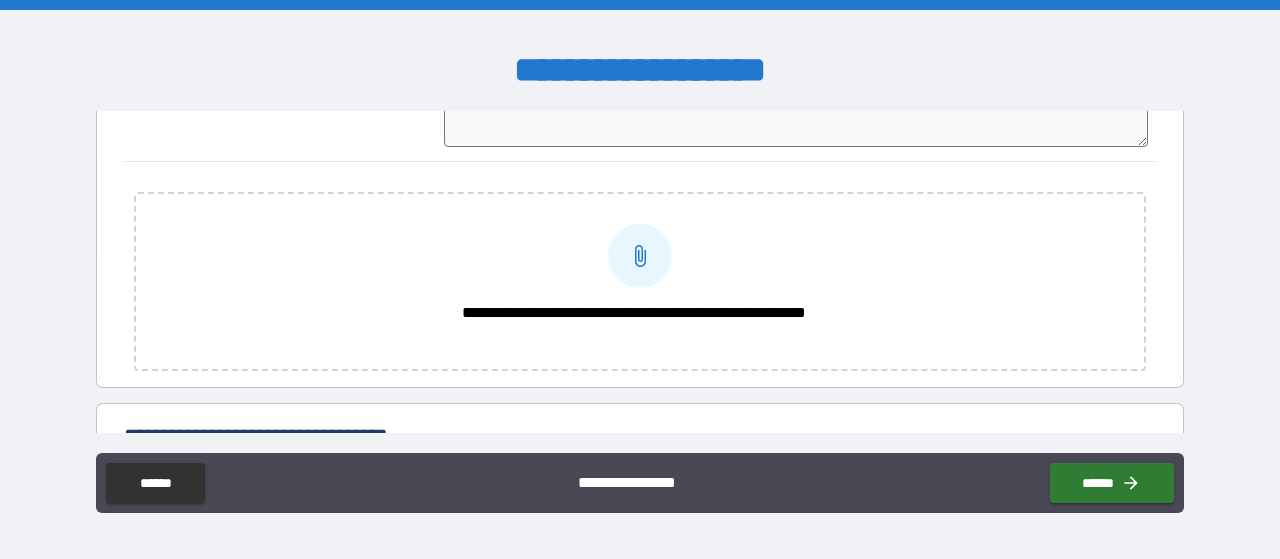 scroll, scrollTop: 863, scrollLeft: 0, axis: vertical 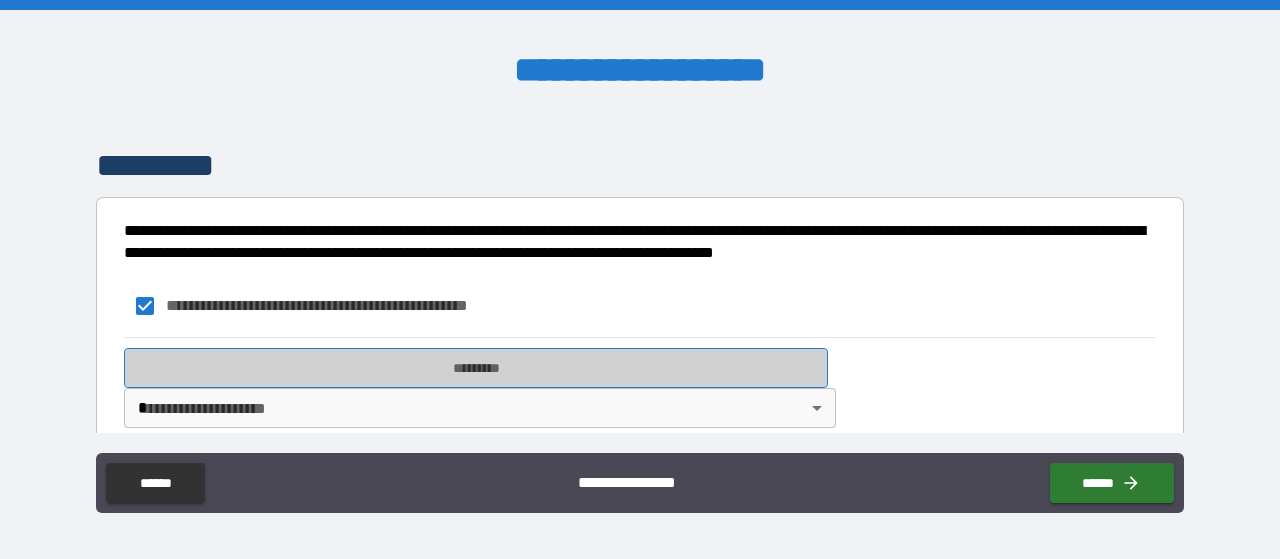 click on "*********" at bounding box center (476, 368) 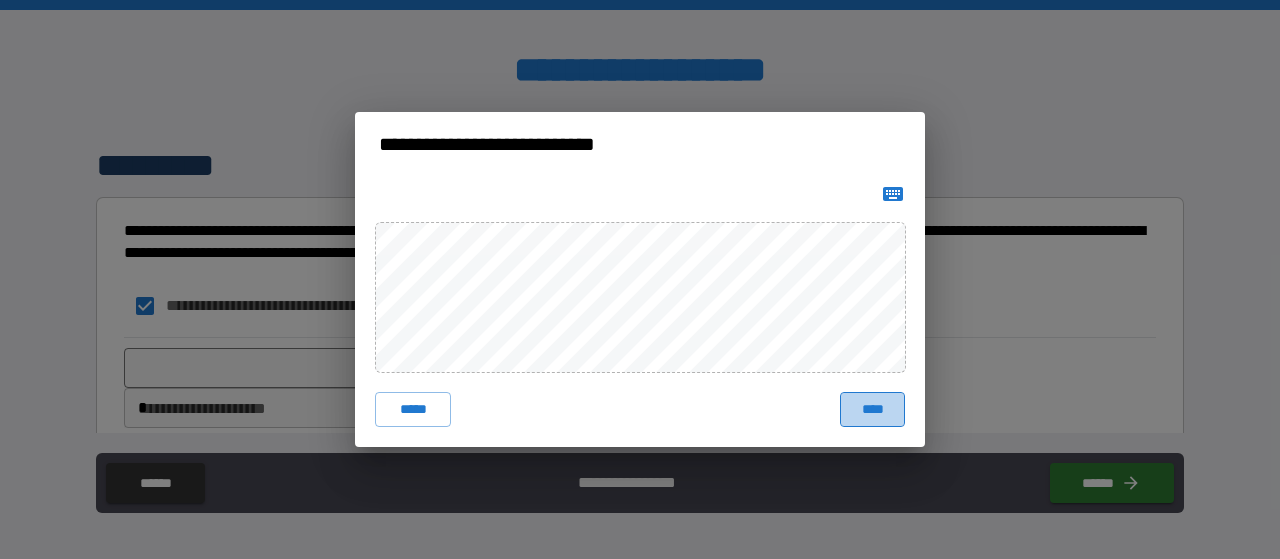 click on "****" at bounding box center (872, 410) 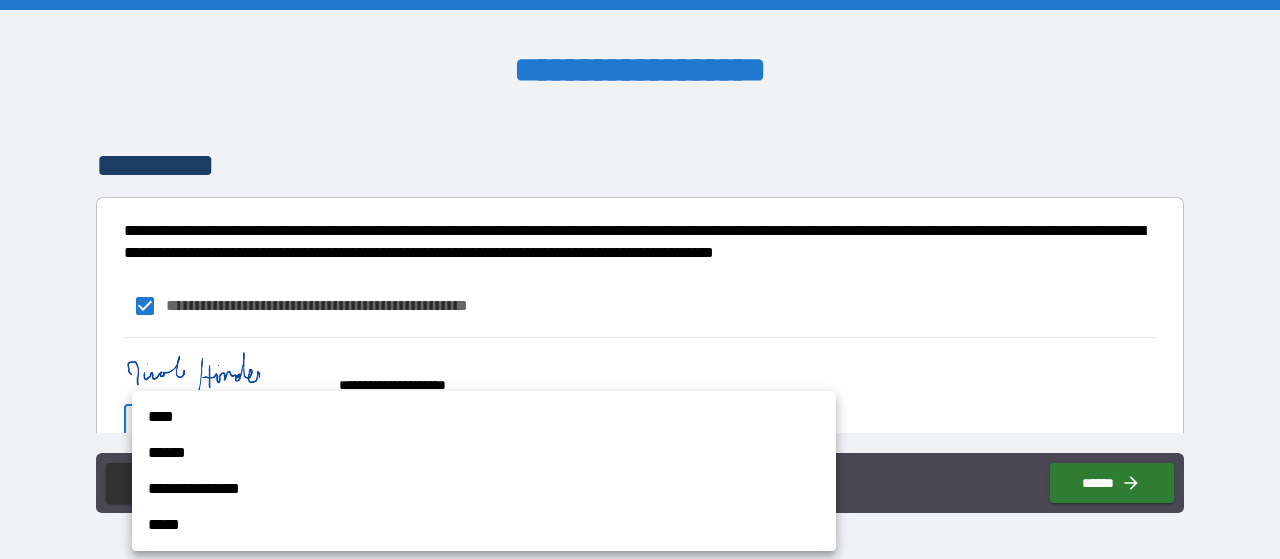 click on "**********" at bounding box center (640, 279) 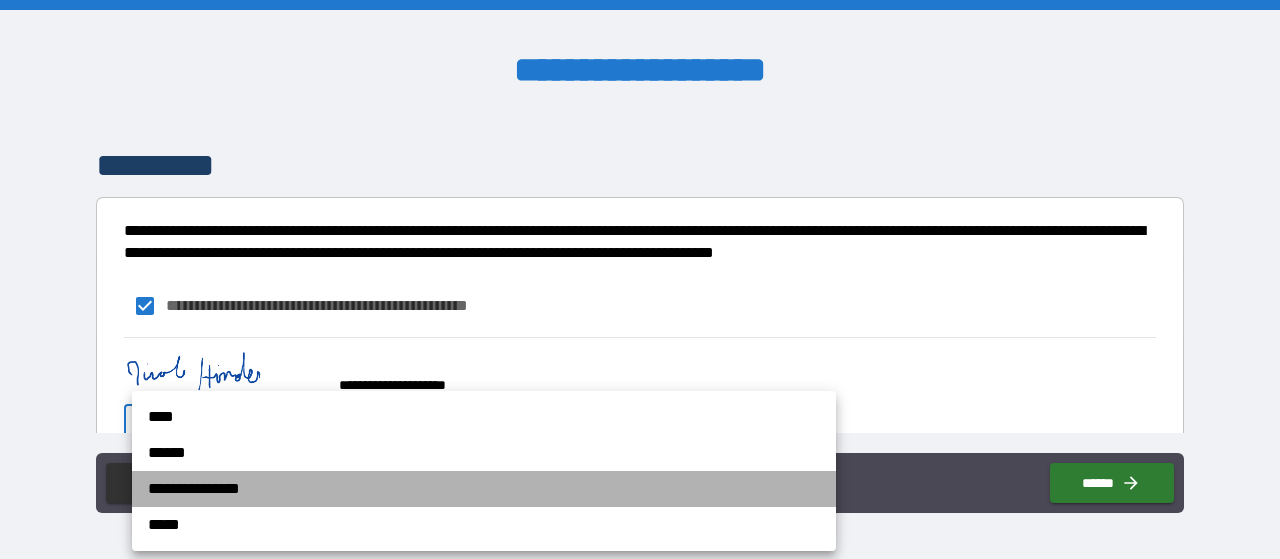 click on "**********" at bounding box center (484, 489) 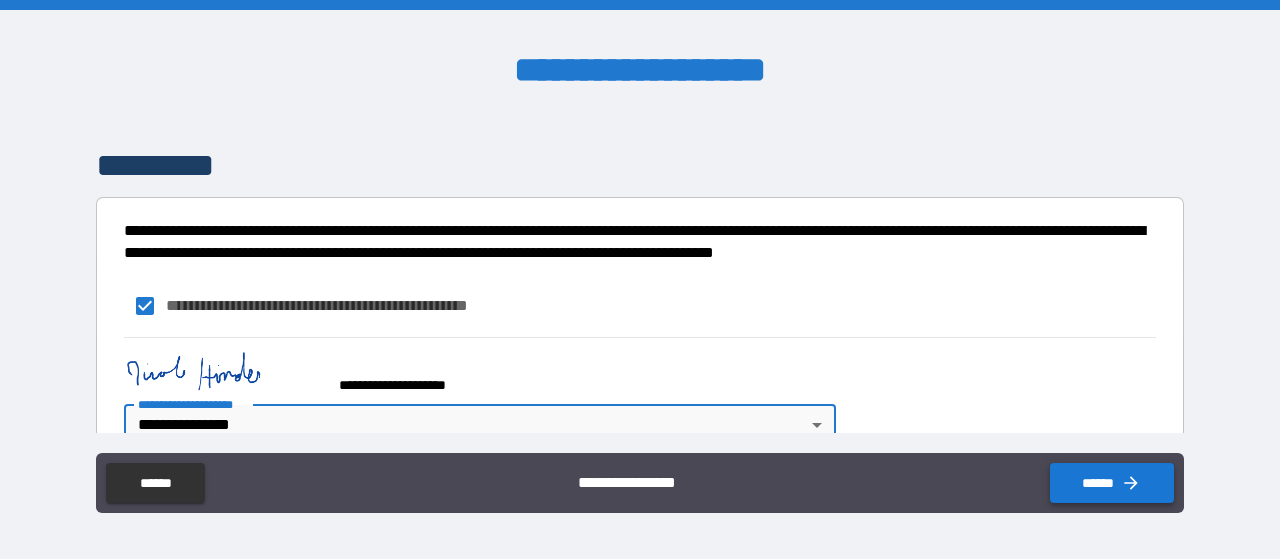 click on "******" at bounding box center [1112, 483] 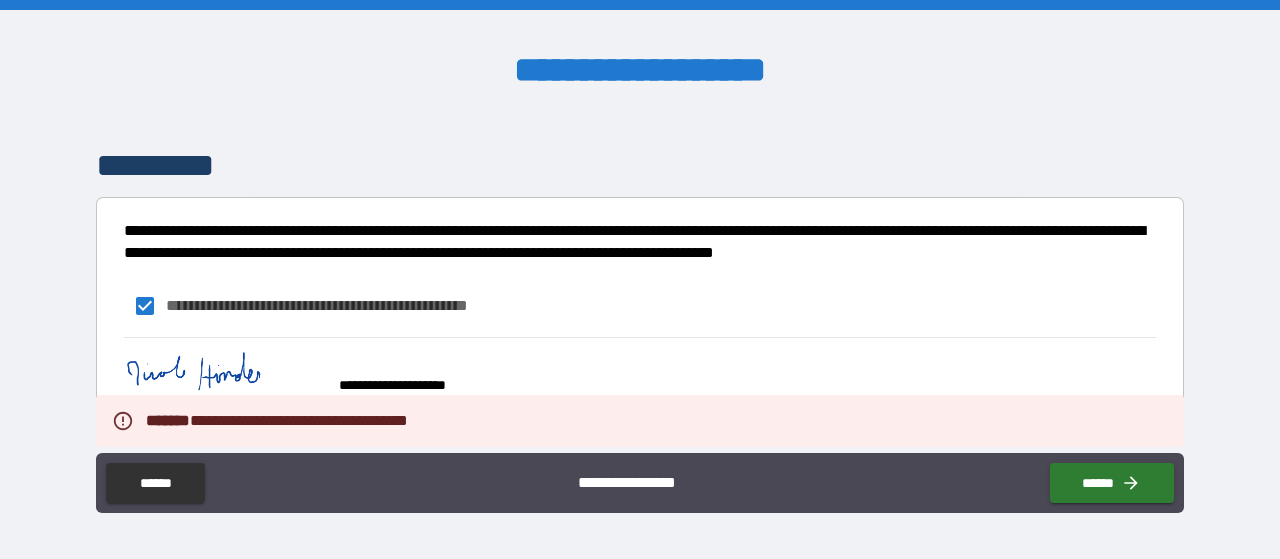drag, startPoint x: 1150, startPoint y: 277, endPoint x: 1148, endPoint y: 254, distance: 23.086792 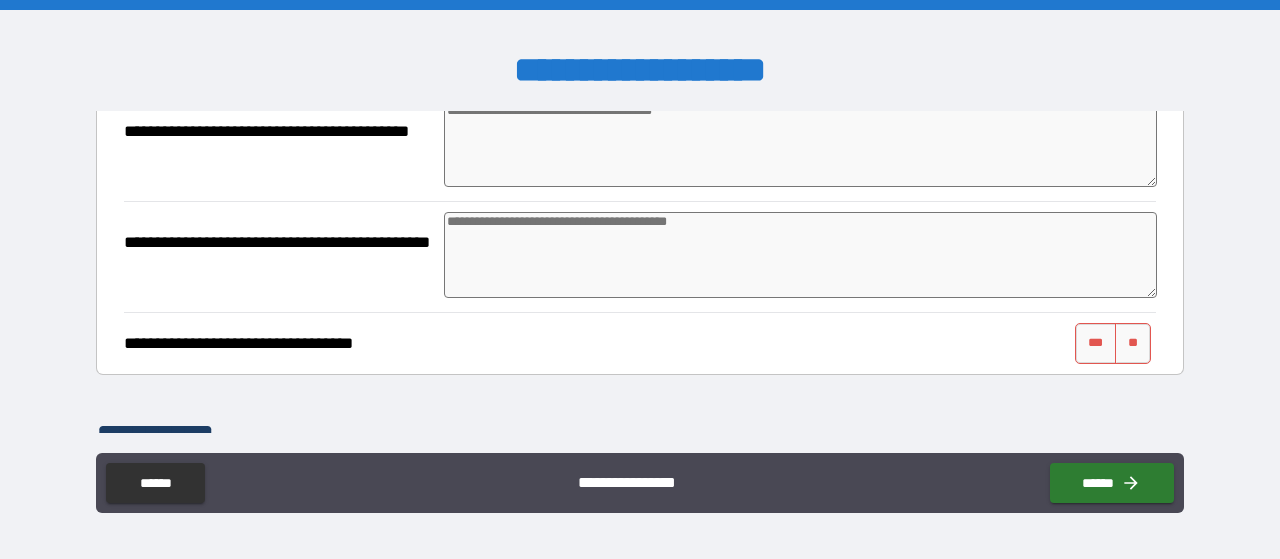 scroll, scrollTop: 3830, scrollLeft: 0, axis: vertical 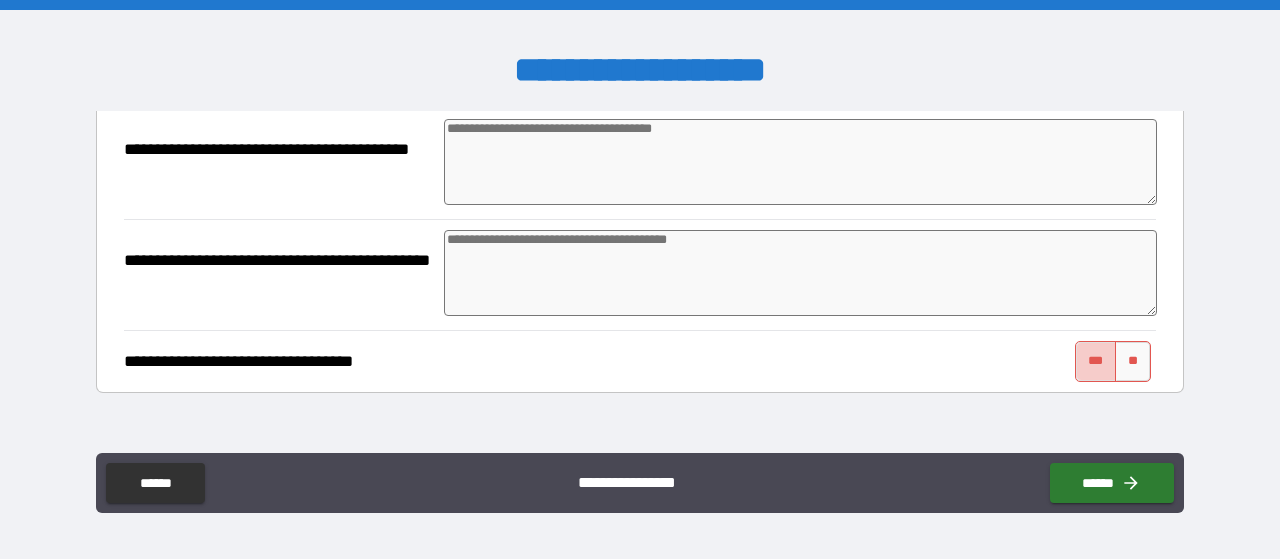click on "***" at bounding box center [1096, 361] 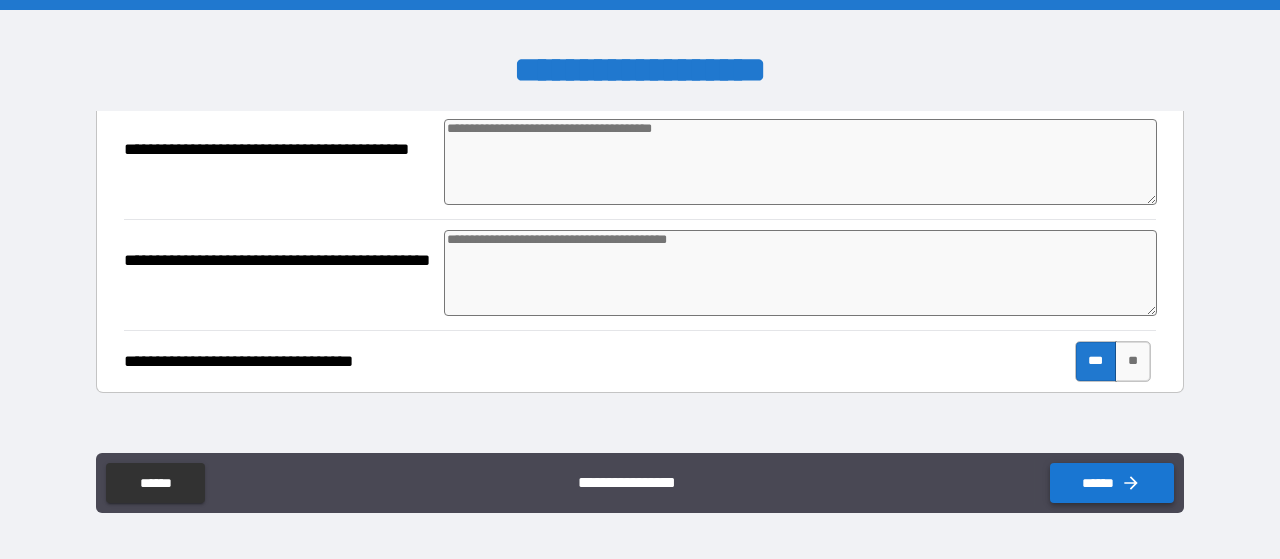 click on "******" at bounding box center (1112, 483) 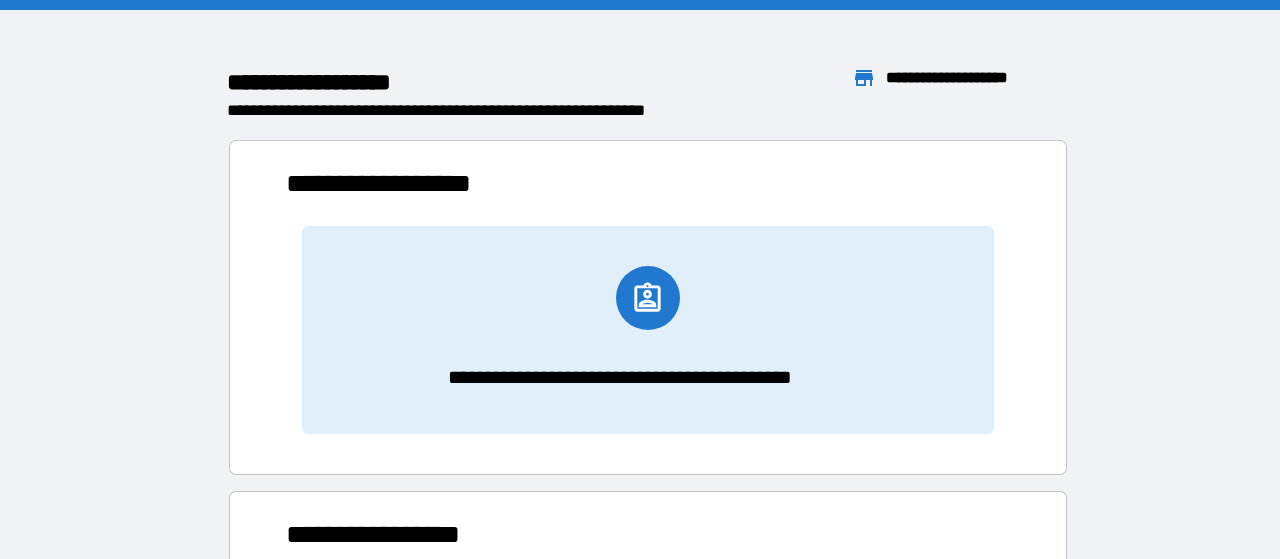 scroll, scrollTop: 16, scrollLeft: 16, axis: both 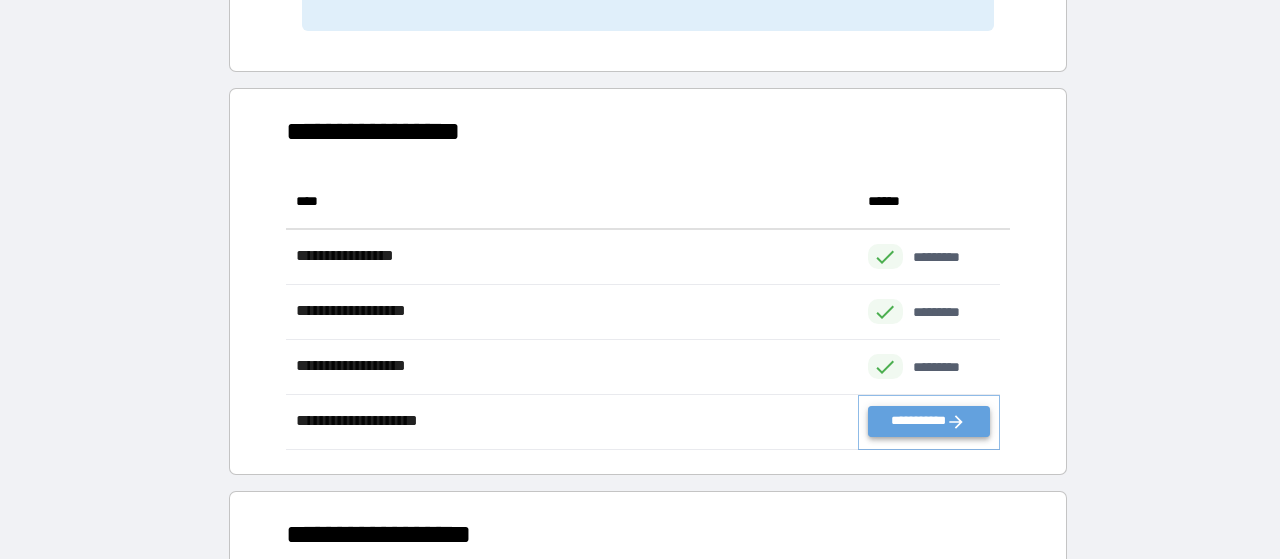 click on "**********" at bounding box center [929, 421] 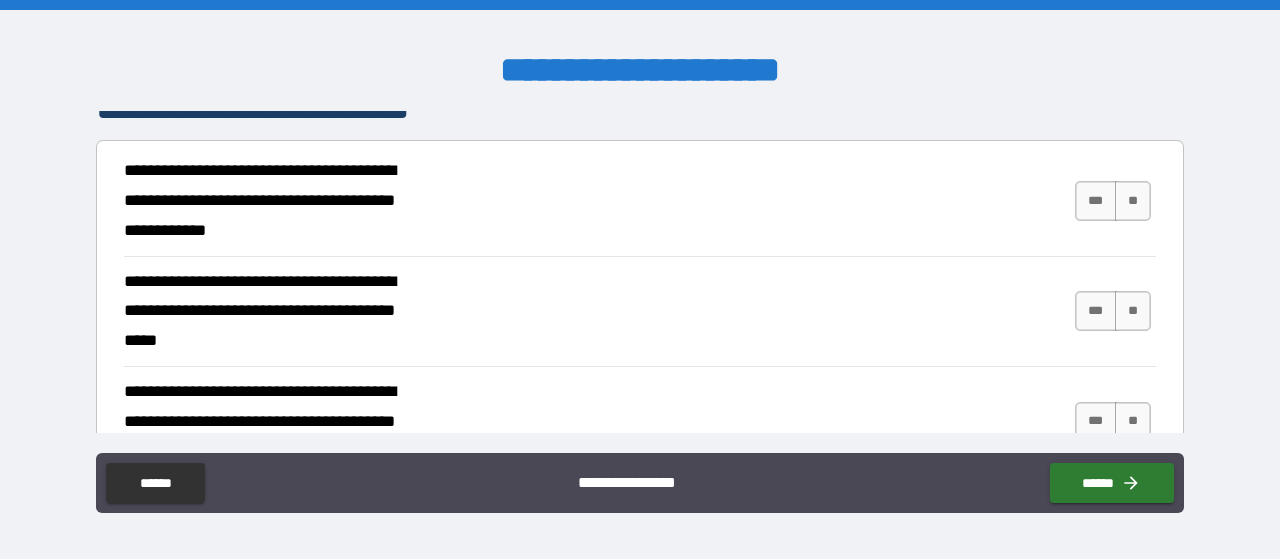 scroll, scrollTop: 402, scrollLeft: 0, axis: vertical 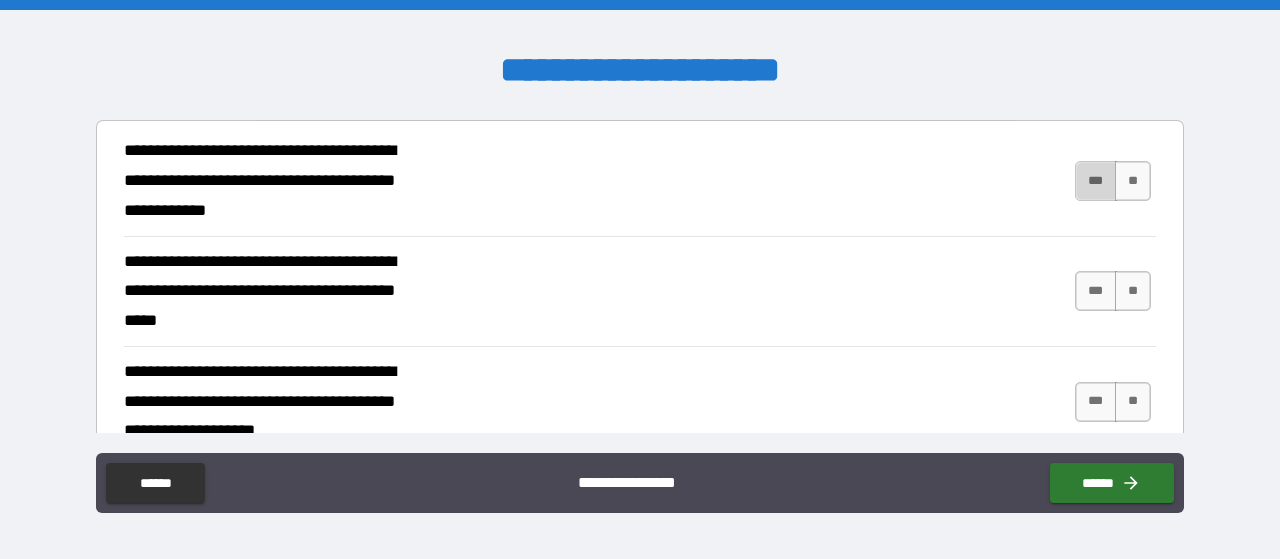 click on "***" at bounding box center (1096, 181) 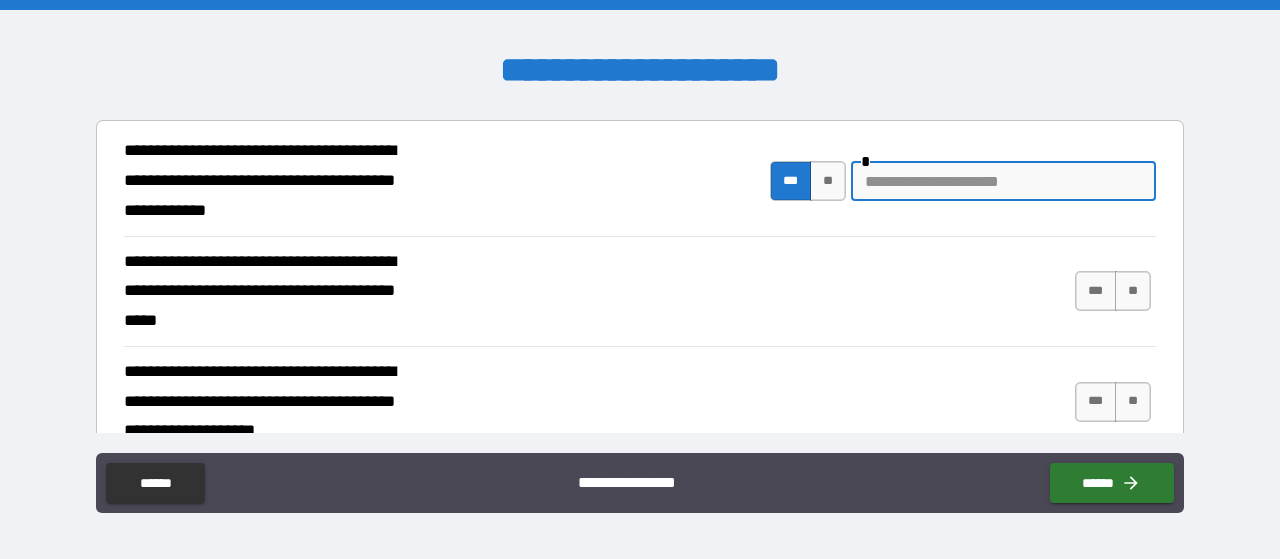 click at bounding box center [1003, 181] 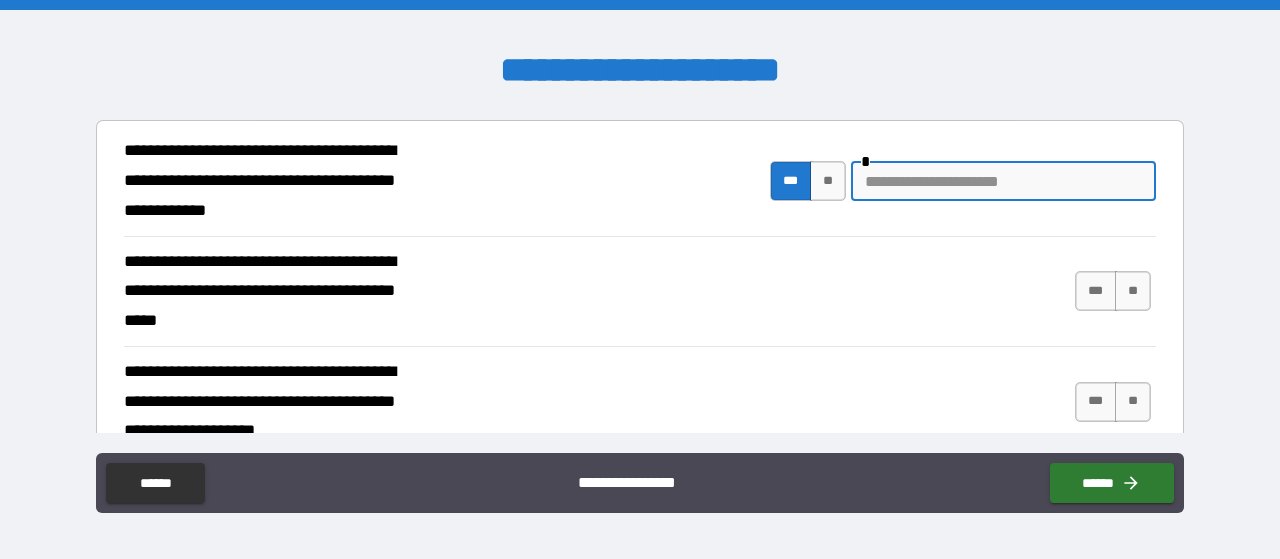click at bounding box center (1003, 181) 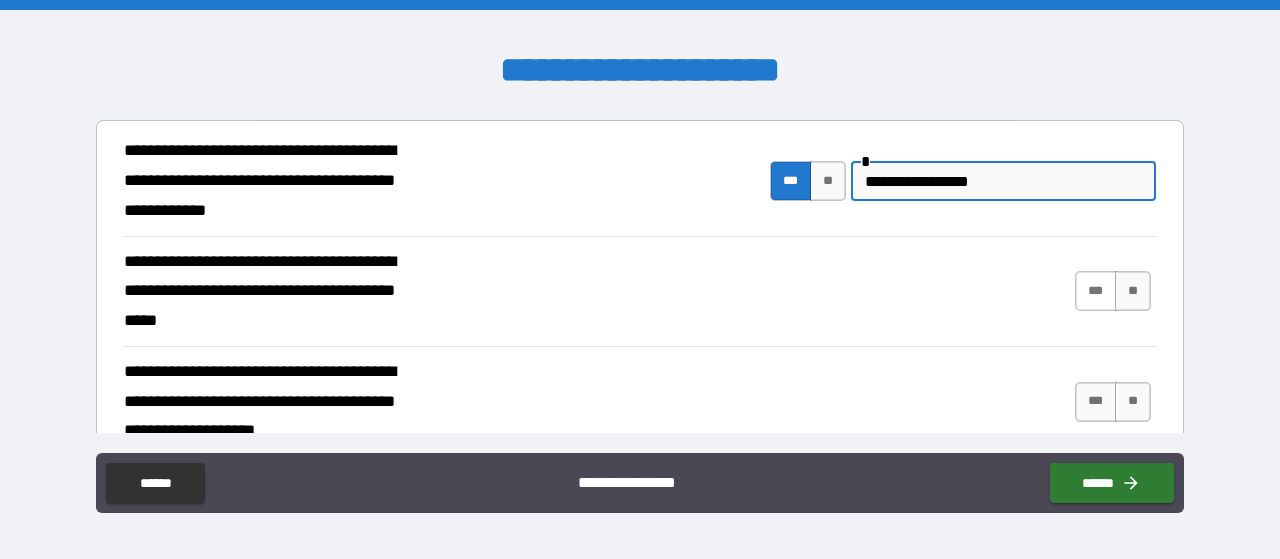 click on "***" at bounding box center (1096, 291) 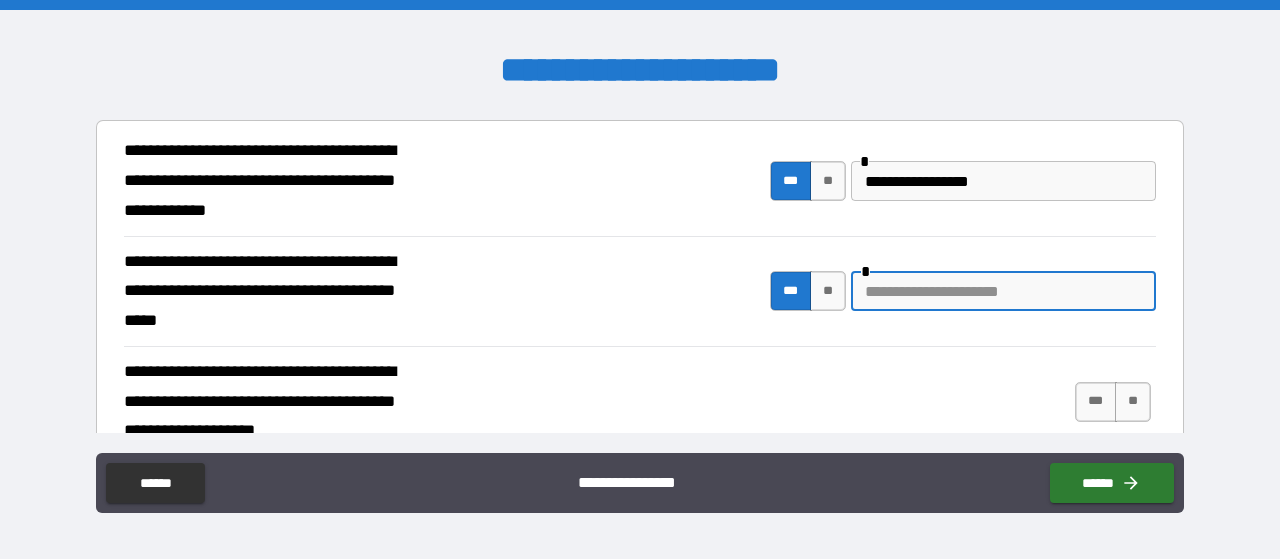 click at bounding box center (1003, 291) 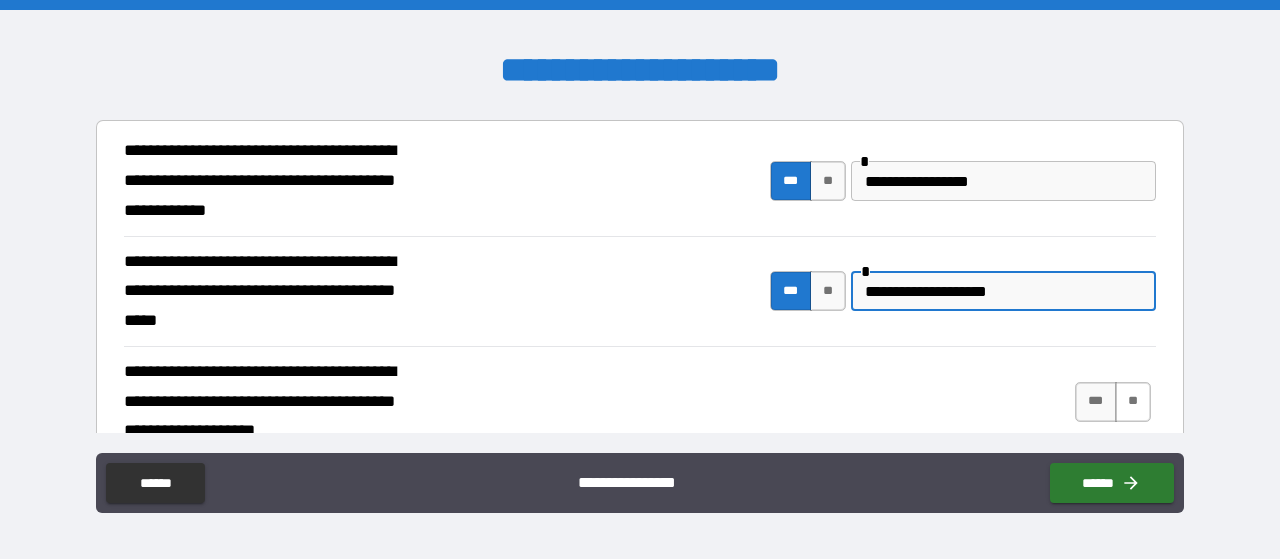 click on "**" at bounding box center [1133, 402] 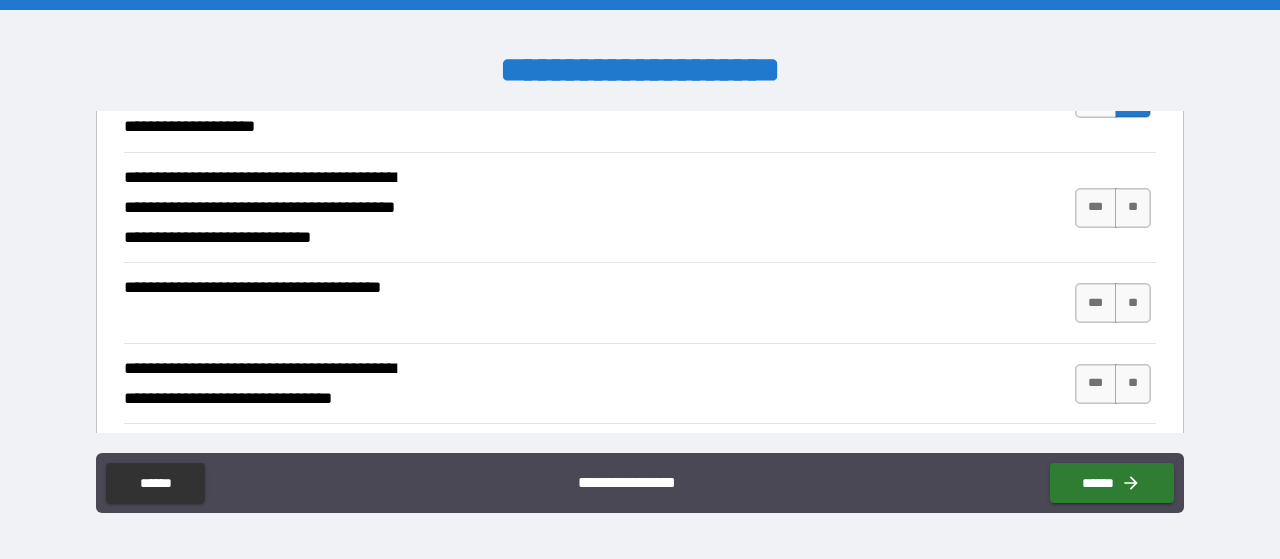 scroll, scrollTop: 716, scrollLeft: 0, axis: vertical 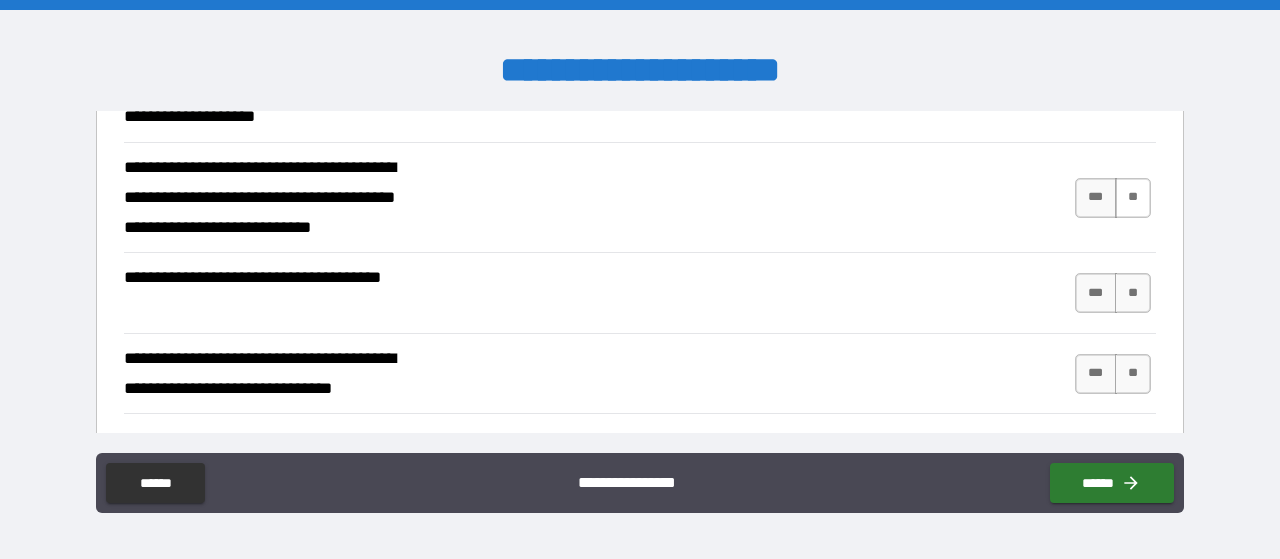 click on "**" at bounding box center (1133, 198) 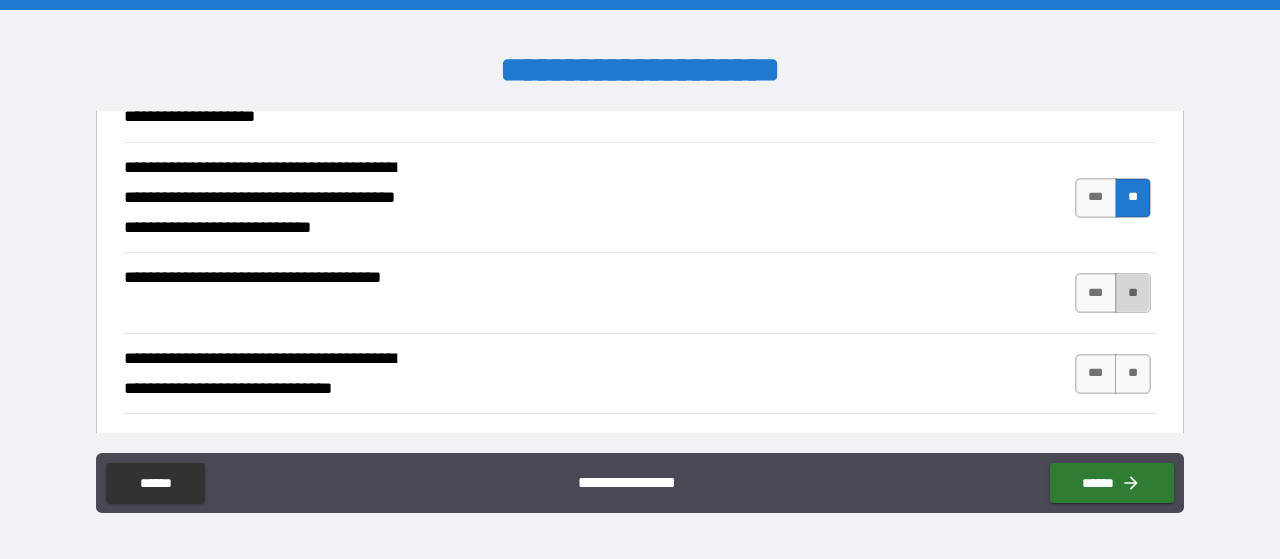 click on "**" at bounding box center (1133, 293) 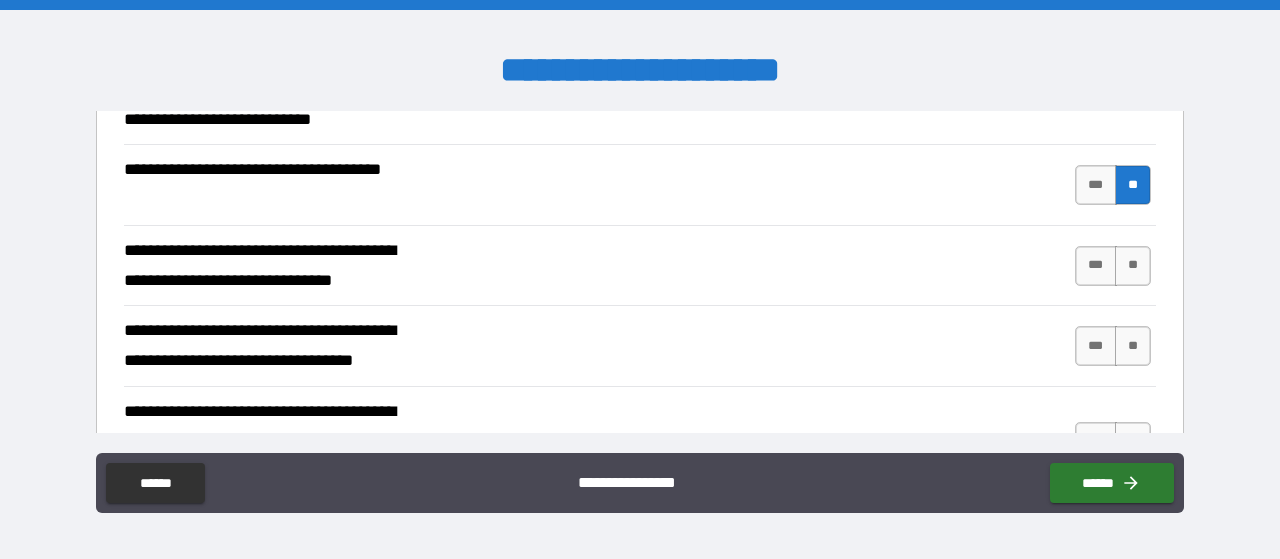 scroll, scrollTop: 834, scrollLeft: 0, axis: vertical 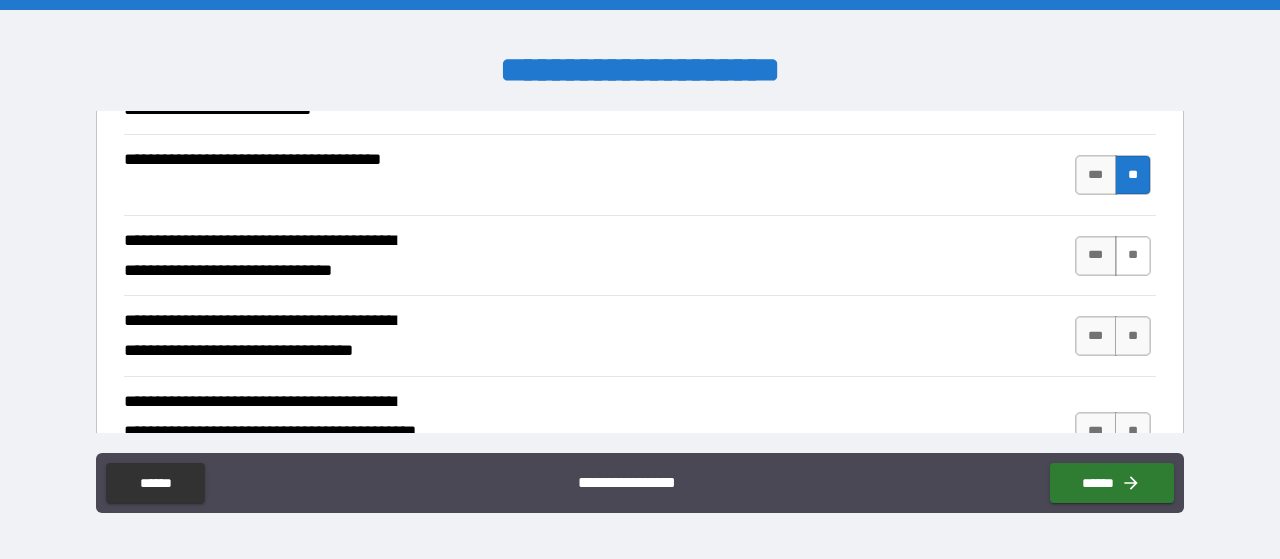 click on "**" at bounding box center (1133, 256) 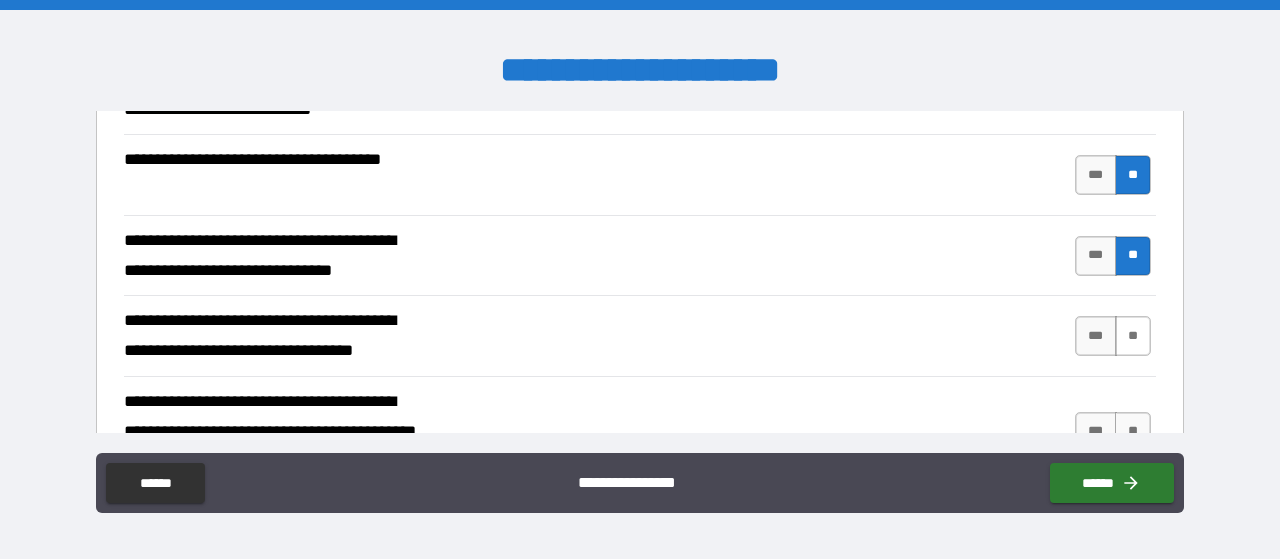 click on "**" at bounding box center (1133, 336) 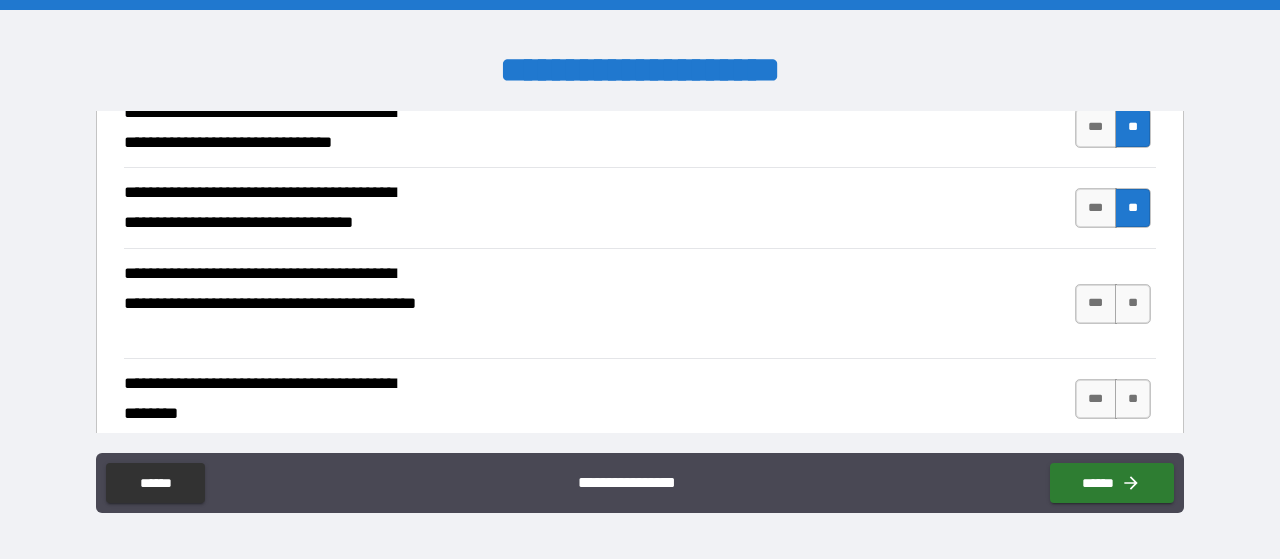 scroll, scrollTop: 990, scrollLeft: 0, axis: vertical 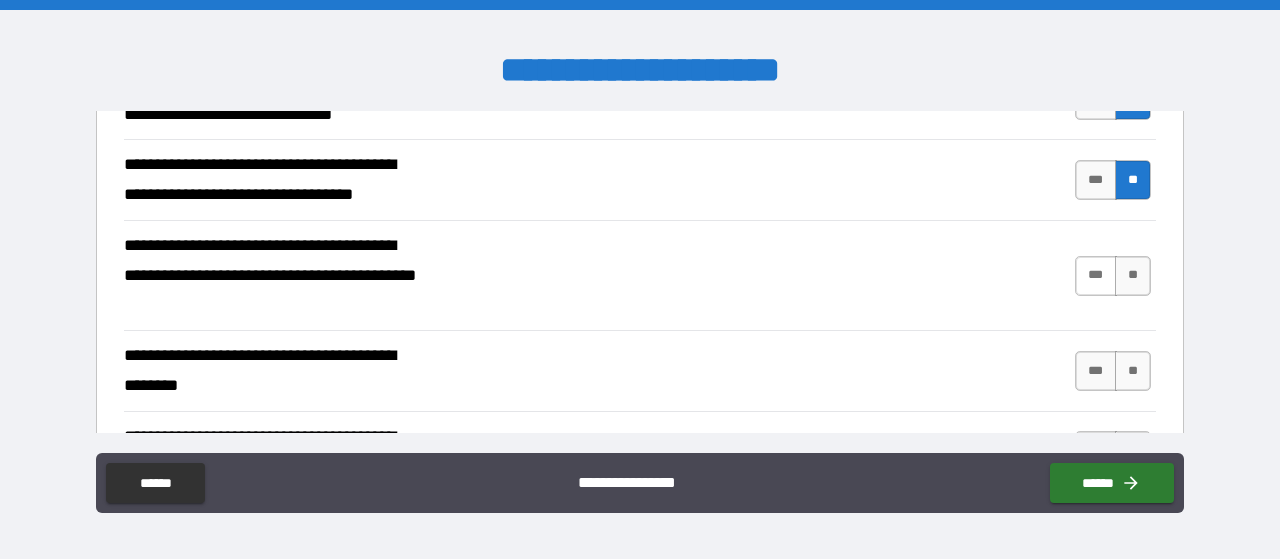 click on "***" at bounding box center [1096, 276] 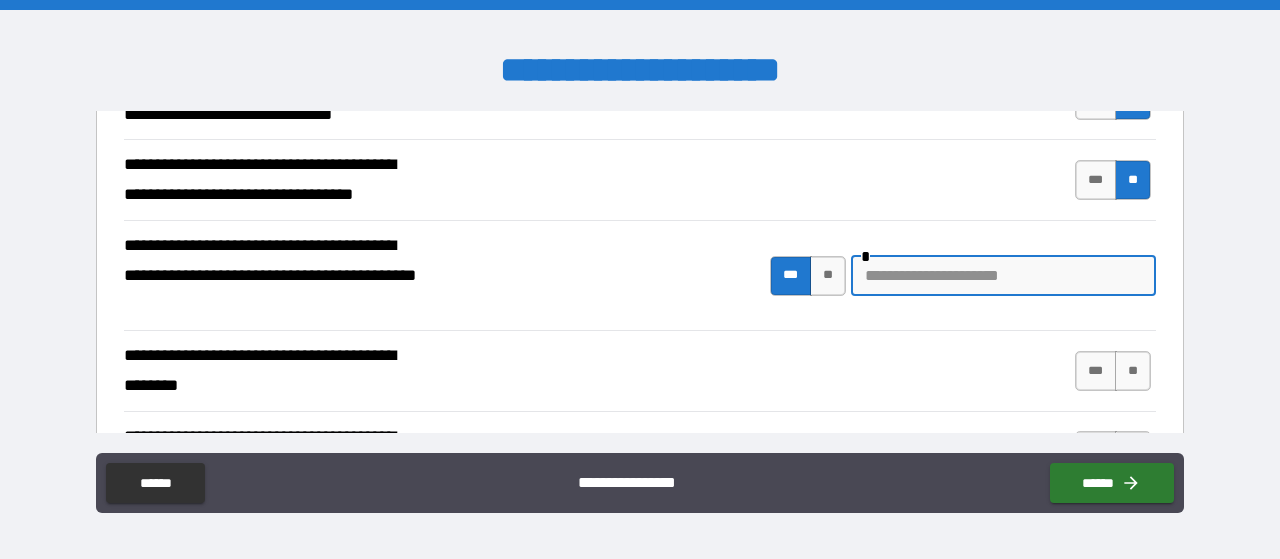 click at bounding box center (1003, 276) 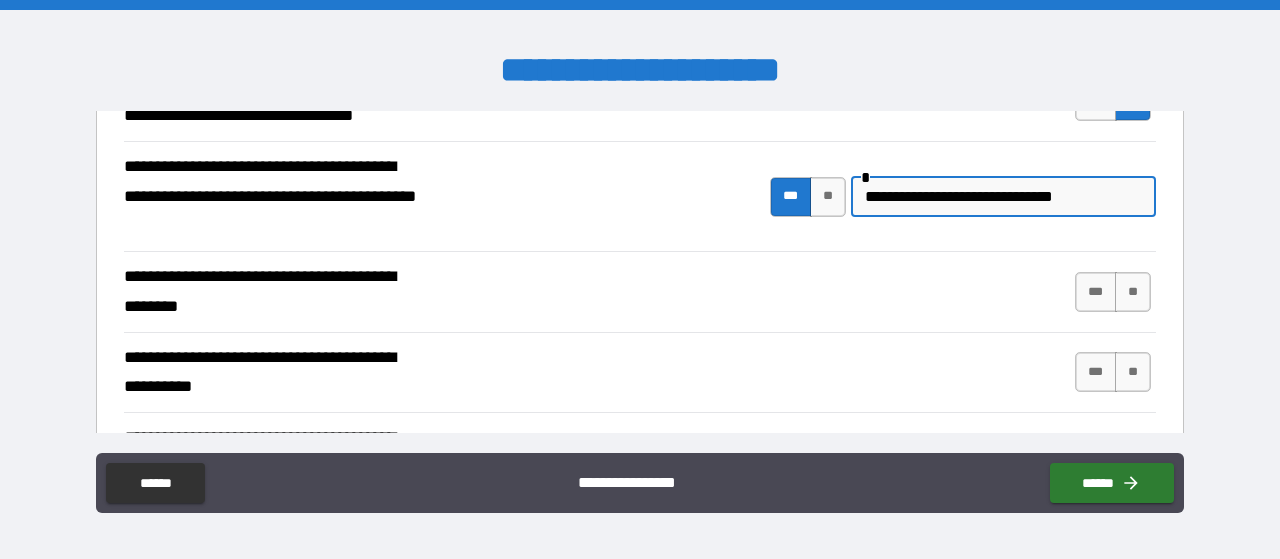 scroll, scrollTop: 1088, scrollLeft: 0, axis: vertical 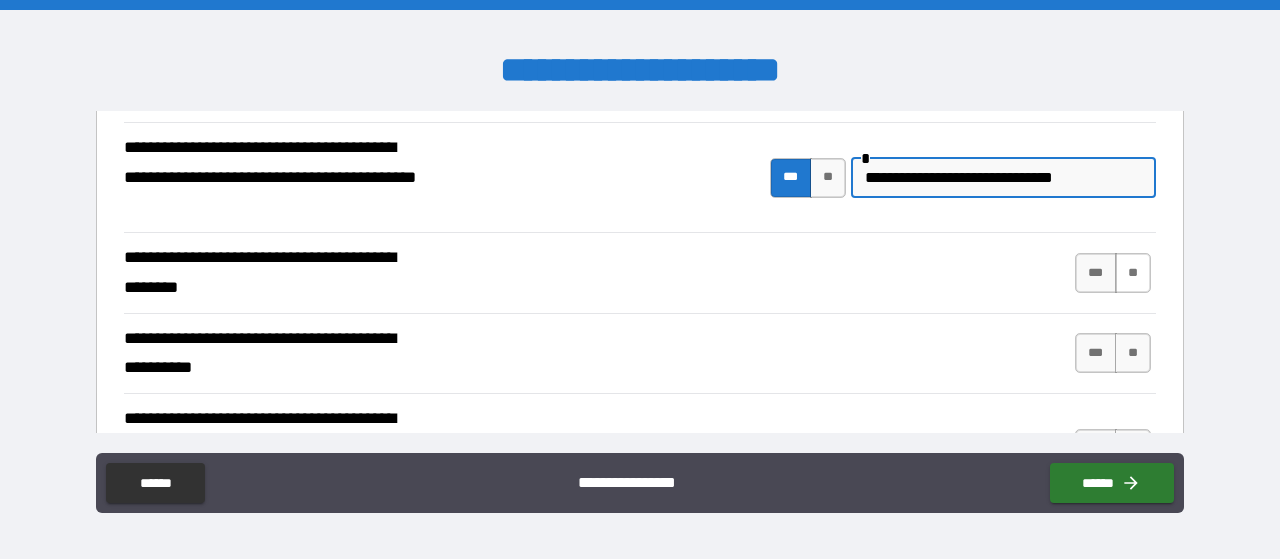 click on "**" at bounding box center [1133, 273] 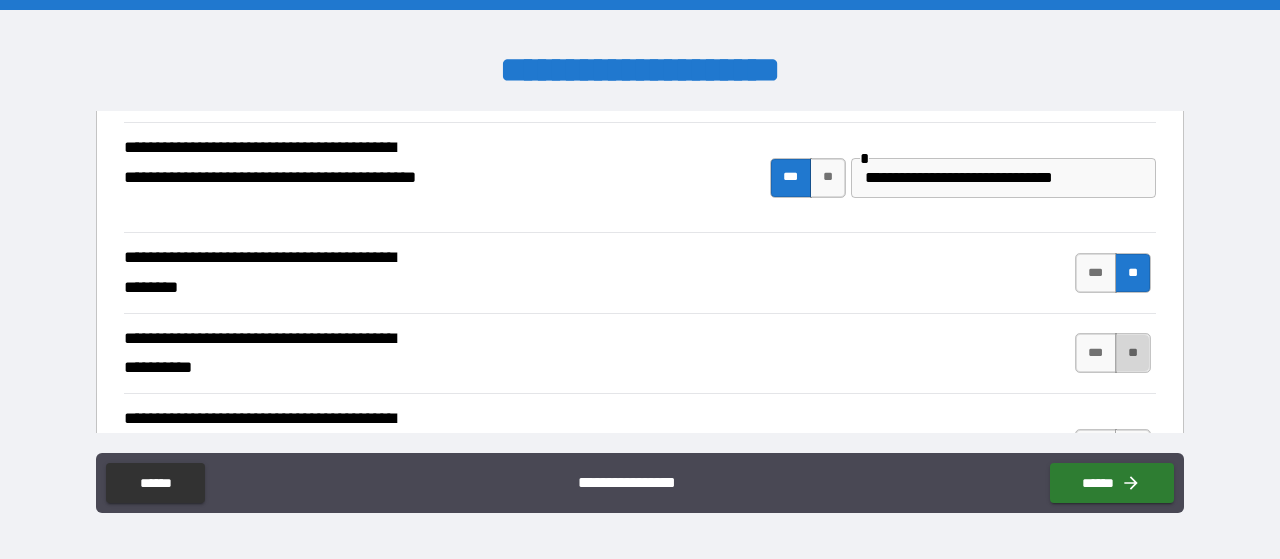 click on "**" at bounding box center (1133, 353) 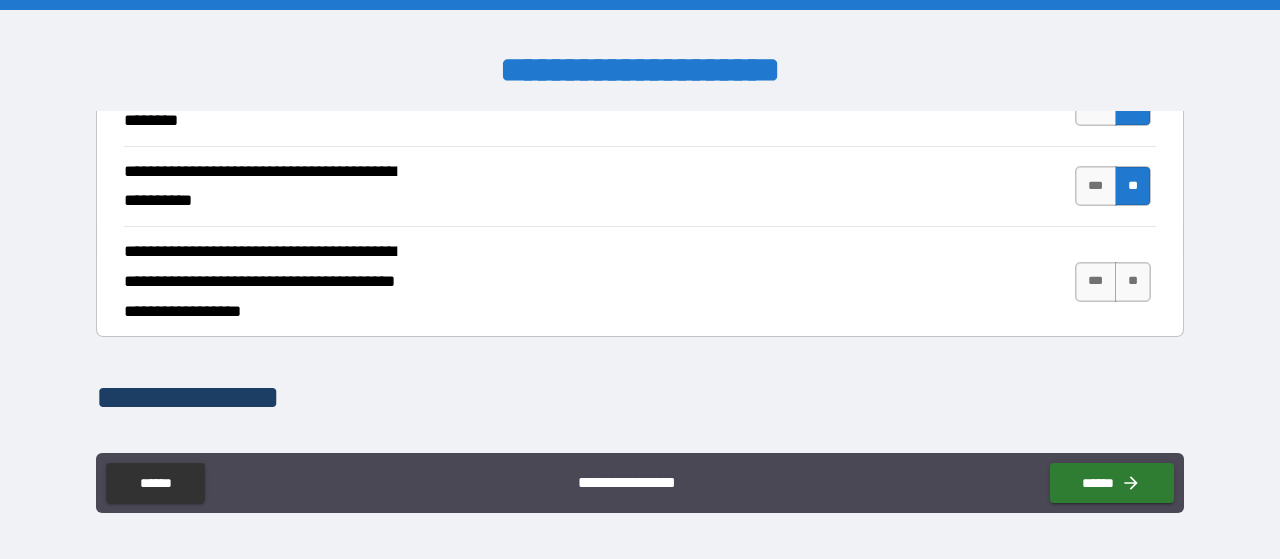 scroll, scrollTop: 1266, scrollLeft: 0, axis: vertical 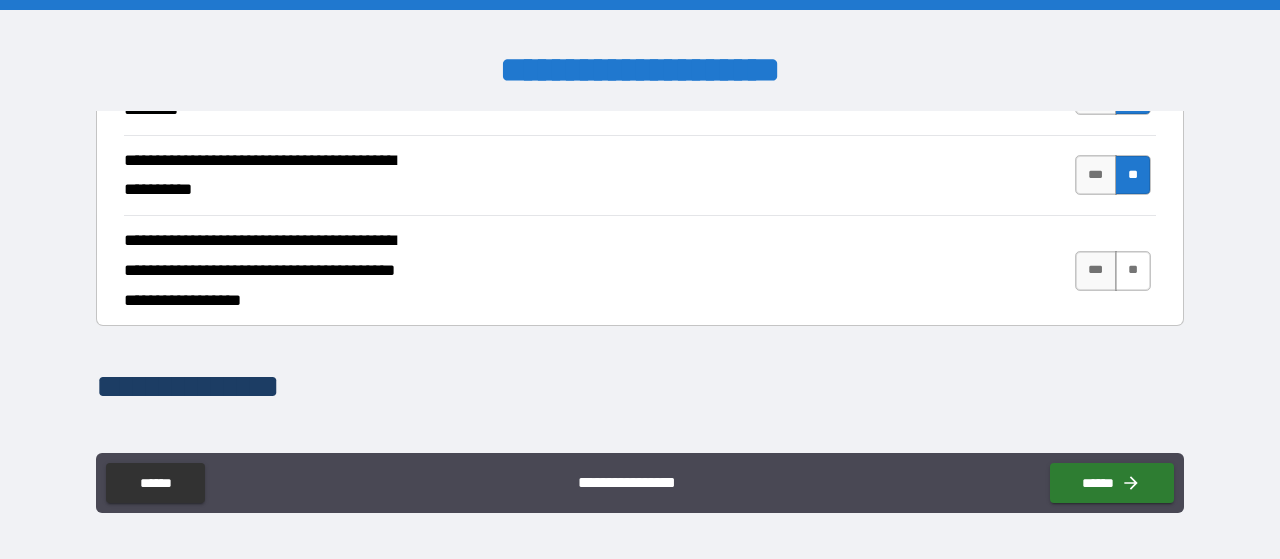 click on "**" at bounding box center [1133, 271] 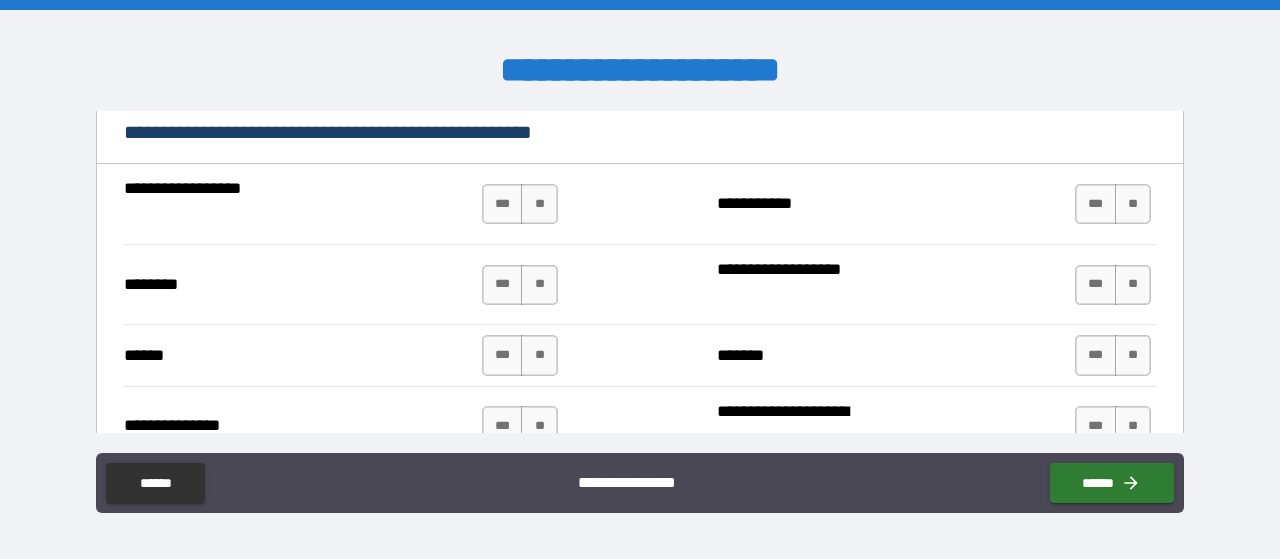 scroll, scrollTop: 1628, scrollLeft: 0, axis: vertical 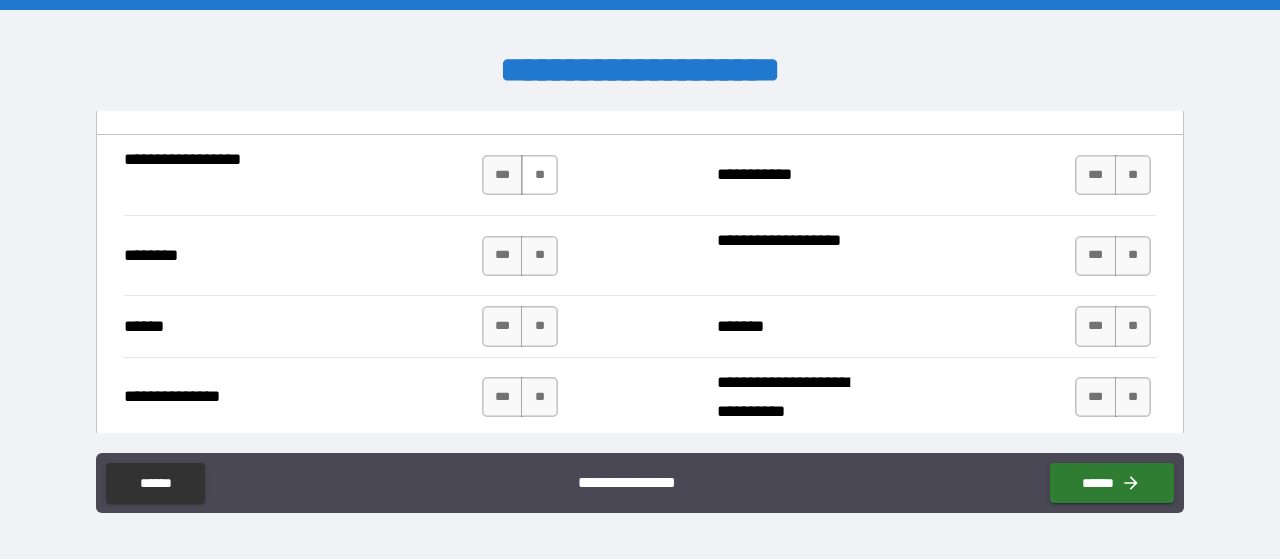 click on "**" at bounding box center (539, 175) 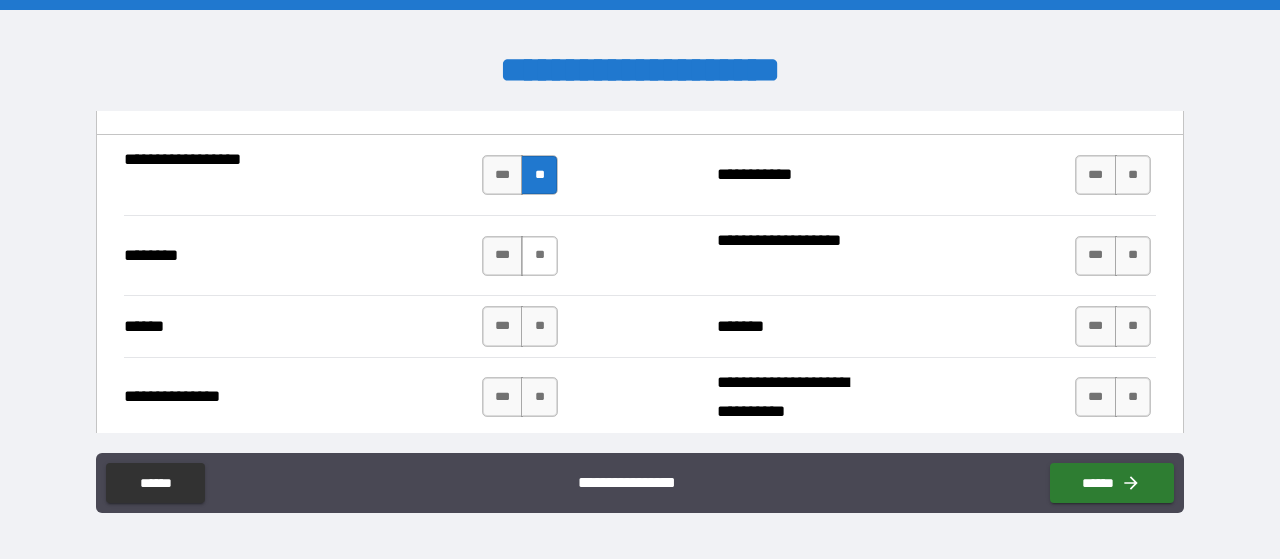 click on "**" at bounding box center [539, 256] 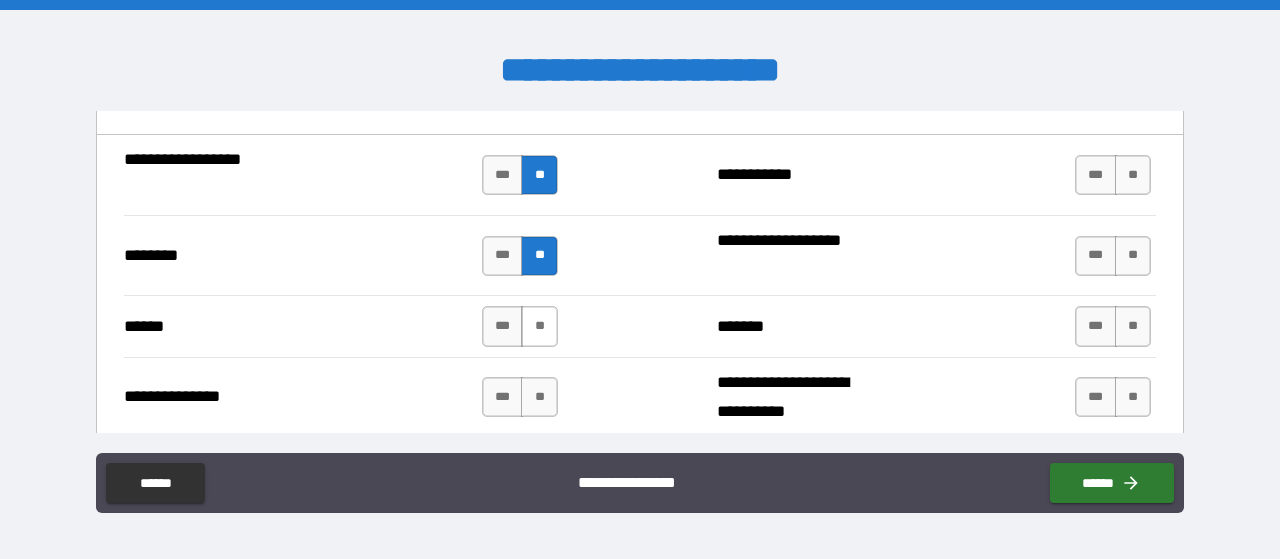 click on "**" at bounding box center (539, 326) 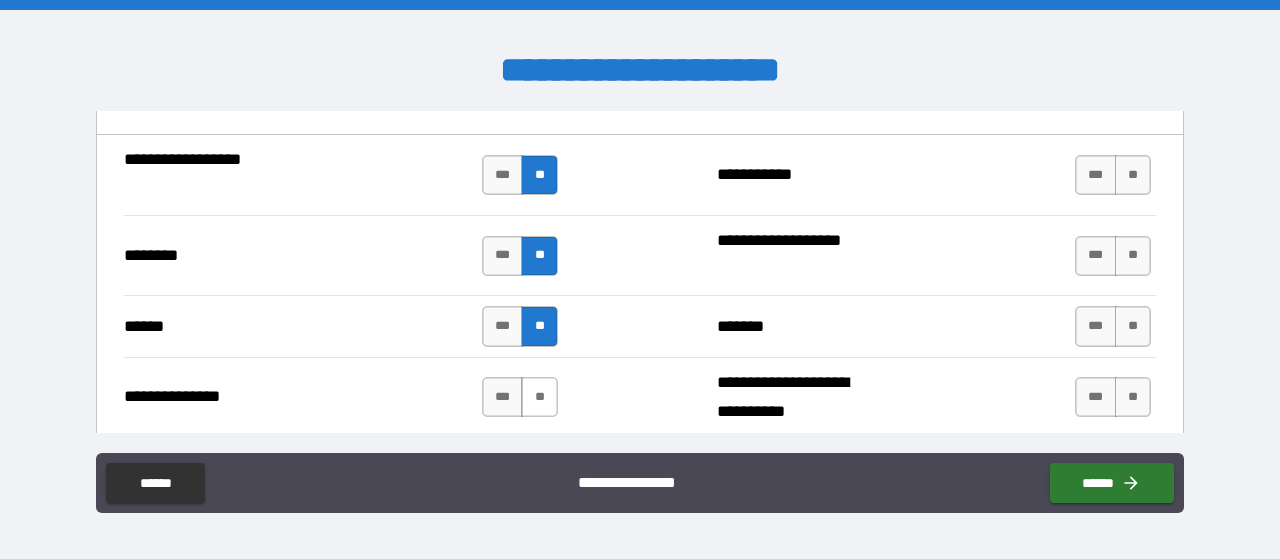 click on "**" at bounding box center (539, 397) 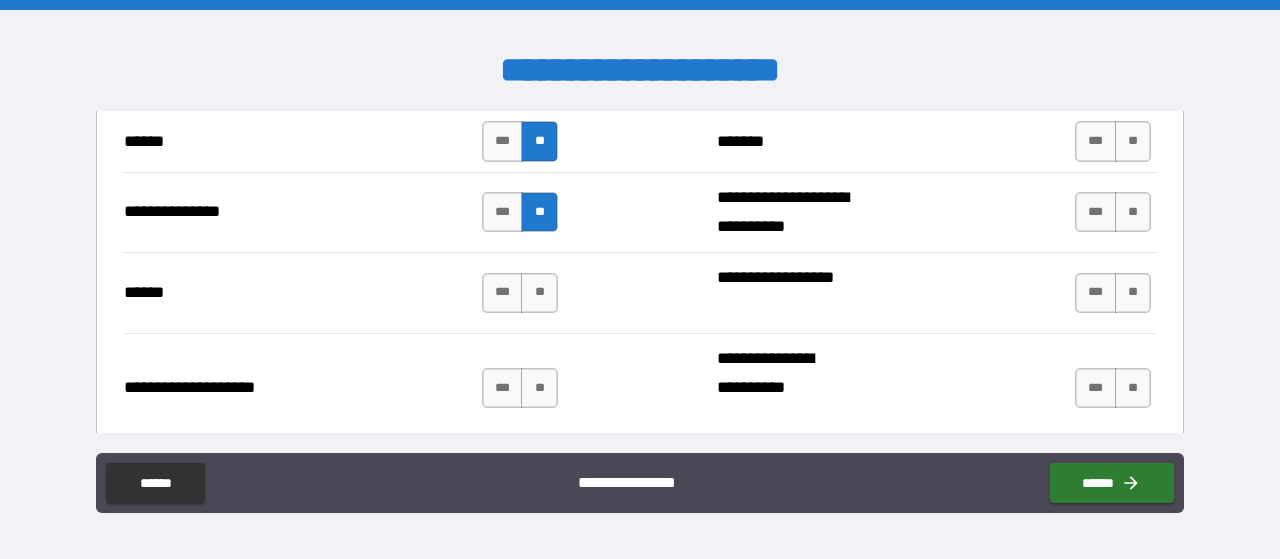 scroll, scrollTop: 1815, scrollLeft: 0, axis: vertical 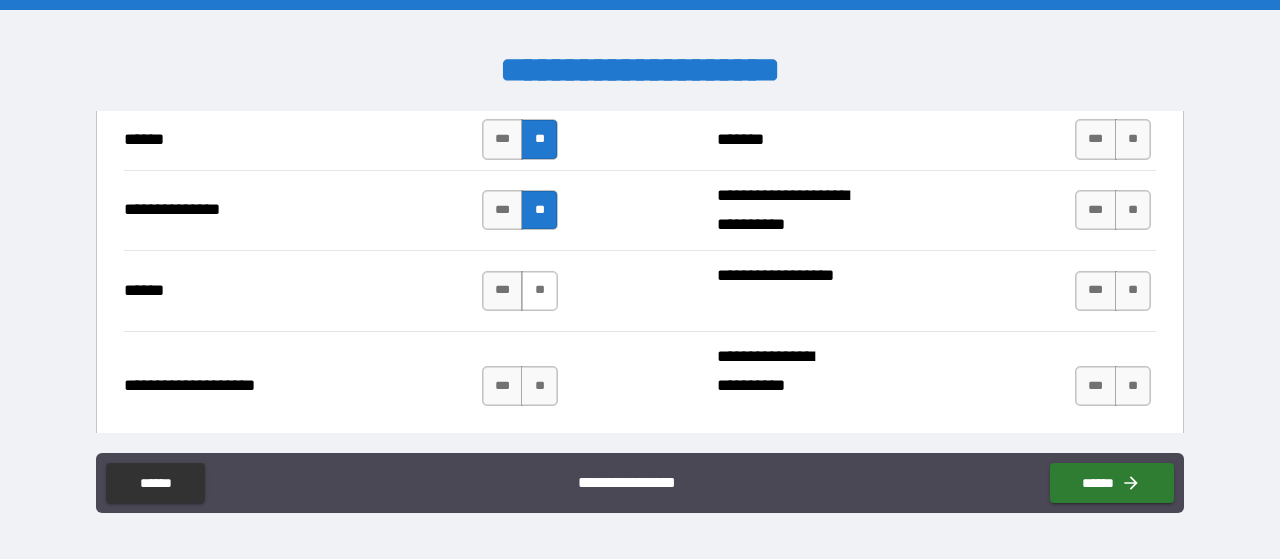 click on "**" at bounding box center [539, 291] 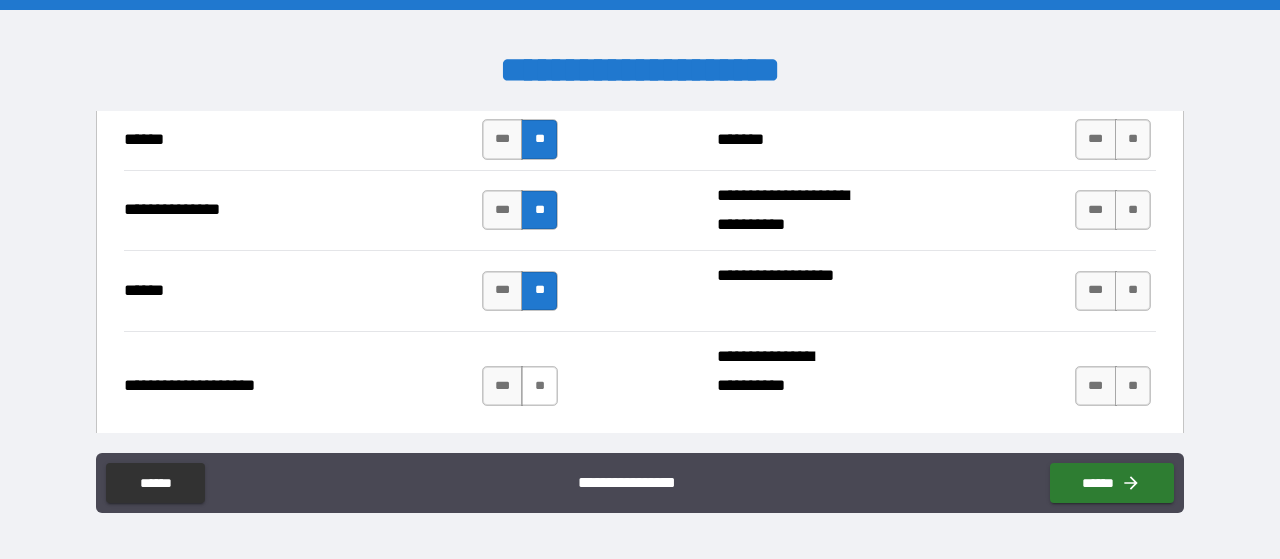 click on "**" at bounding box center (539, 386) 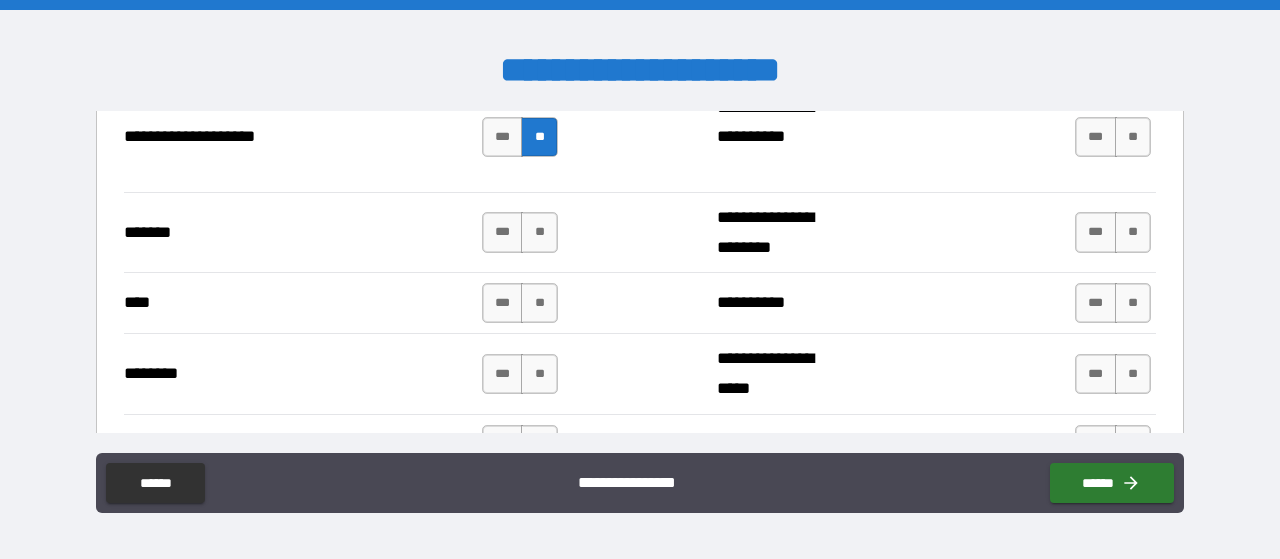 scroll, scrollTop: 2066, scrollLeft: 0, axis: vertical 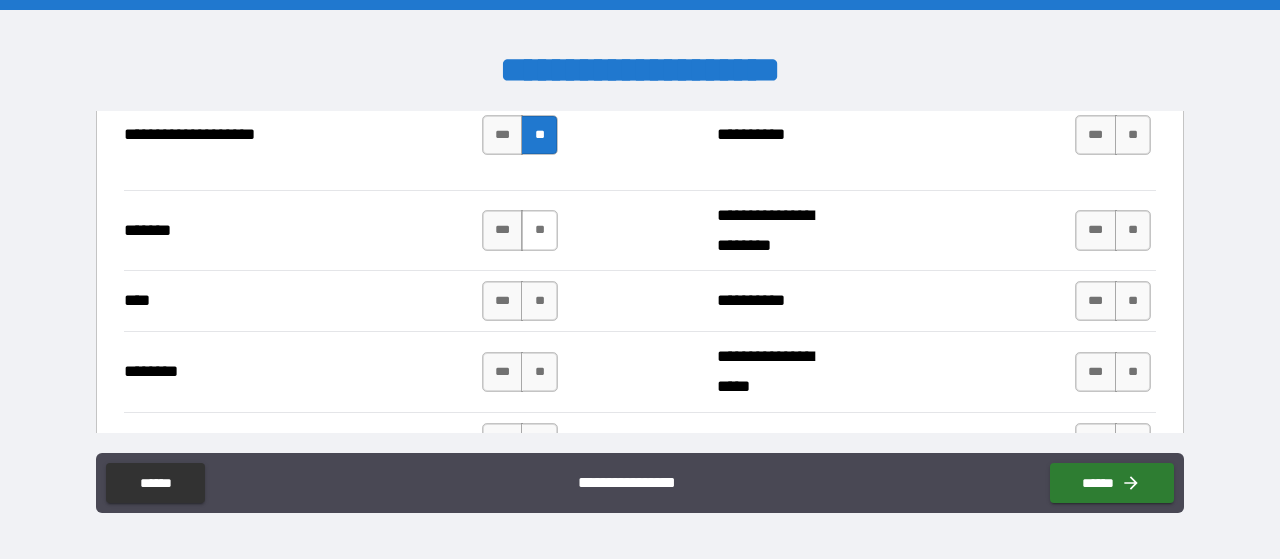 click on "**" at bounding box center (539, 230) 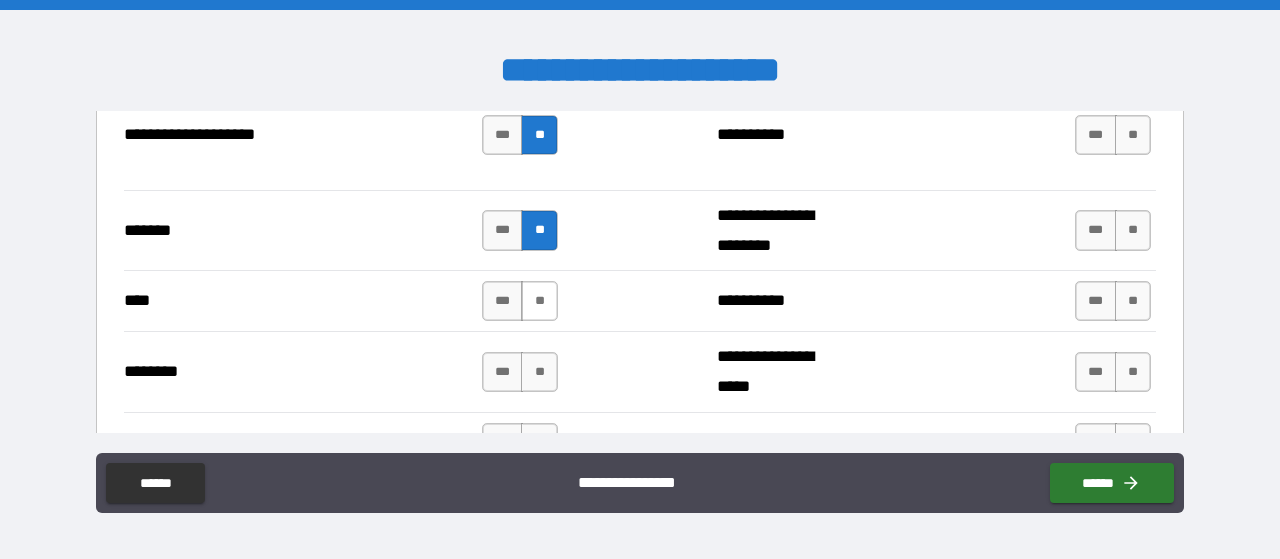 click on "**" at bounding box center (539, 301) 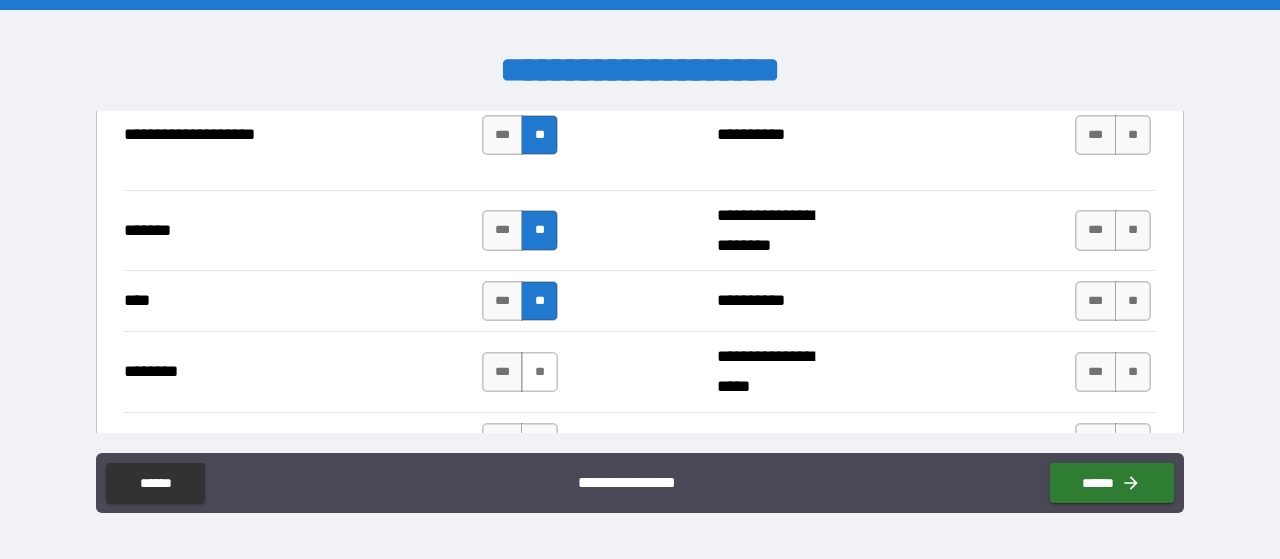 click on "**" at bounding box center [539, 372] 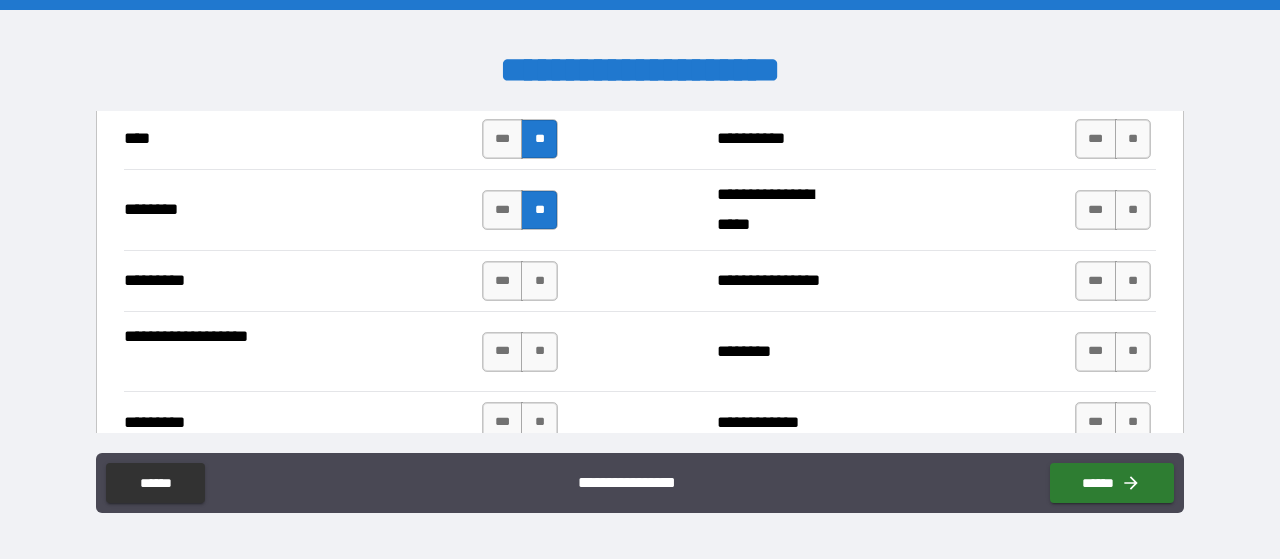 scroll, scrollTop: 2244, scrollLeft: 0, axis: vertical 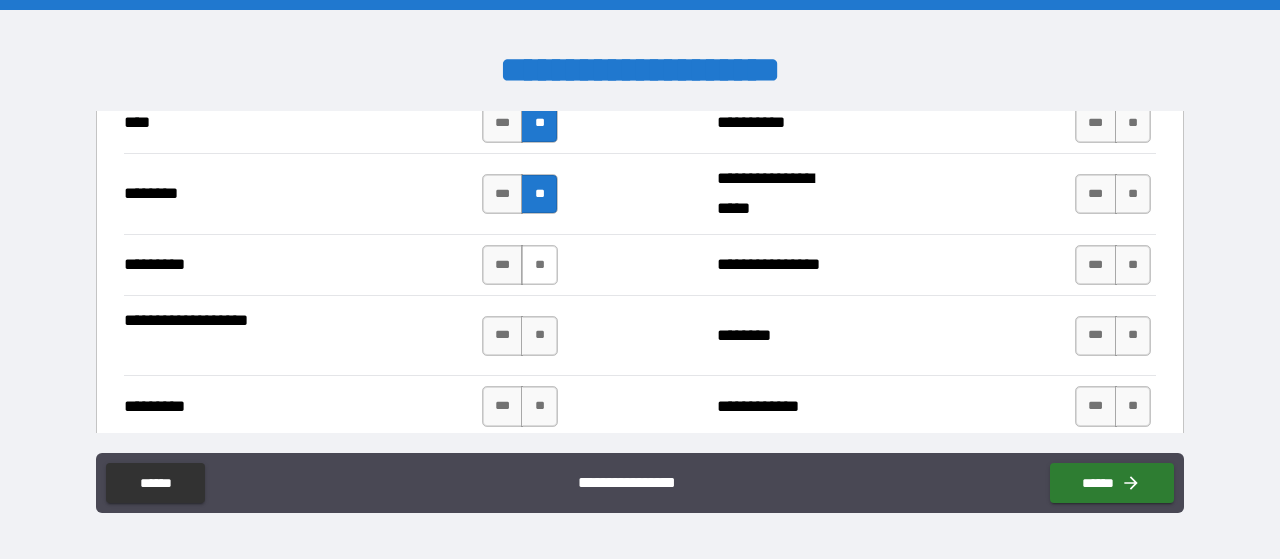 click on "**" at bounding box center [539, 265] 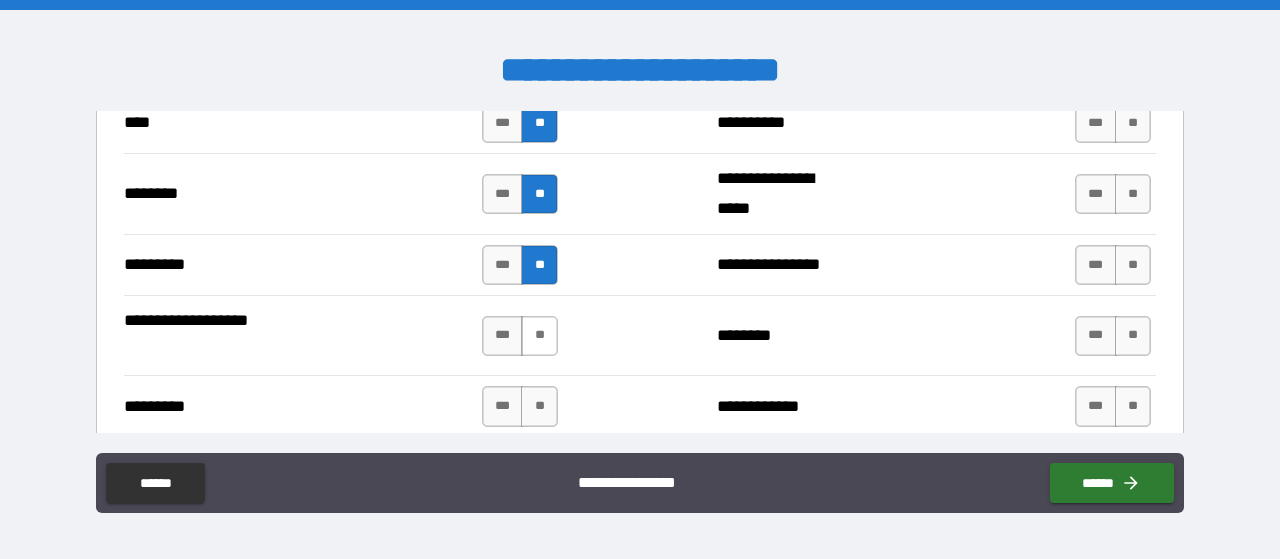 click on "**" at bounding box center [539, 336] 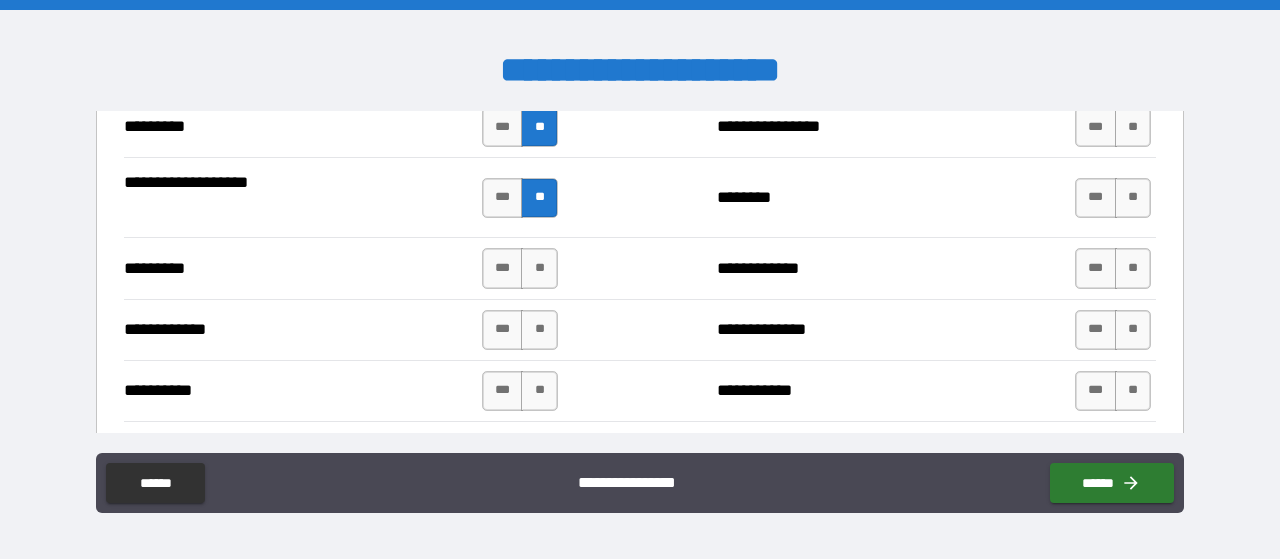 scroll, scrollTop: 2384, scrollLeft: 0, axis: vertical 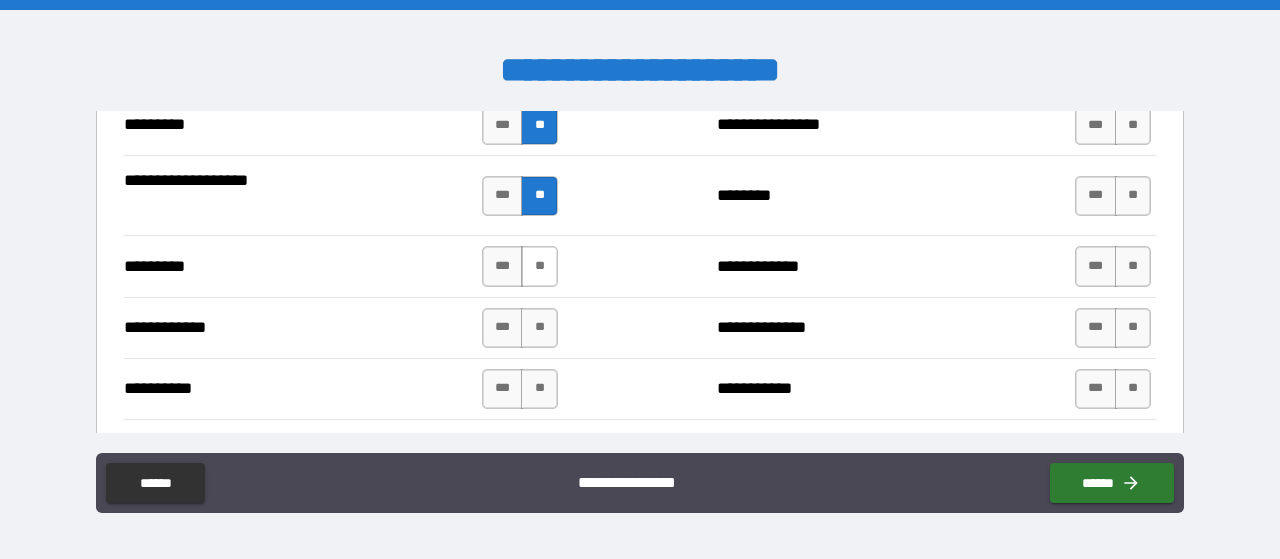 click on "**" at bounding box center [539, 266] 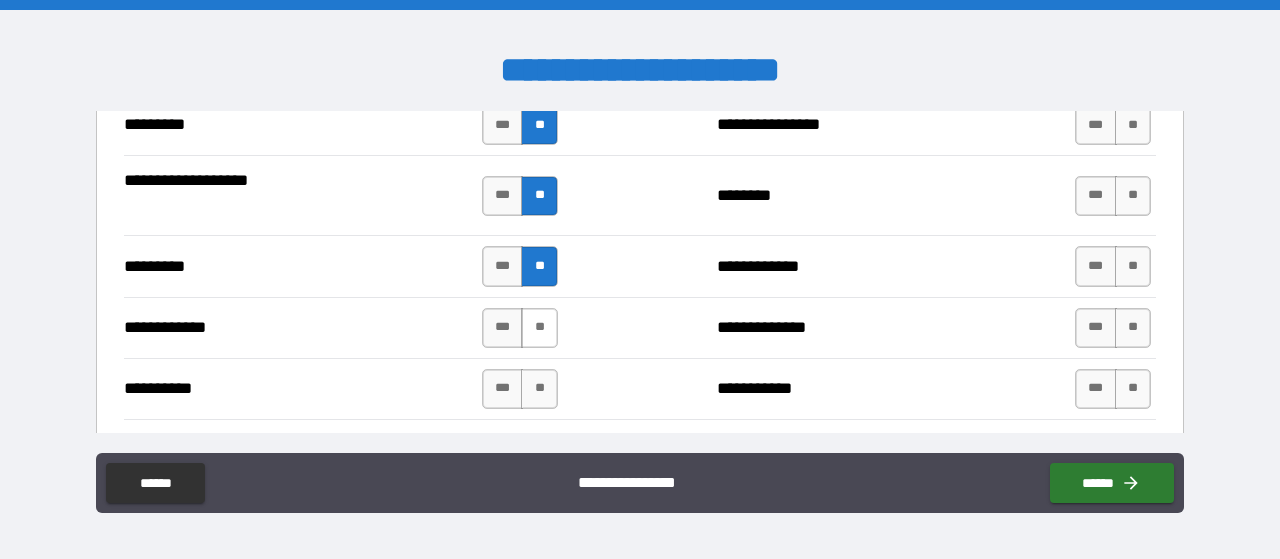 click on "**" at bounding box center [539, 328] 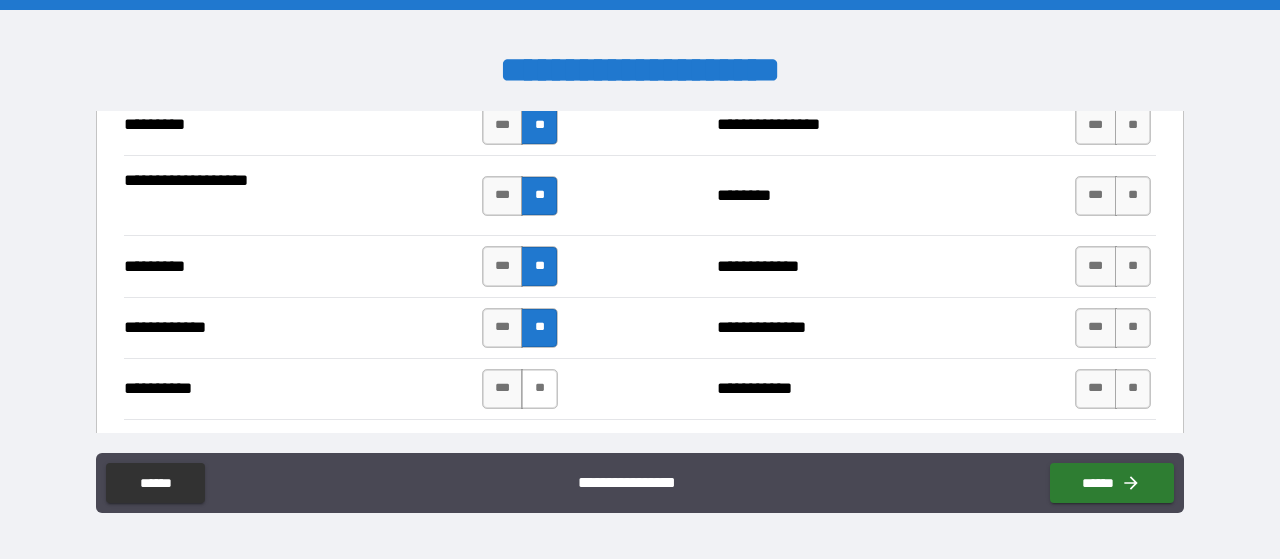 click on "**" at bounding box center (539, 389) 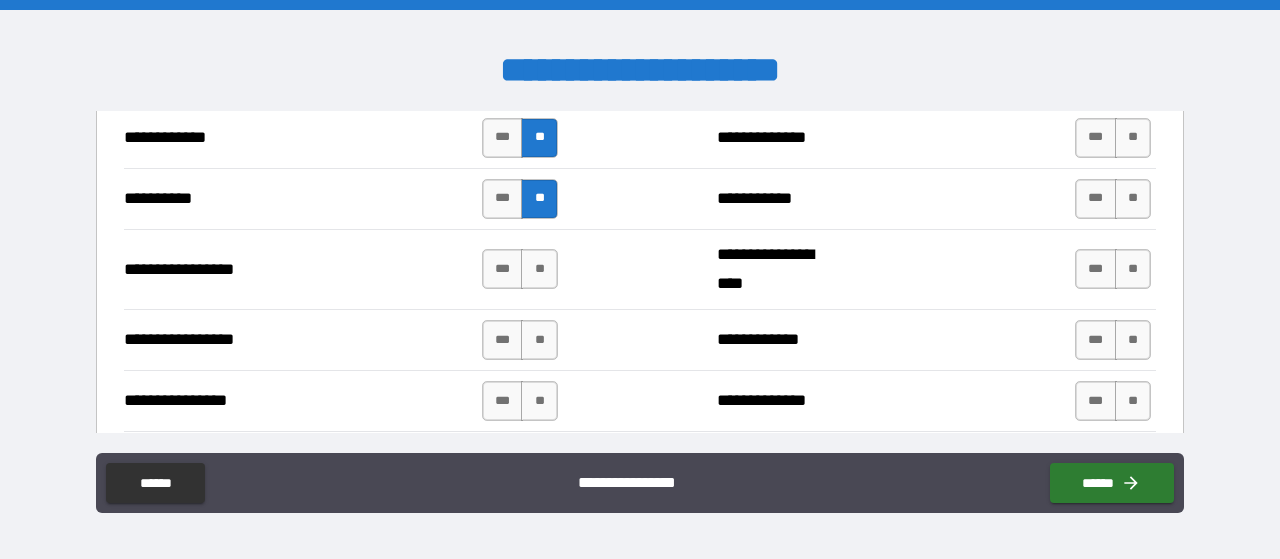 scroll, scrollTop: 2579, scrollLeft: 0, axis: vertical 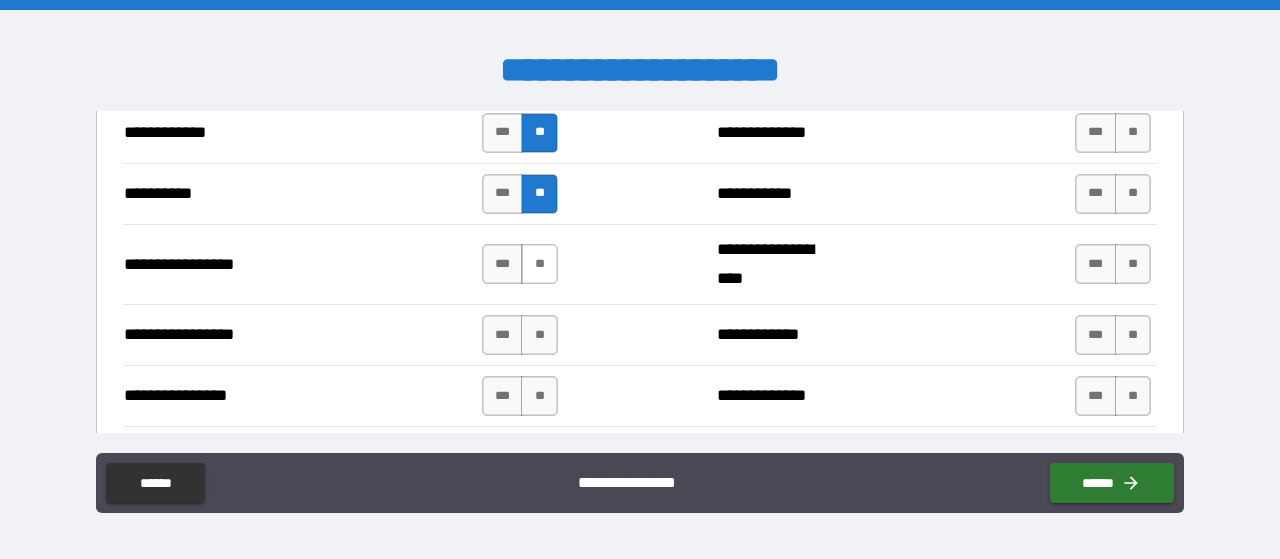 click on "**" at bounding box center [539, 264] 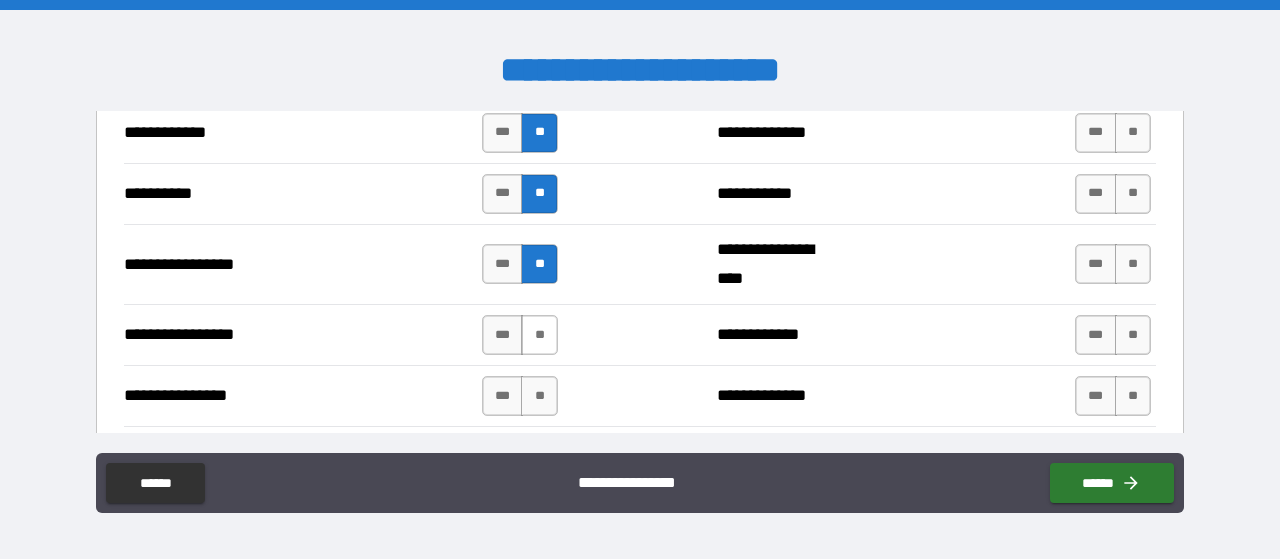 click on "**" at bounding box center [539, 335] 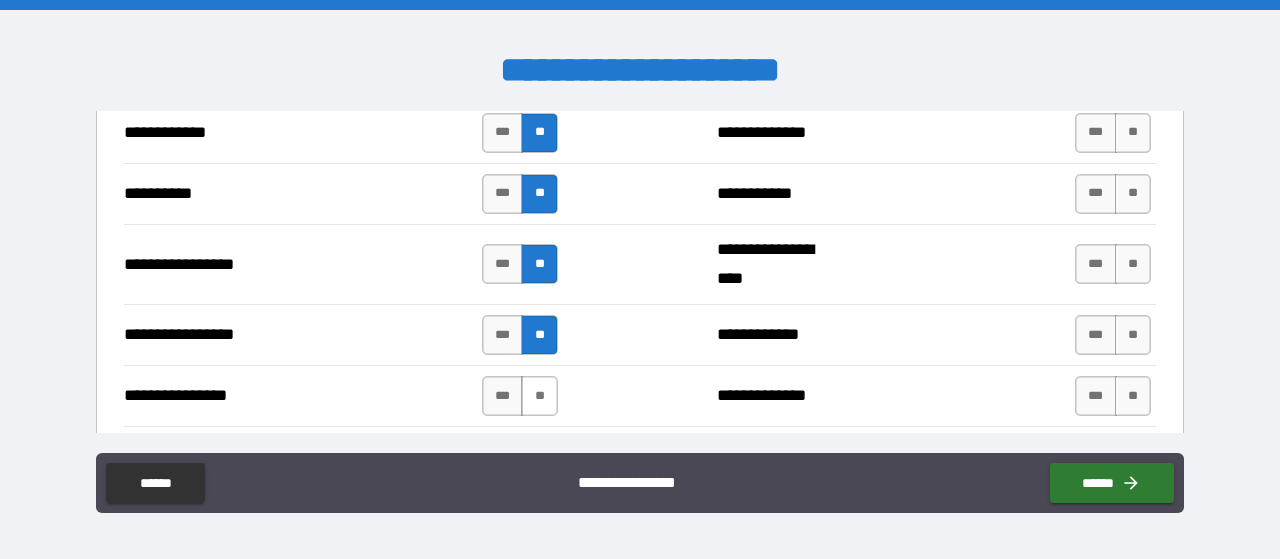 click on "**" at bounding box center [539, 396] 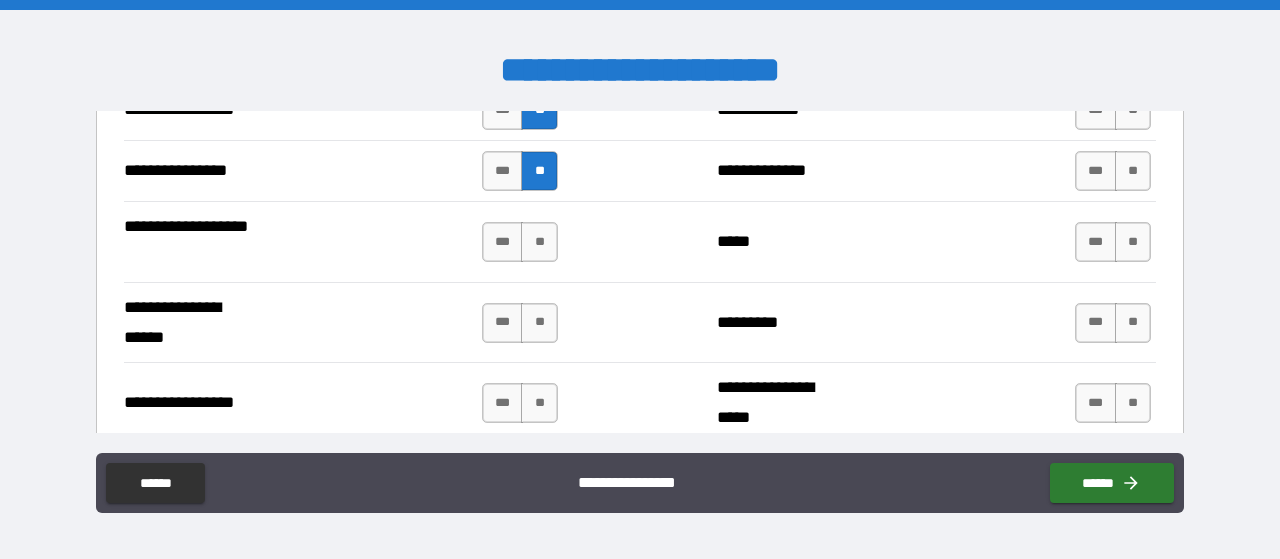 scroll, scrollTop: 2805, scrollLeft: 0, axis: vertical 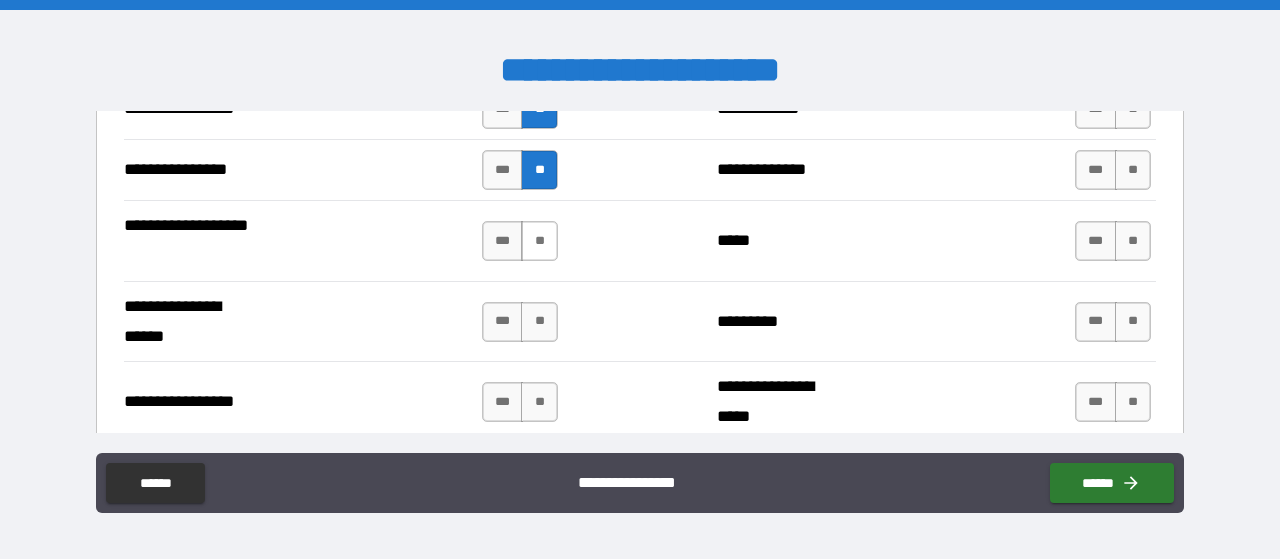 click on "**" at bounding box center (539, 241) 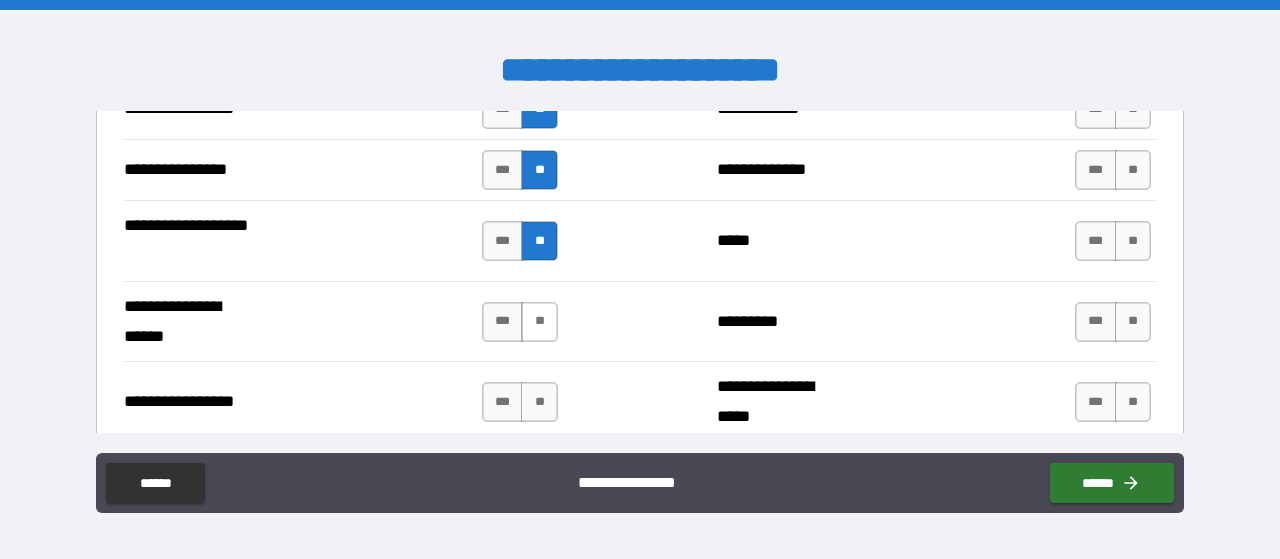 click on "**" at bounding box center [539, 322] 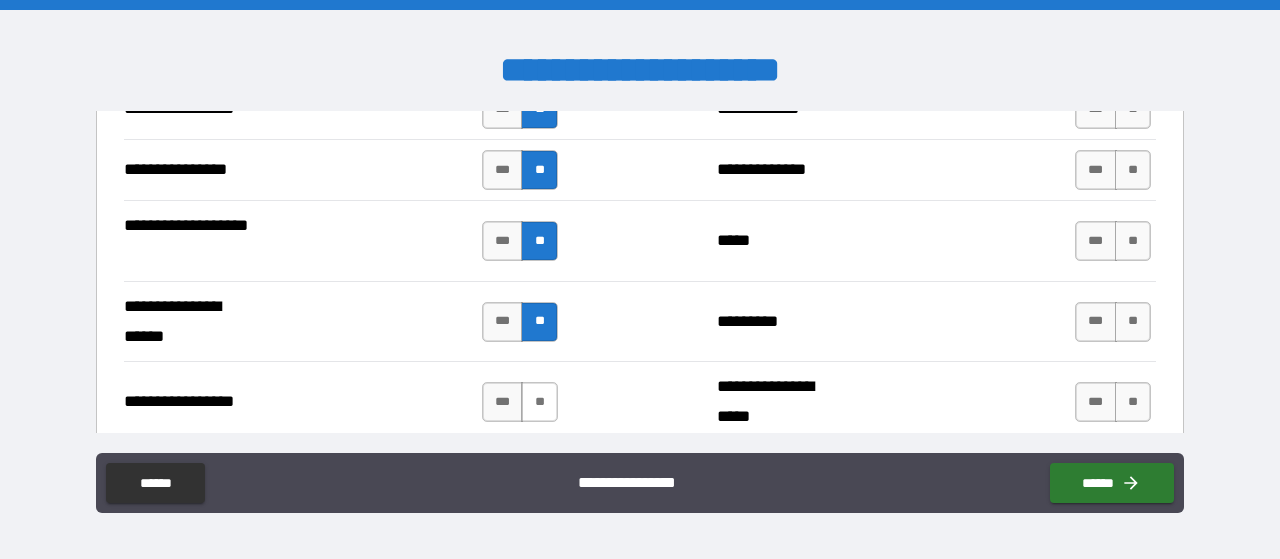 click on "**" at bounding box center [539, 402] 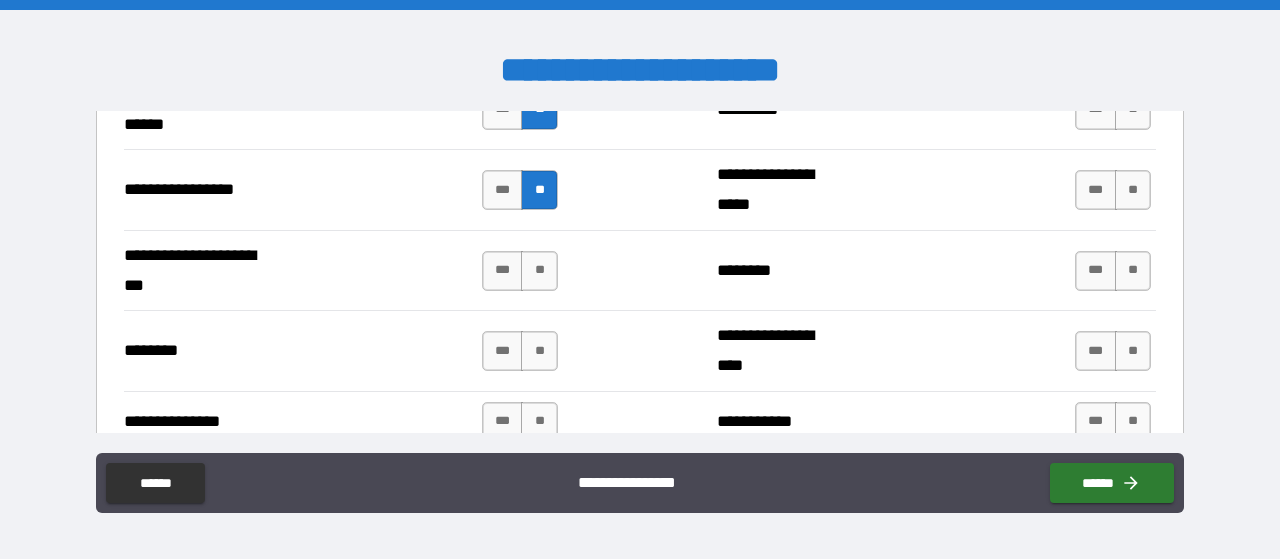 scroll, scrollTop: 3027, scrollLeft: 0, axis: vertical 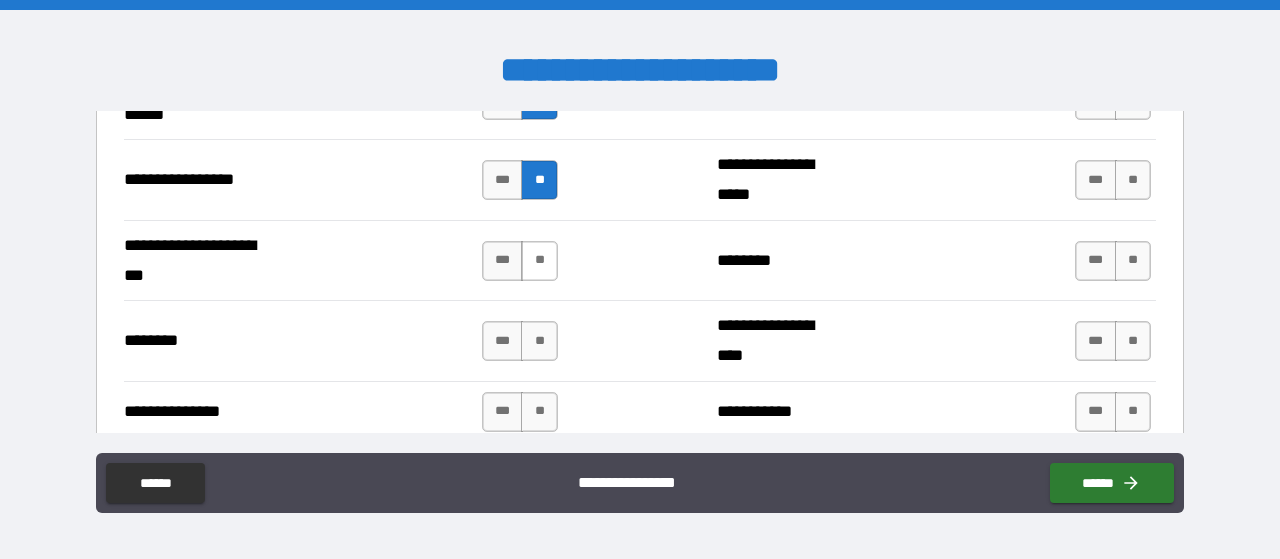 click on "**" at bounding box center [539, 261] 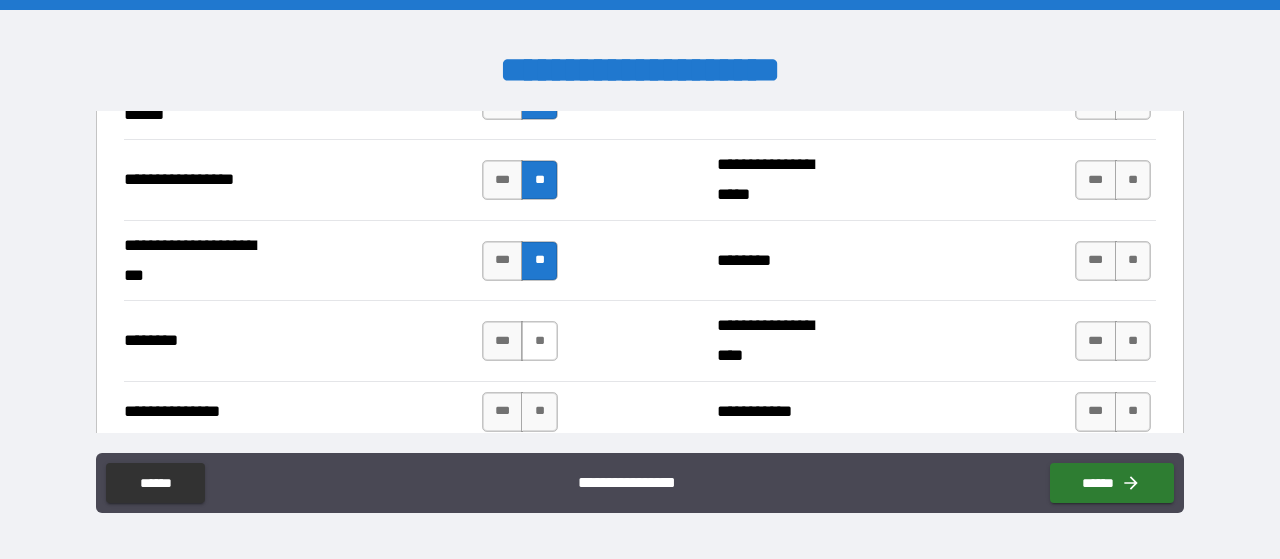 click on "**" at bounding box center (539, 341) 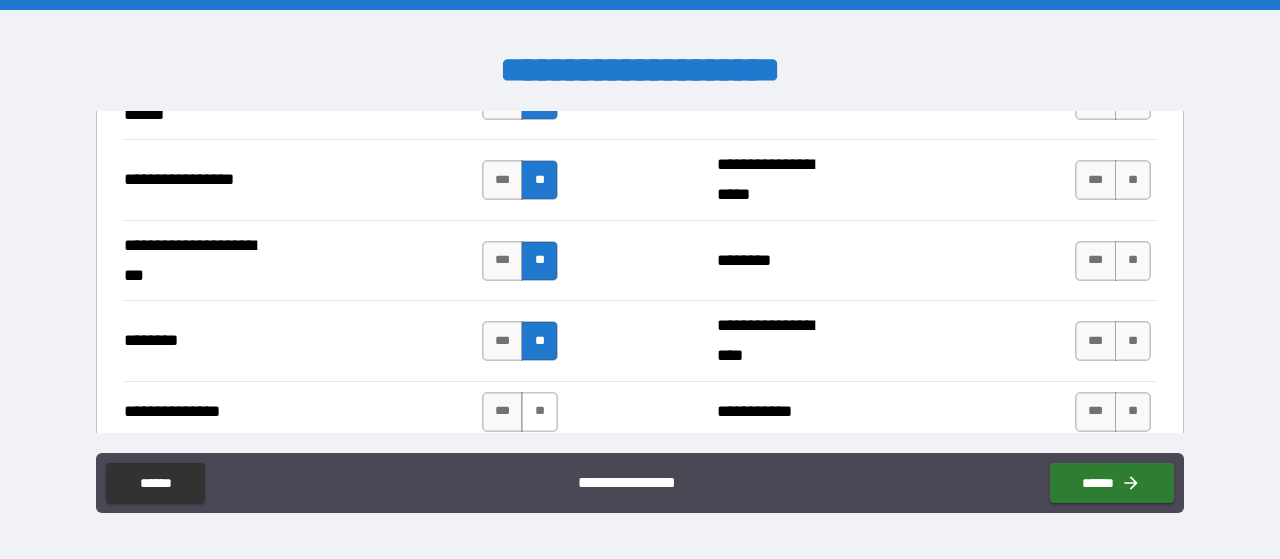 click on "**" at bounding box center (539, 412) 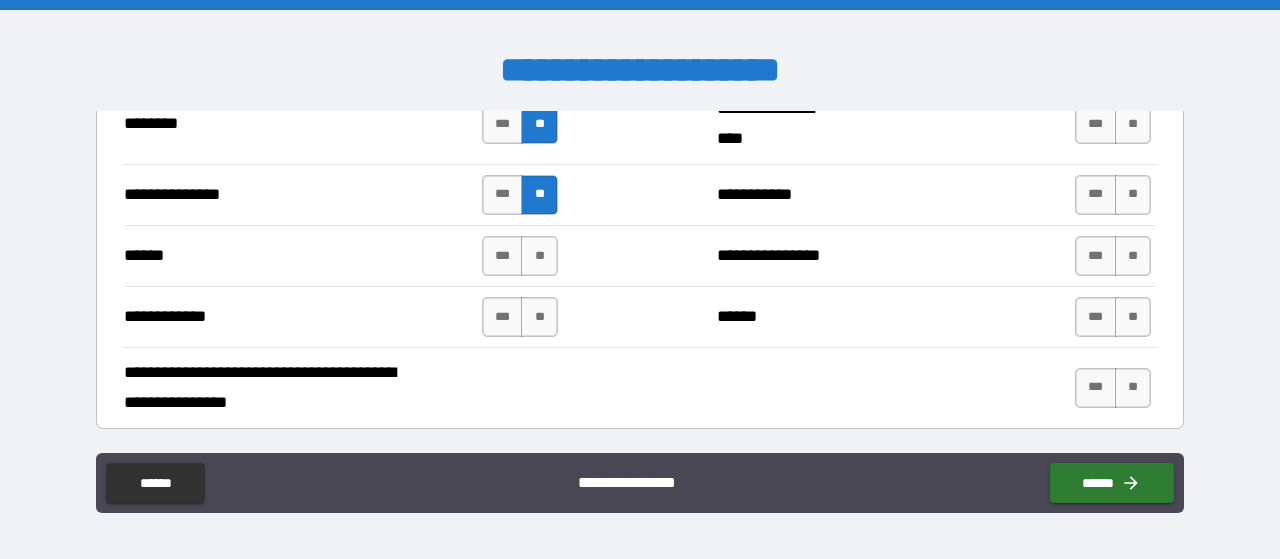 scroll, scrollTop: 3261, scrollLeft: 0, axis: vertical 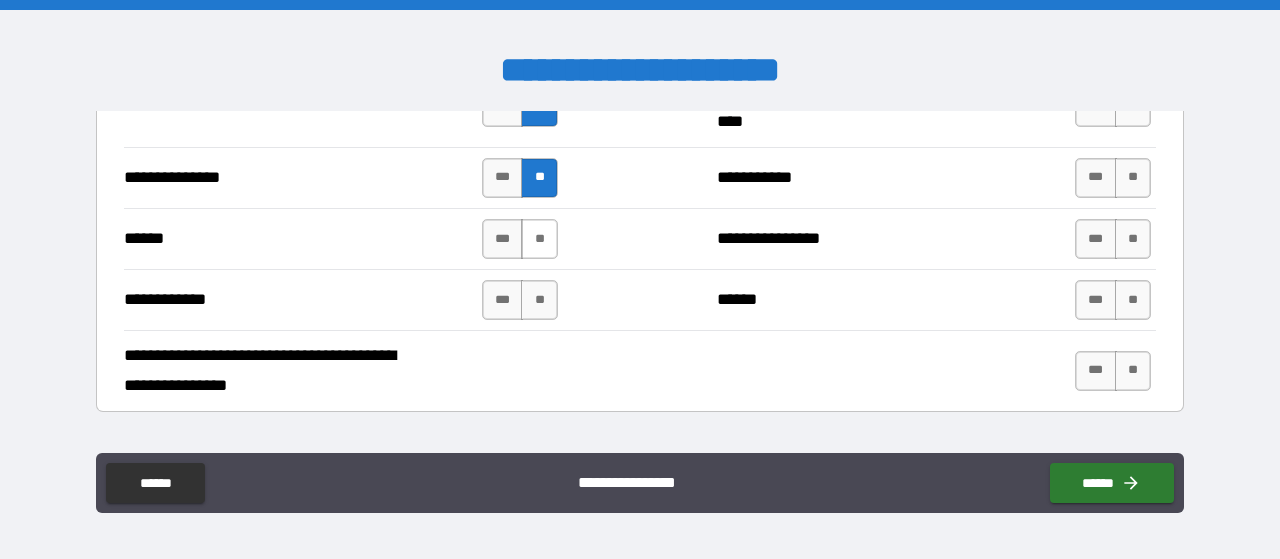 click on "**" at bounding box center (539, 239) 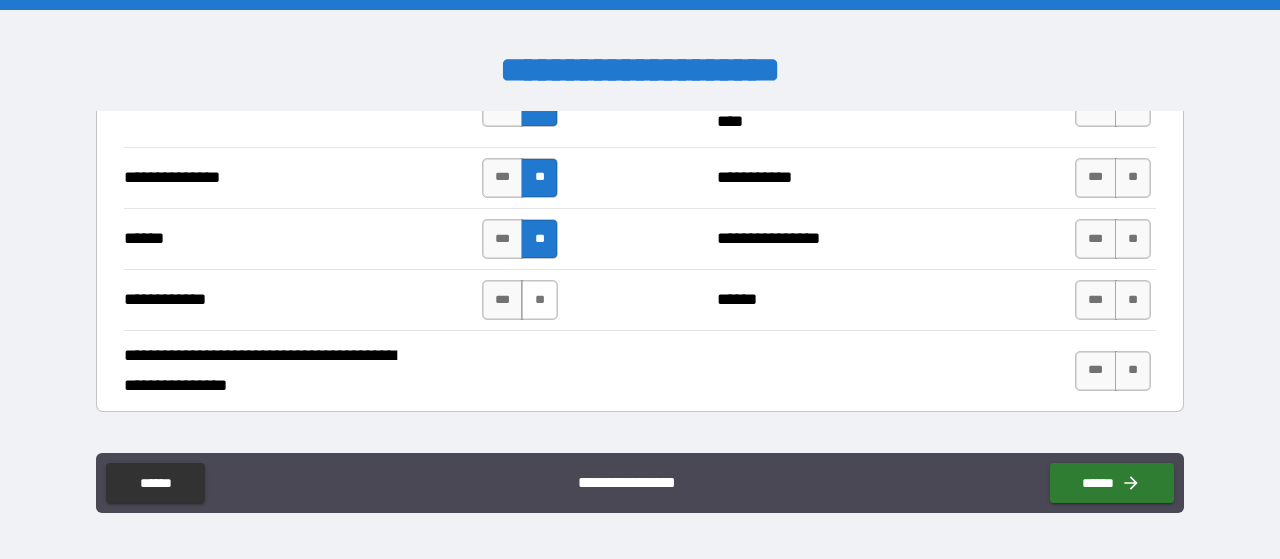 click on "**" at bounding box center [539, 300] 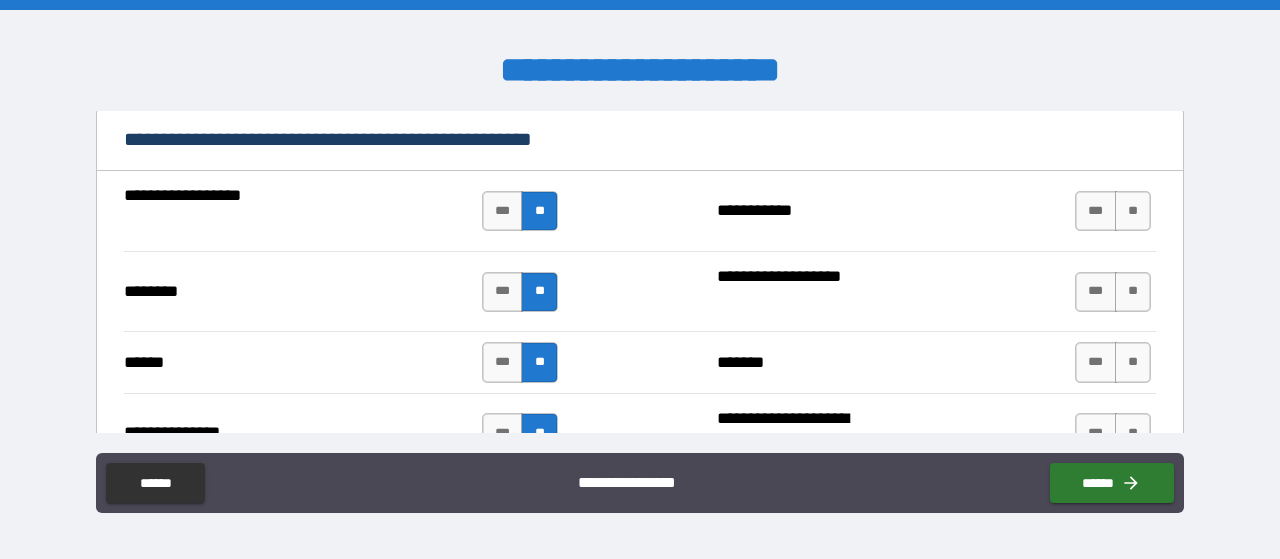 scroll, scrollTop: 1596, scrollLeft: 0, axis: vertical 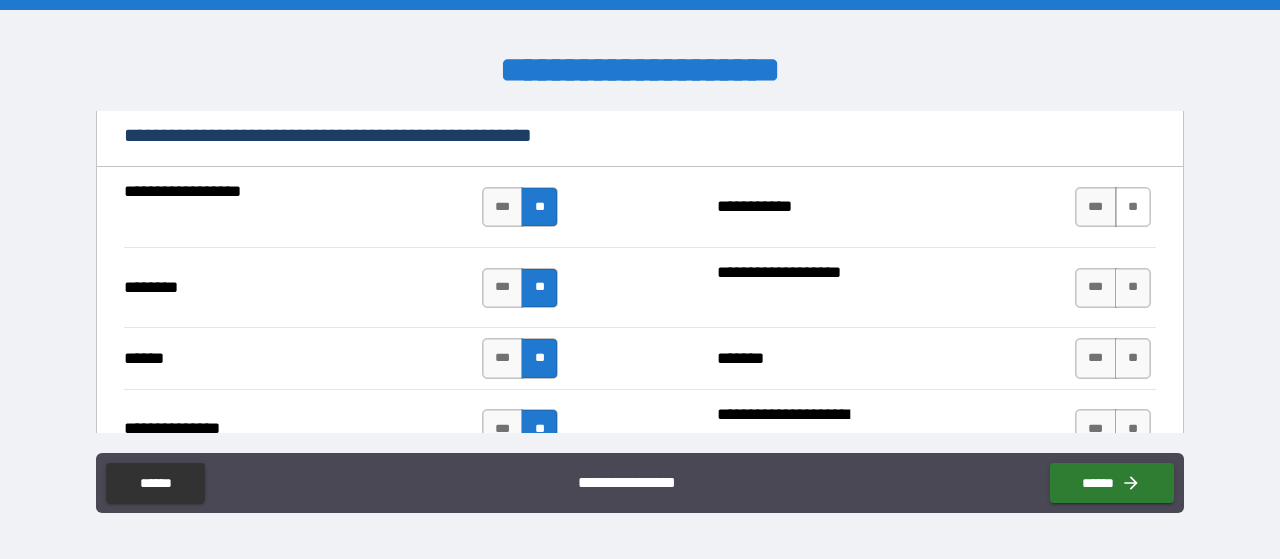 click on "**" at bounding box center [1133, 207] 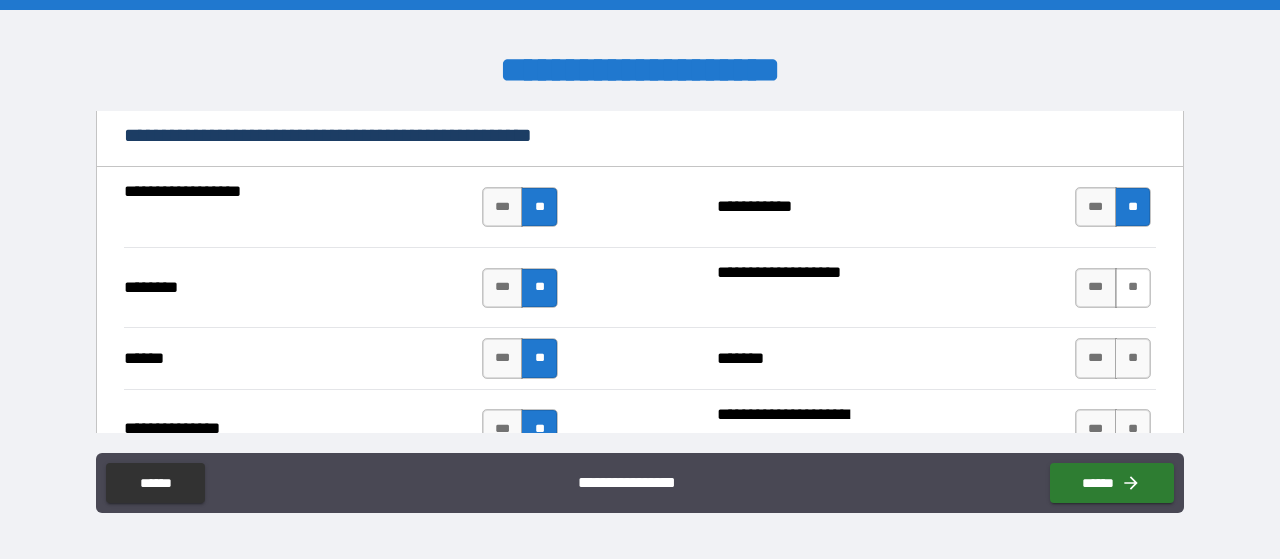 click on "**" at bounding box center (1133, 288) 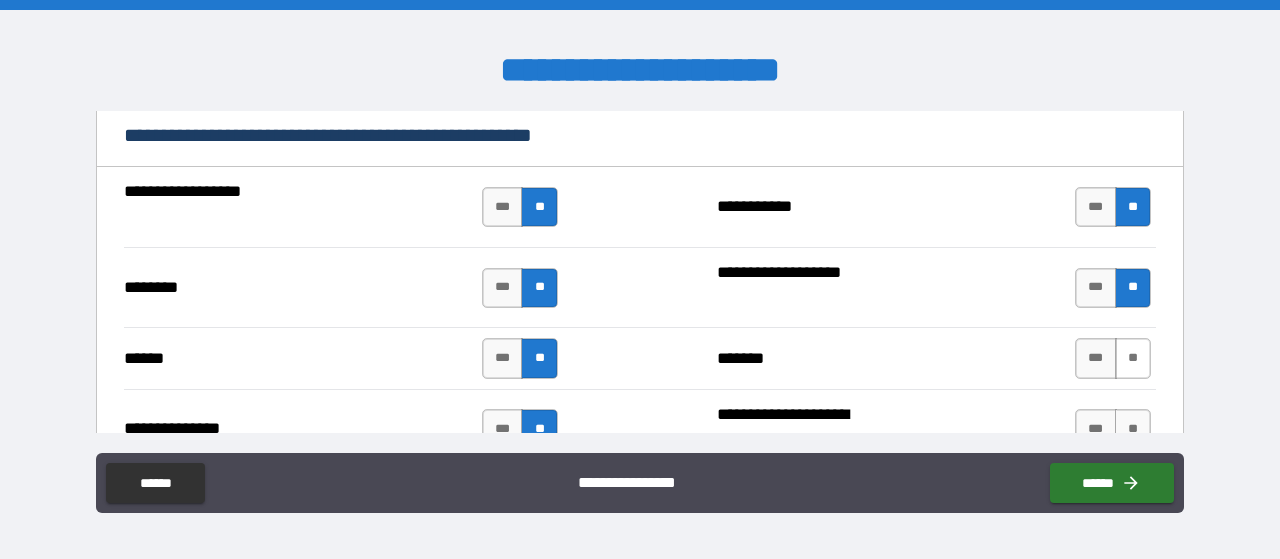 click on "**" at bounding box center (1133, 358) 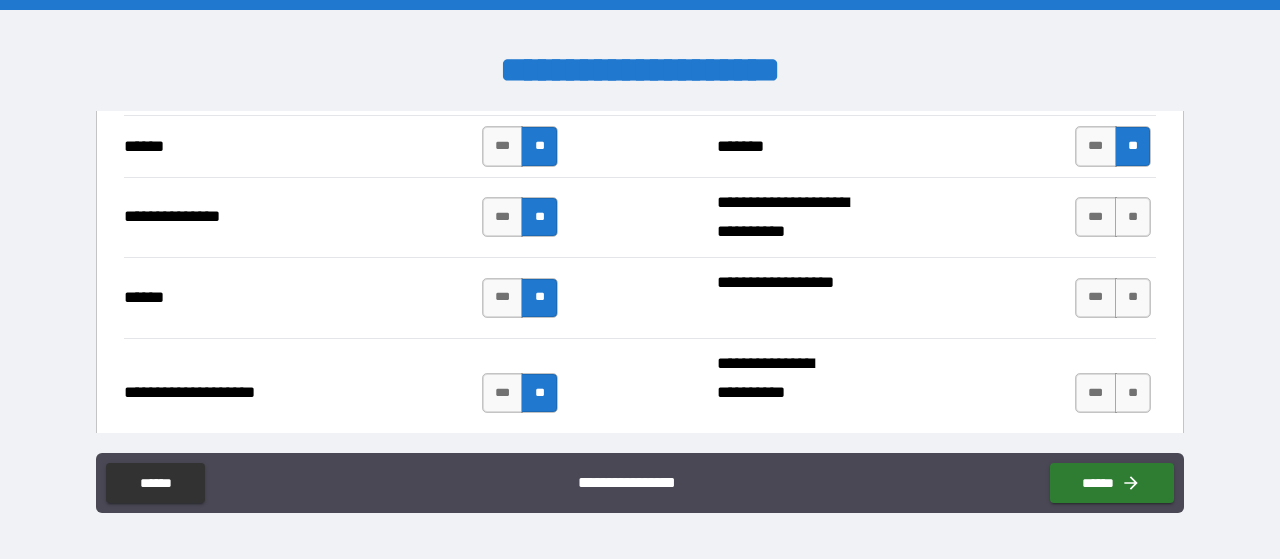 scroll, scrollTop: 1822, scrollLeft: 0, axis: vertical 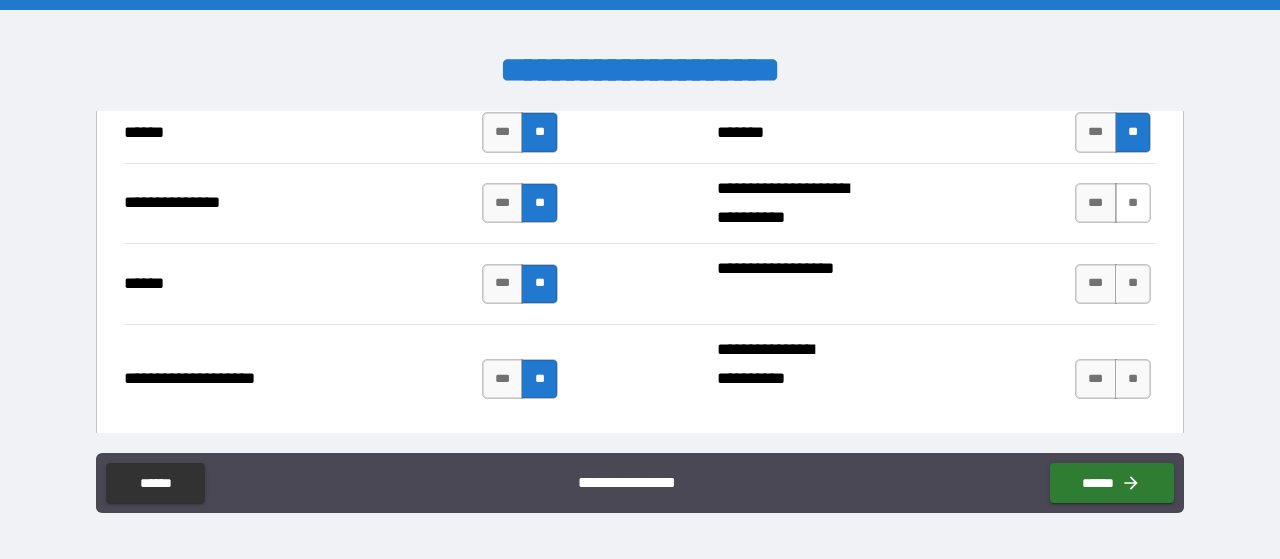 click on "**" at bounding box center [1133, 203] 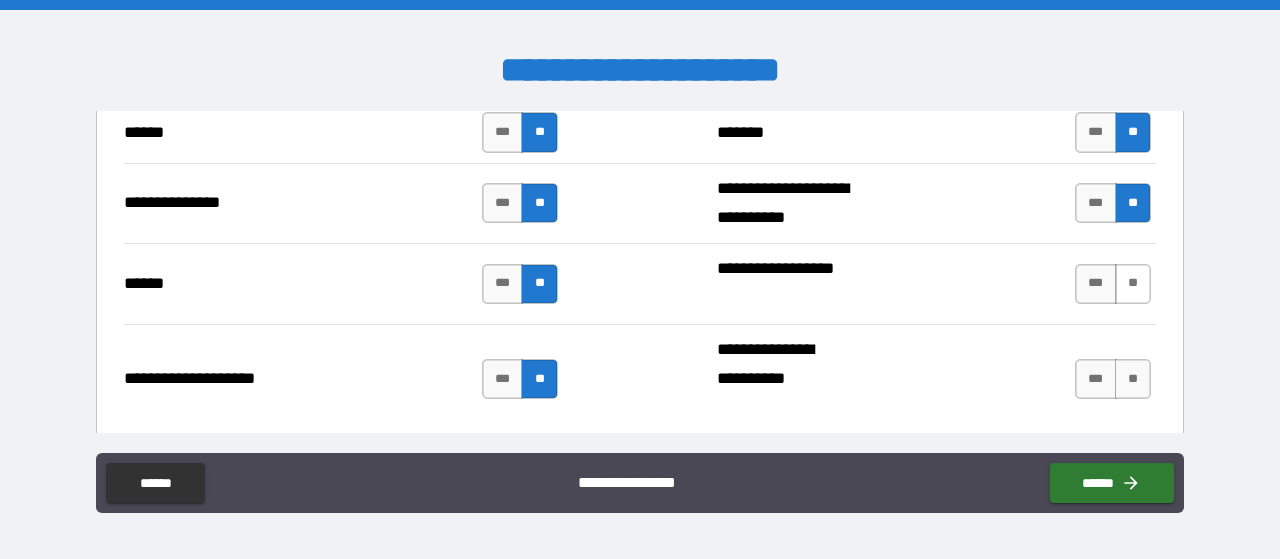click on "**" at bounding box center [1133, 284] 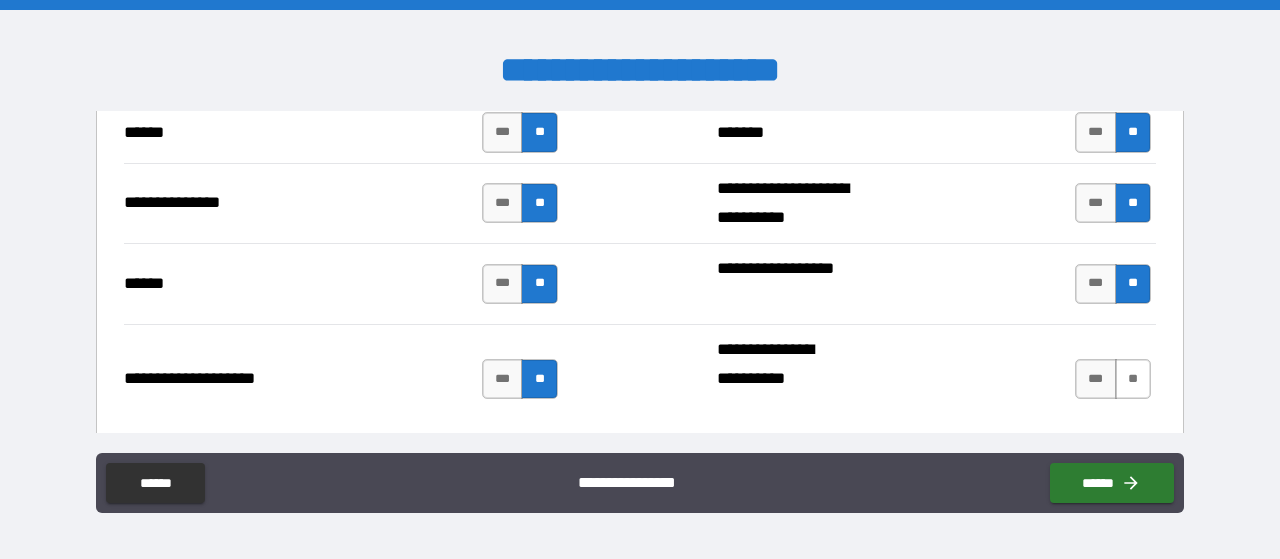click on "**" at bounding box center (1133, 379) 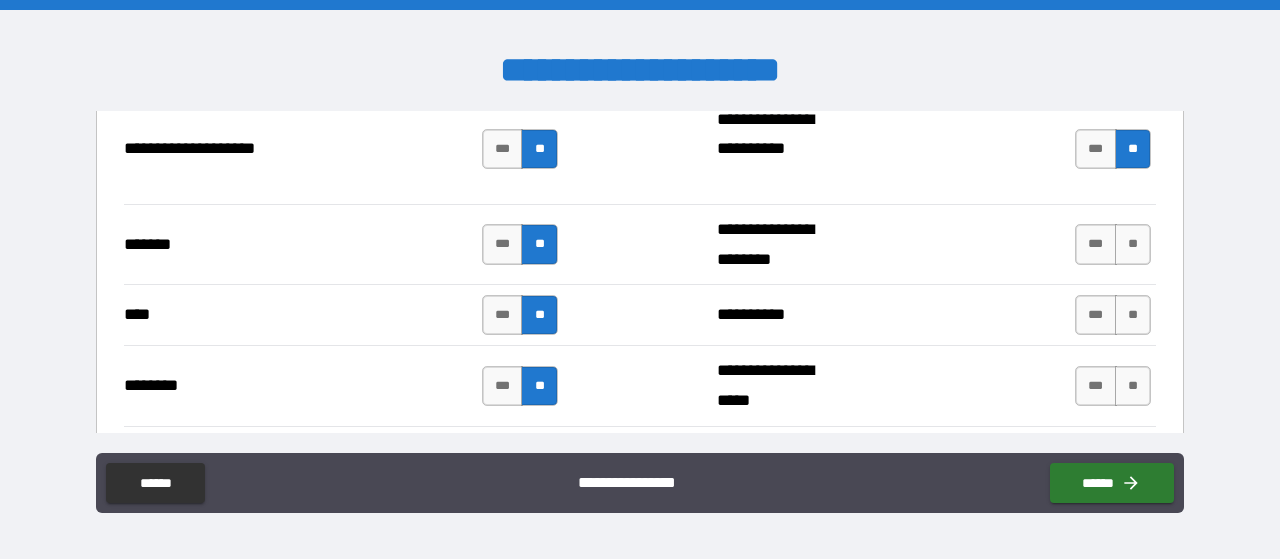 scroll, scrollTop: 2065, scrollLeft: 0, axis: vertical 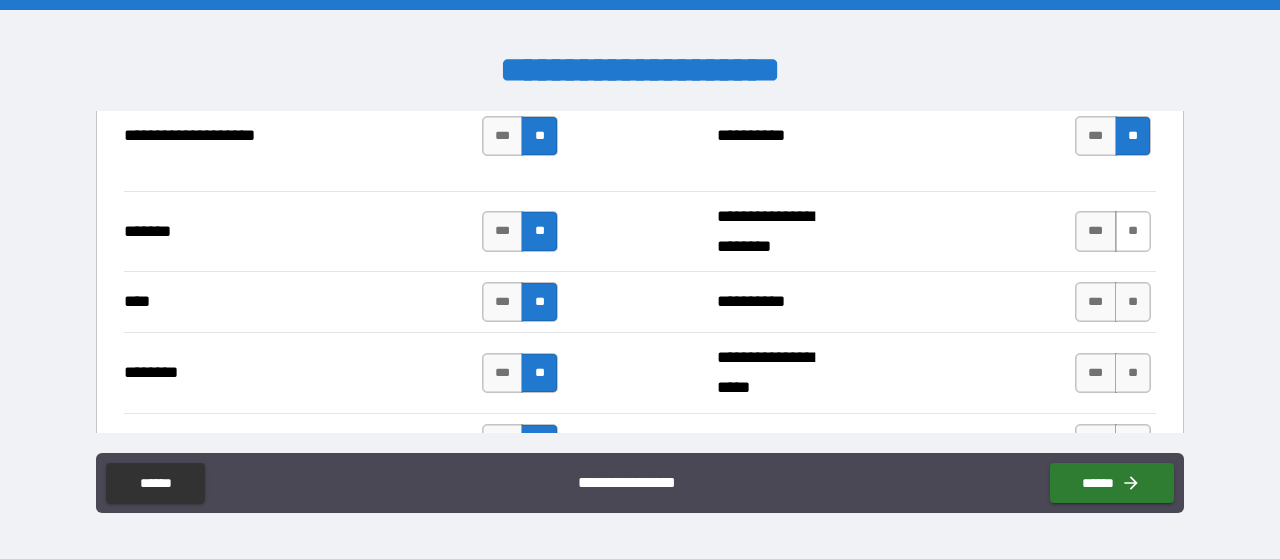 click on "**" at bounding box center [1133, 231] 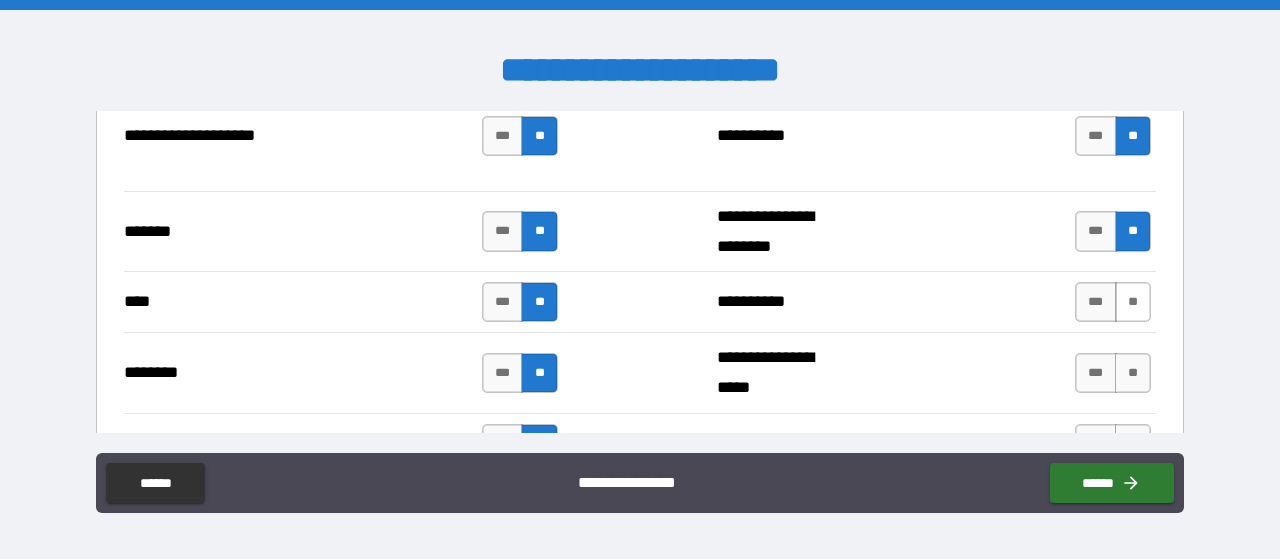 click on "**" at bounding box center [1133, 302] 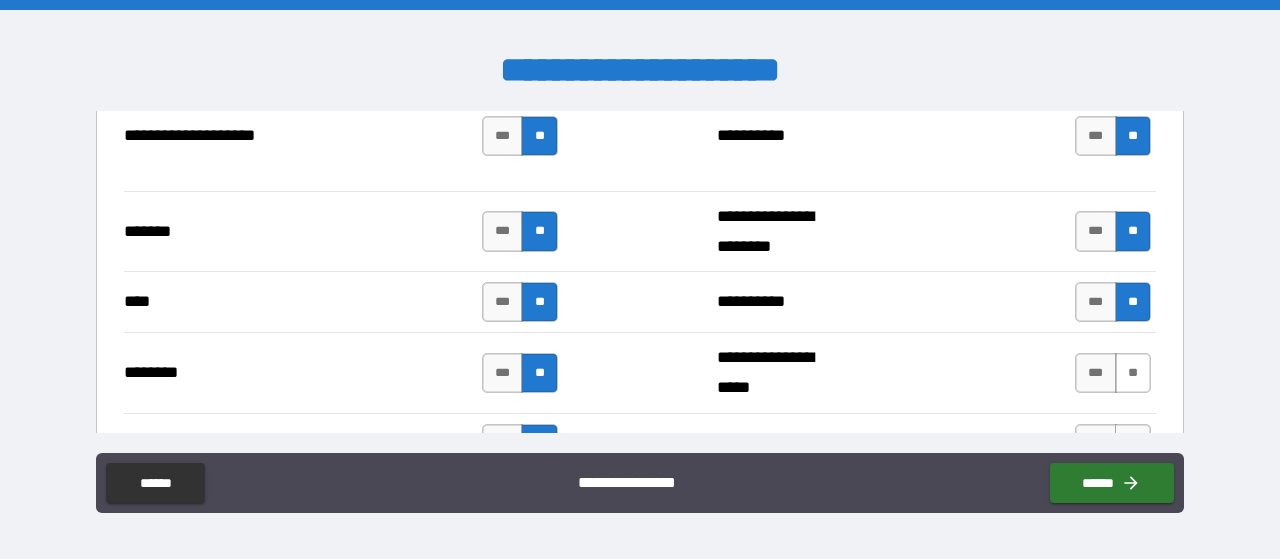 click on "**" at bounding box center (1133, 373) 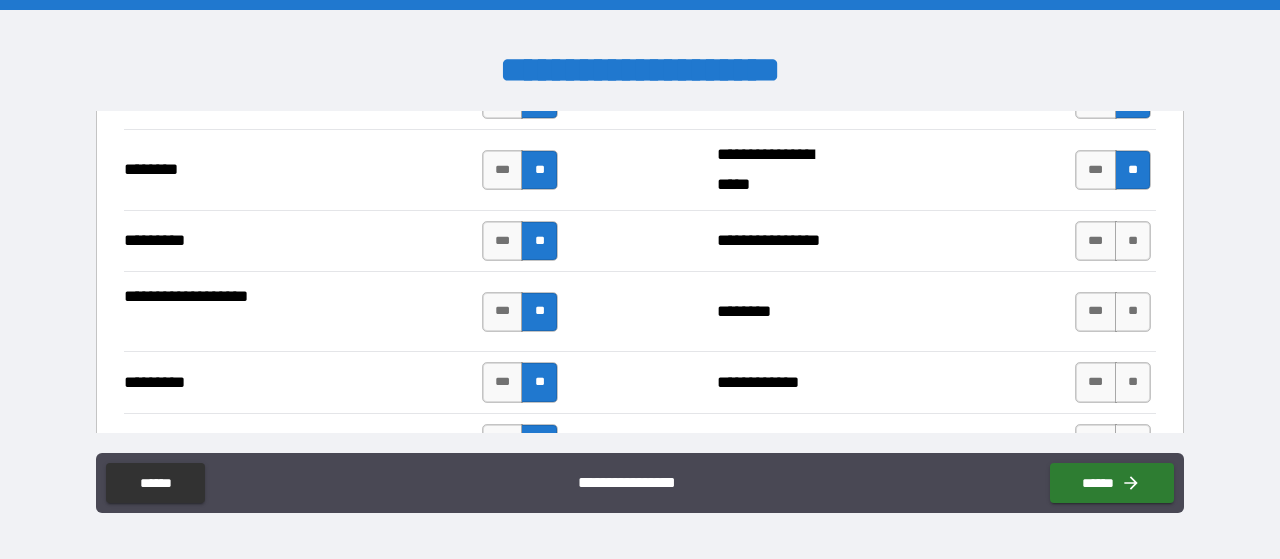 scroll, scrollTop: 2301, scrollLeft: 0, axis: vertical 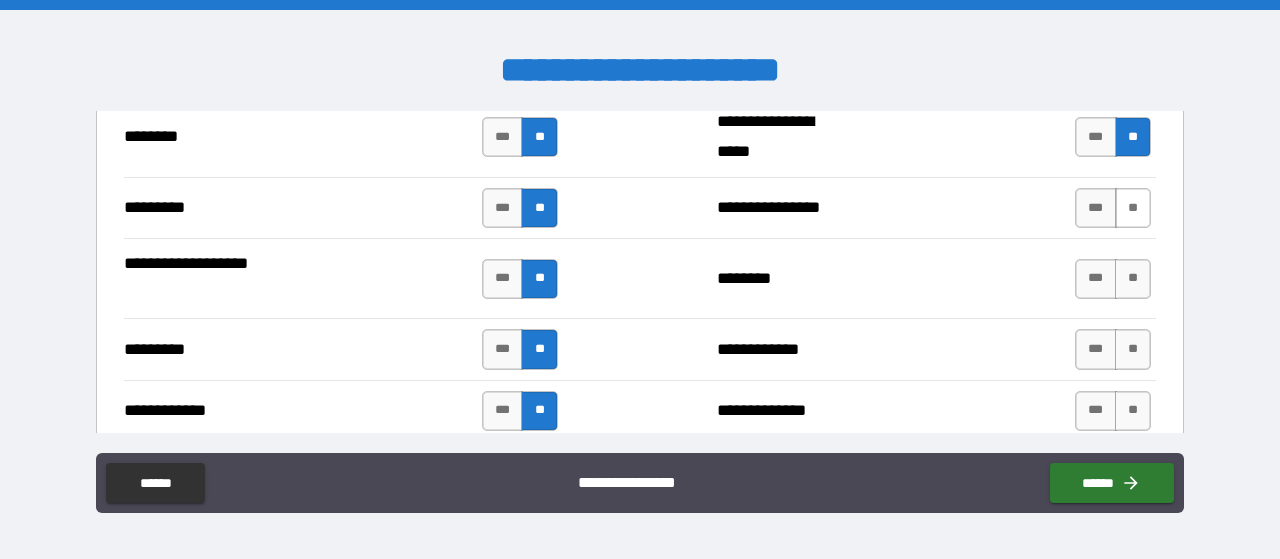 click on "**" at bounding box center [1133, 208] 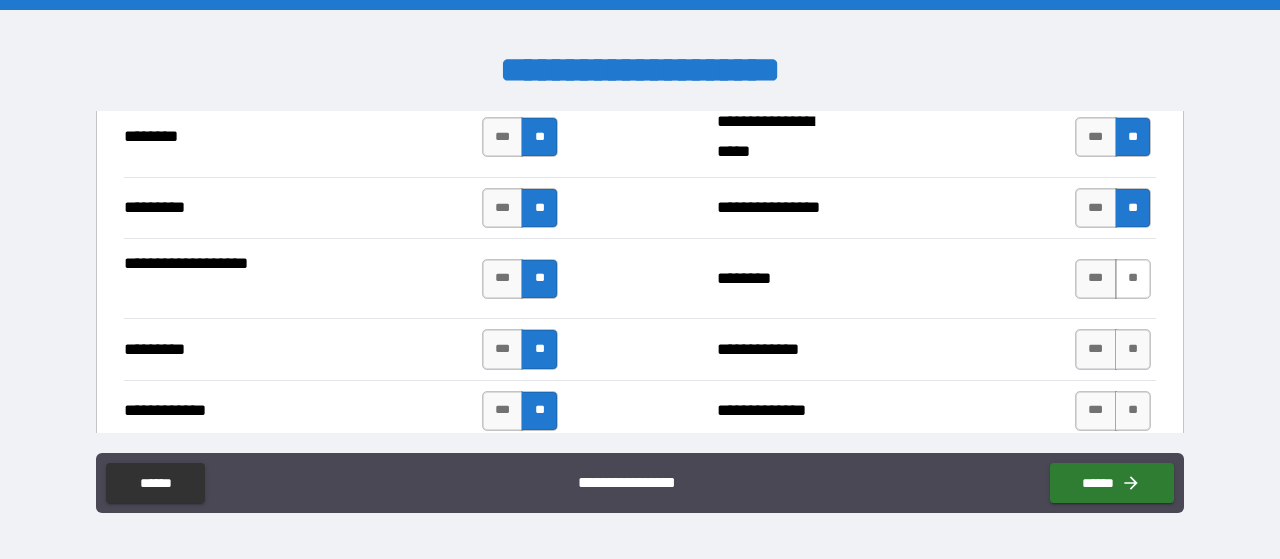 click on "**" at bounding box center [1133, 279] 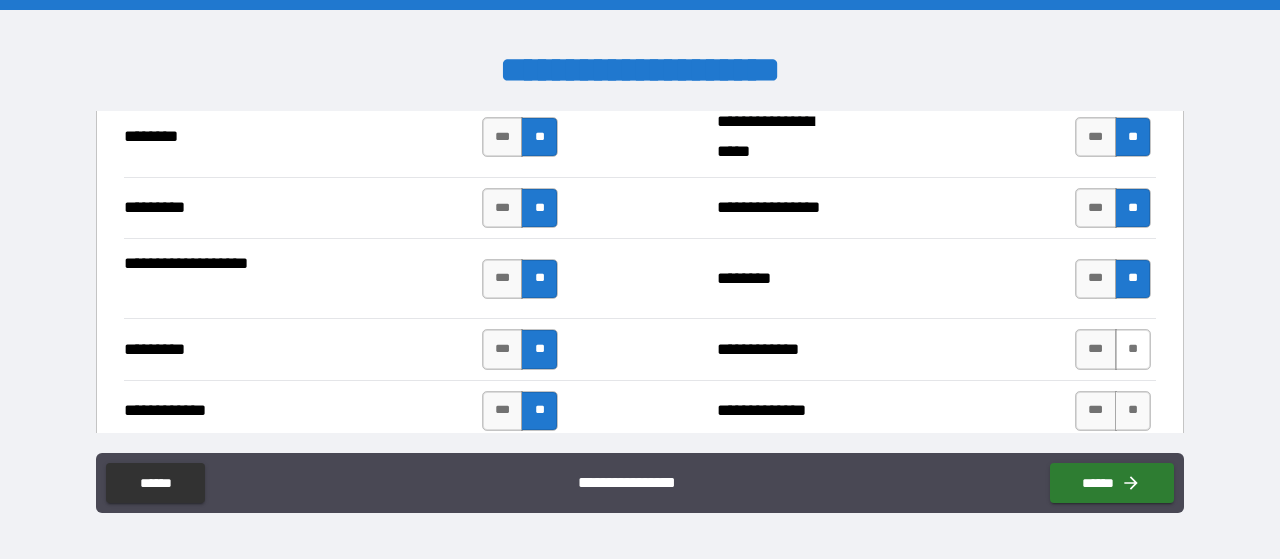 click on "**" at bounding box center [1133, 349] 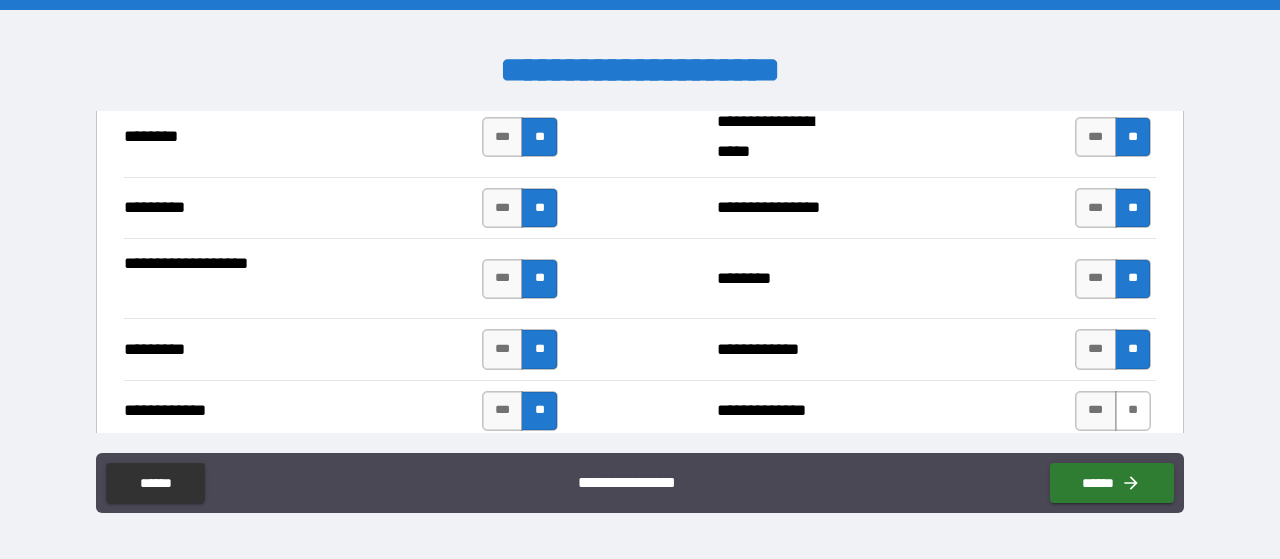 click on "**" at bounding box center (1133, 411) 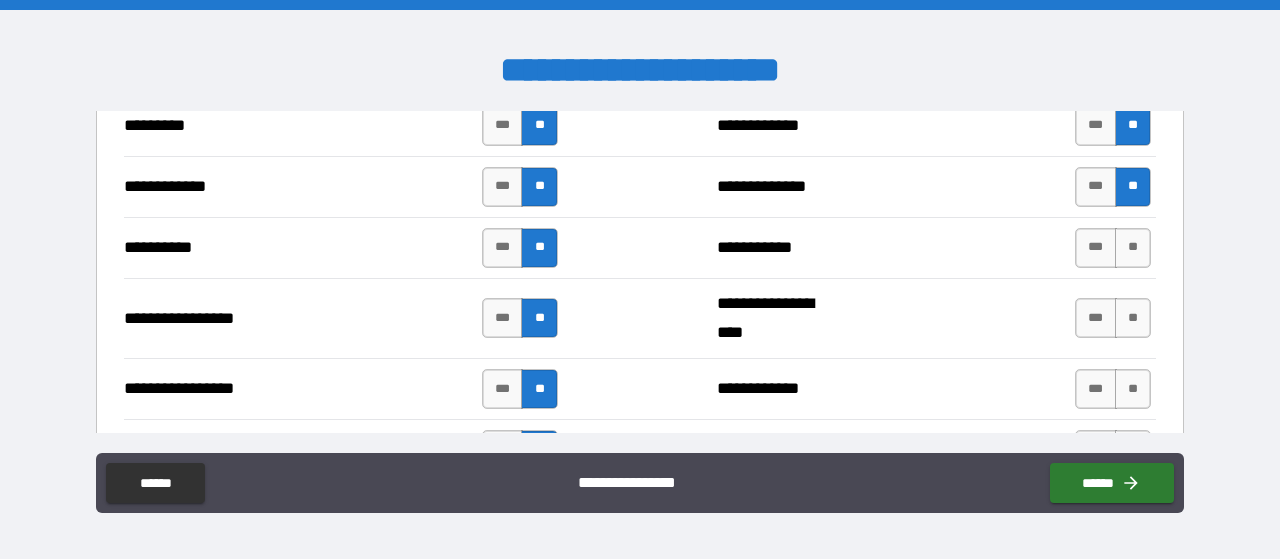 scroll, scrollTop: 2554, scrollLeft: 0, axis: vertical 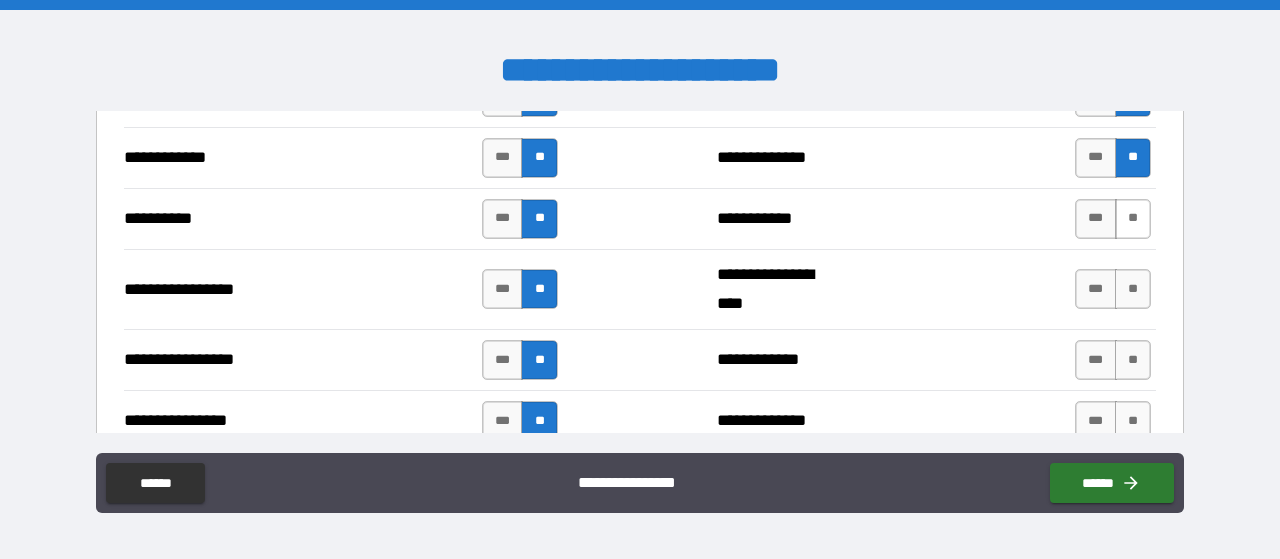 click on "**" at bounding box center [1133, 219] 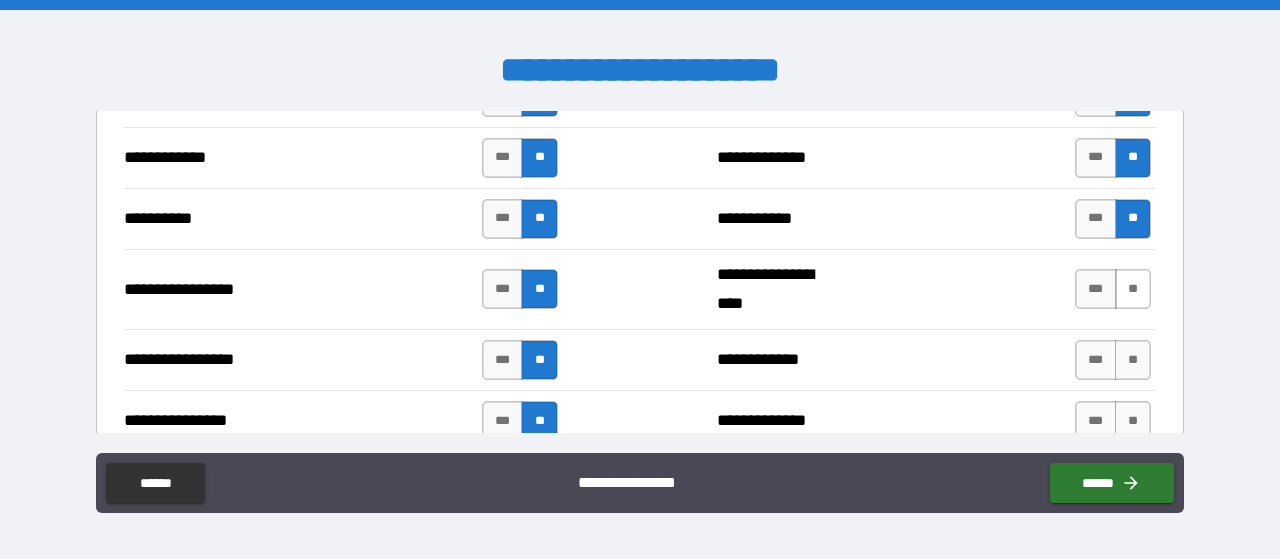 click on "**" at bounding box center (1133, 289) 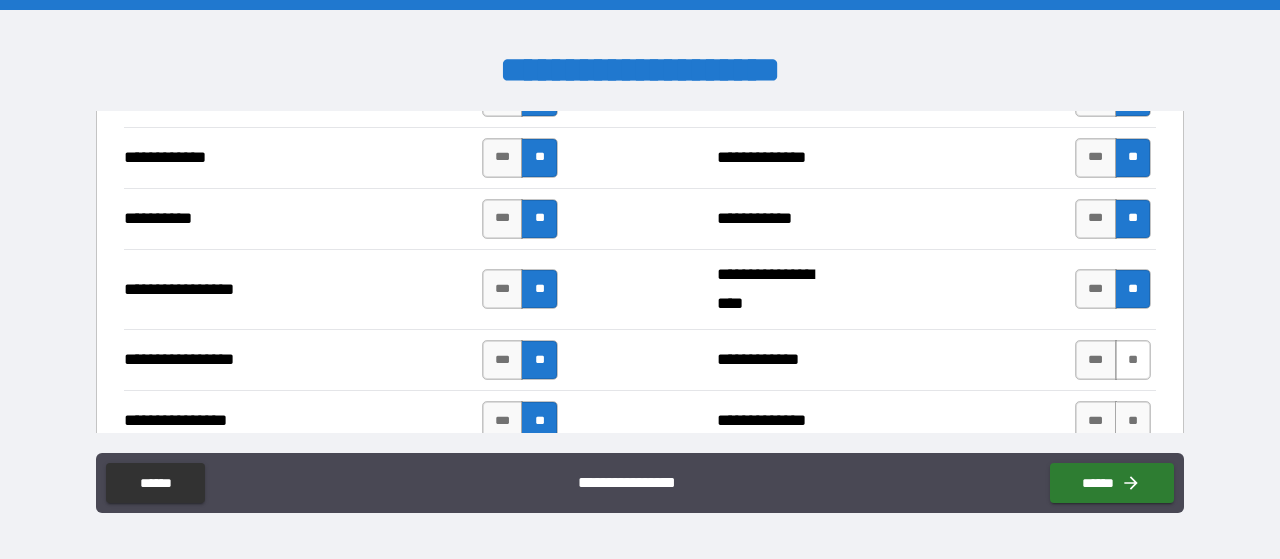 click on "**" at bounding box center [1133, 360] 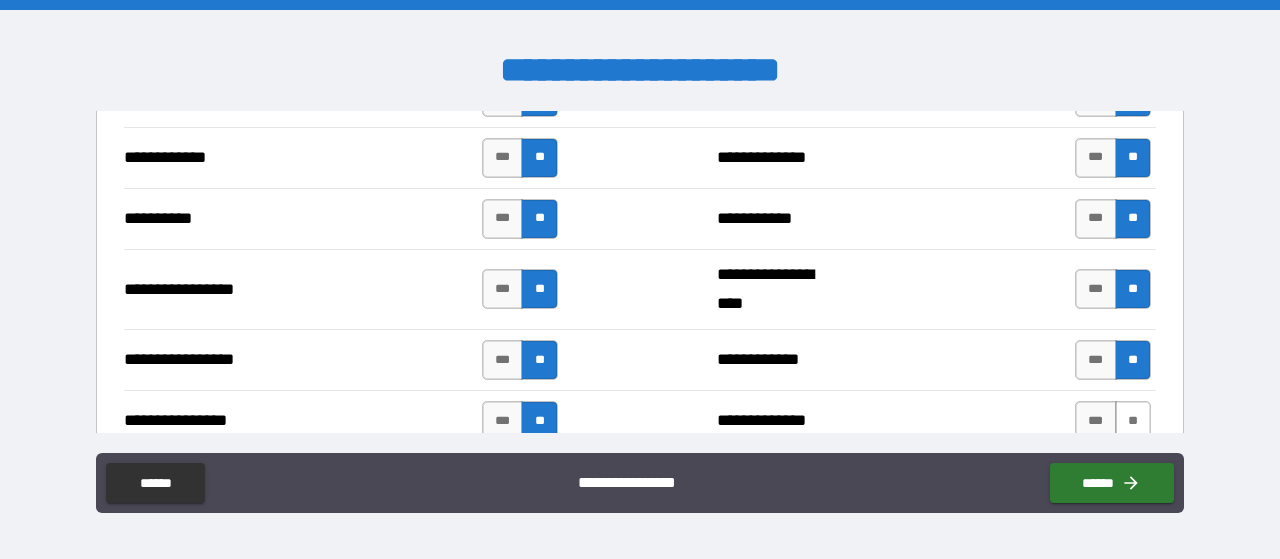 click on "**" at bounding box center (1133, 421) 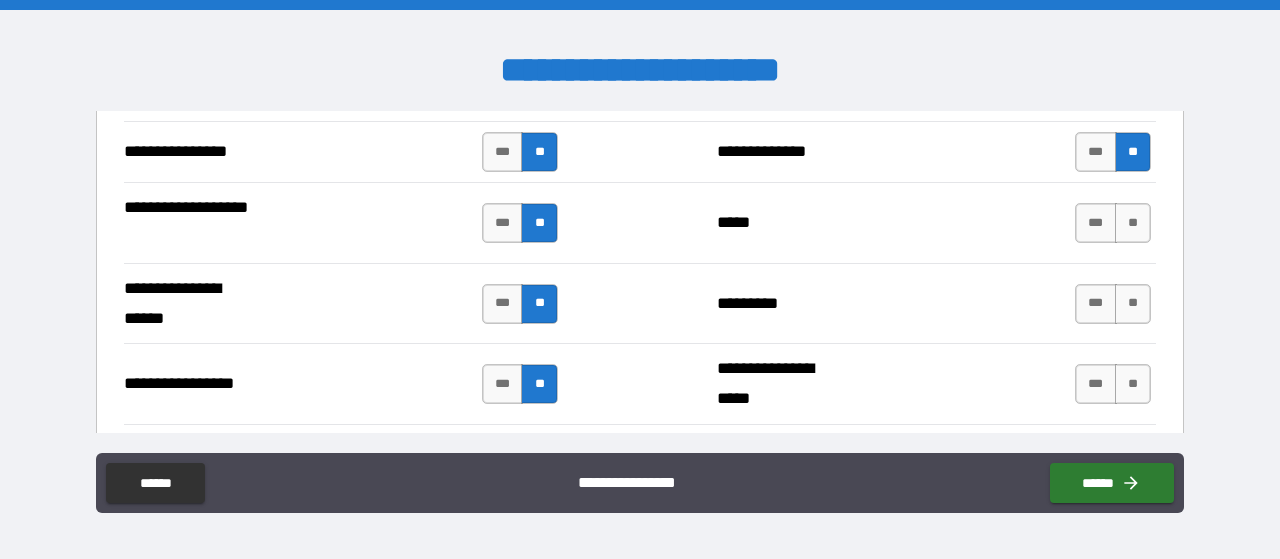 scroll, scrollTop: 2824, scrollLeft: 0, axis: vertical 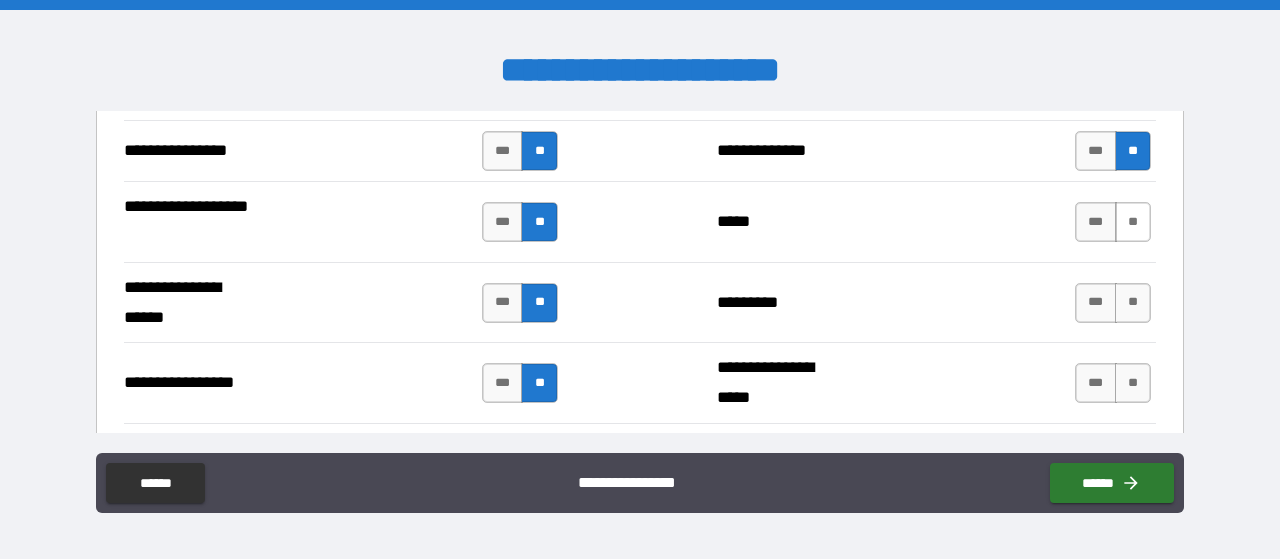 click on "**" at bounding box center (1133, 222) 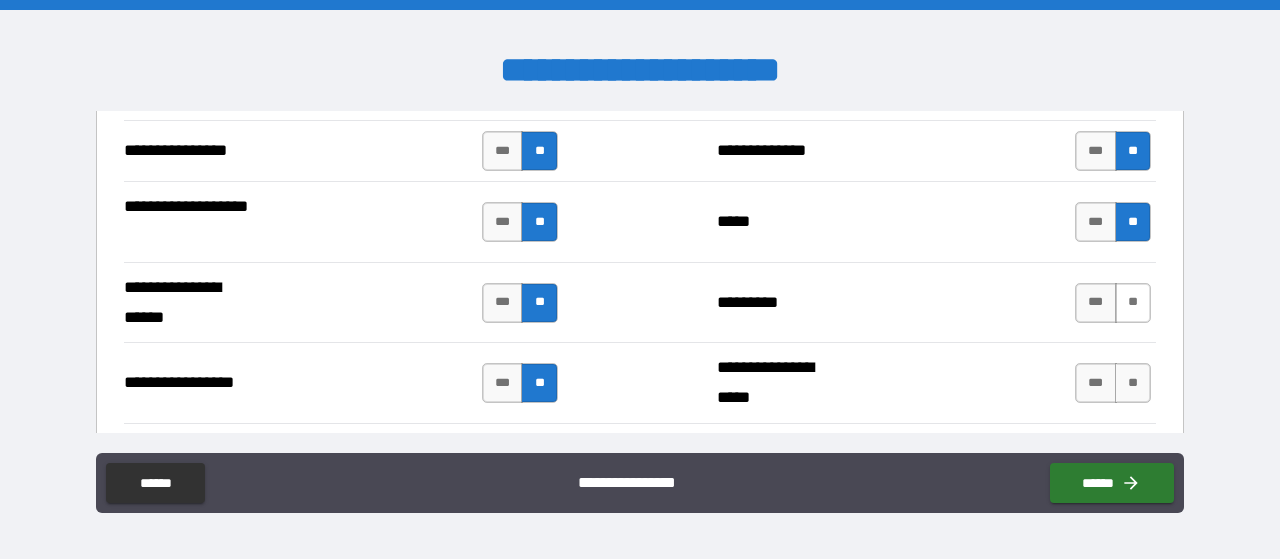 click on "**" at bounding box center (1133, 303) 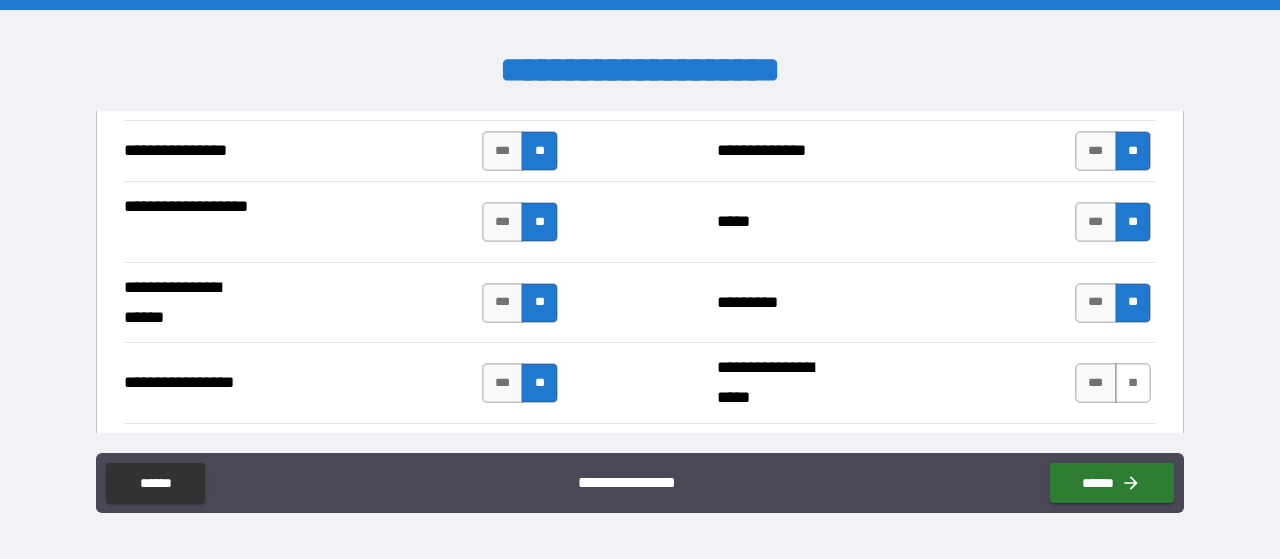 click on "**" at bounding box center [1133, 383] 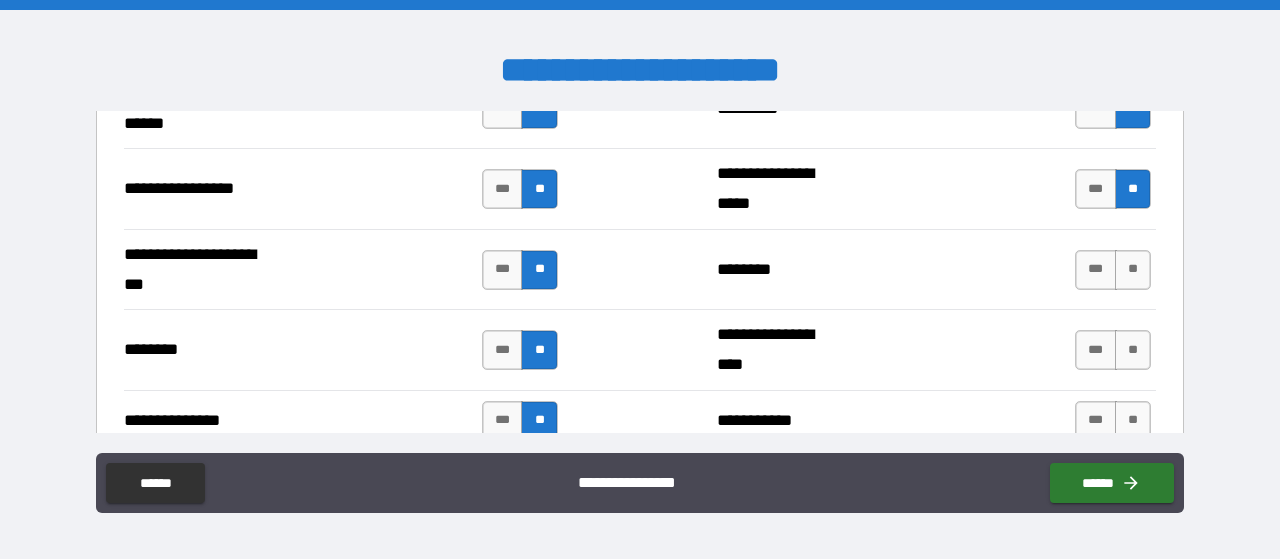scroll, scrollTop: 3061, scrollLeft: 0, axis: vertical 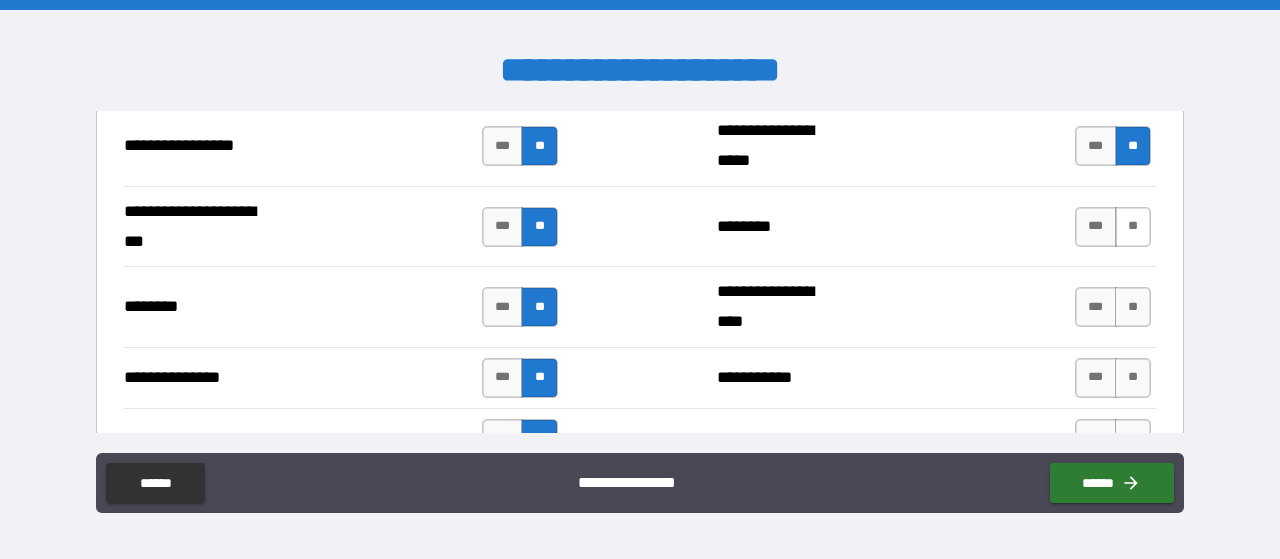 click on "**" at bounding box center (1133, 227) 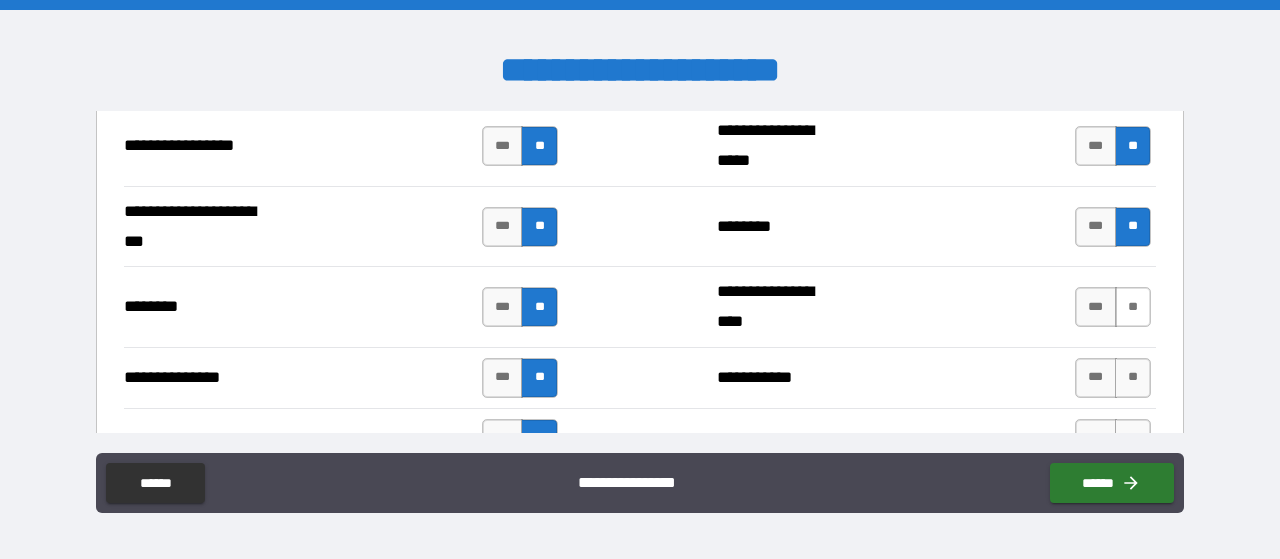 click on "**" at bounding box center (1133, 307) 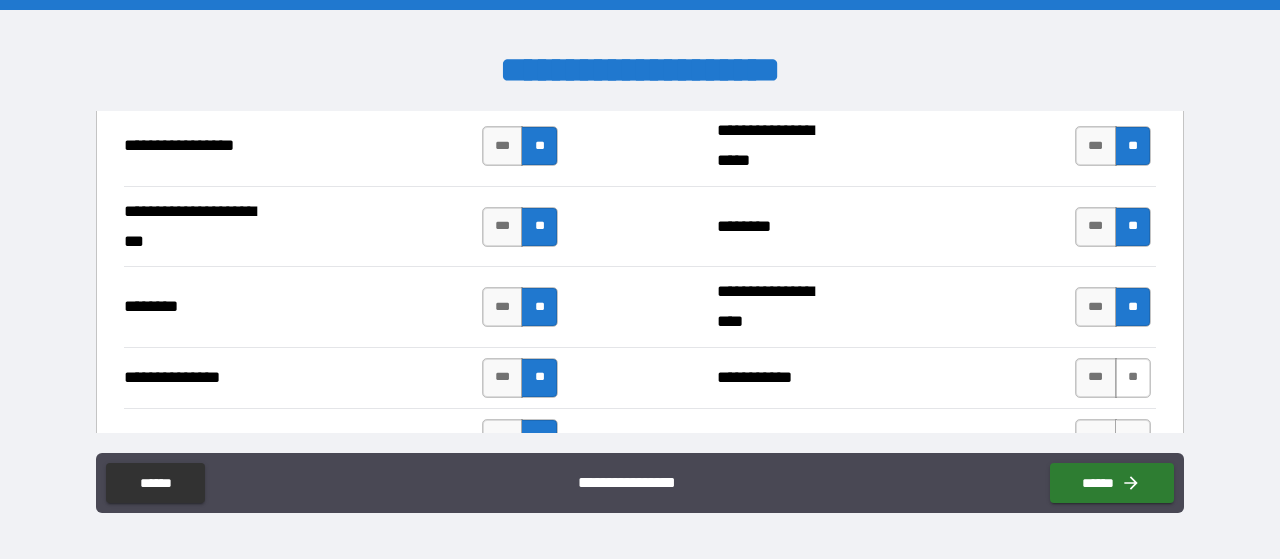 click on "**" at bounding box center [1133, 378] 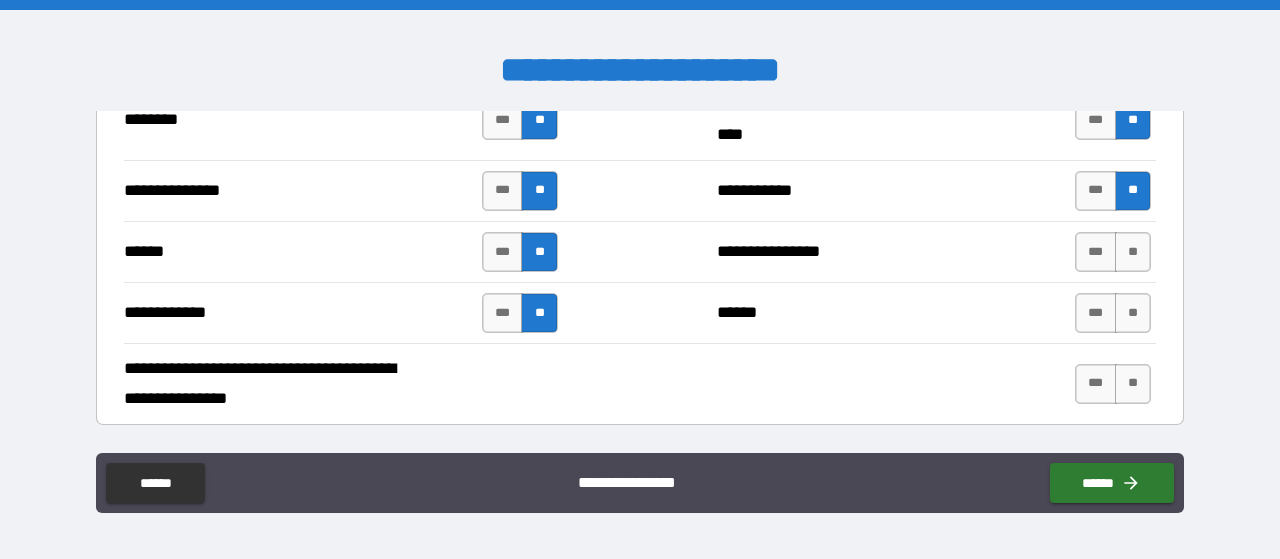 scroll, scrollTop: 3284, scrollLeft: 0, axis: vertical 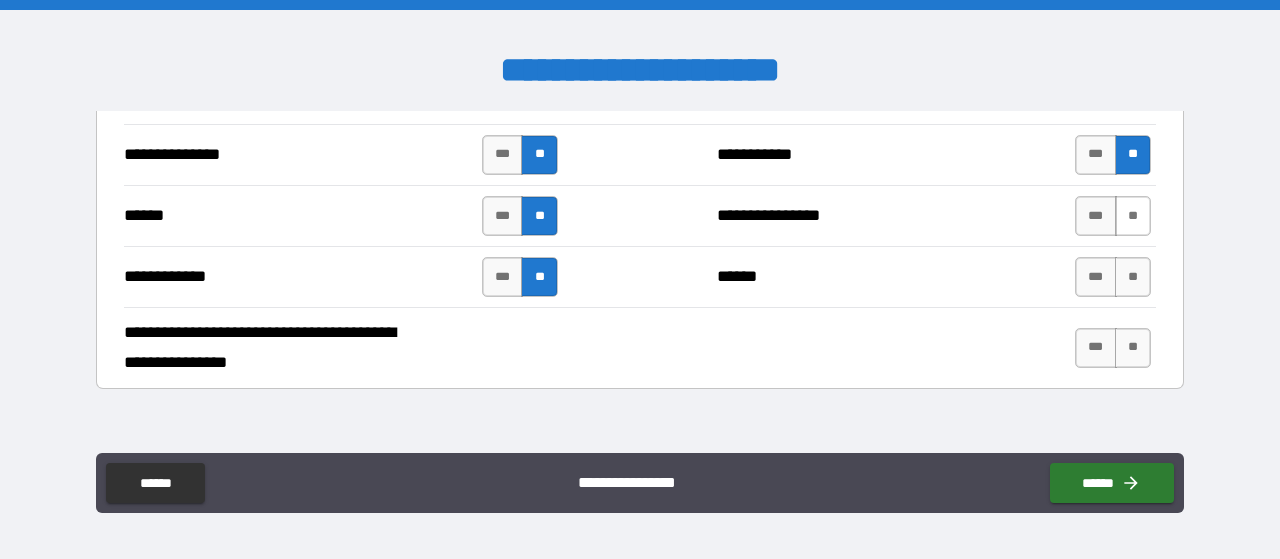 click on "**" at bounding box center (1133, 216) 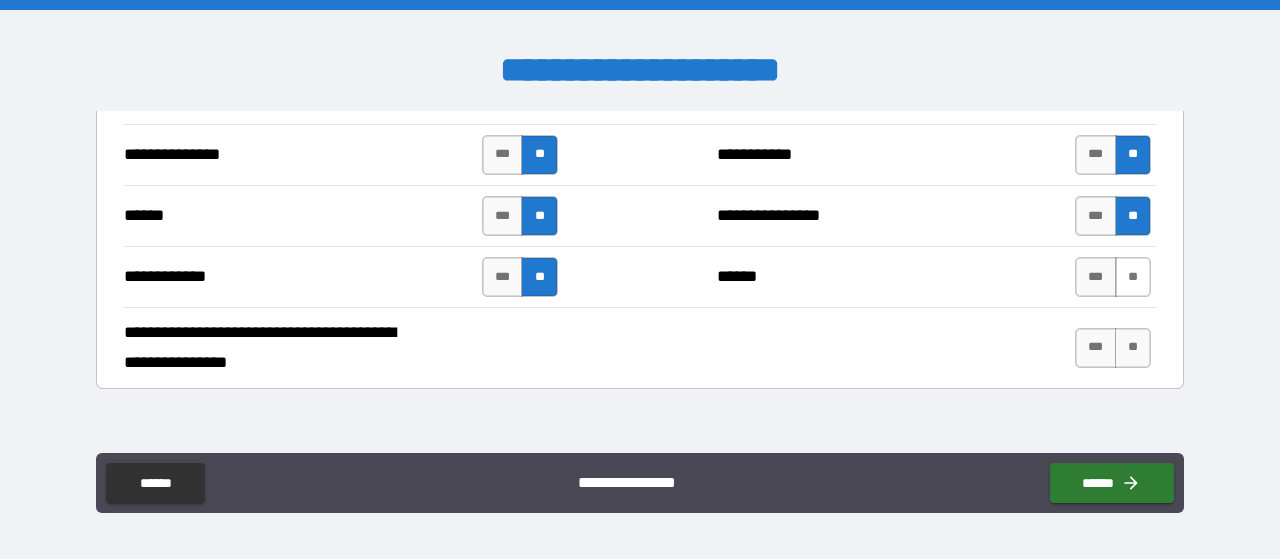 click on "**" at bounding box center (1133, 277) 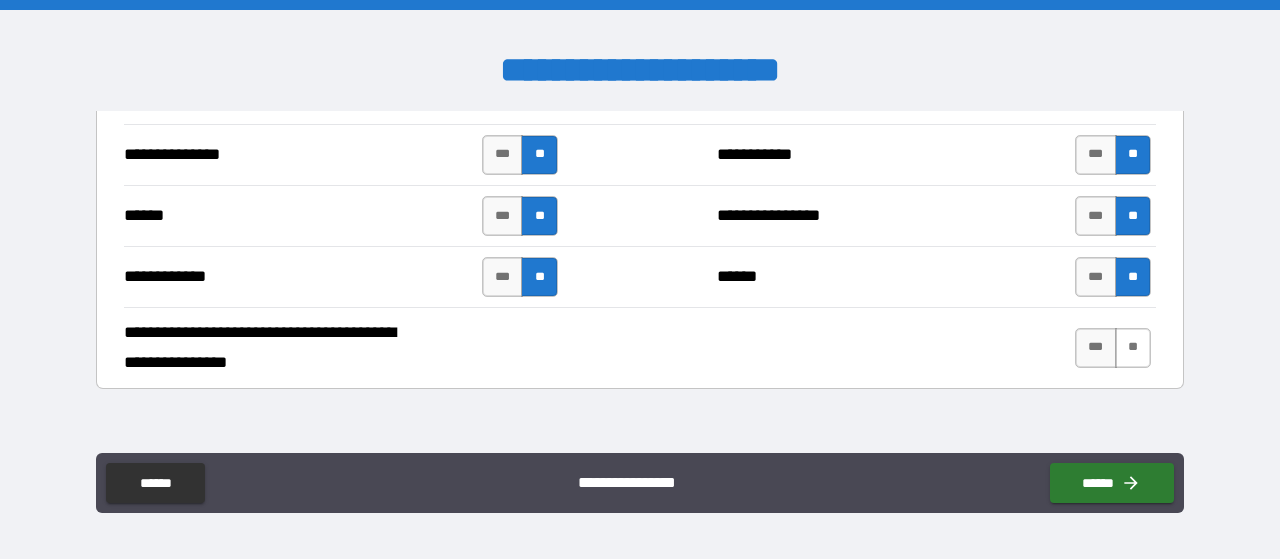 click on "**" at bounding box center [1133, 348] 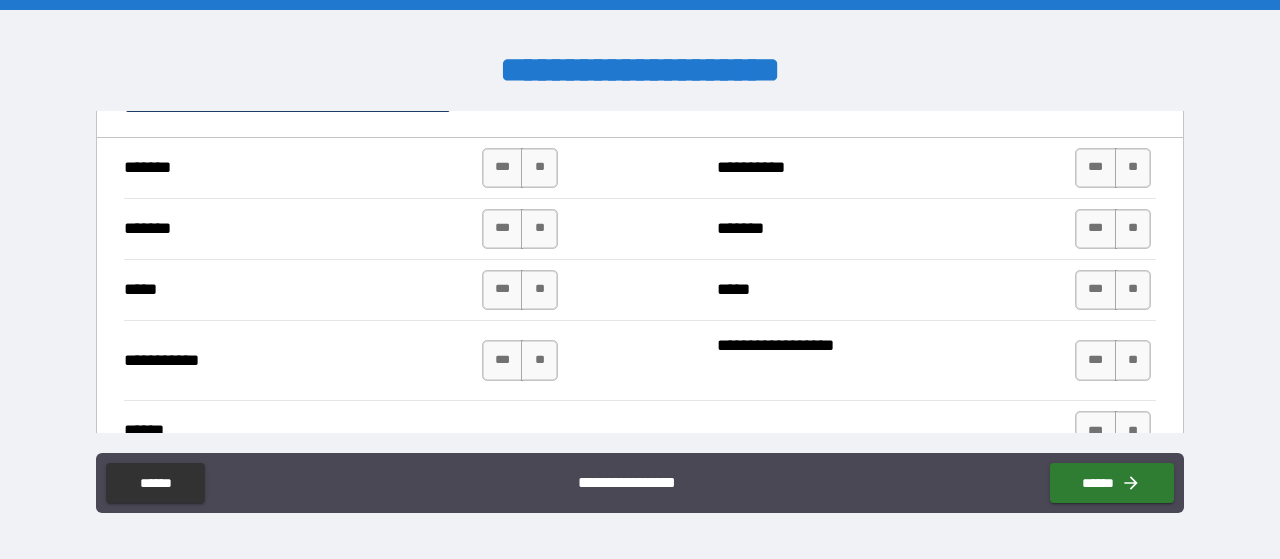 scroll, scrollTop: 3950, scrollLeft: 0, axis: vertical 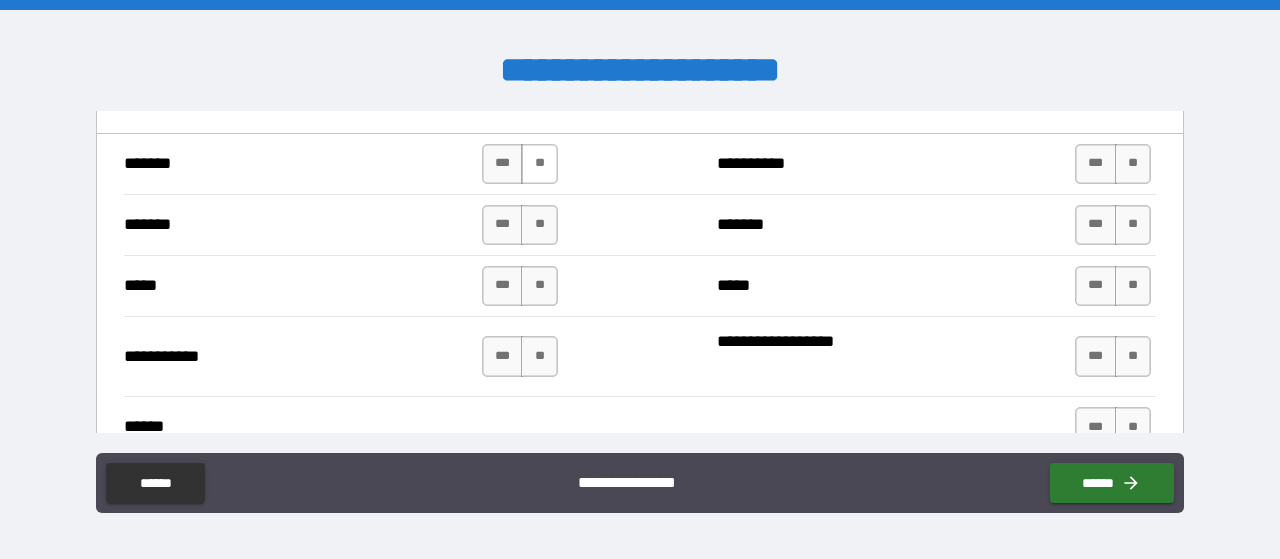 click on "**" at bounding box center [539, 164] 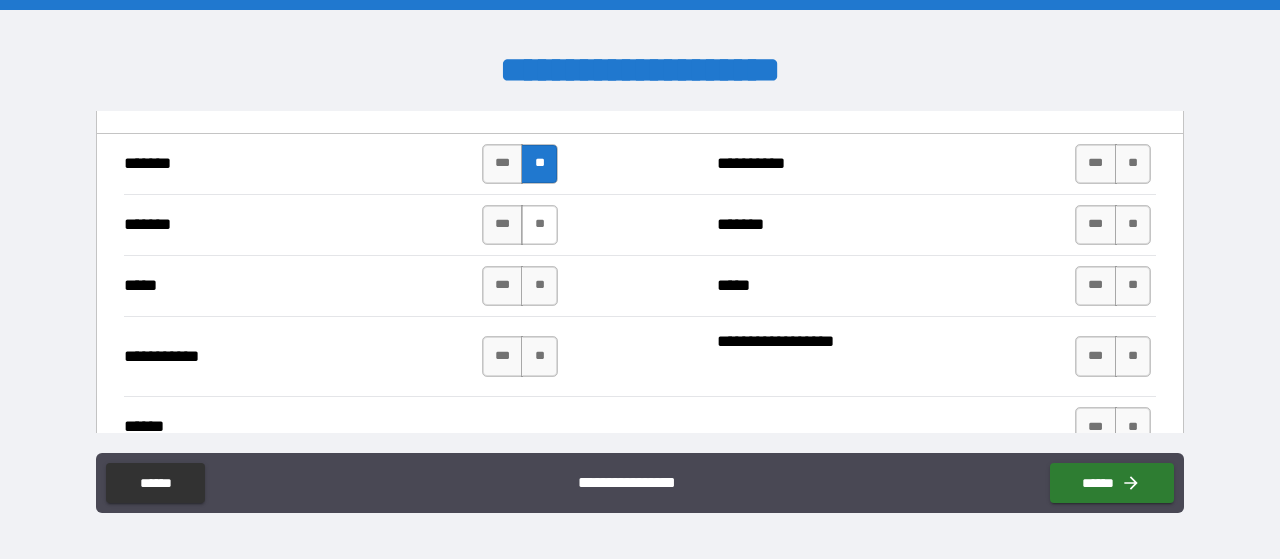 click on "**" at bounding box center [539, 225] 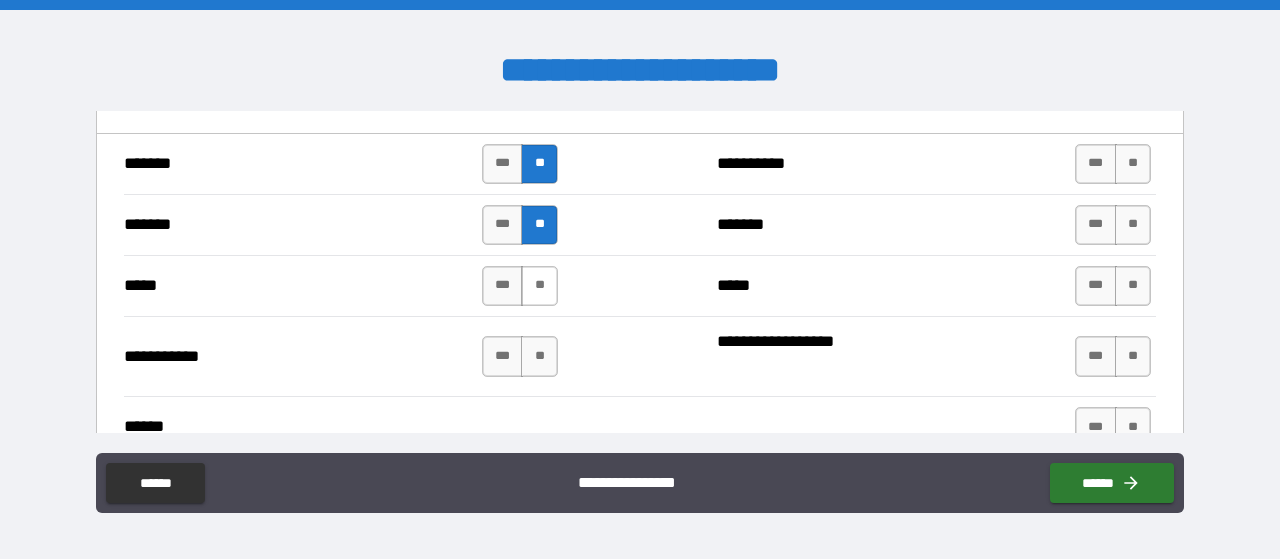 click on "**" at bounding box center (539, 286) 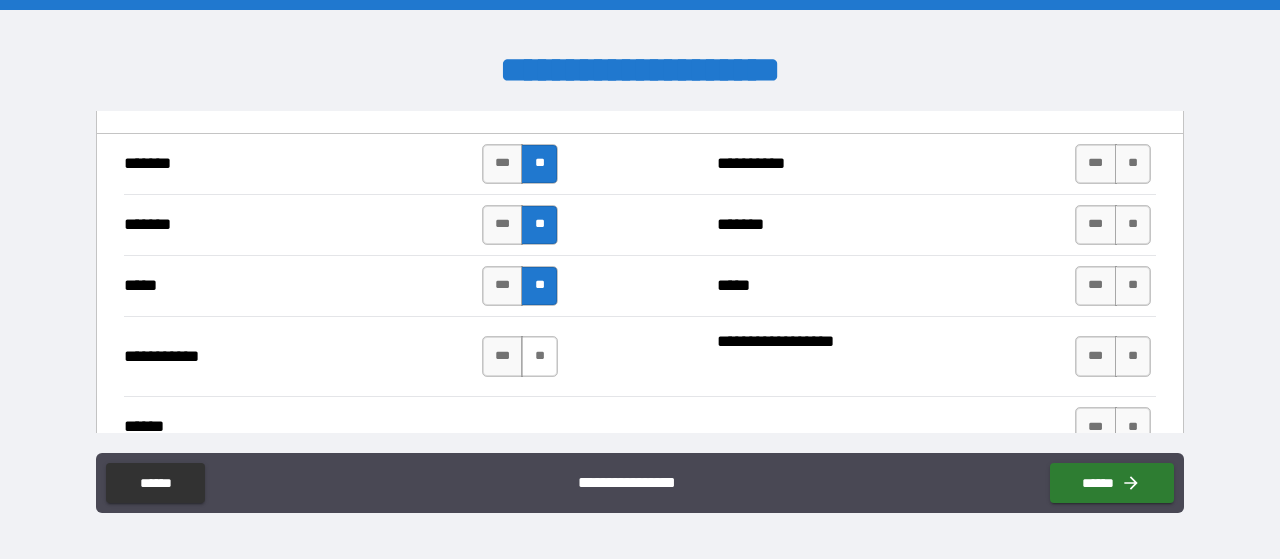 click on "**" at bounding box center (539, 356) 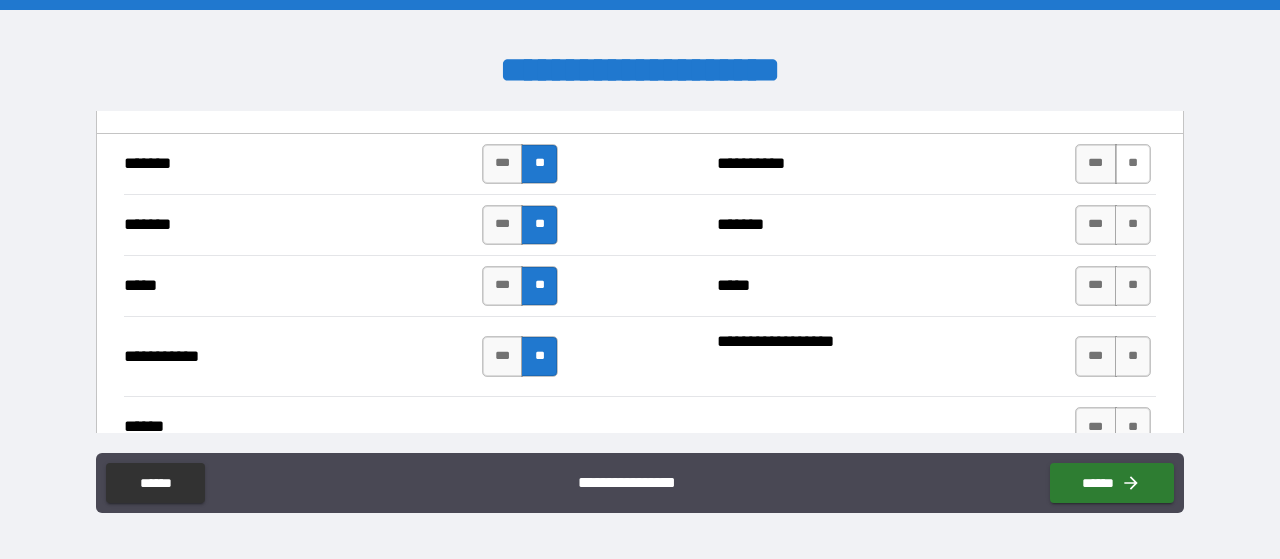click on "**" at bounding box center (1133, 164) 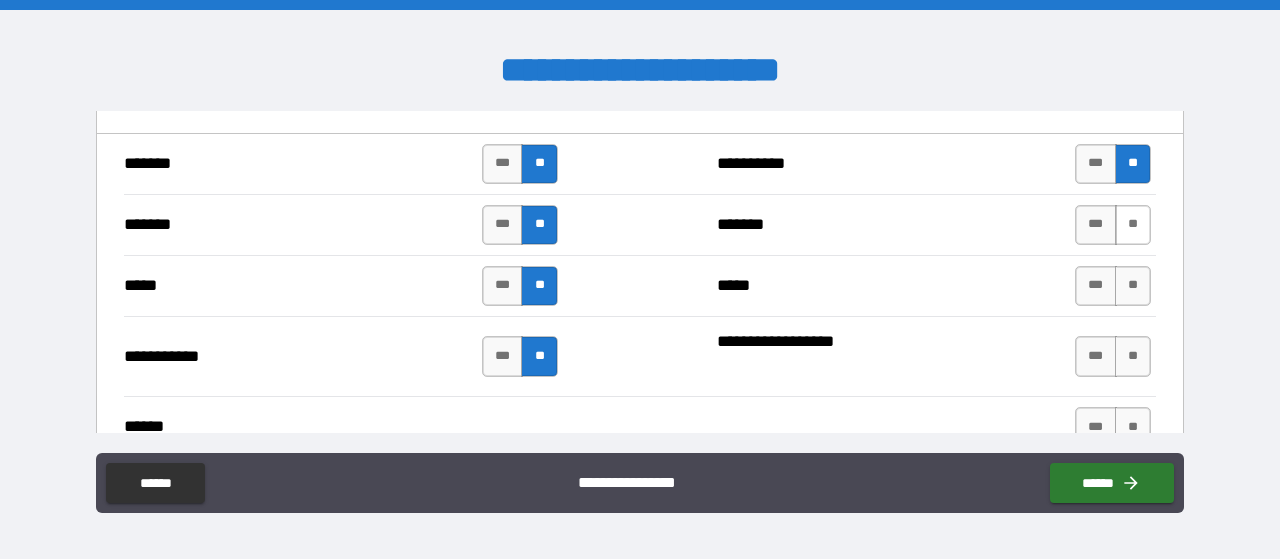 click on "**" at bounding box center [1133, 225] 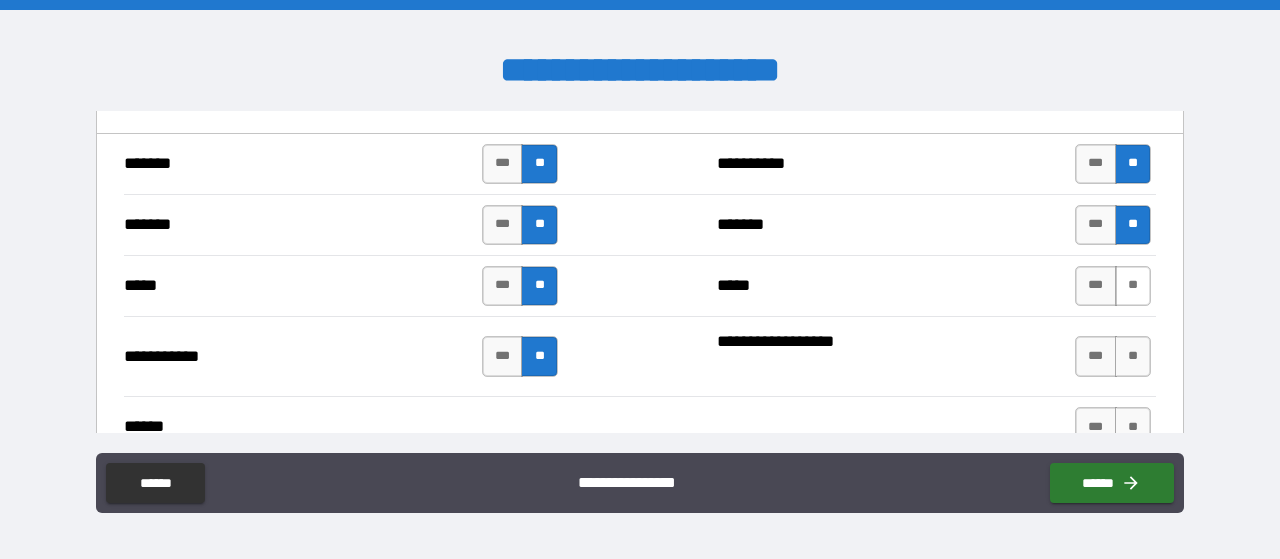 click on "**" at bounding box center (1133, 286) 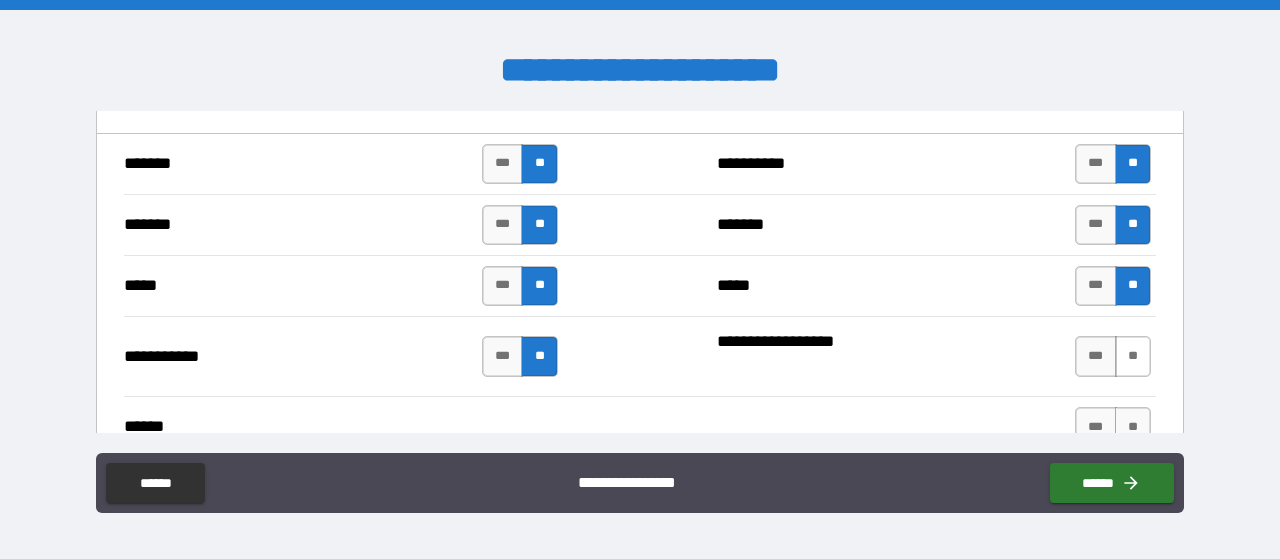 click on "**" at bounding box center [1133, 356] 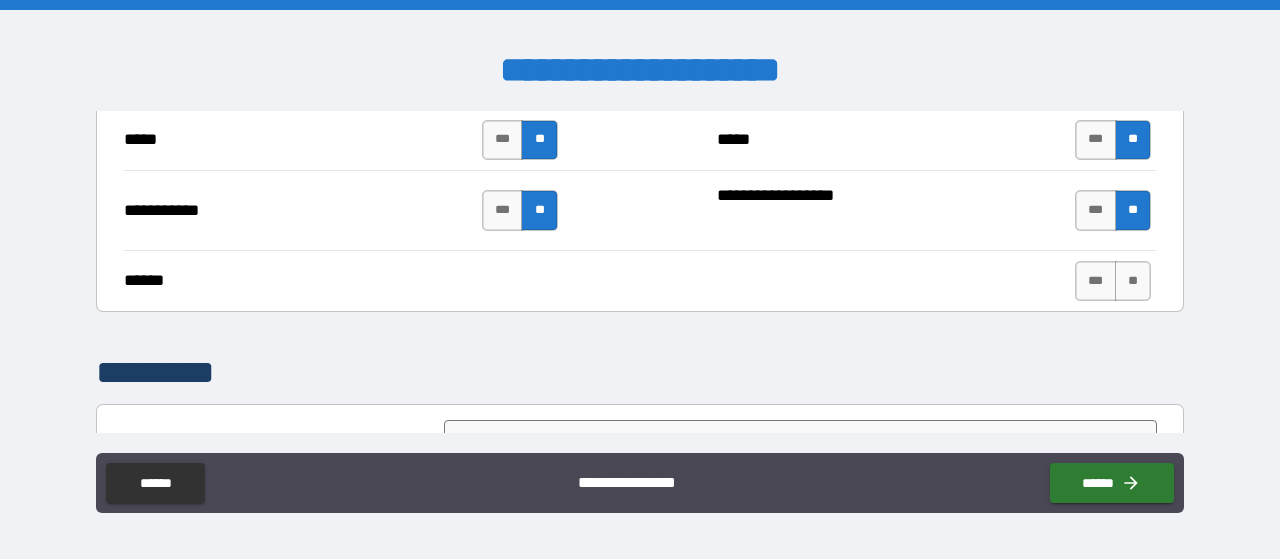 scroll, scrollTop: 4106, scrollLeft: 0, axis: vertical 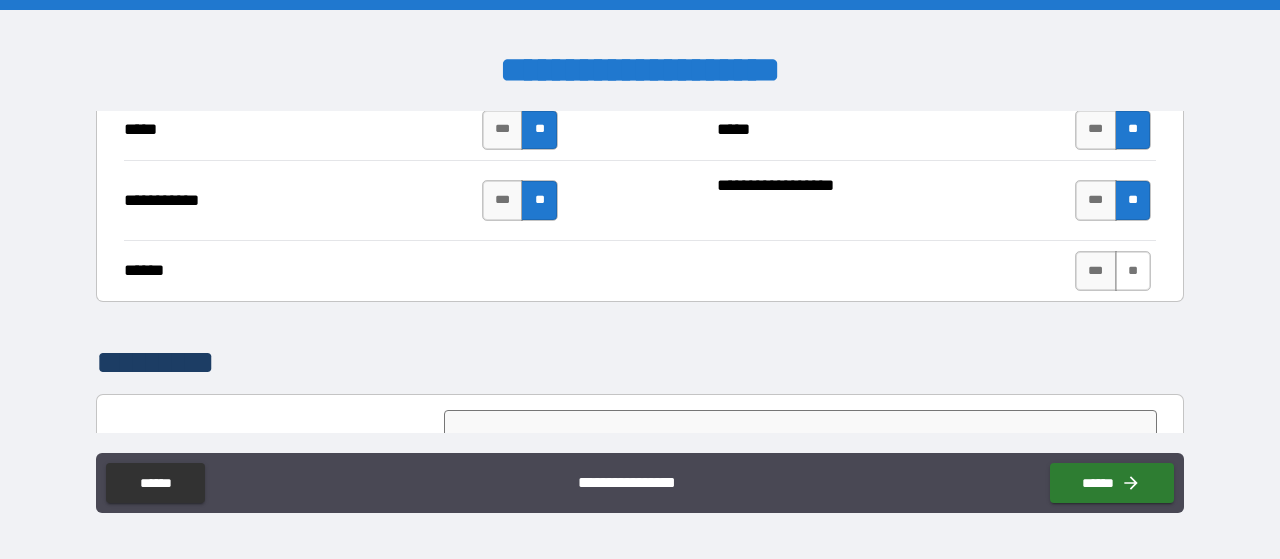 click on "**" at bounding box center (1133, 271) 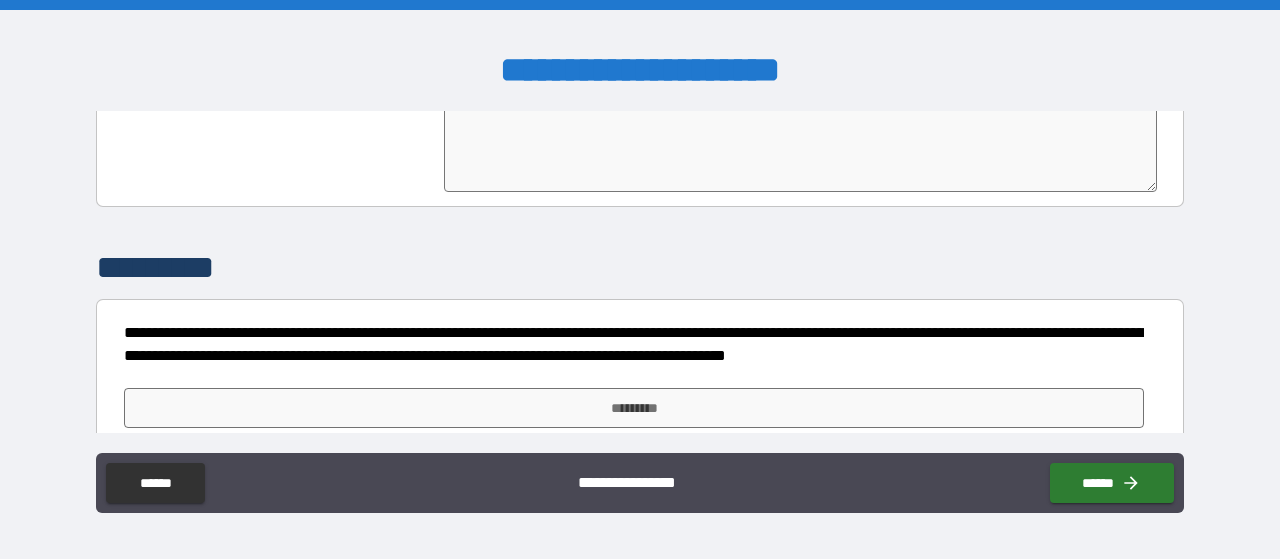 scroll, scrollTop: 4414, scrollLeft: 0, axis: vertical 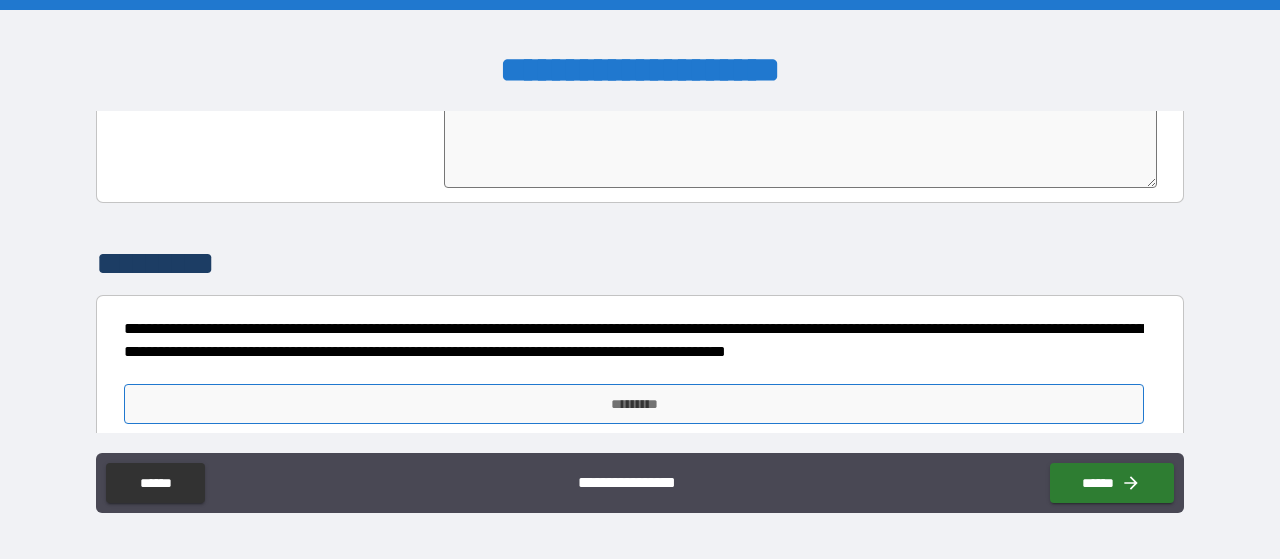 click on "*********" at bounding box center [634, 404] 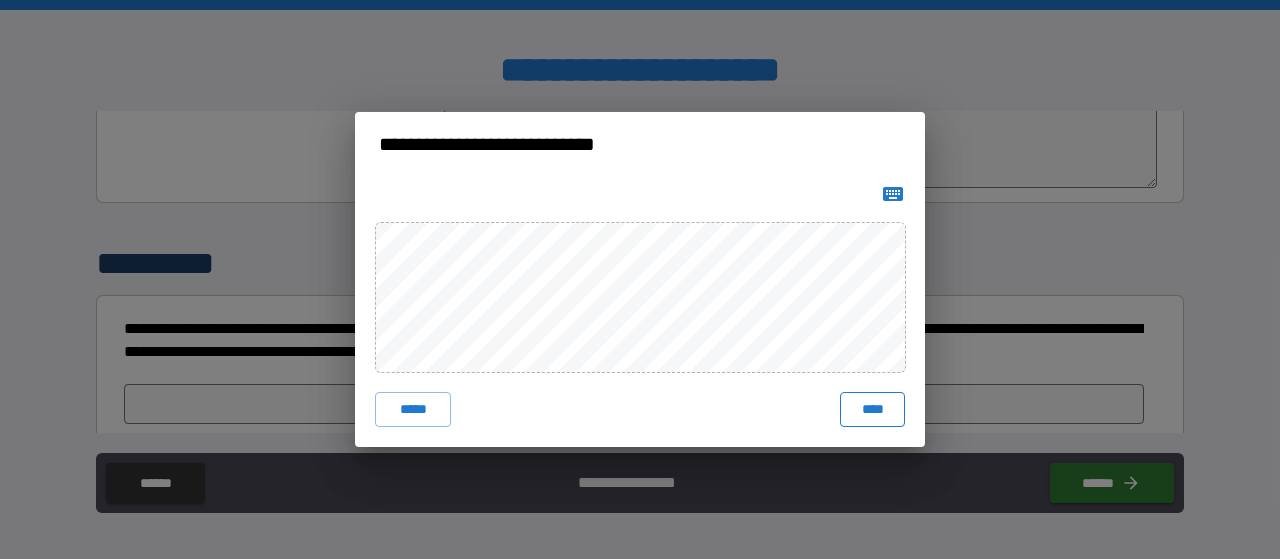 click on "****" at bounding box center [872, 410] 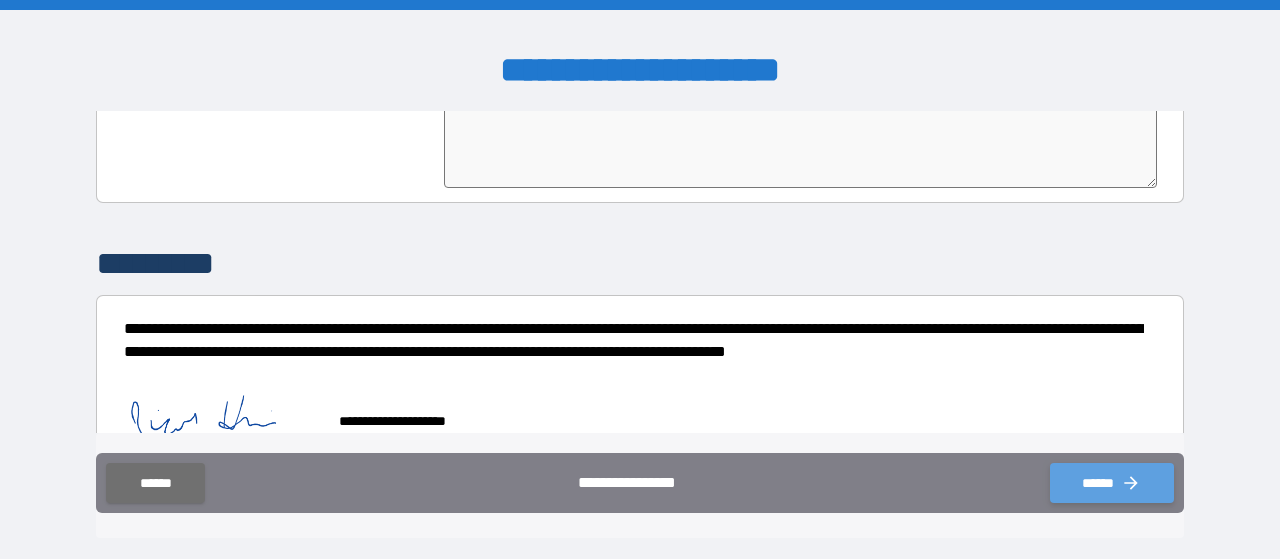 click on "******" at bounding box center [1112, 483] 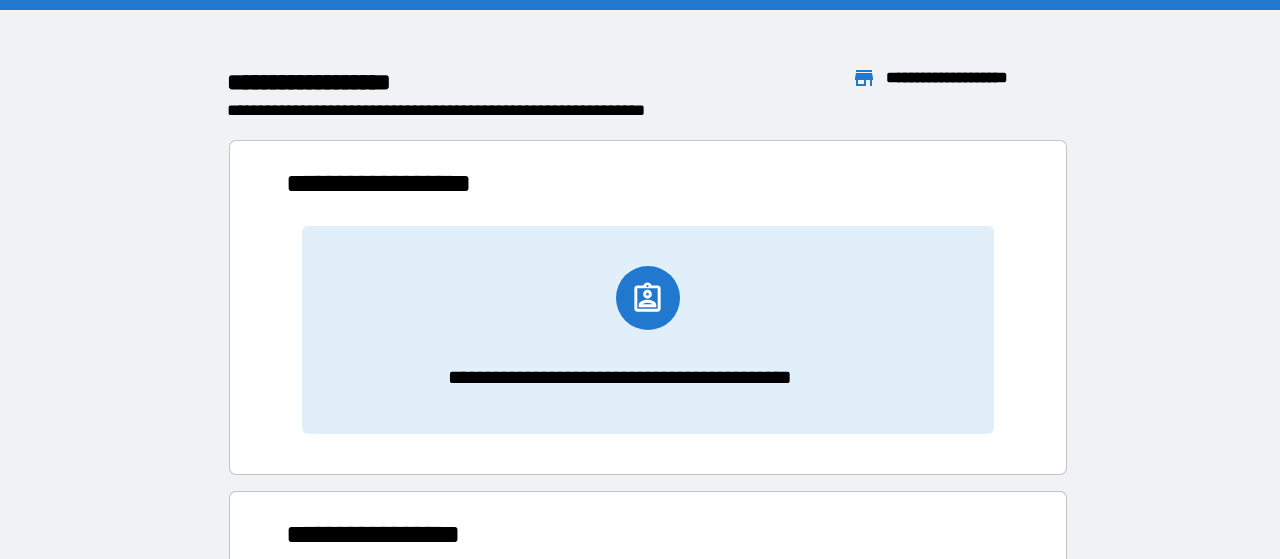 scroll, scrollTop: 16, scrollLeft: 16, axis: both 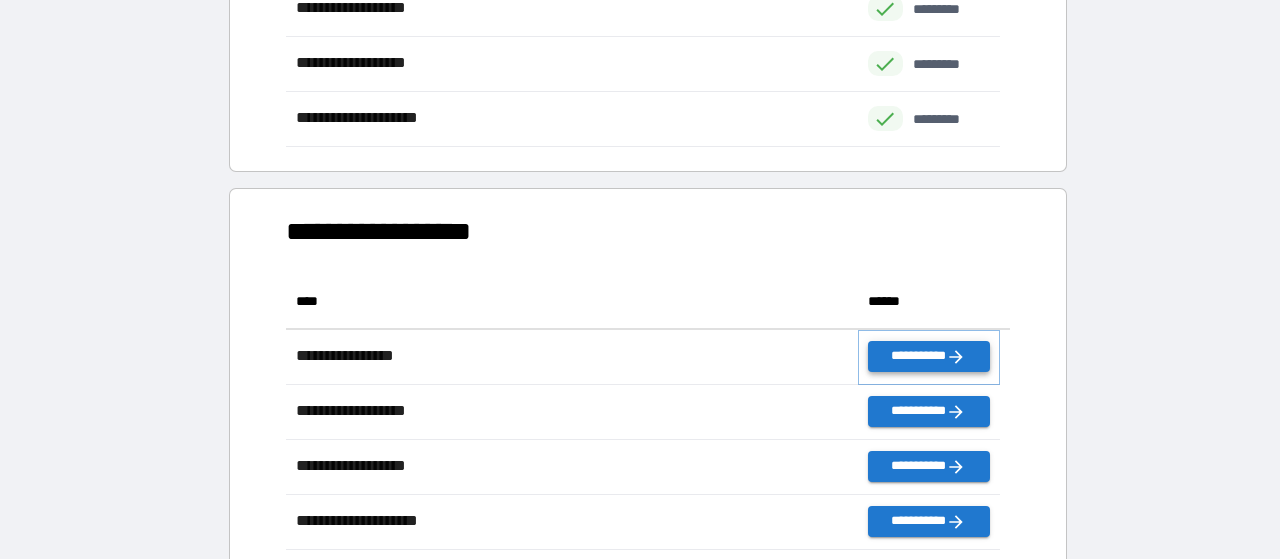 click 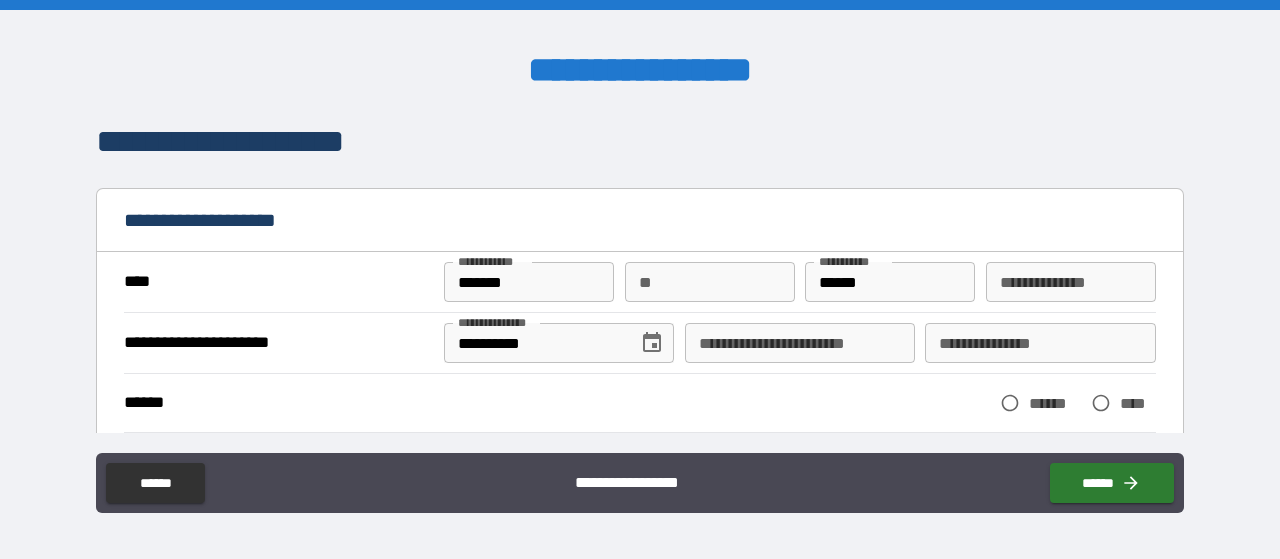 click 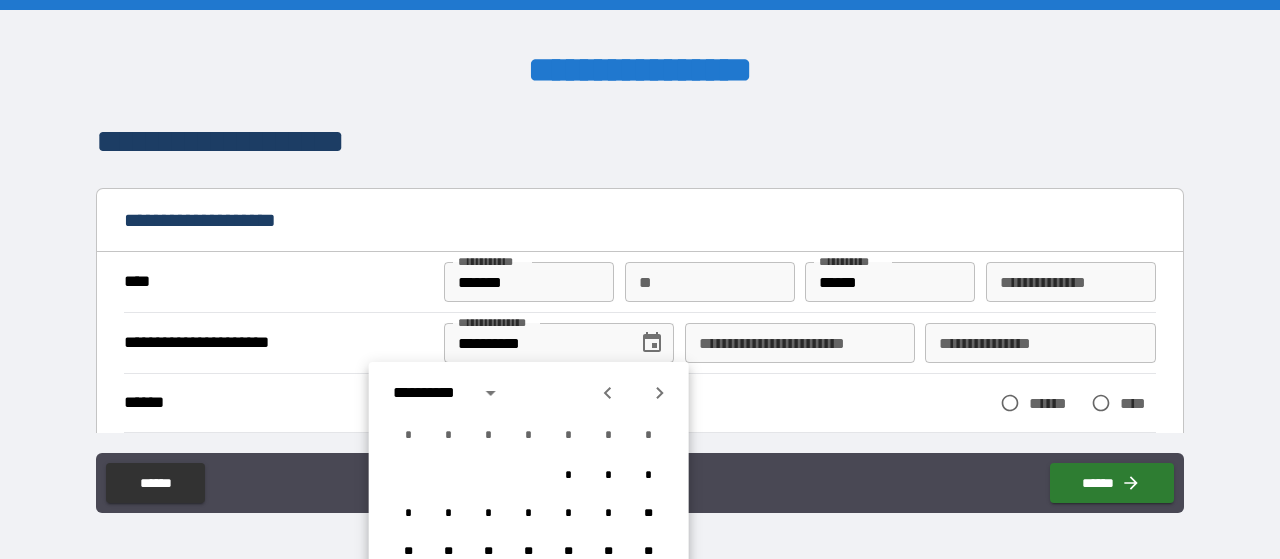 click 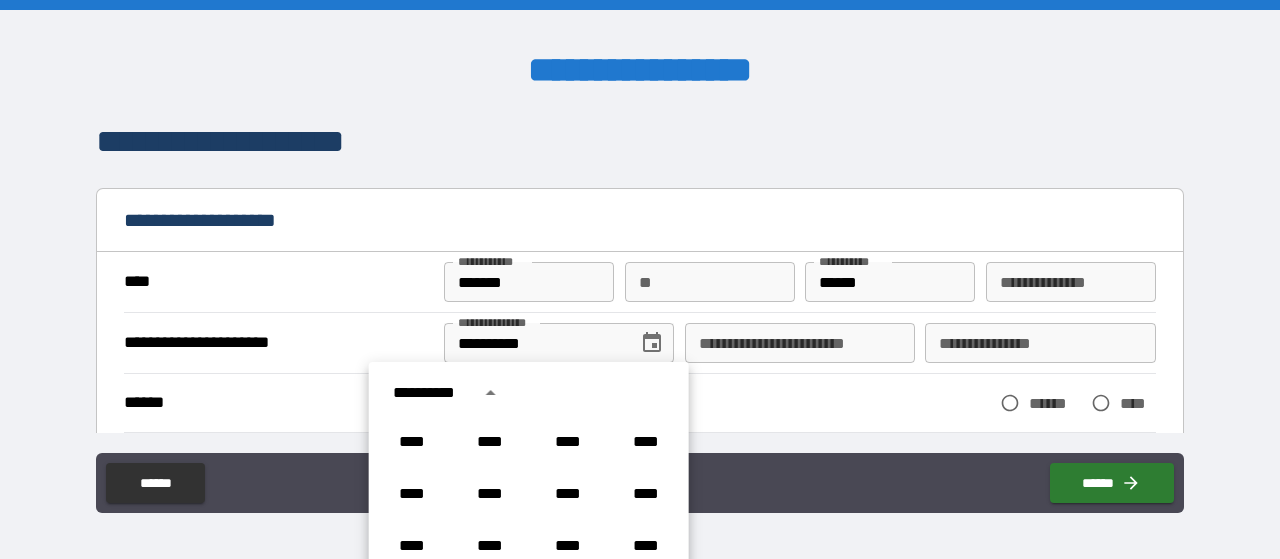 scroll, scrollTop: 26, scrollLeft: 0, axis: vertical 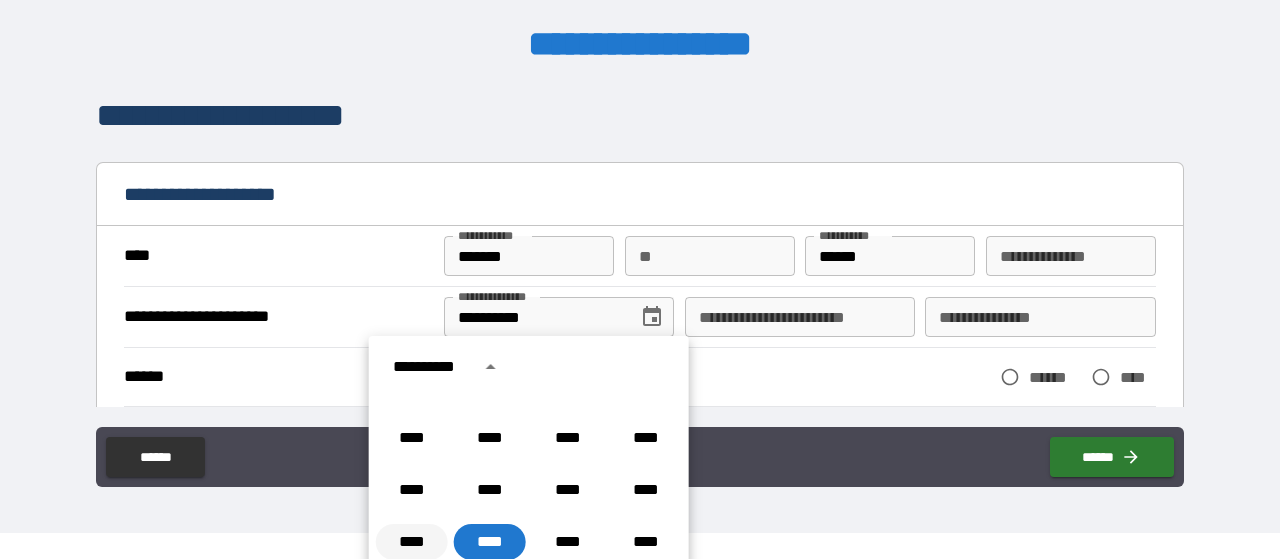click on "****" at bounding box center (412, 542) 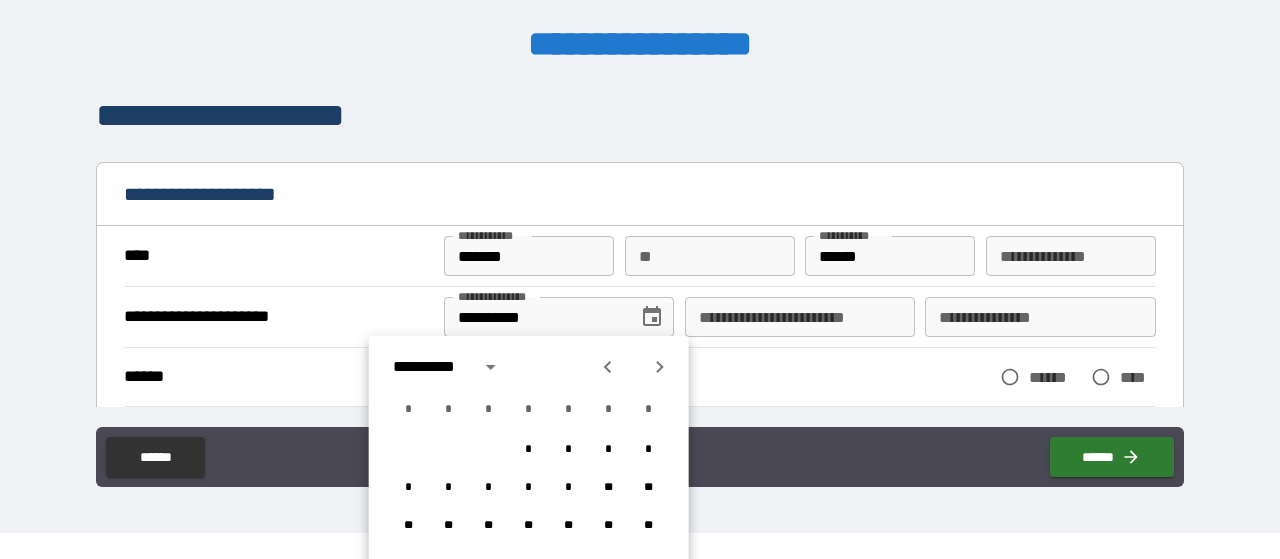 scroll, scrollTop: 136, scrollLeft: 0, axis: vertical 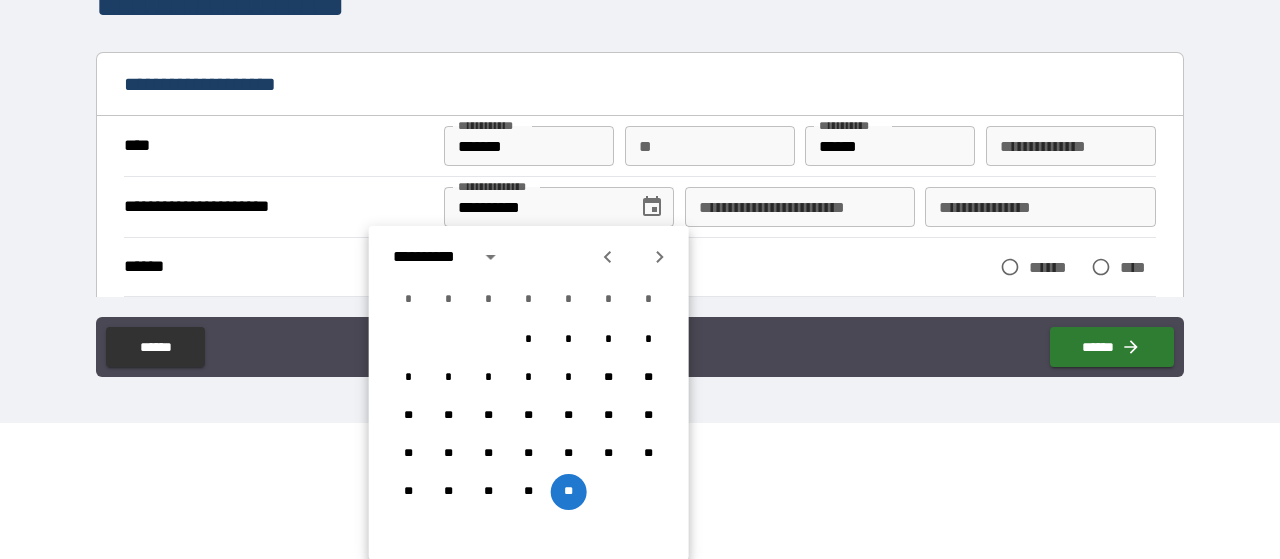 click on "**********" at bounding box center (800, 207) 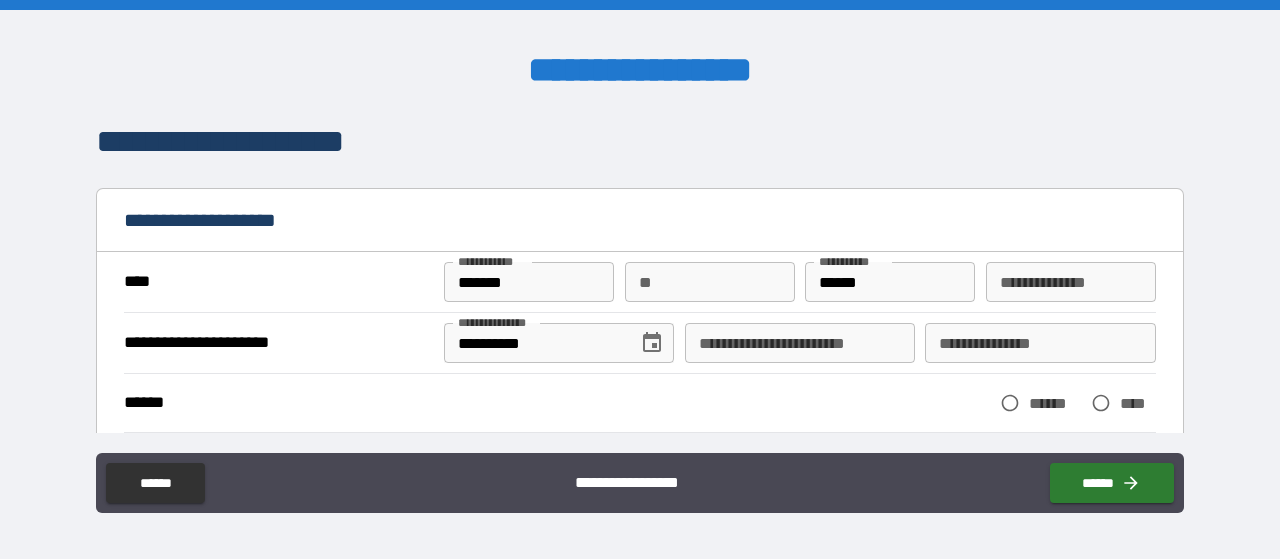 scroll, scrollTop: 0, scrollLeft: 0, axis: both 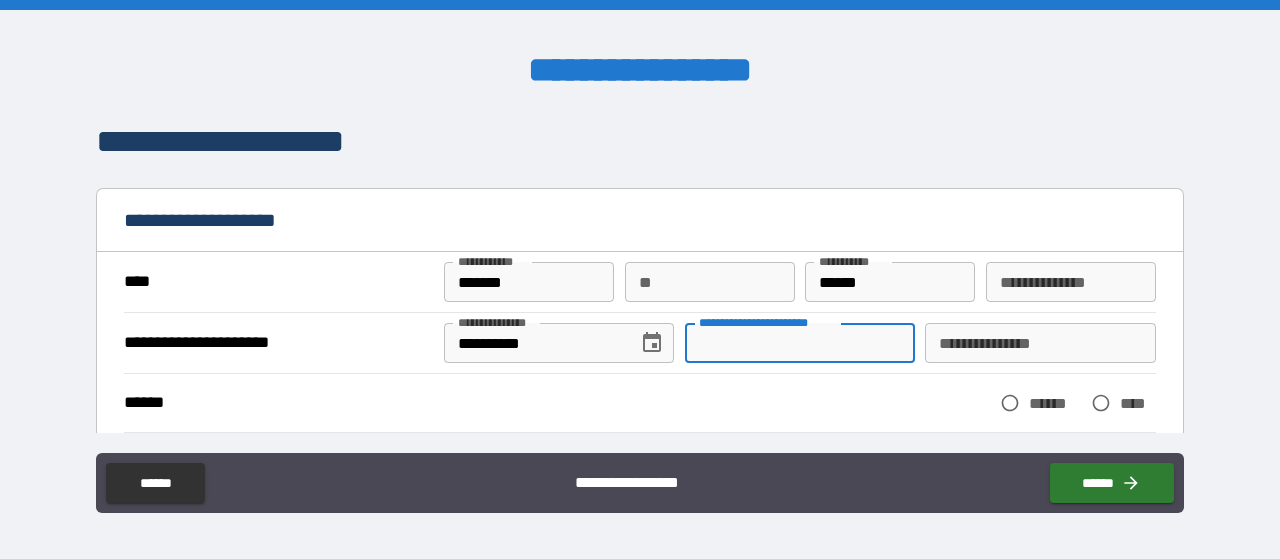 click on "**********" at bounding box center (800, 343) 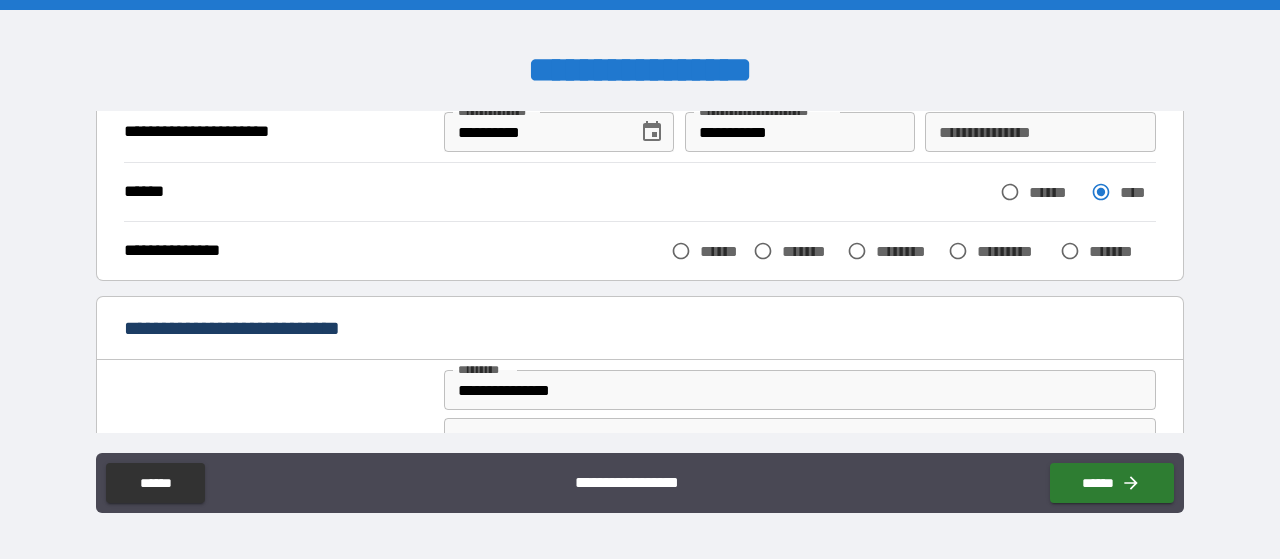 scroll, scrollTop: 212, scrollLeft: 0, axis: vertical 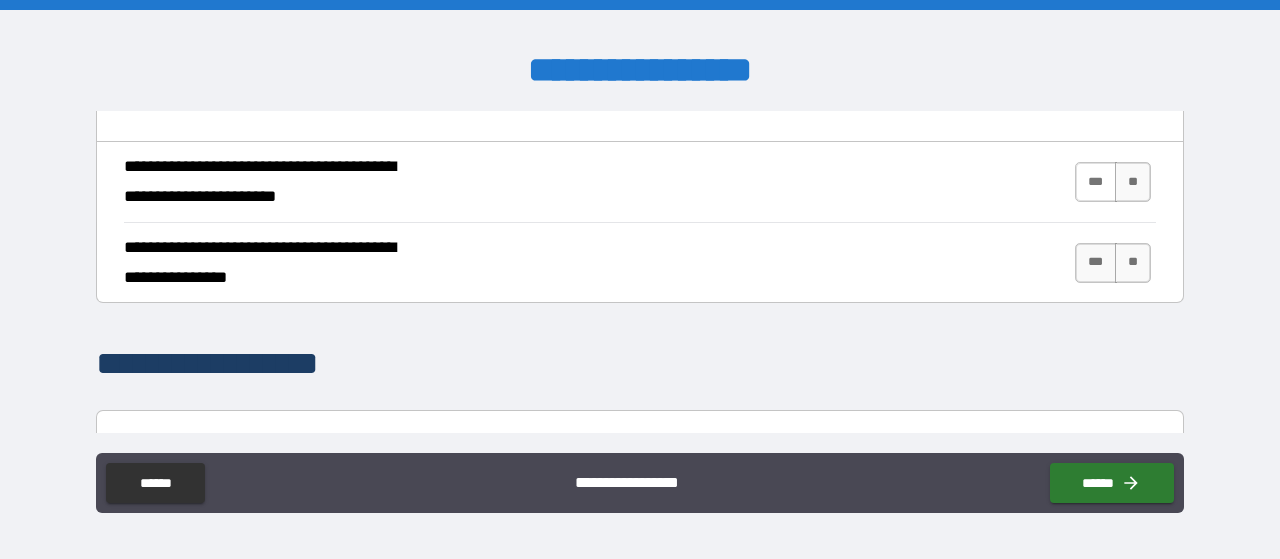 click on "***" at bounding box center [1096, 182] 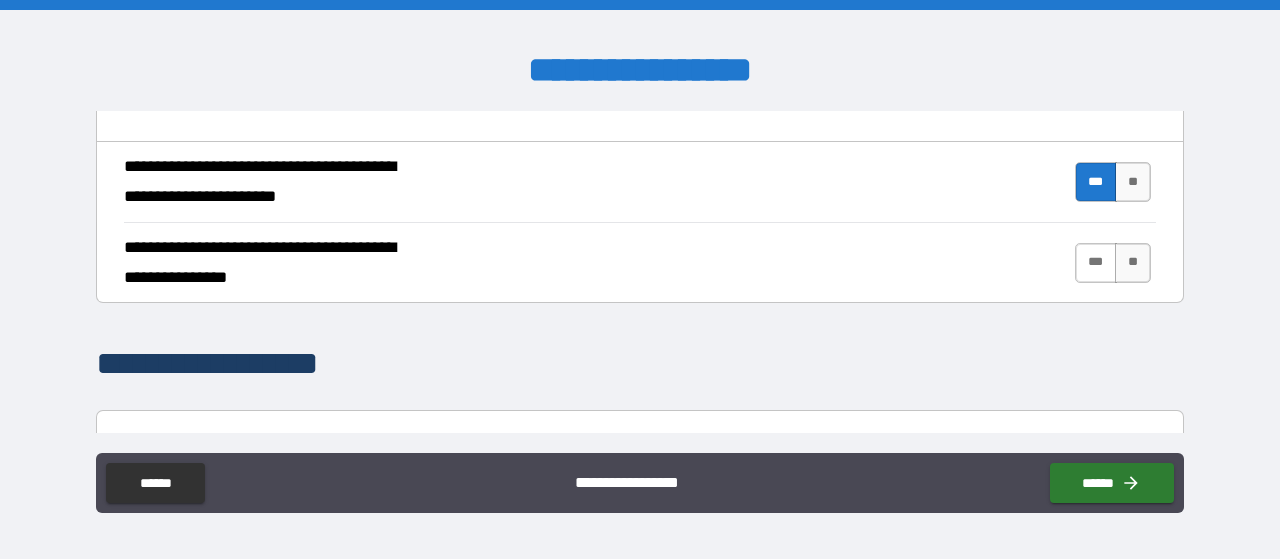 click on "***" at bounding box center [1096, 263] 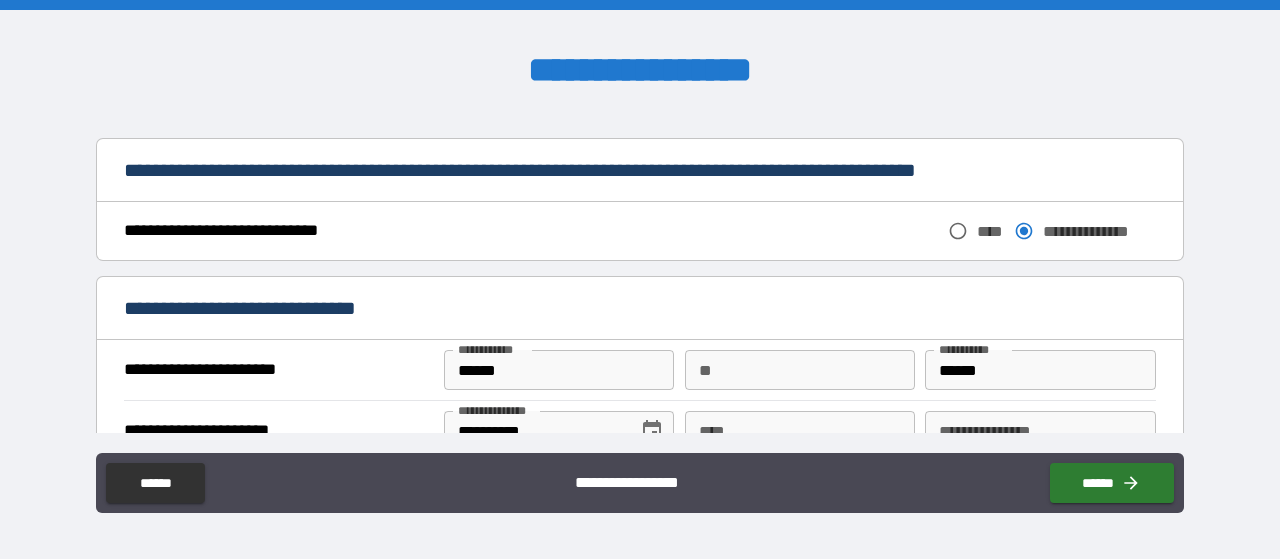 scroll, scrollTop: 1119, scrollLeft: 0, axis: vertical 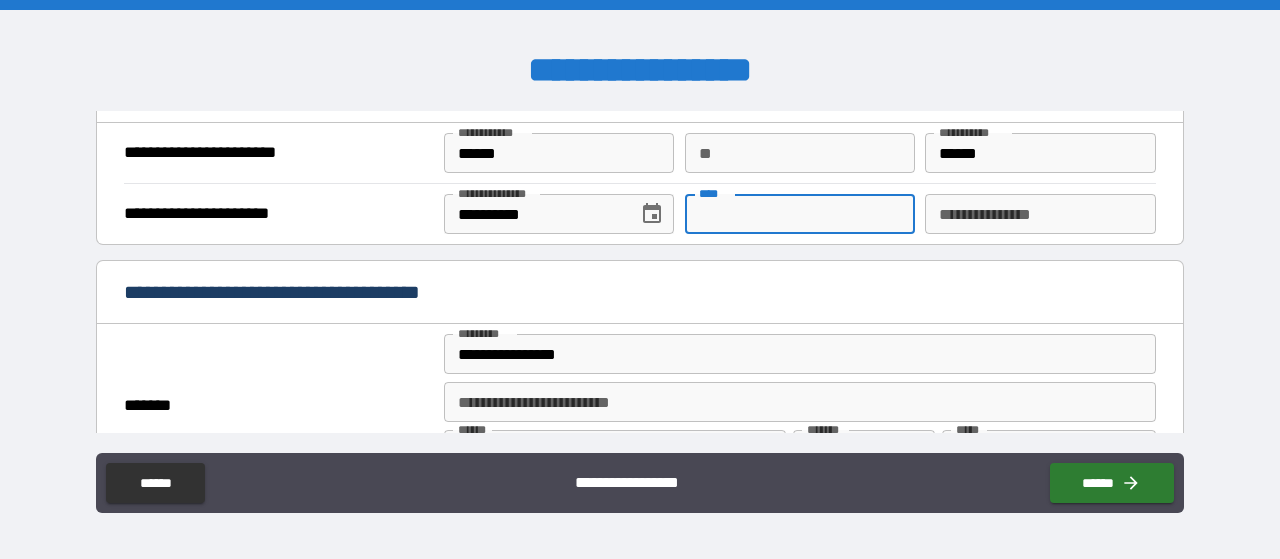 click on "****" at bounding box center (800, 214) 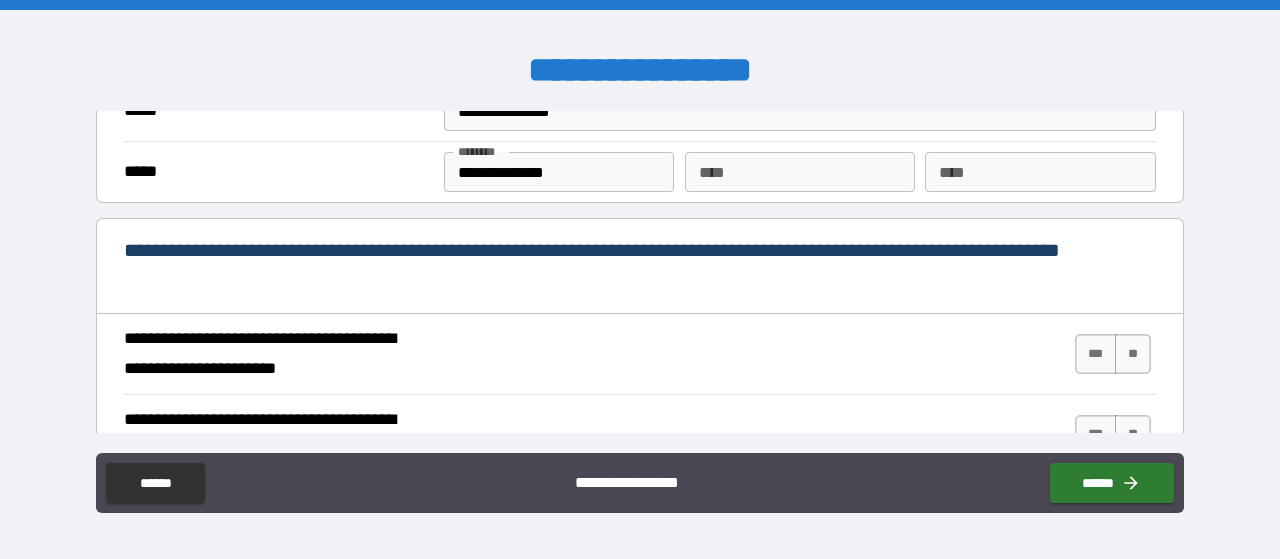 scroll, scrollTop: 1814, scrollLeft: 0, axis: vertical 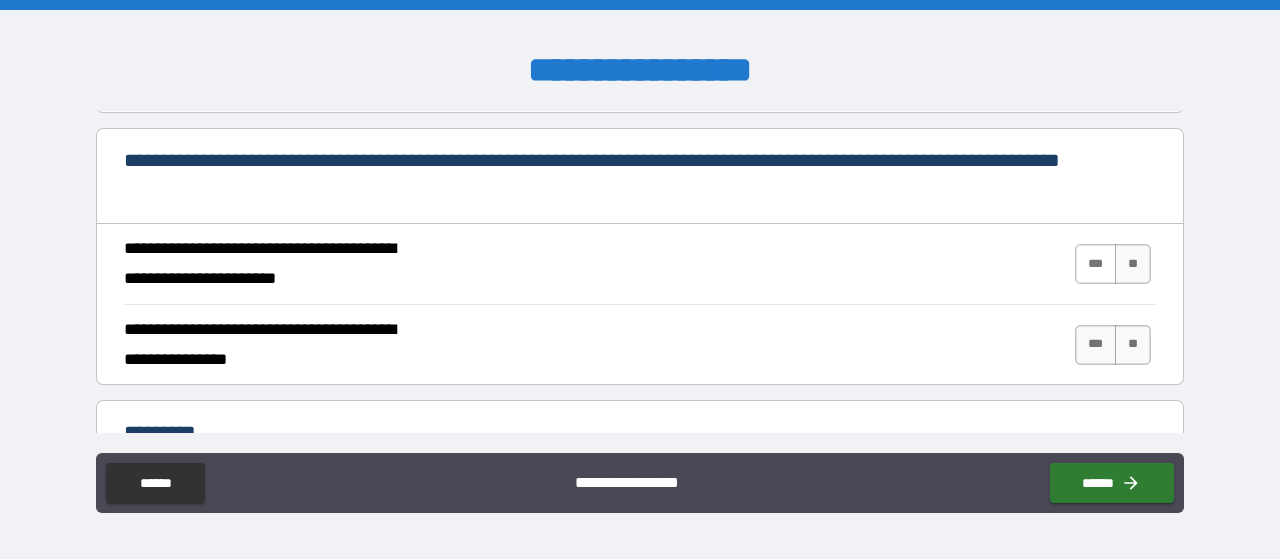 click on "***" at bounding box center (1096, 264) 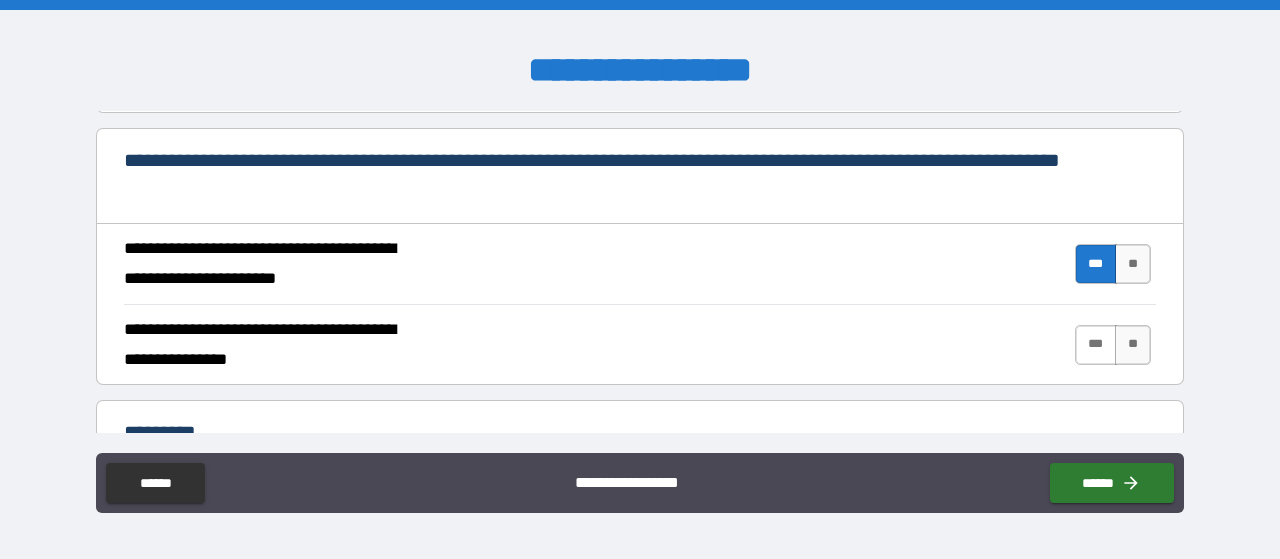 click on "***" at bounding box center [1096, 345] 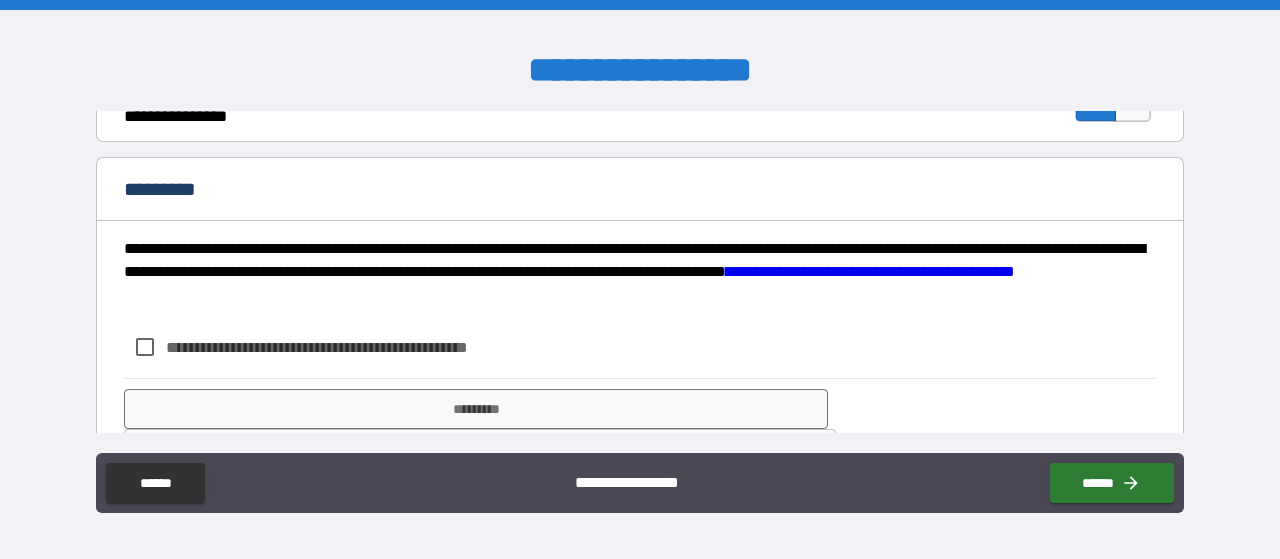 scroll, scrollTop: 2067, scrollLeft: 0, axis: vertical 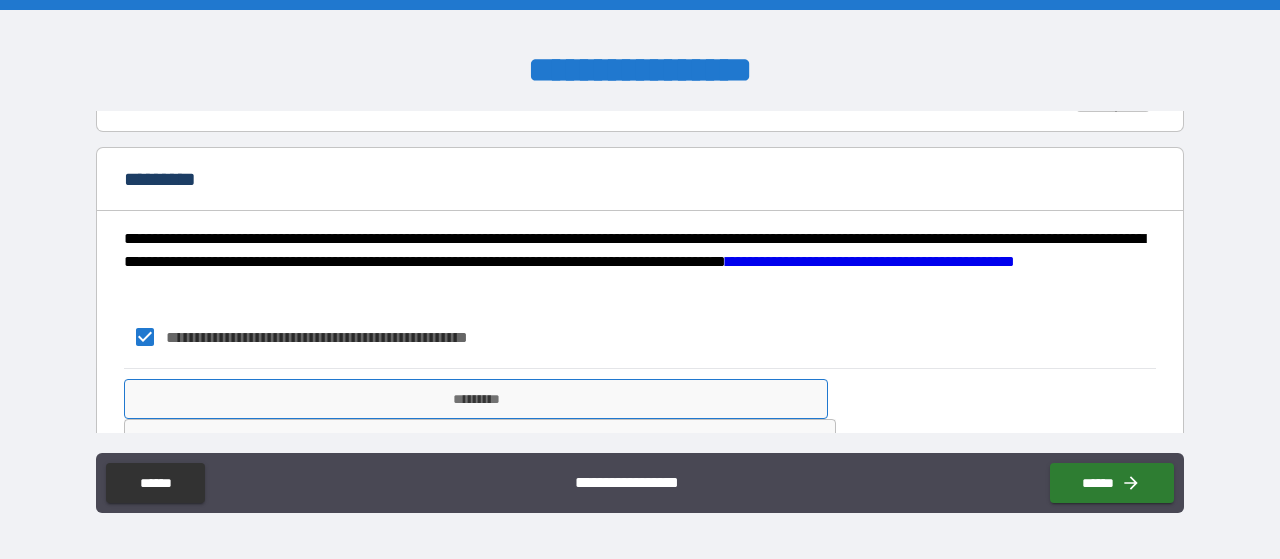 click on "*********" at bounding box center [476, 399] 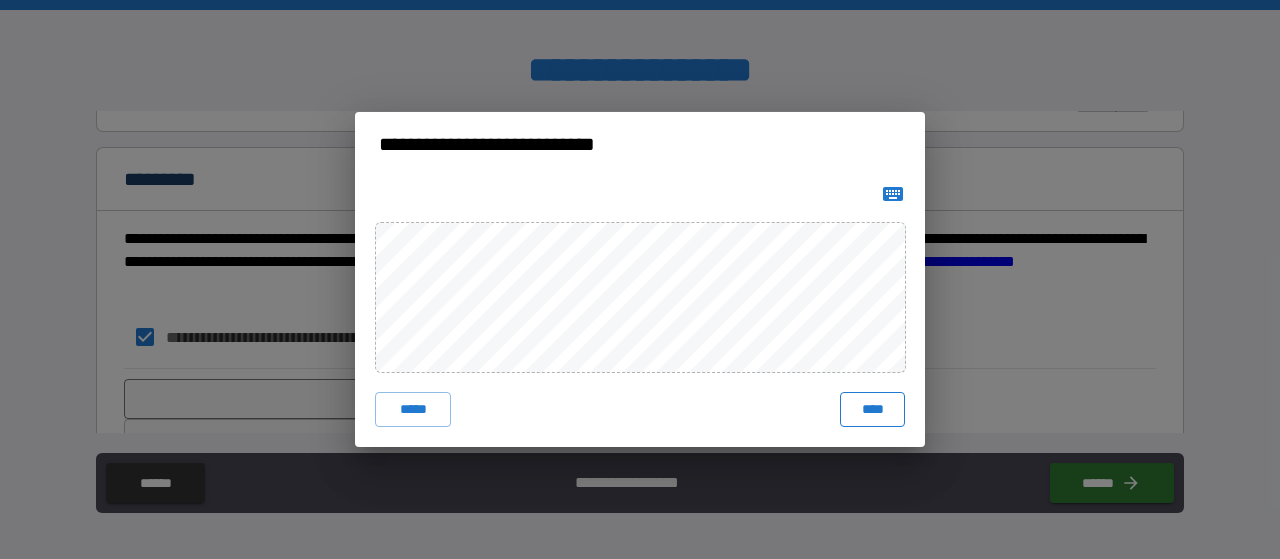 click on "****" at bounding box center [872, 410] 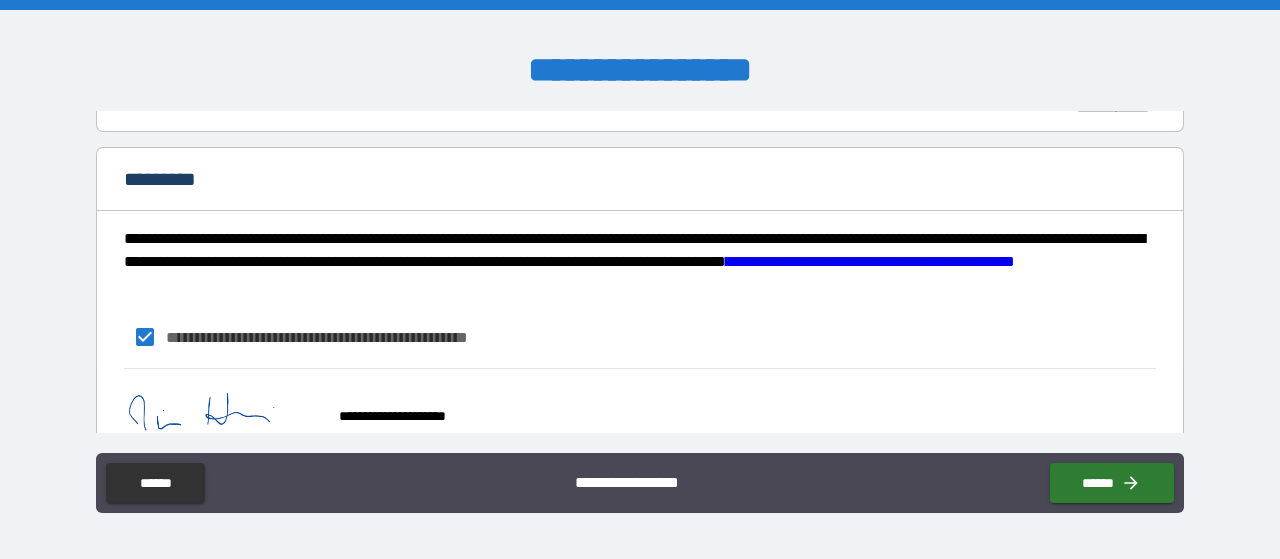 scroll, scrollTop: 2129, scrollLeft: 0, axis: vertical 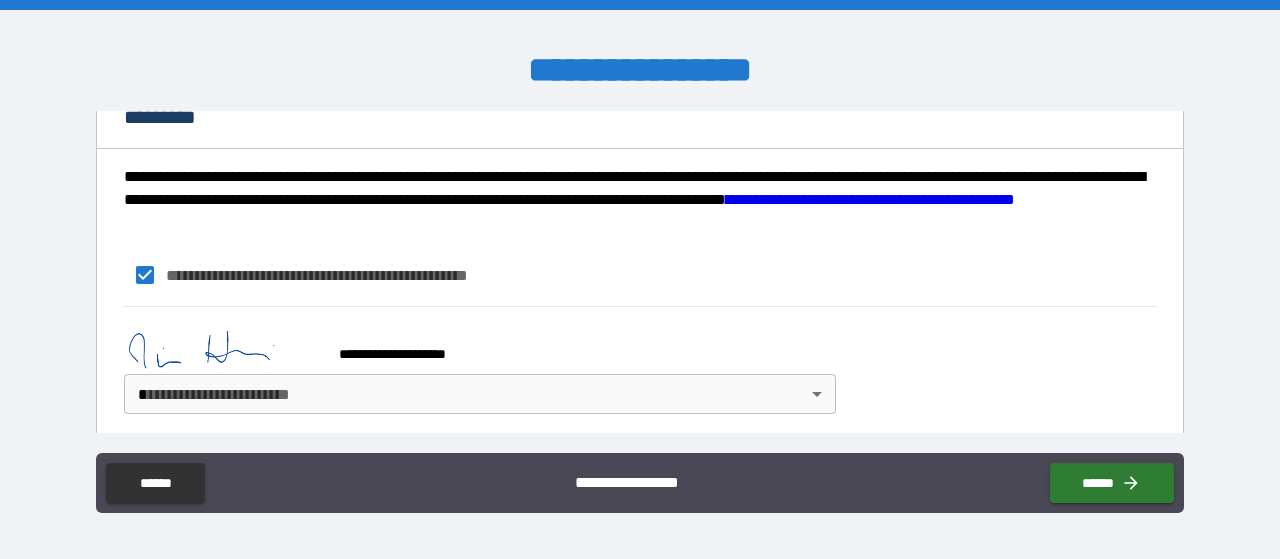 click on "**********" at bounding box center [640, 279] 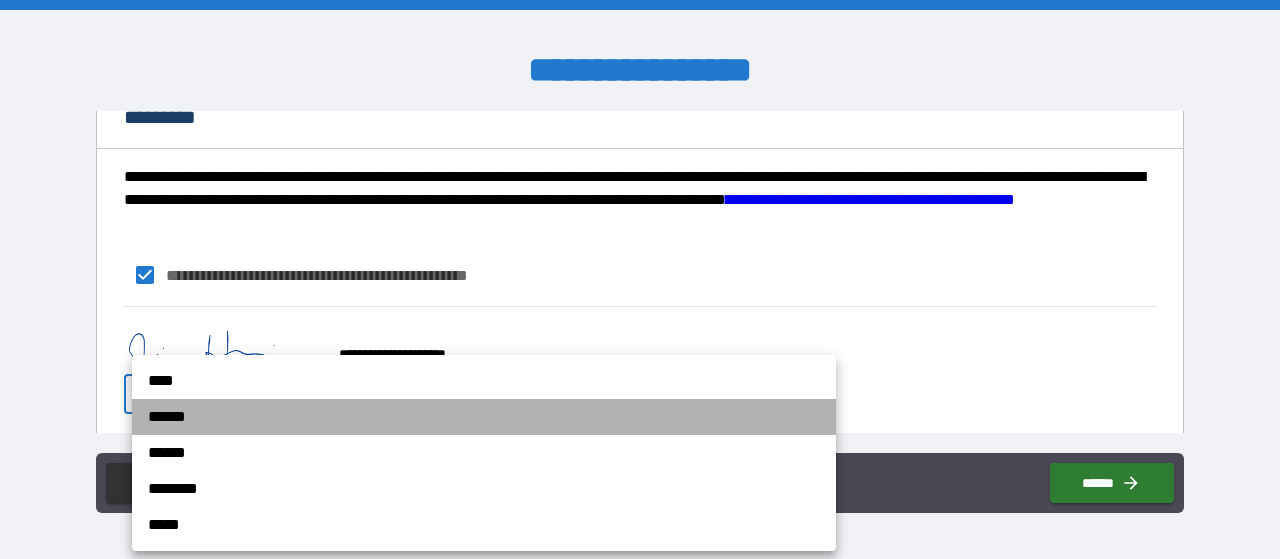 click on "******" at bounding box center [484, 417] 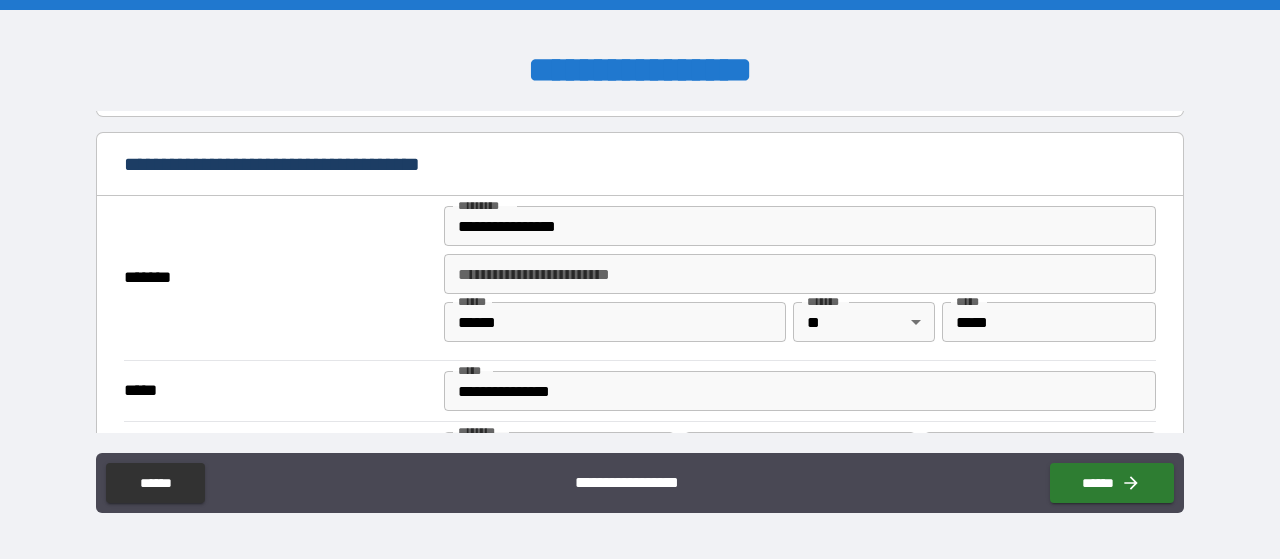 scroll, scrollTop: 2129, scrollLeft: 0, axis: vertical 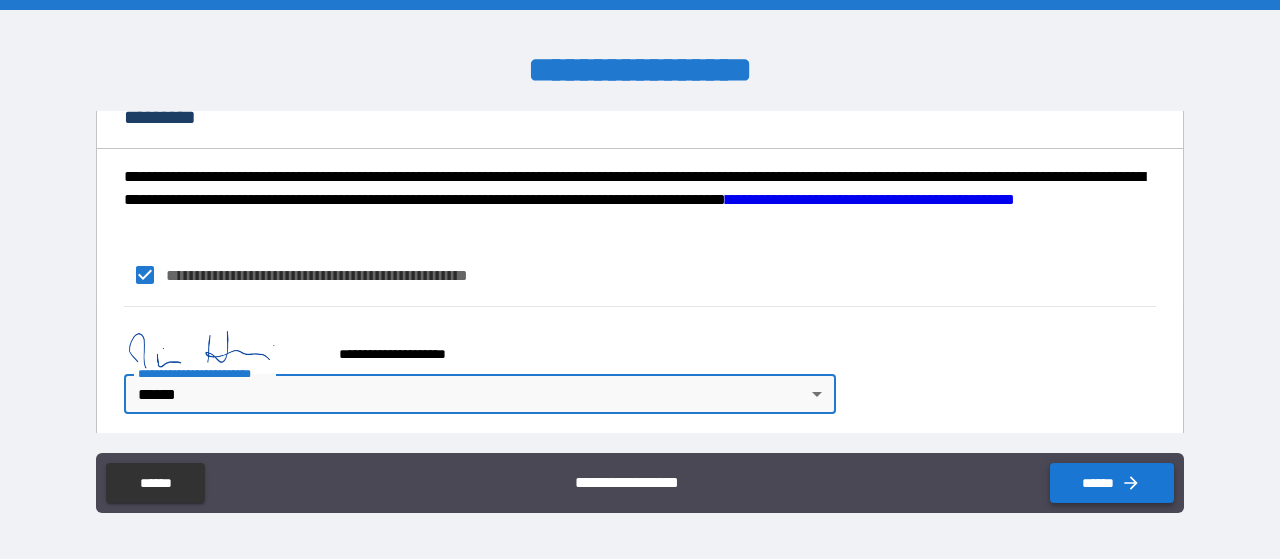 click on "******" at bounding box center (1112, 483) 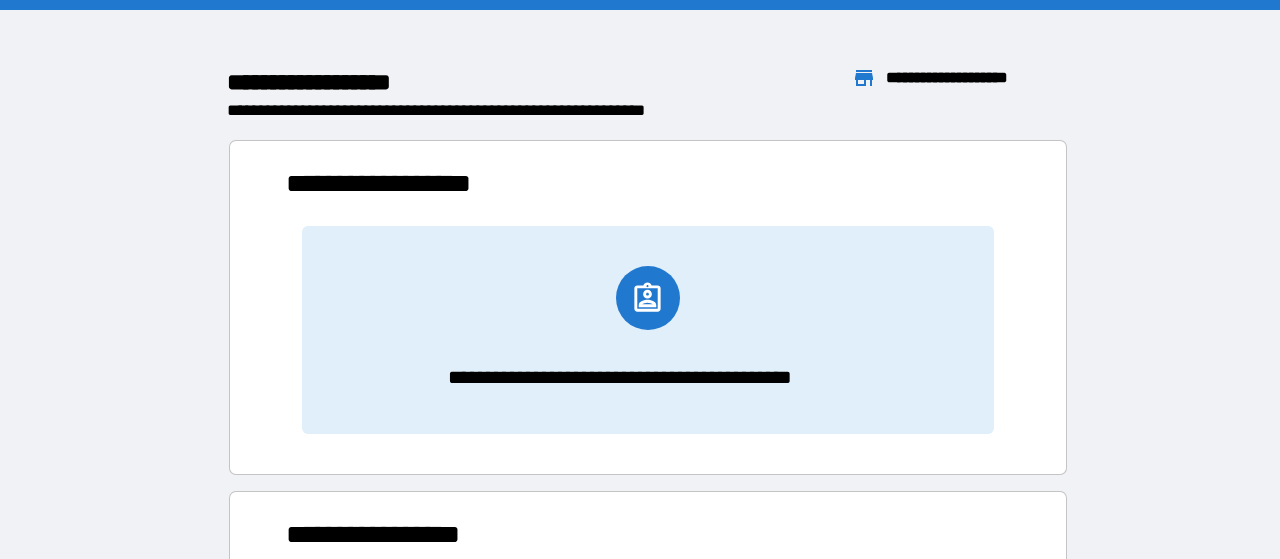 scroll, scrollTop: 16, scrollLeft: 16, axis: both 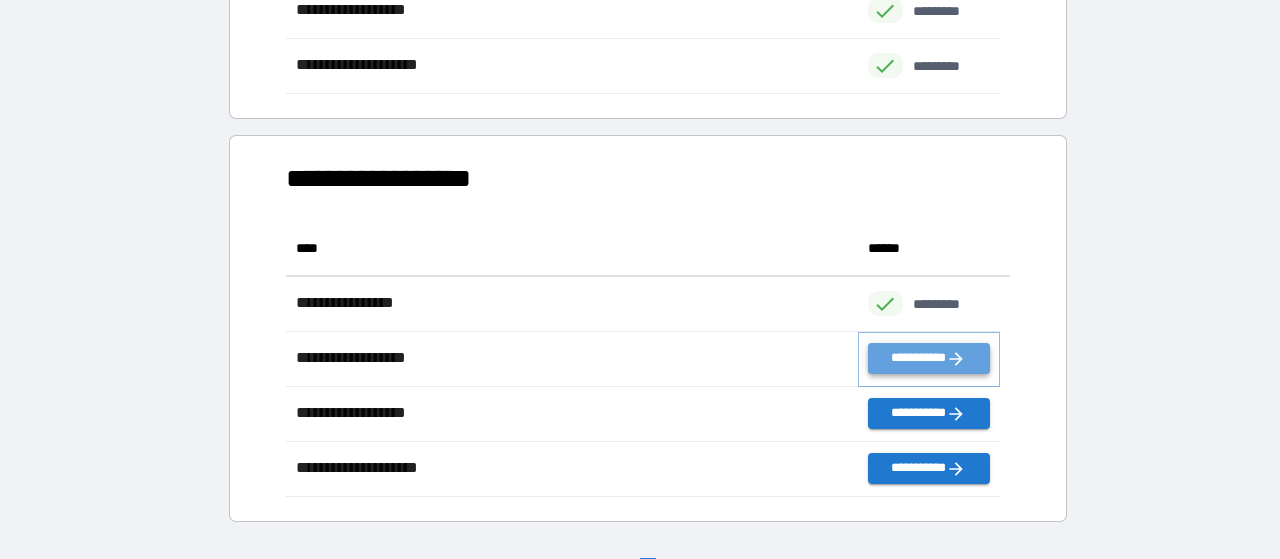 click on "**********" at bounding box center [929, 358] 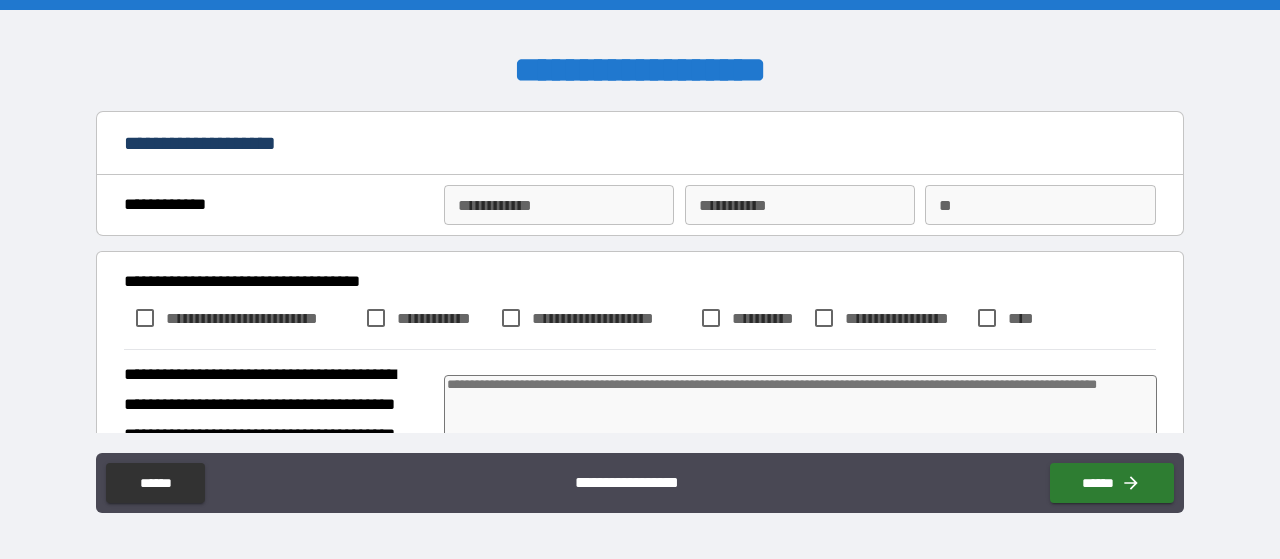 click on "**********" at bounding box center [559, 205] 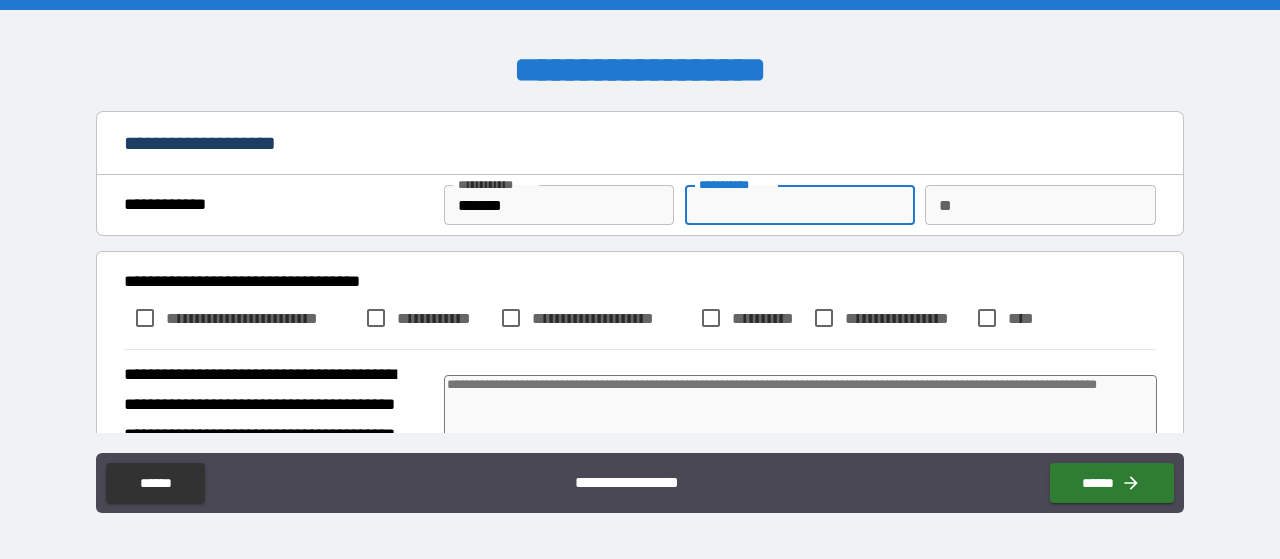 click on "*********   *" at bounding box center (800, 205) 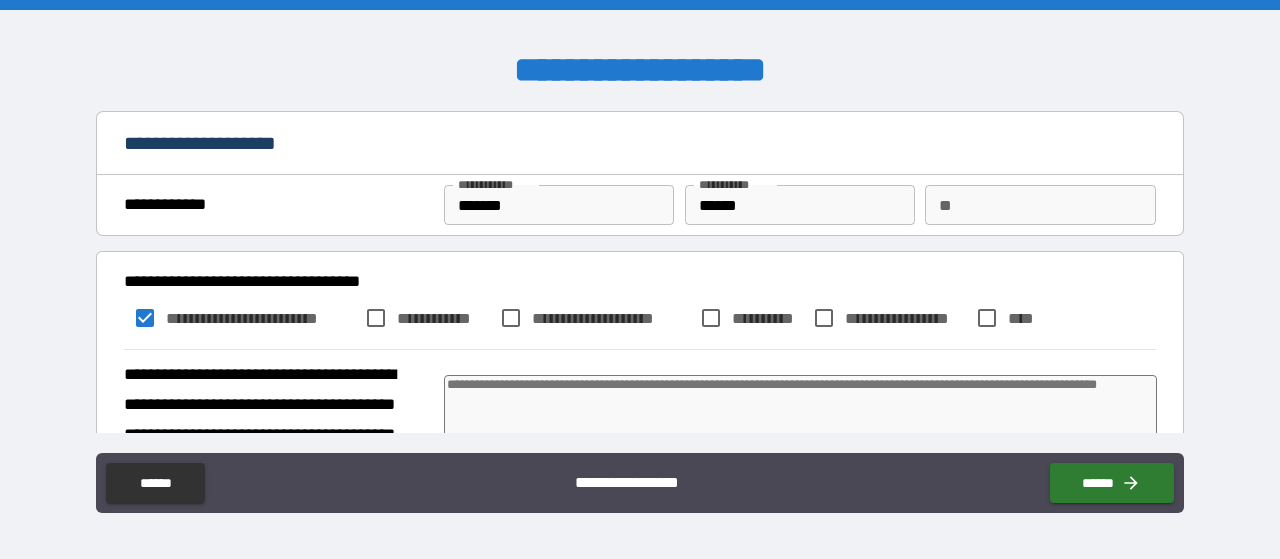 click at bounding box center (800, 418) 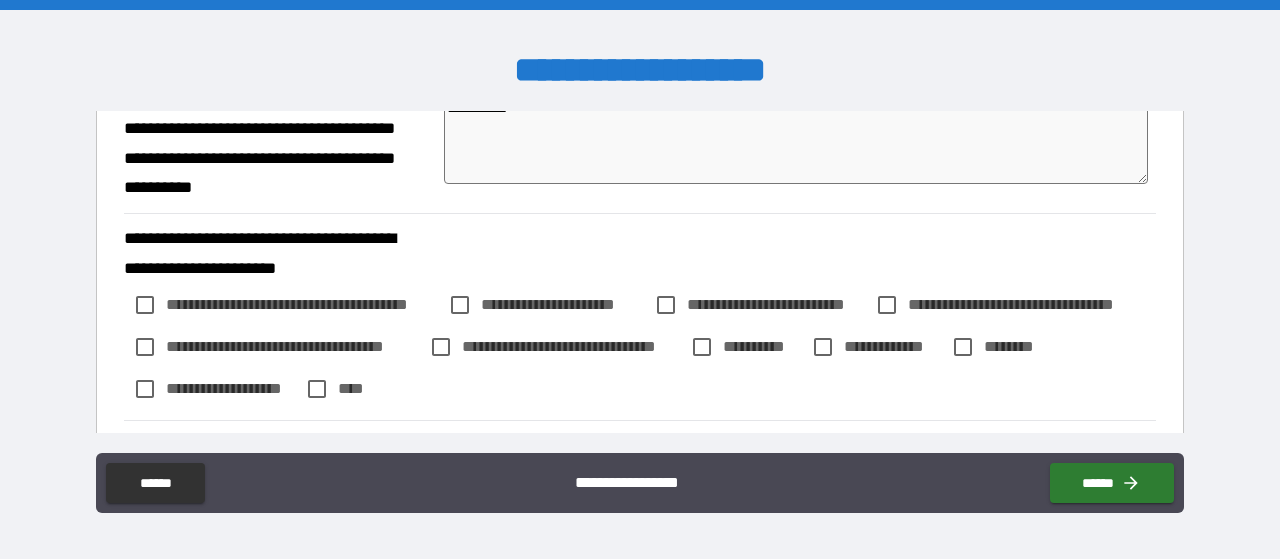 scroll, scrollTop: 312, scrollLeft: 0, axis: vertical 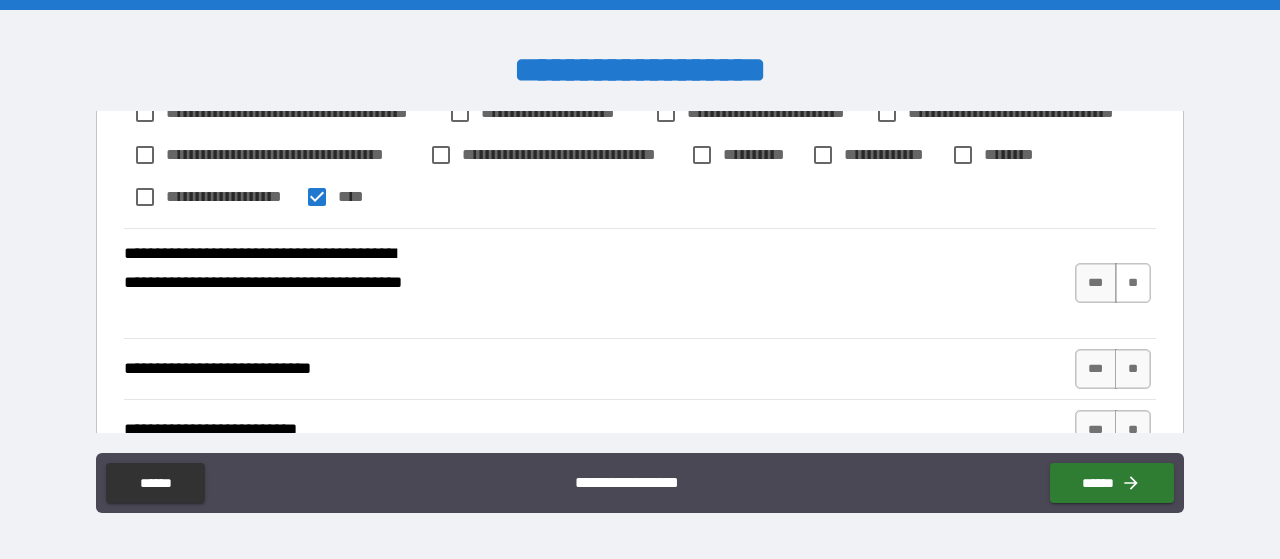 click on "**" at bounding box center (1133, 283) 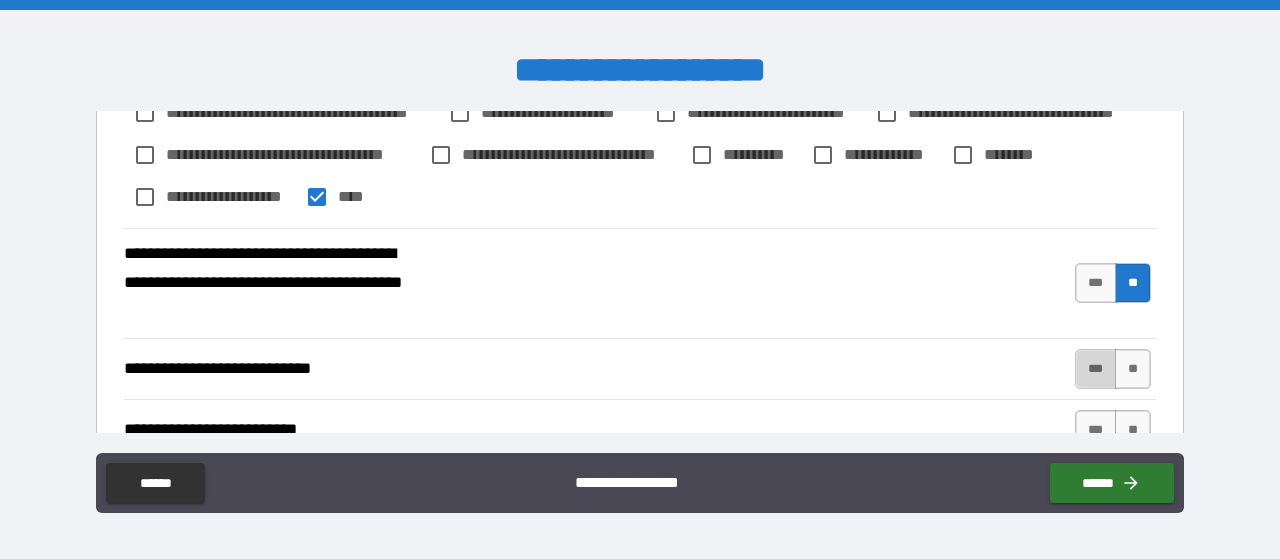 click on "***" at bounding box center (1096, 369) 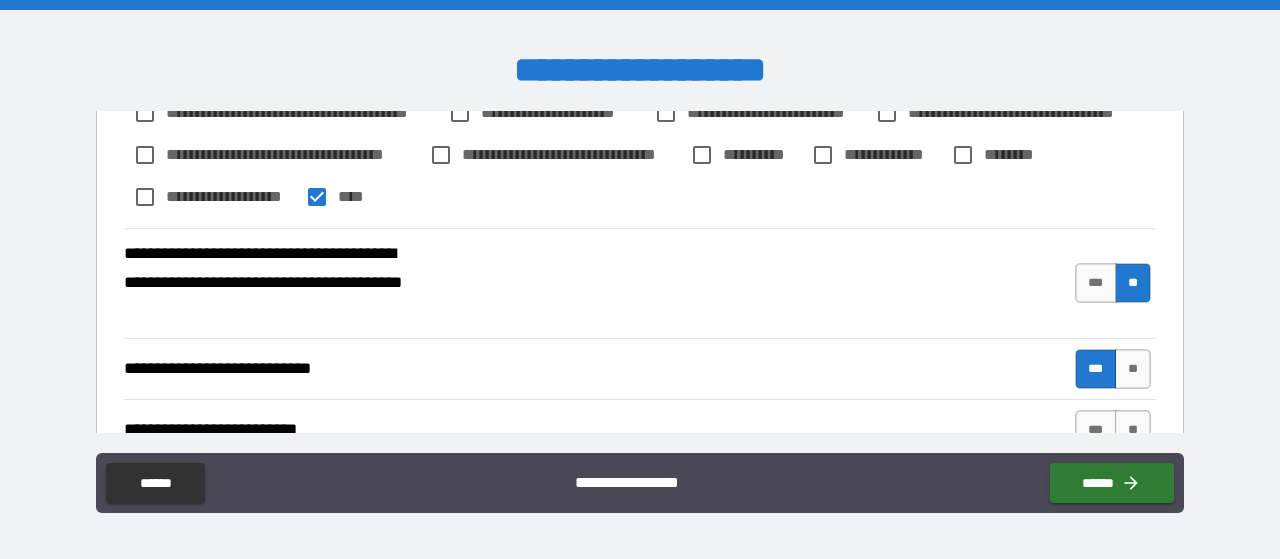 scroll, scrollTop: 750, scrollLeft: 0, axis: vertical 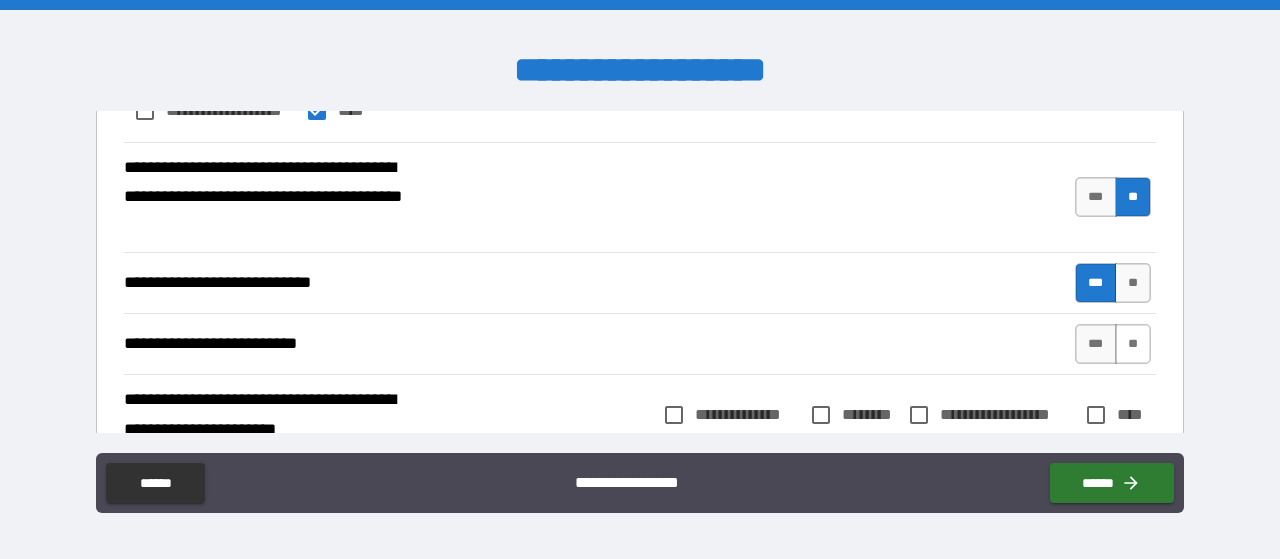 click on "**" at bounding box center (1133, 344) 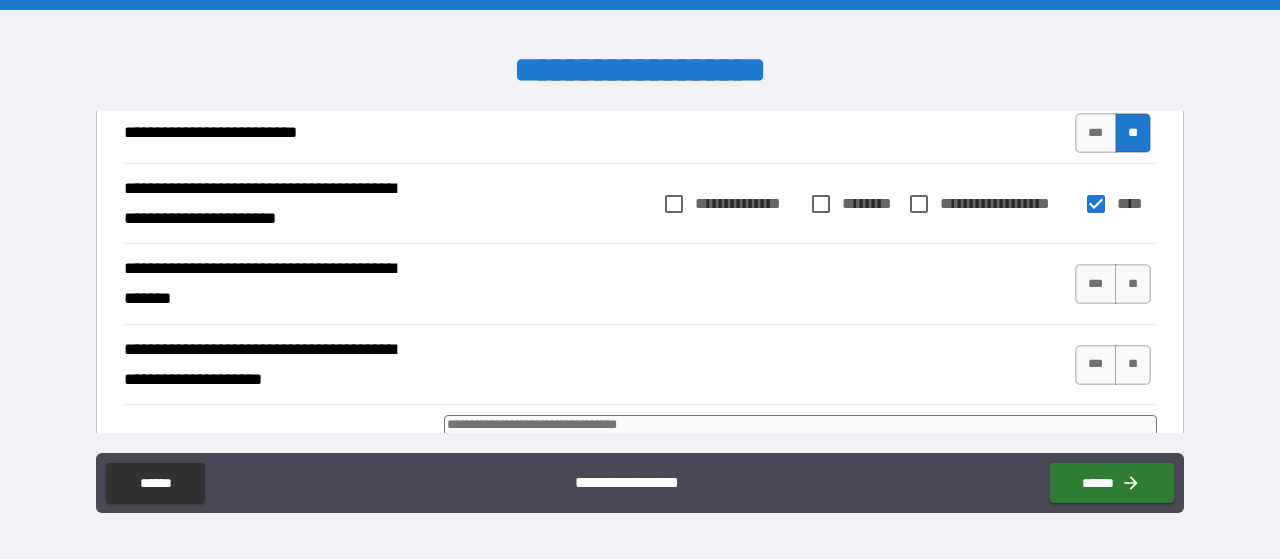 scroll, scrollTop: 778, scrollLeft: 0, axis: vertical 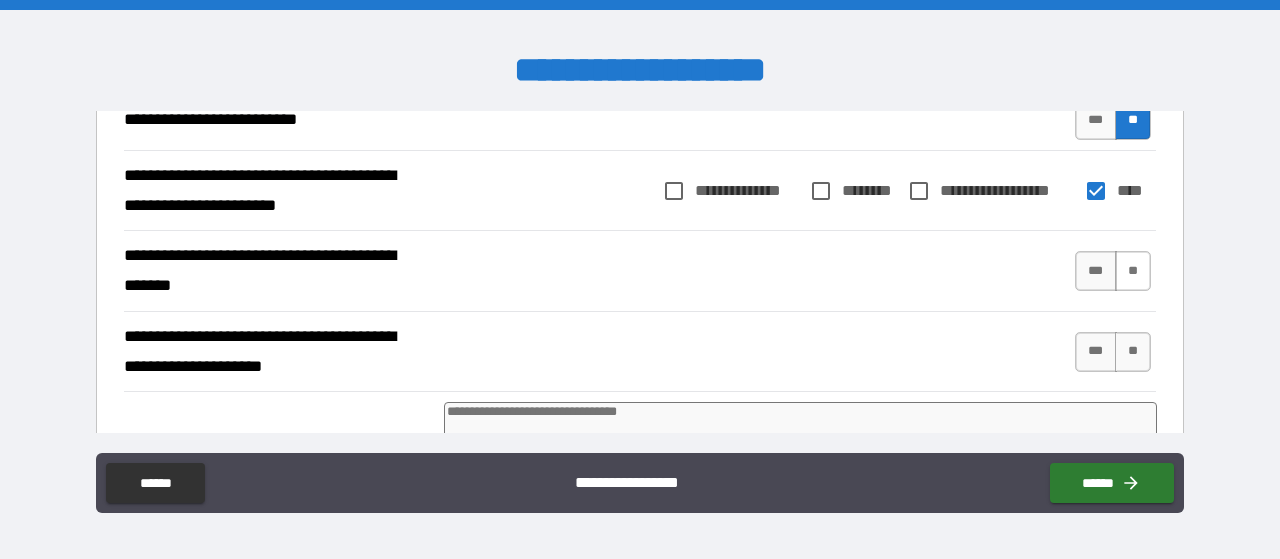 click on "**" at bounding box center (1133, 271) 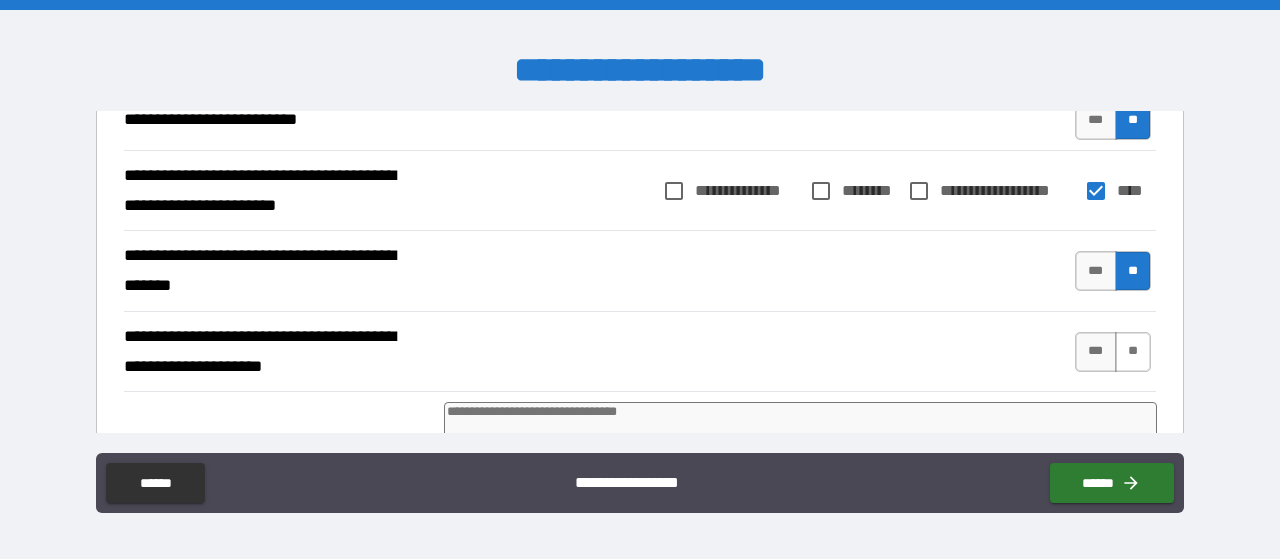 click on "**" at bounding box center [1133, 352] 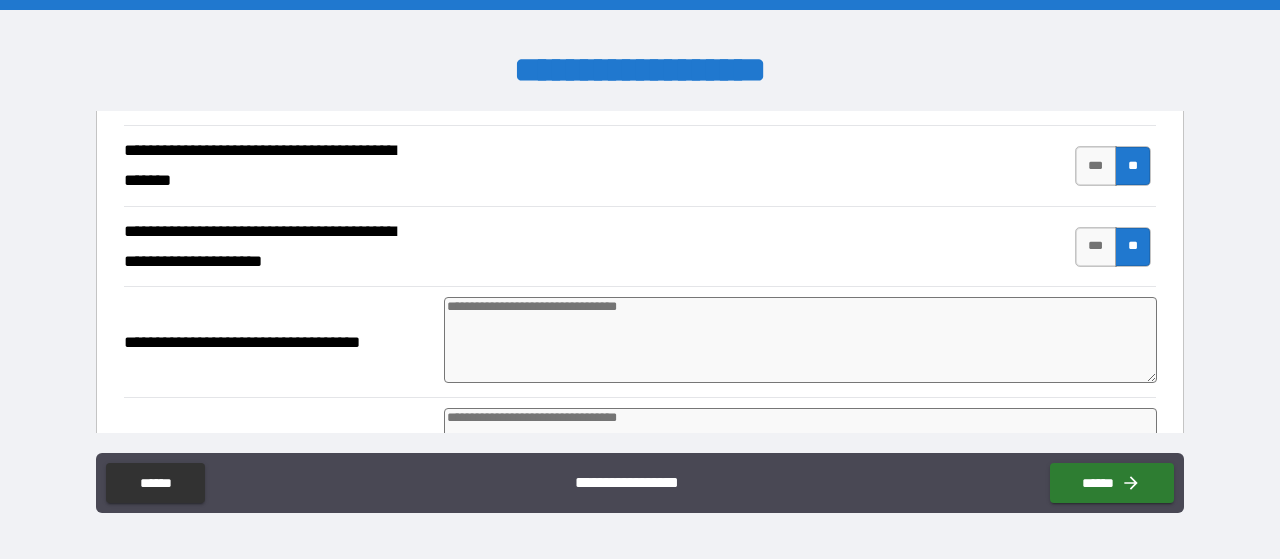 scroll, scrollTop: 886, scrollLeft: 0, axis: vertical 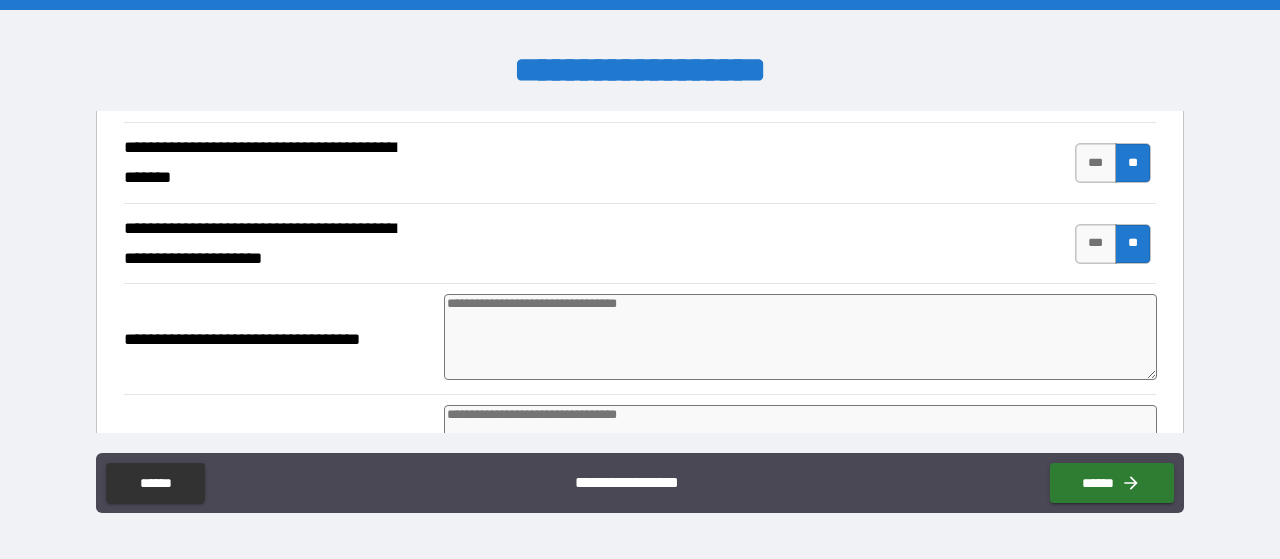 click at bounding box center [800, 337] 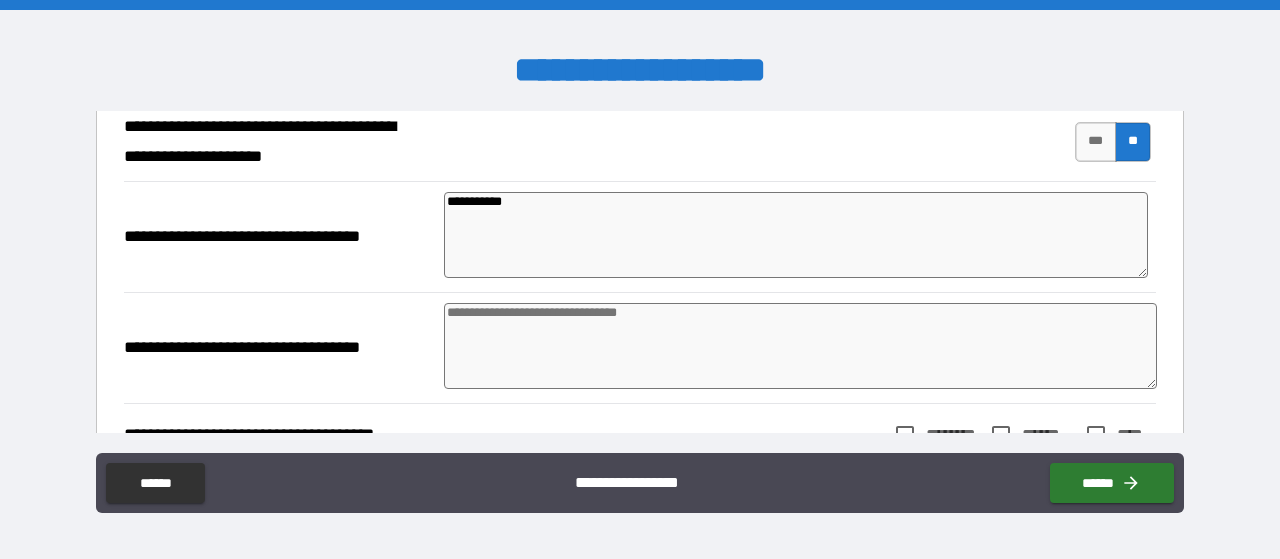 scroll, scrollTop: 990, scrollLeft: 0, axis: vertical 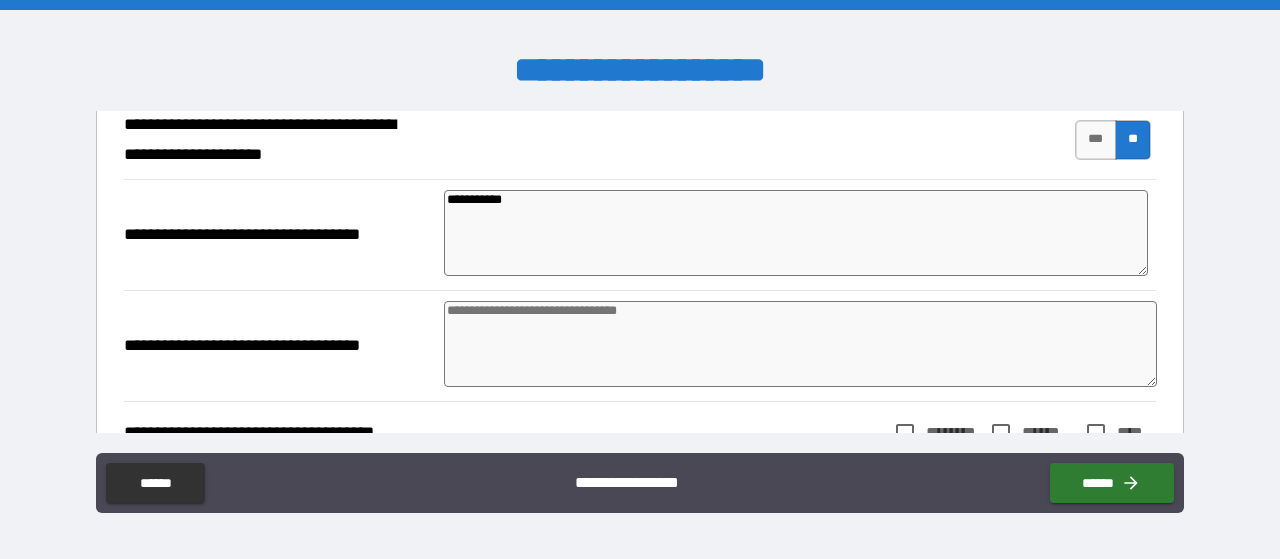 click at bounding box center (800, 344) 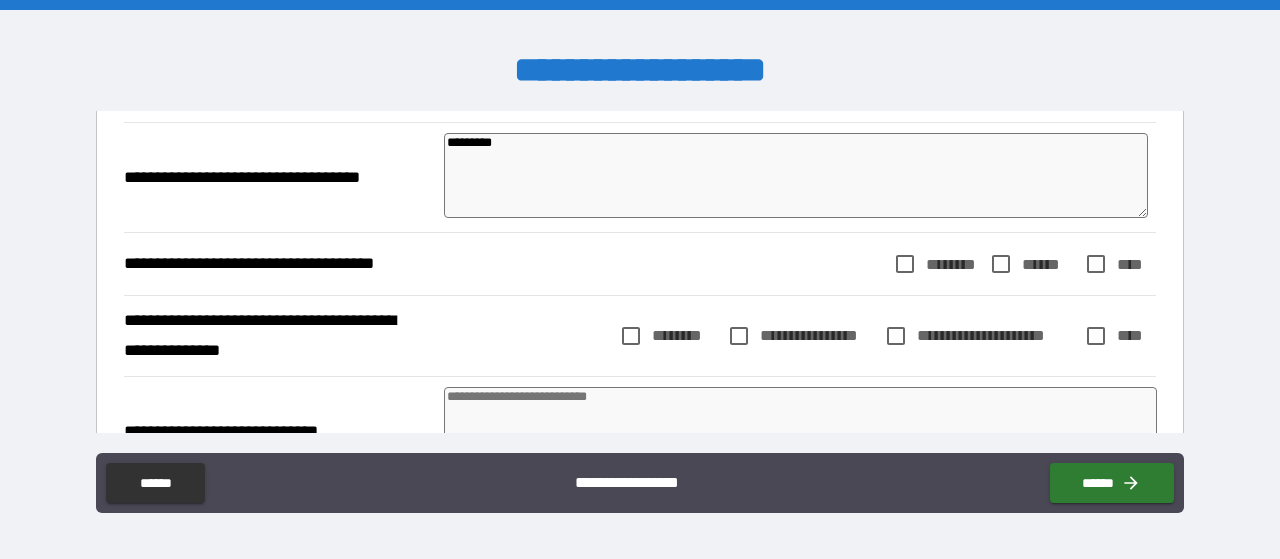 scroll, scrollTop: 1160, scrollLeft: 0, axis: vertical 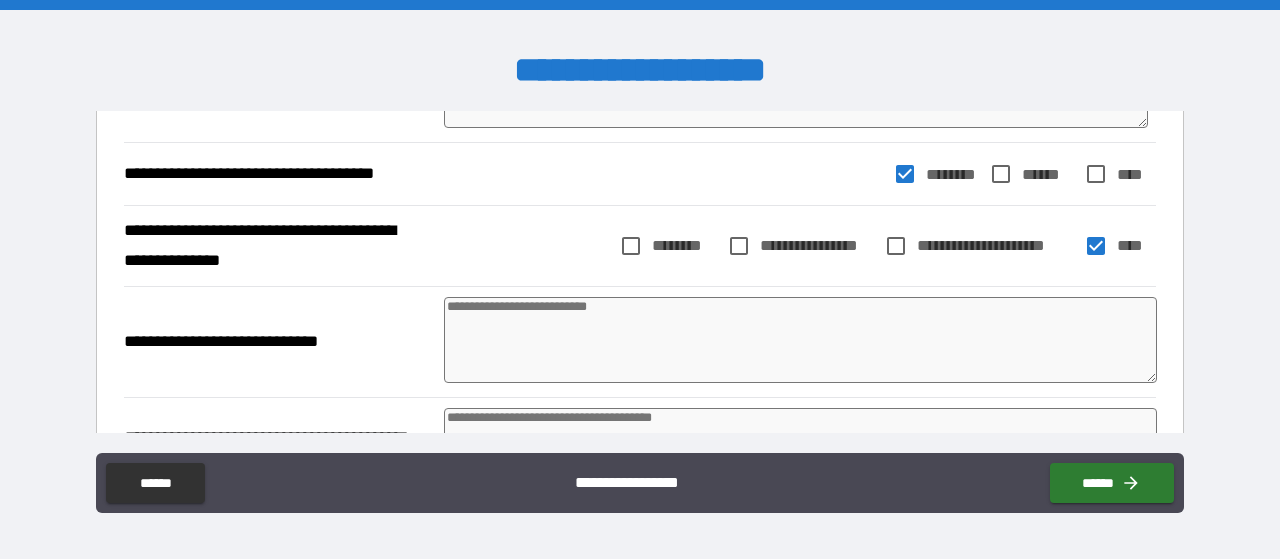 click at bounding box center (800, 340) 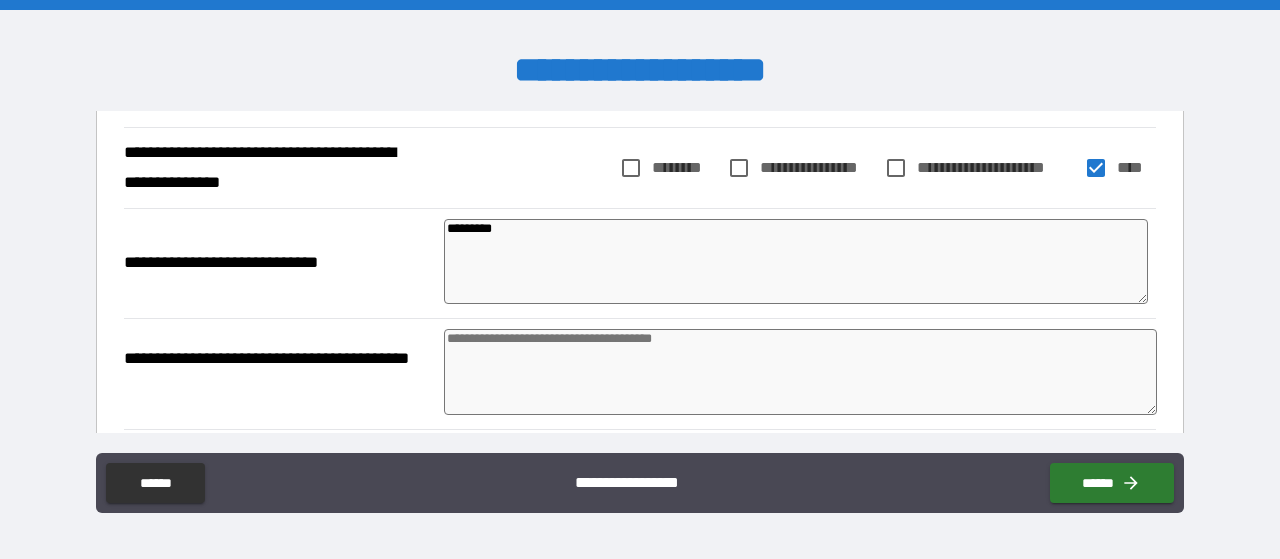 scroll, scrollTop: 1372, scrollLeft: 0, axis: vertical 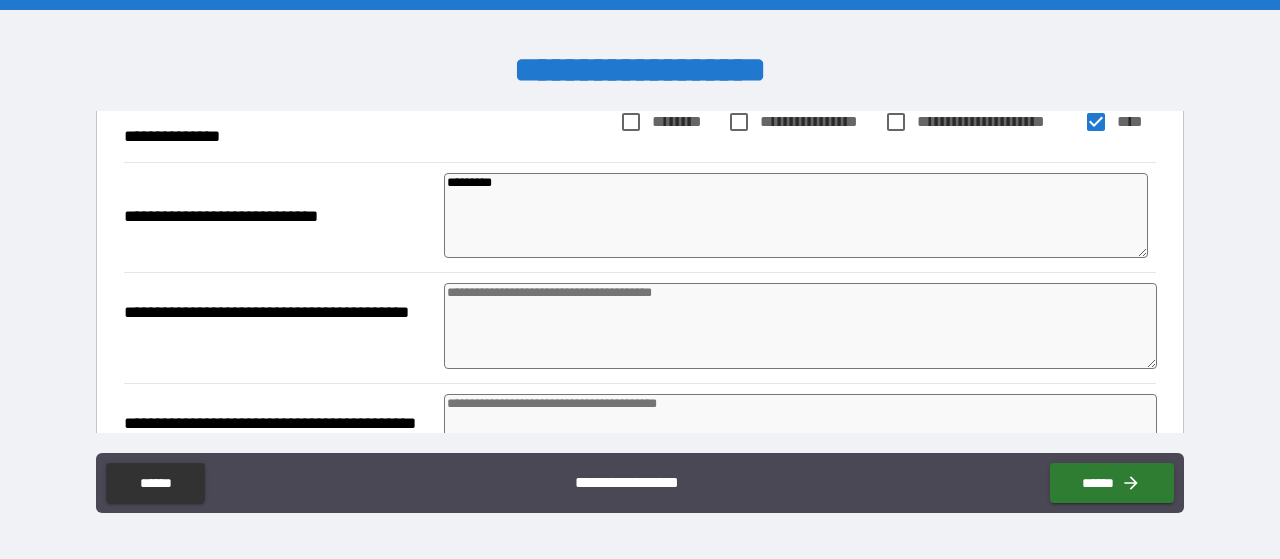 type on "*********" 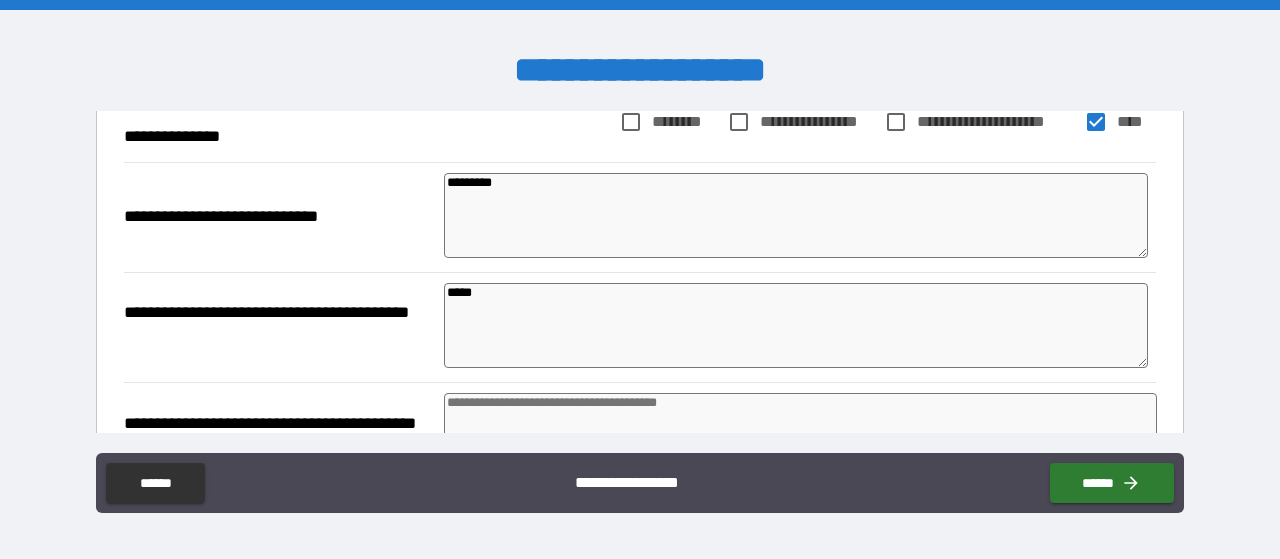 type on "*****" 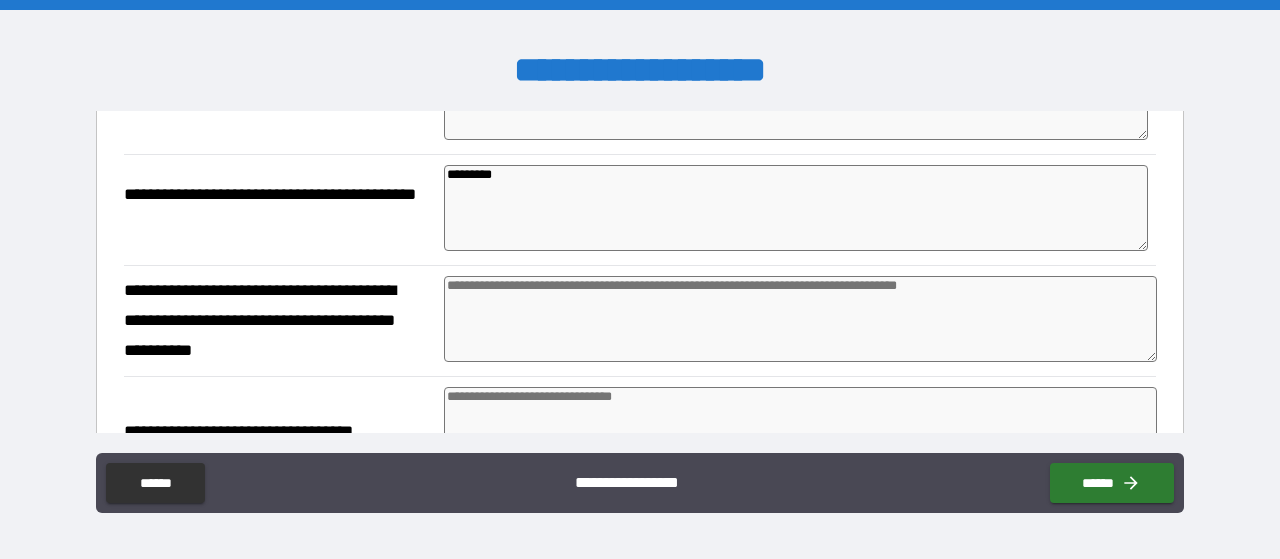 scroll, scrollTop: 1611, scrollLeft: 0, axis: vertical 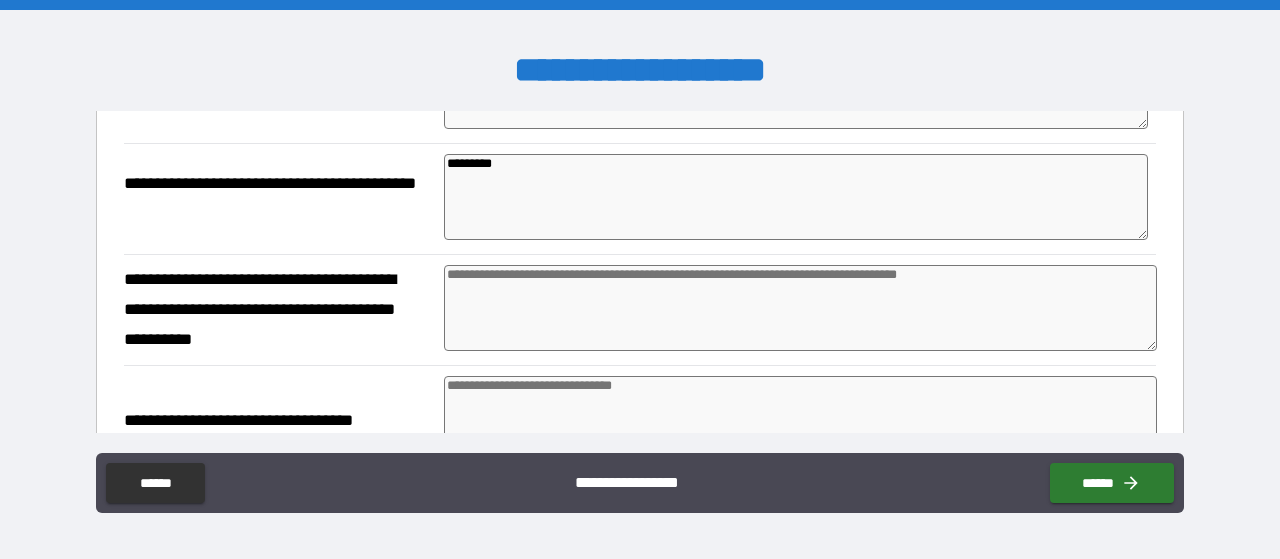 type on "*********" 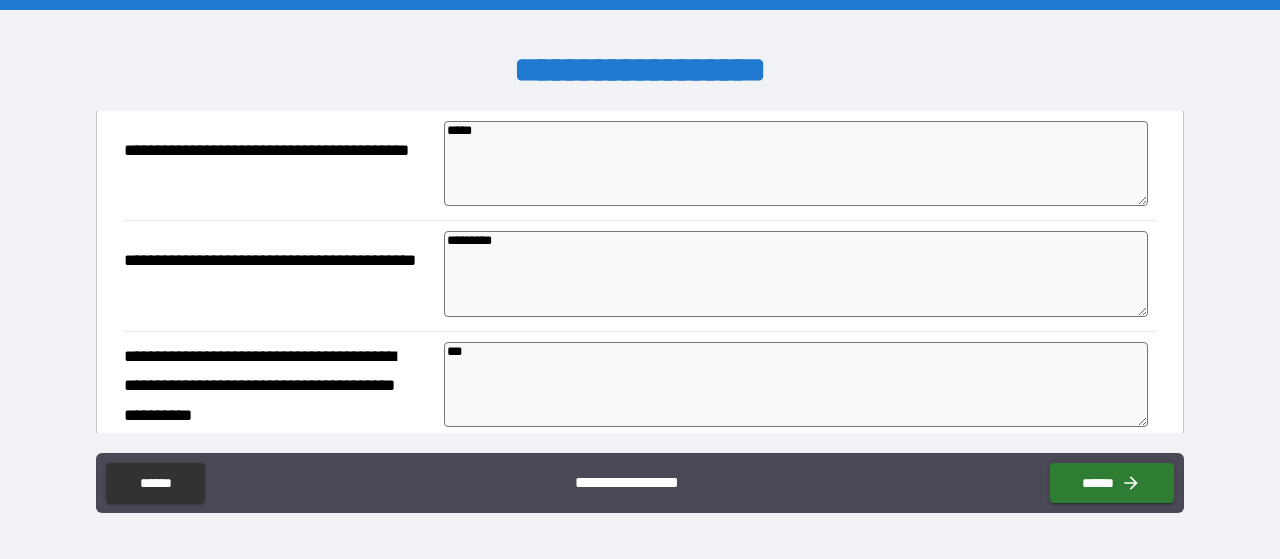 scroll, scrollTop: 1596, scrollLeft: 0, axis: vertical 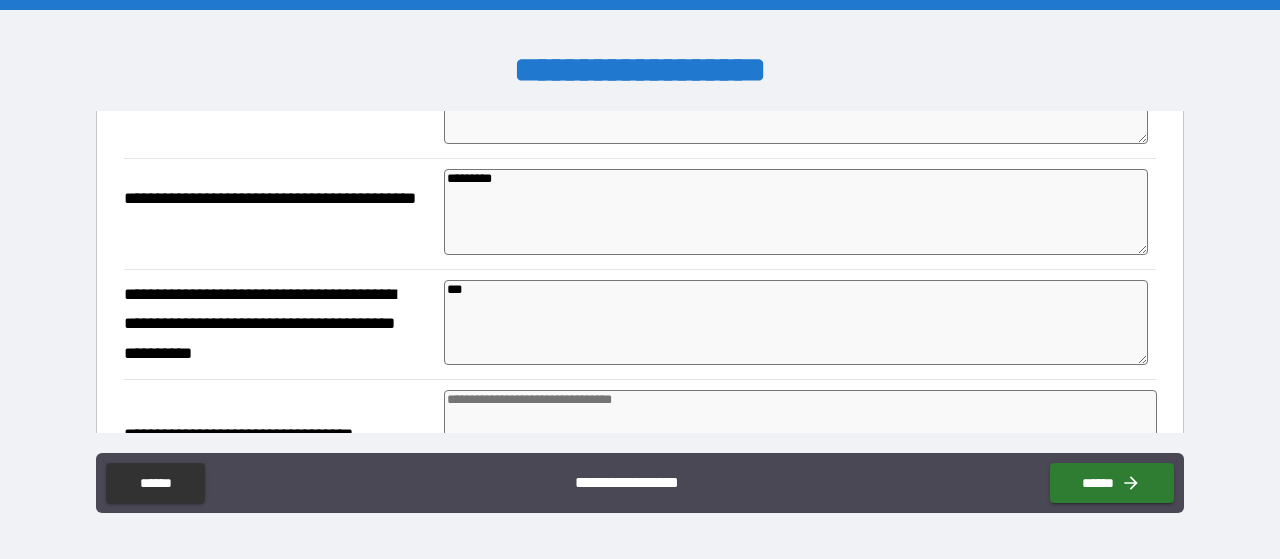 click on "**" at bounding box center (796, 322) 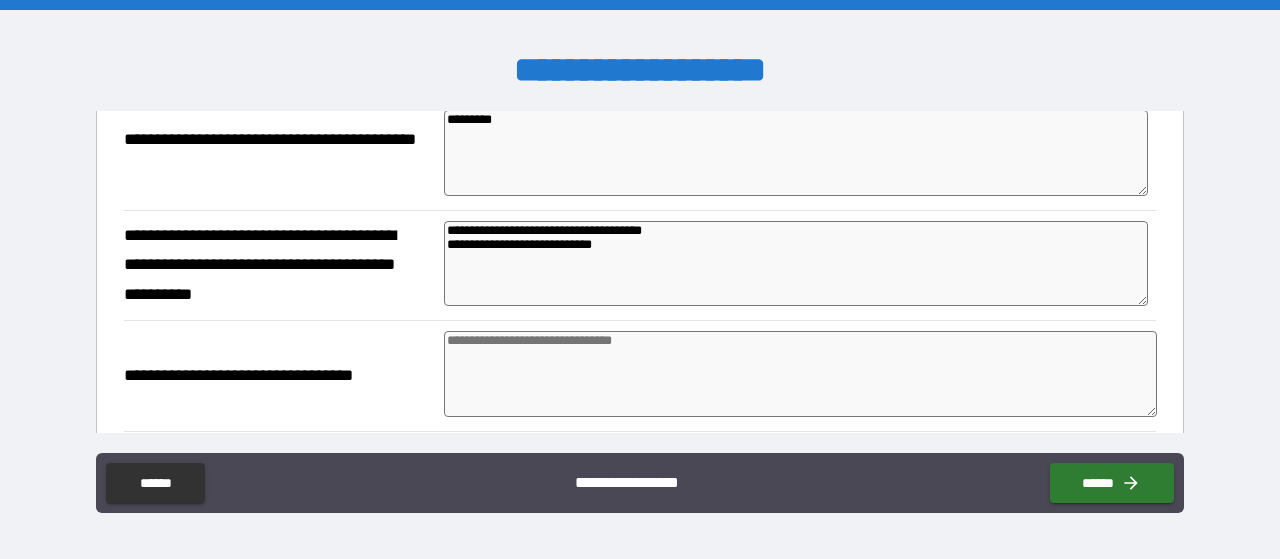 scroll, scrollTop: 1656, scrollLeft: 0, axis: vertical 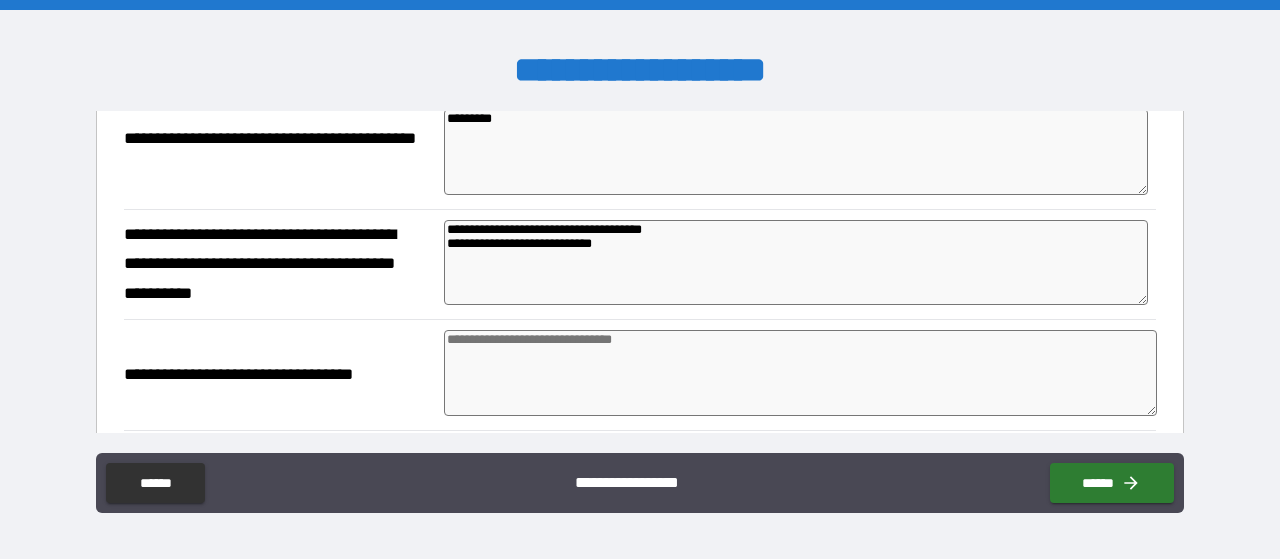 type on "**********" 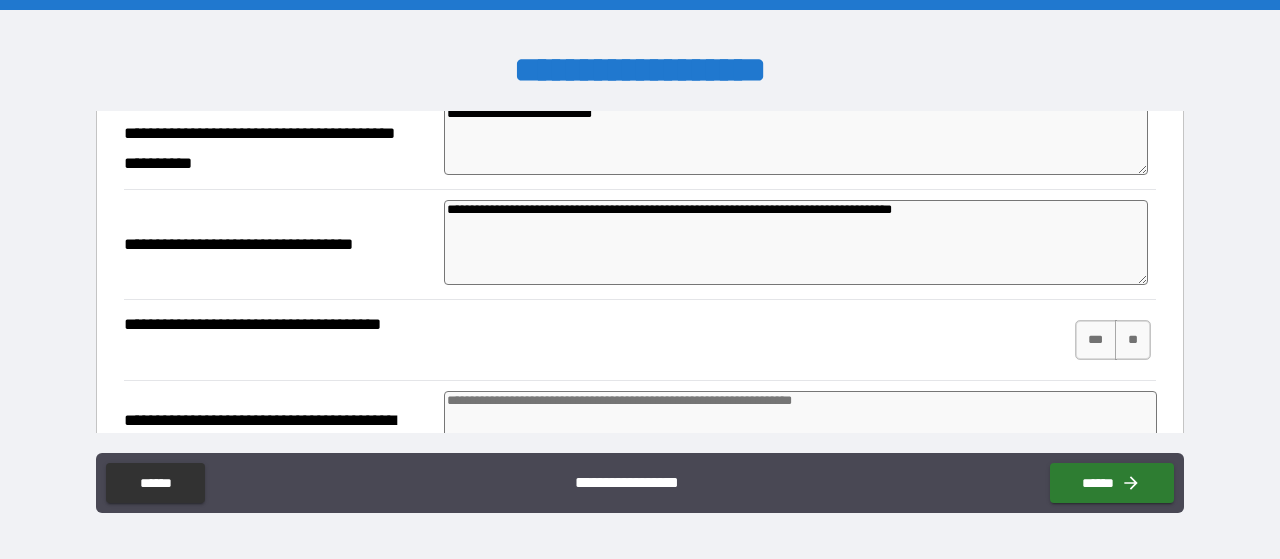 scroll, scrollTop: 1788, scrollLeft: 0, axis: vertical 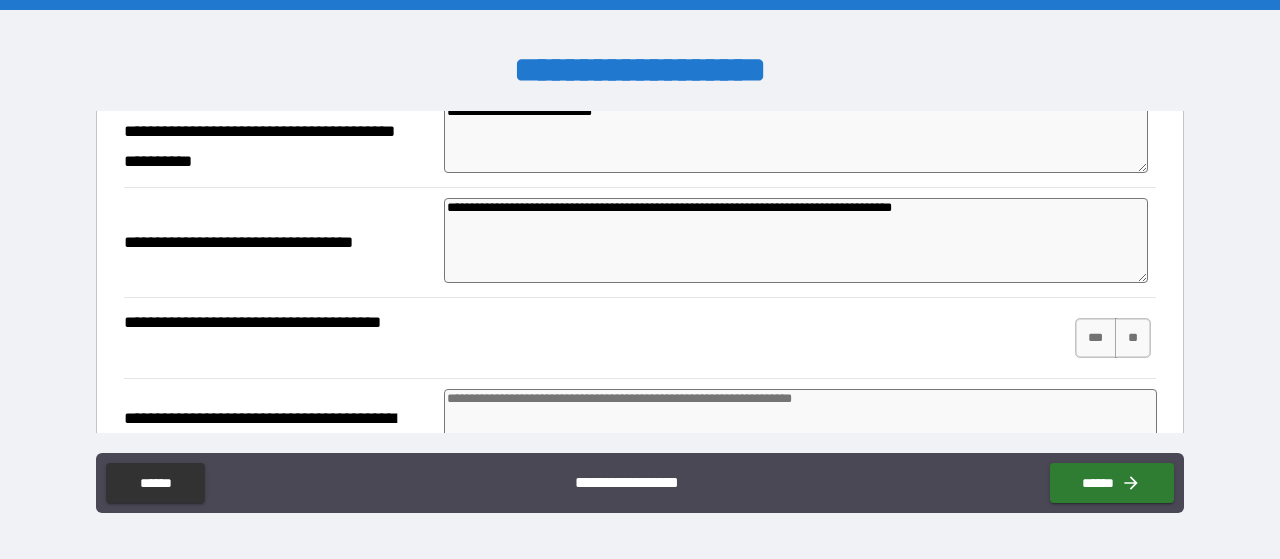type on "**********" 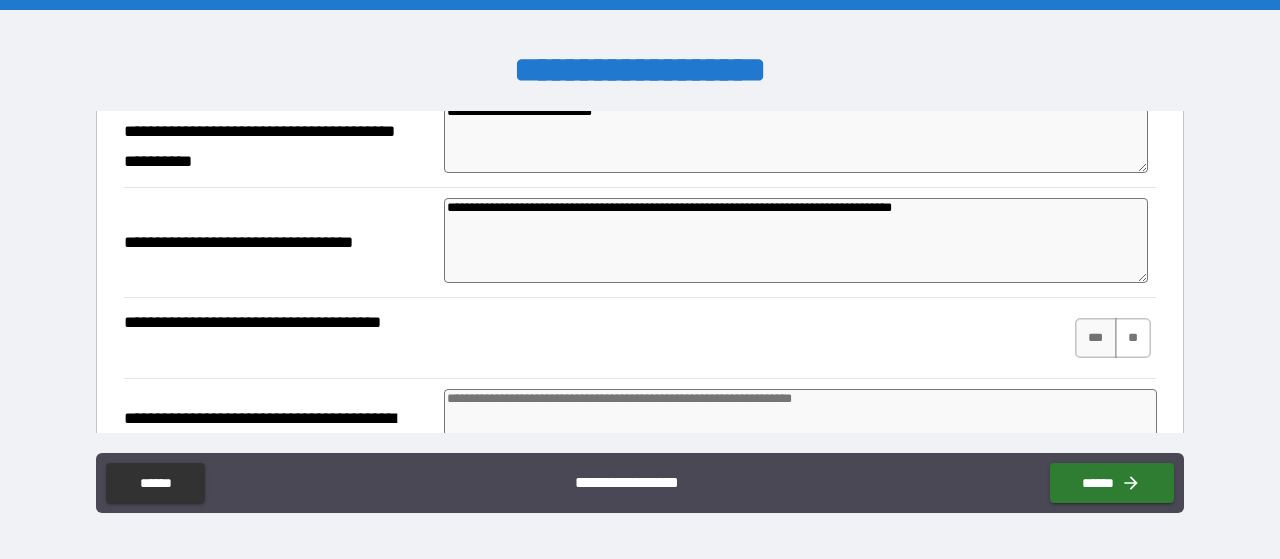 click on "**" at bounding box center [1133, 338] 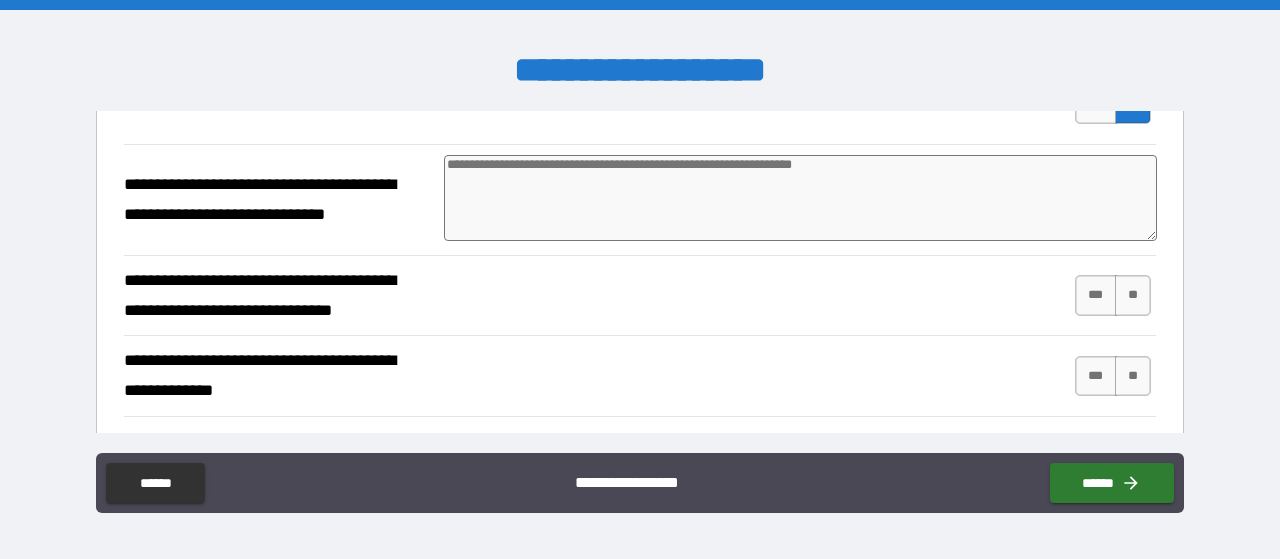 scroll, scrollTop: 2057, scrollLeft: 0, axis: vertical 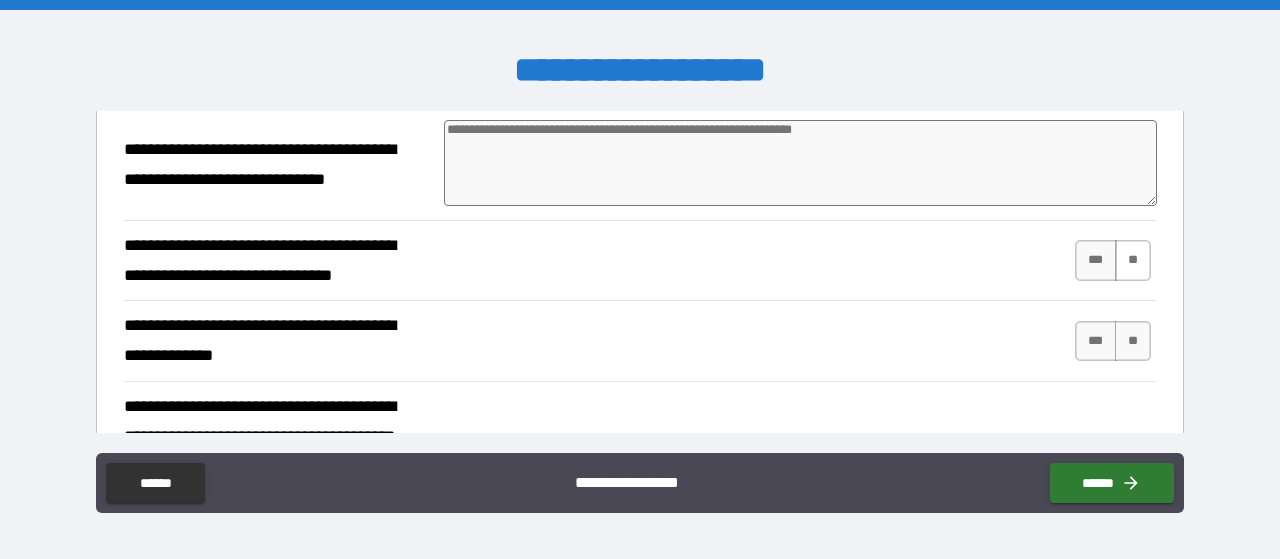 click on "**" at bounding box center [1133, 260] 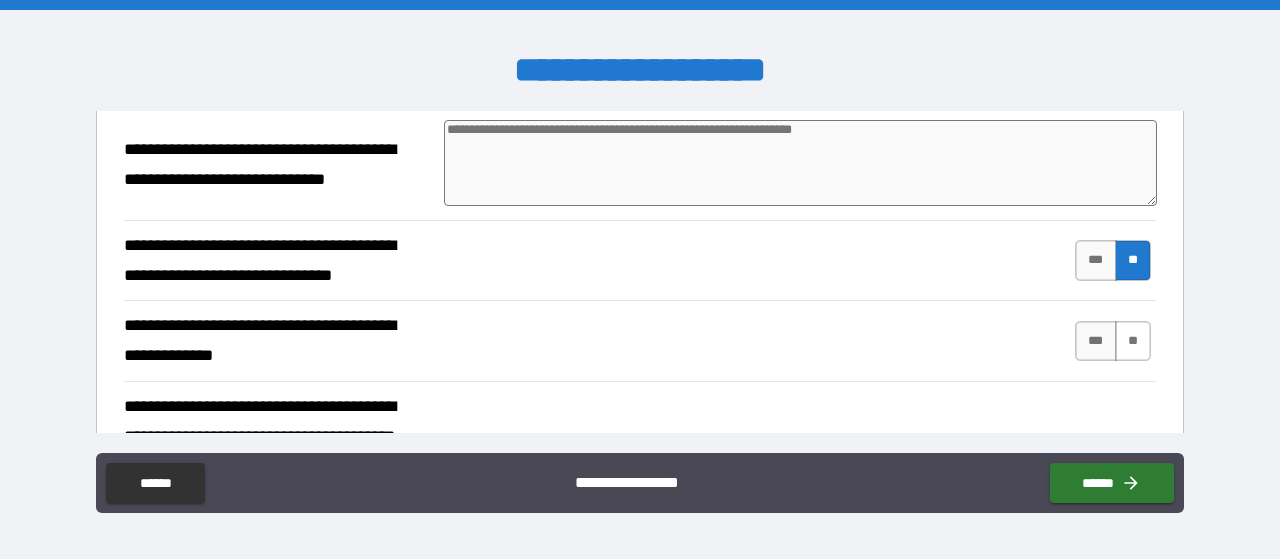 click on "**" at bounding box center (1133, 341) 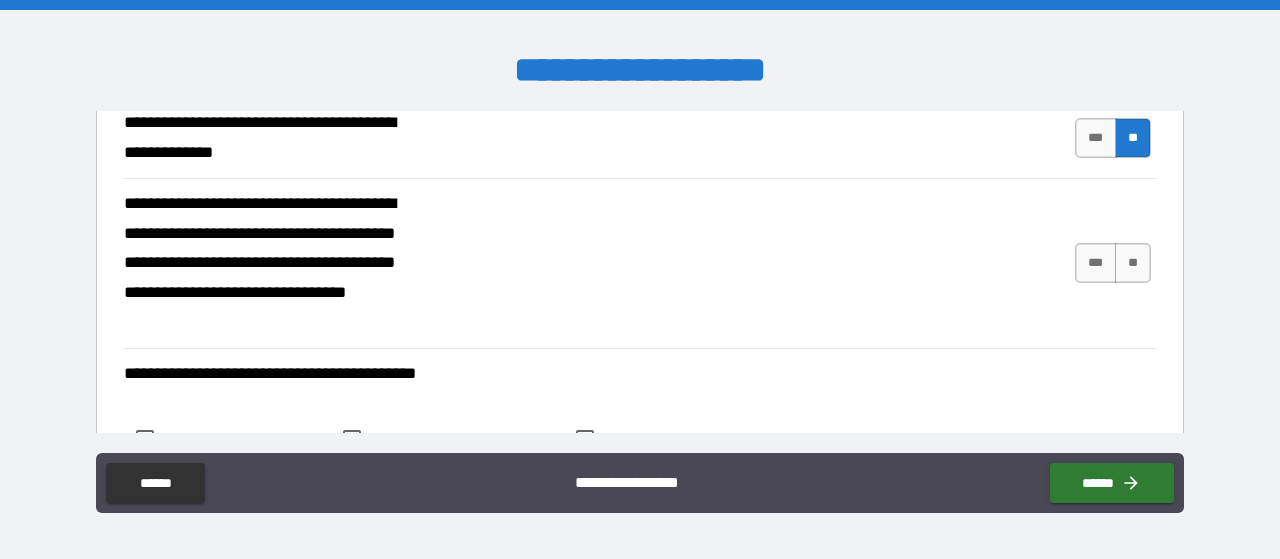 scroll, scrollTop: 2265, scrollLeft: 0, axis: vertical 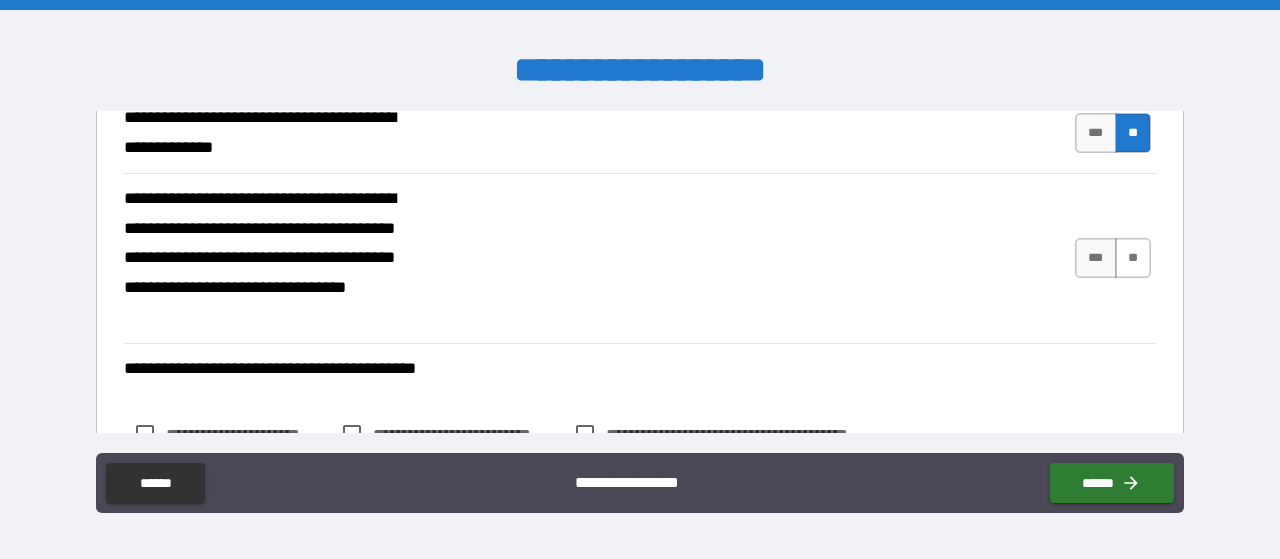 click on "**" at bounding box center (1133, 258) 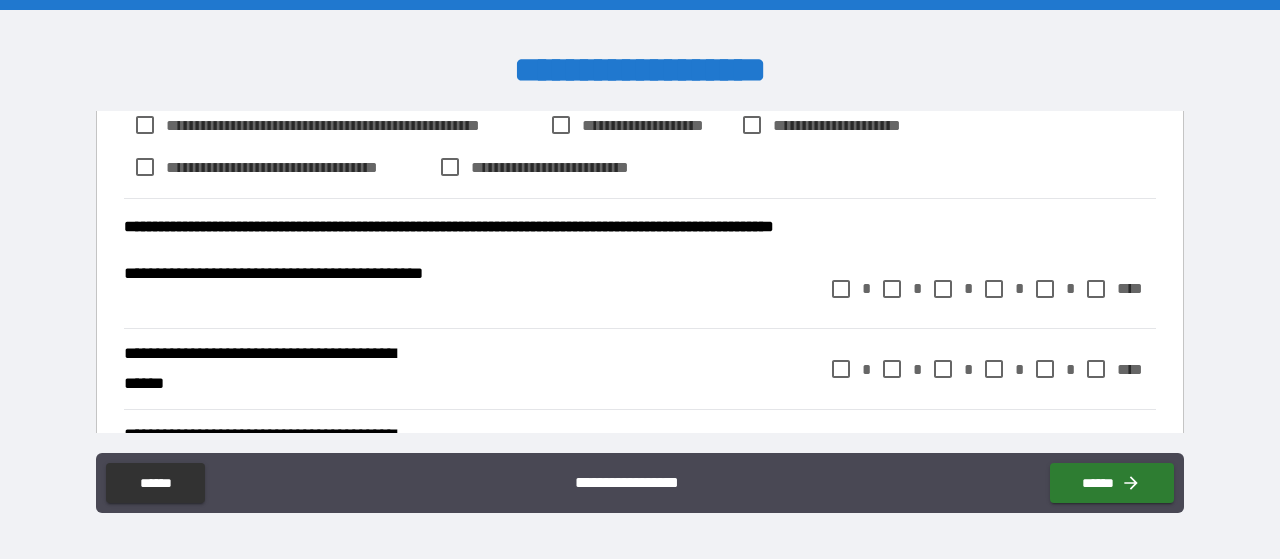 scroll, scrollTop: 2620, scrollLeft: 0, axis: vertical 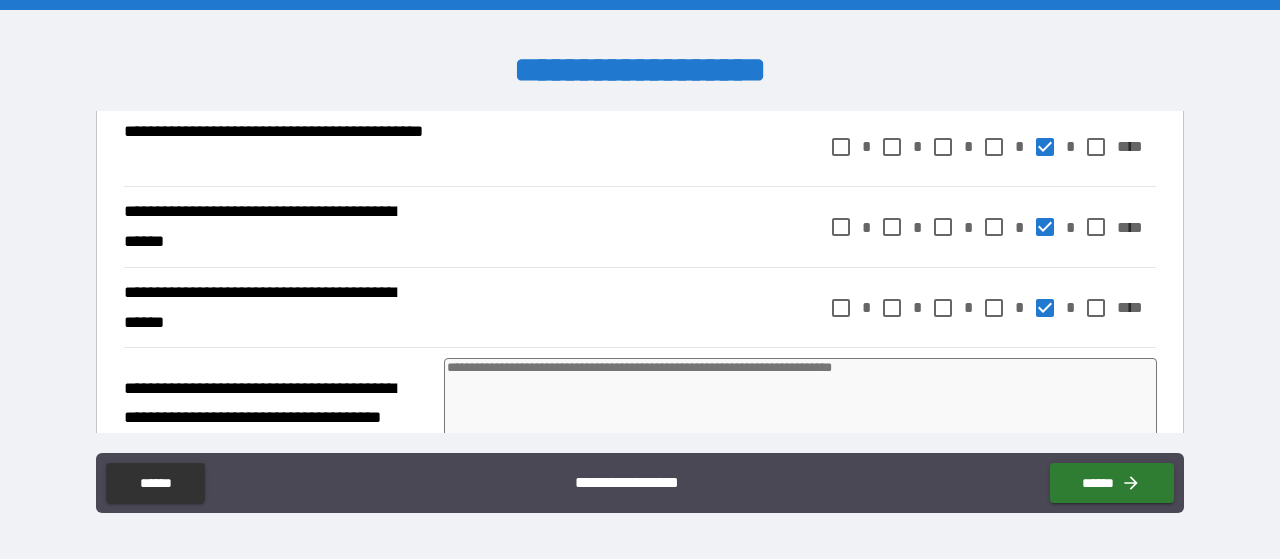 click at bounding box center (800, 401) 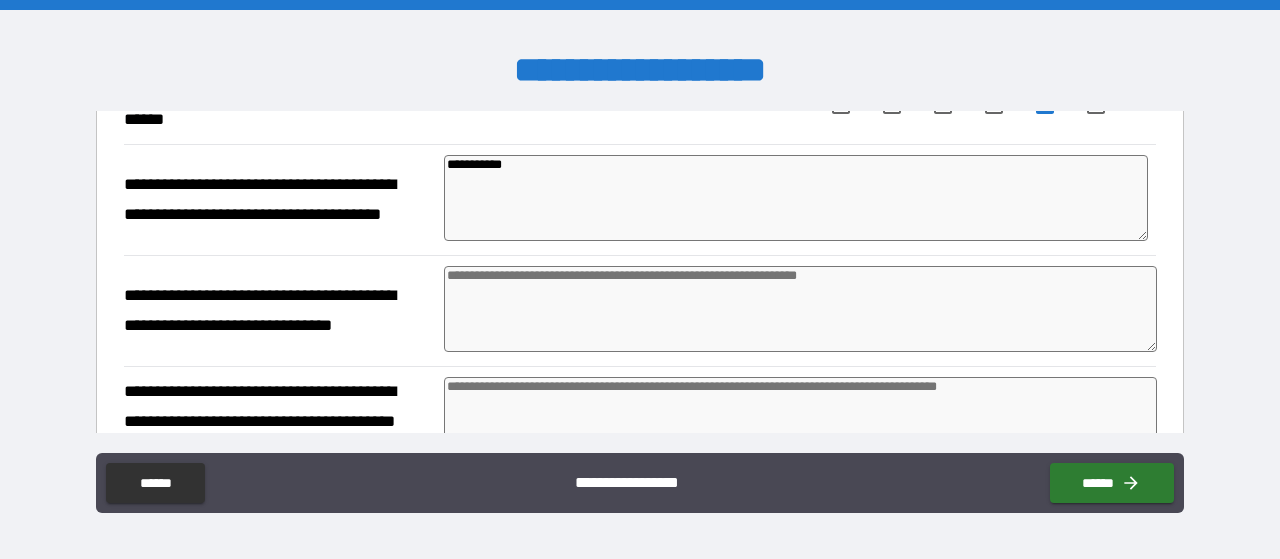 scroll, scrollTop: 2962, scrollLeft: 0, axis: vertical 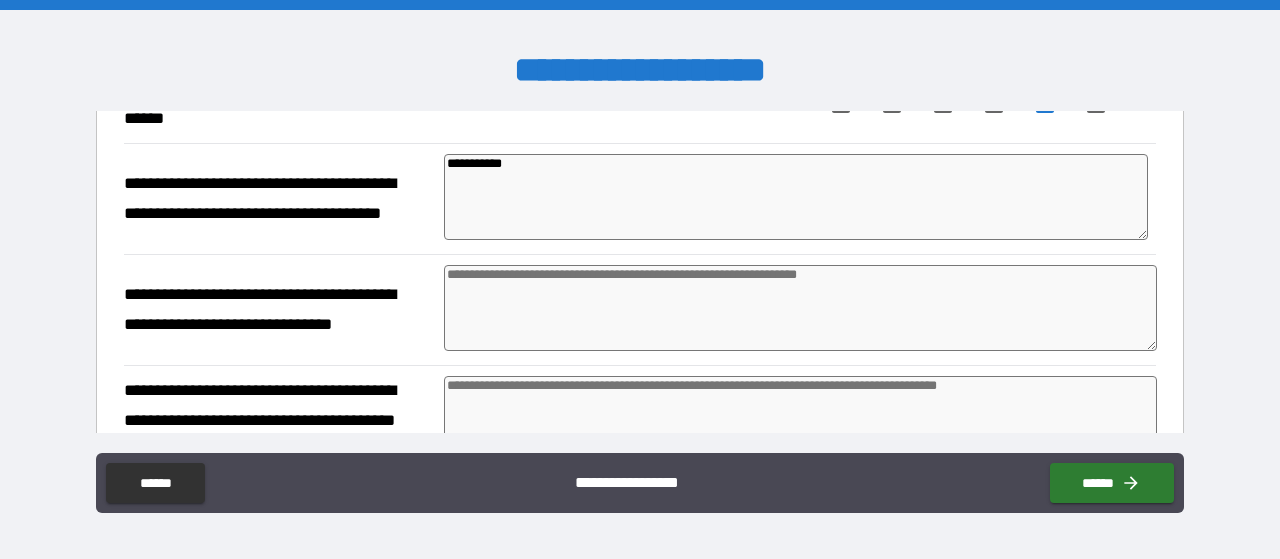 type on "**********" 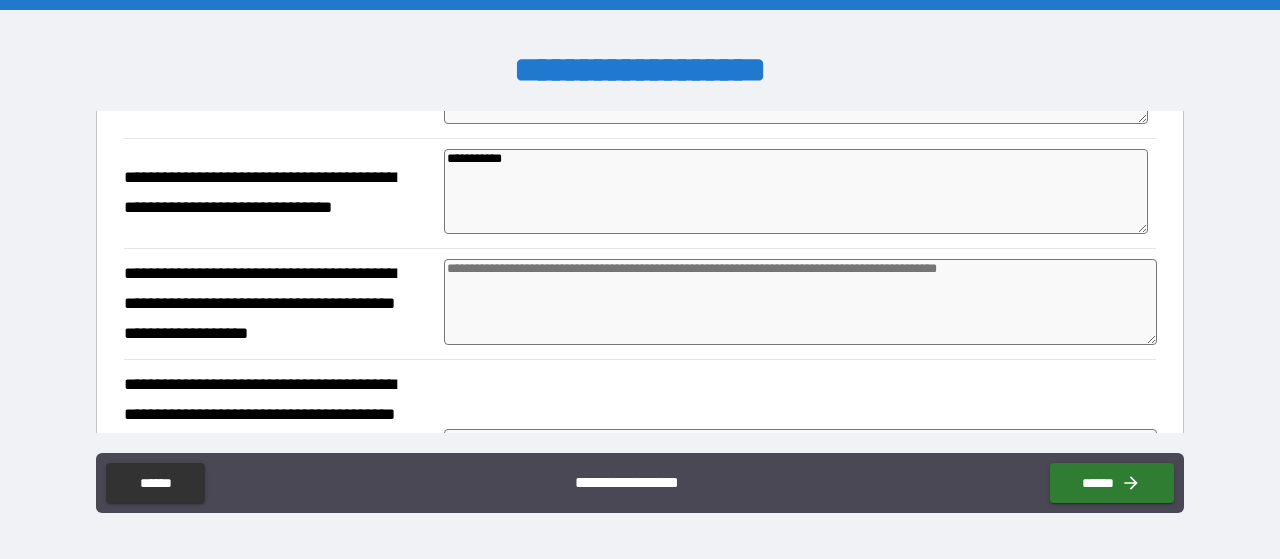 scroll, scrollTop: 3081, scrollLeft: 0, axis: vertical 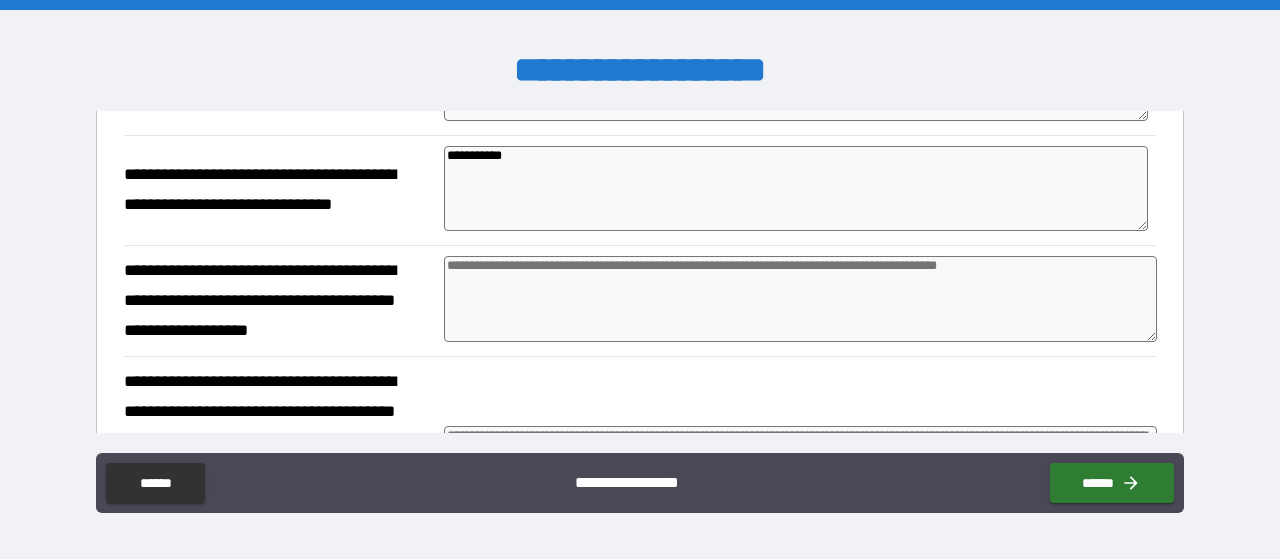 type on "**********" 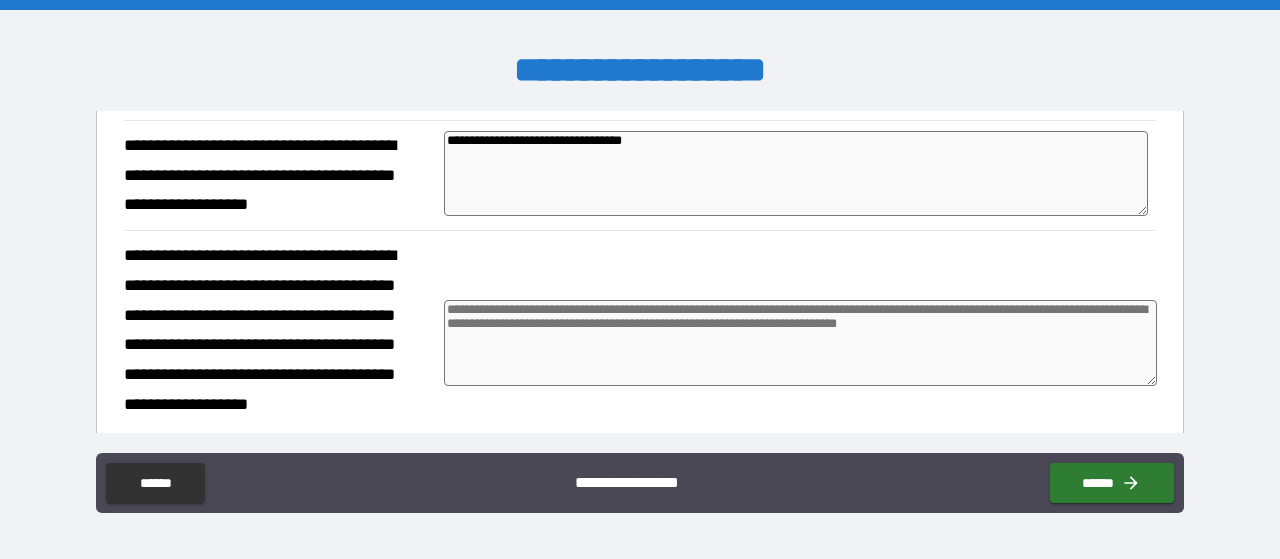 scroll, scrollTop: 3220, scrollLeft: 0, axis: vertical 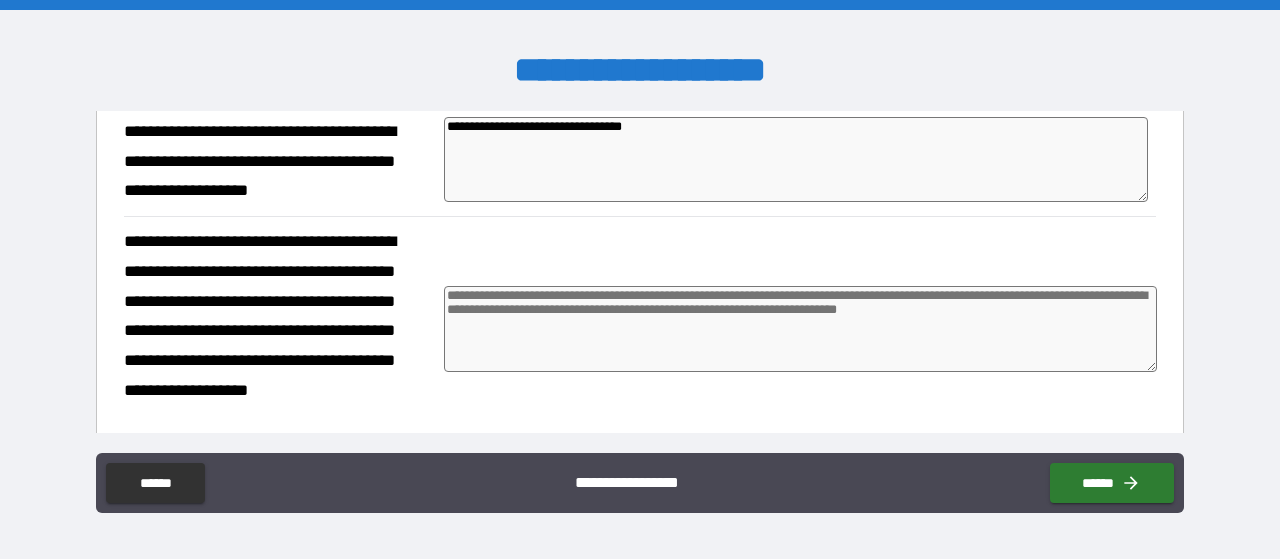 type on "**********" 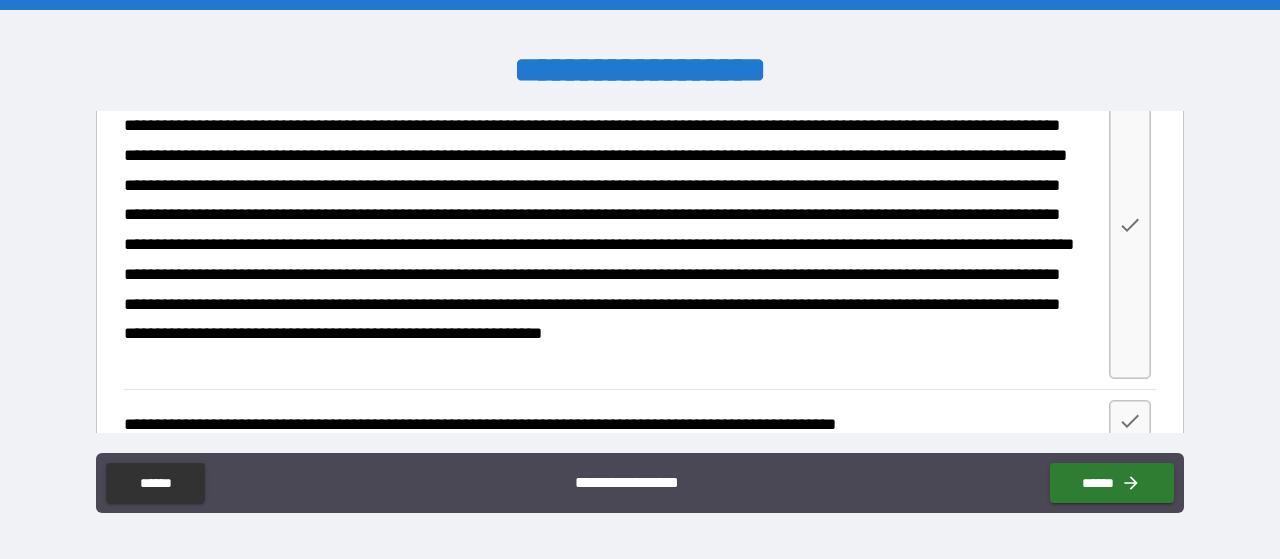 scroll, scrollTop: 3621, scrollLeft: 0, axis: vertical 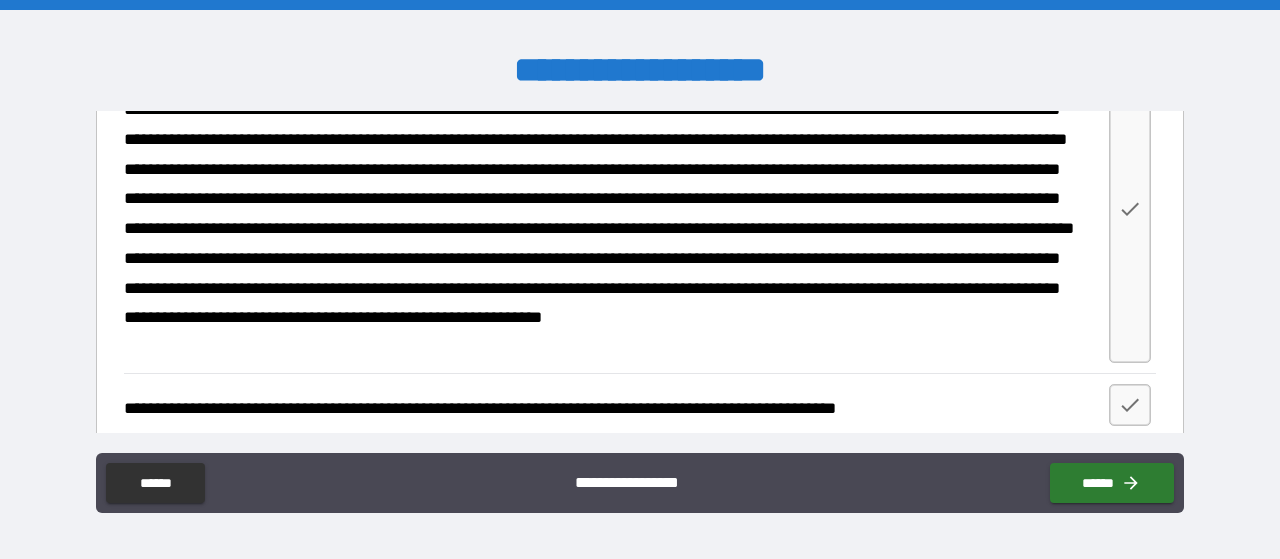 type on "**********" 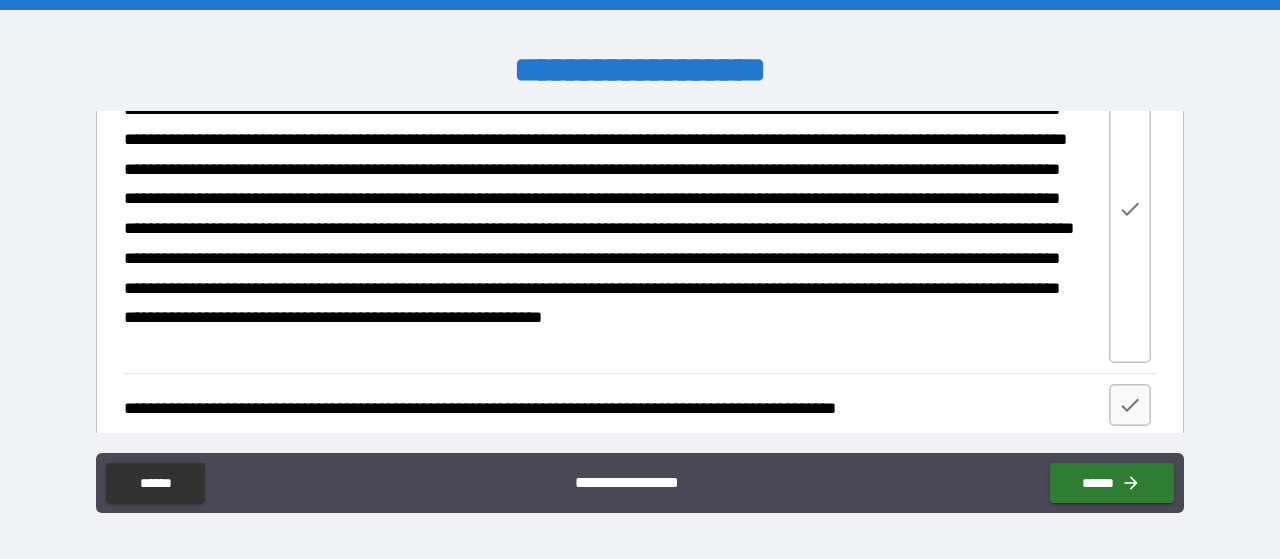 click at bounding box center (1130, 209) 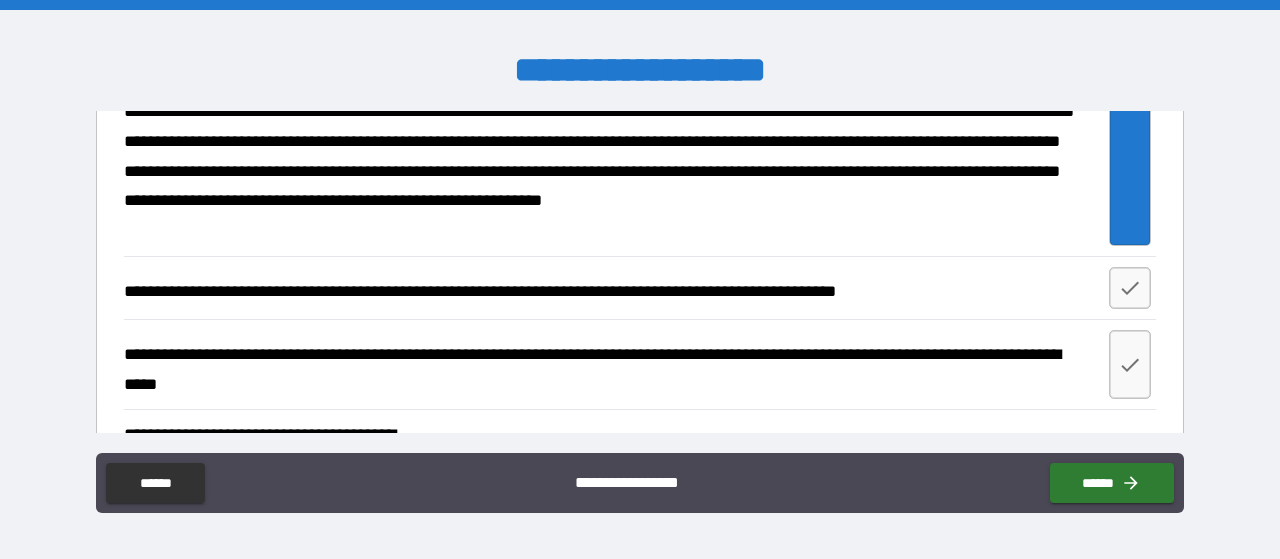 scroll, scrollTop: 3755, scrollLeft: 0, axis: vertical 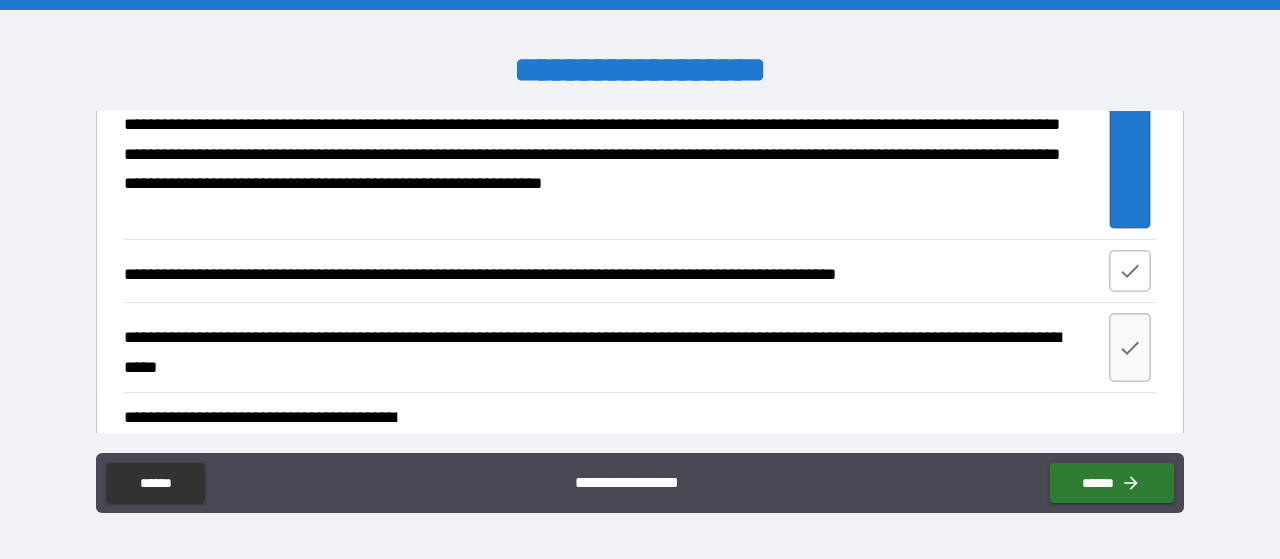 click 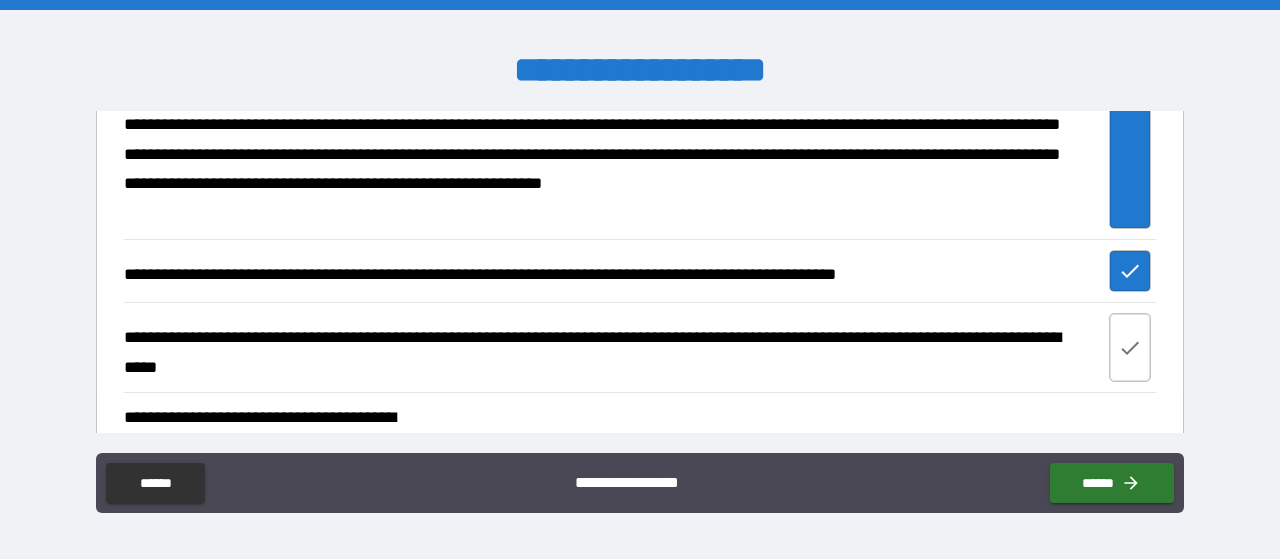click at bounding box center [1130, 348] 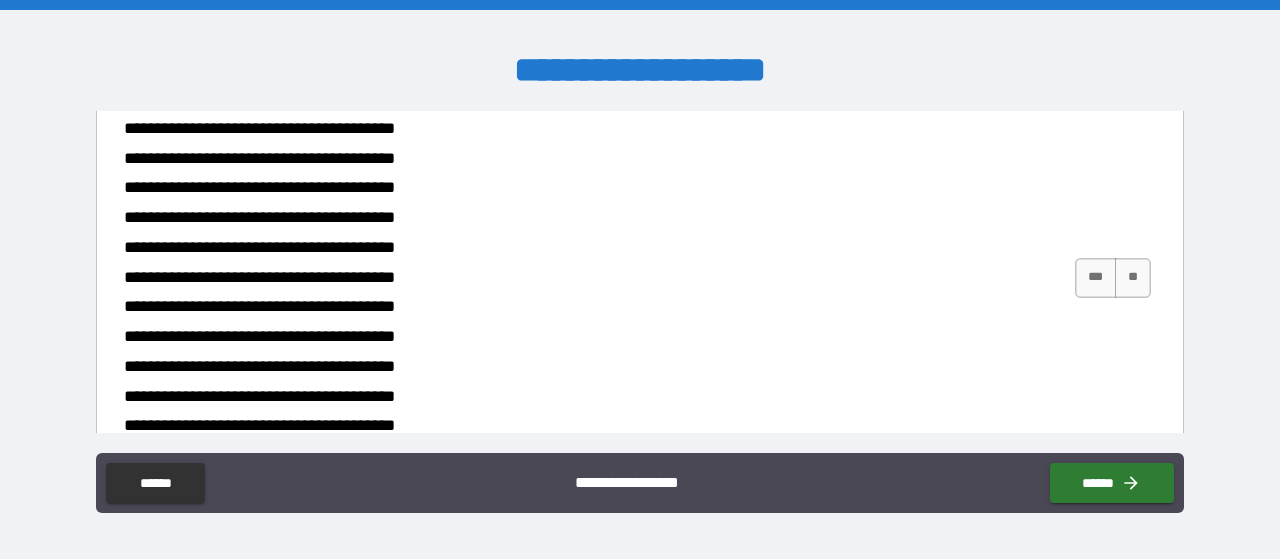 scroll, scrollTop: 4586, scrollLeft: 0, axis: vertical 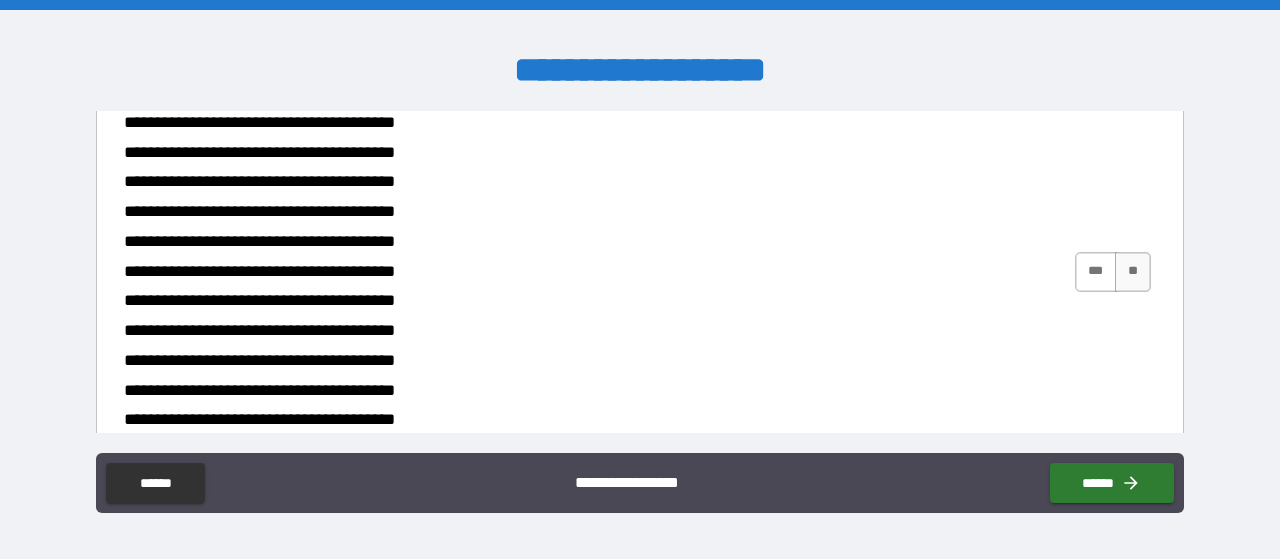 click on "***" at bounding box center [1096, 272] 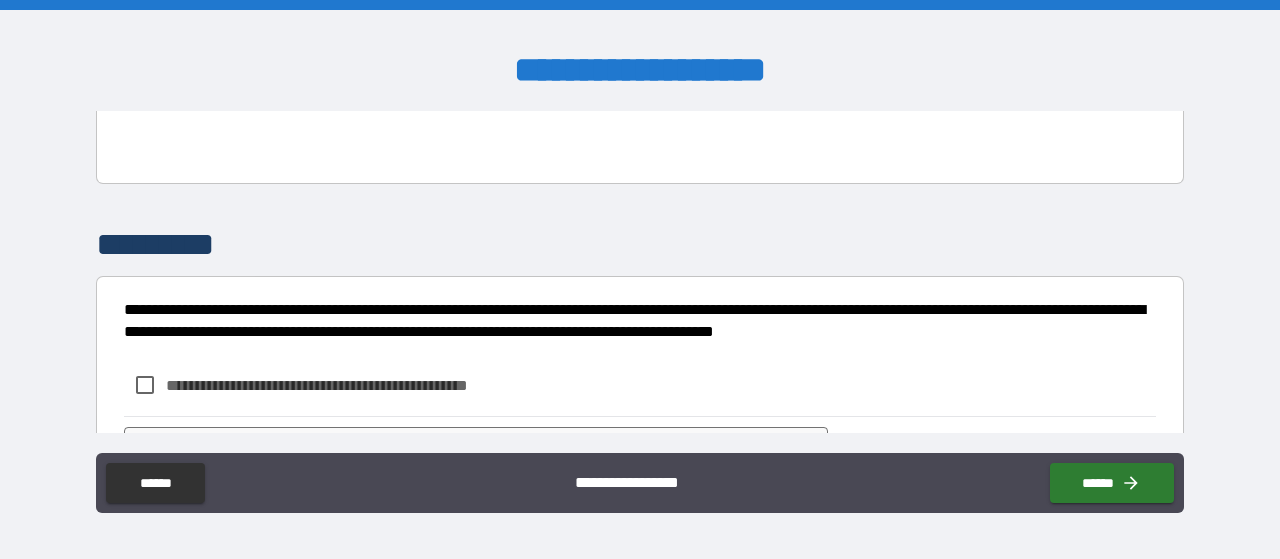 scroll, scrollTop: 5387, scrollLeft: 0, axis: vertical 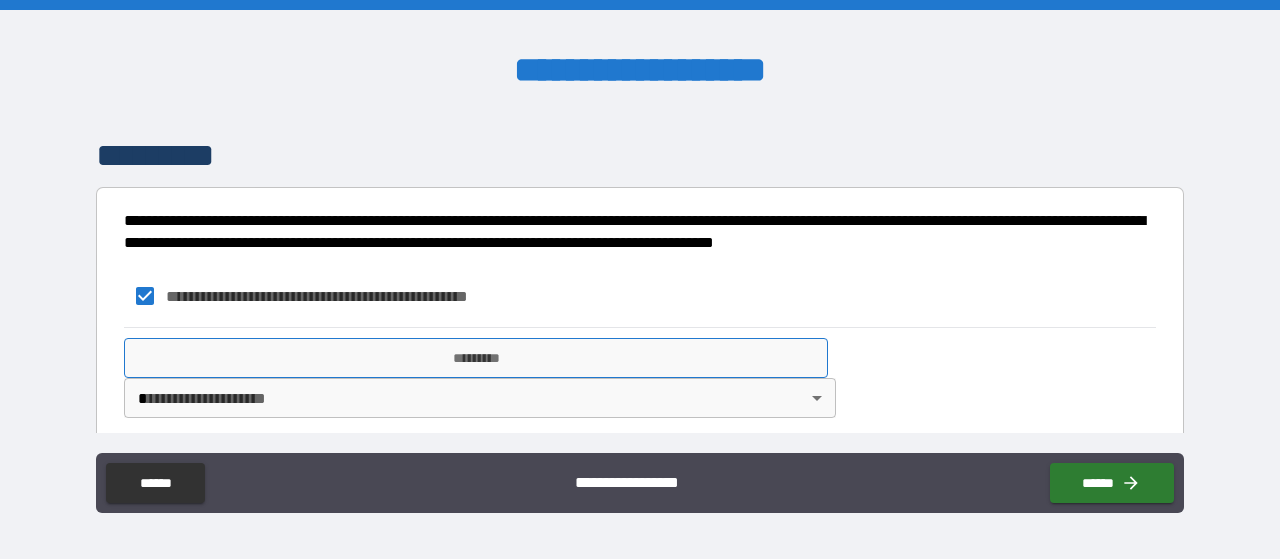click on "*********" at bounding box center (476, 358) 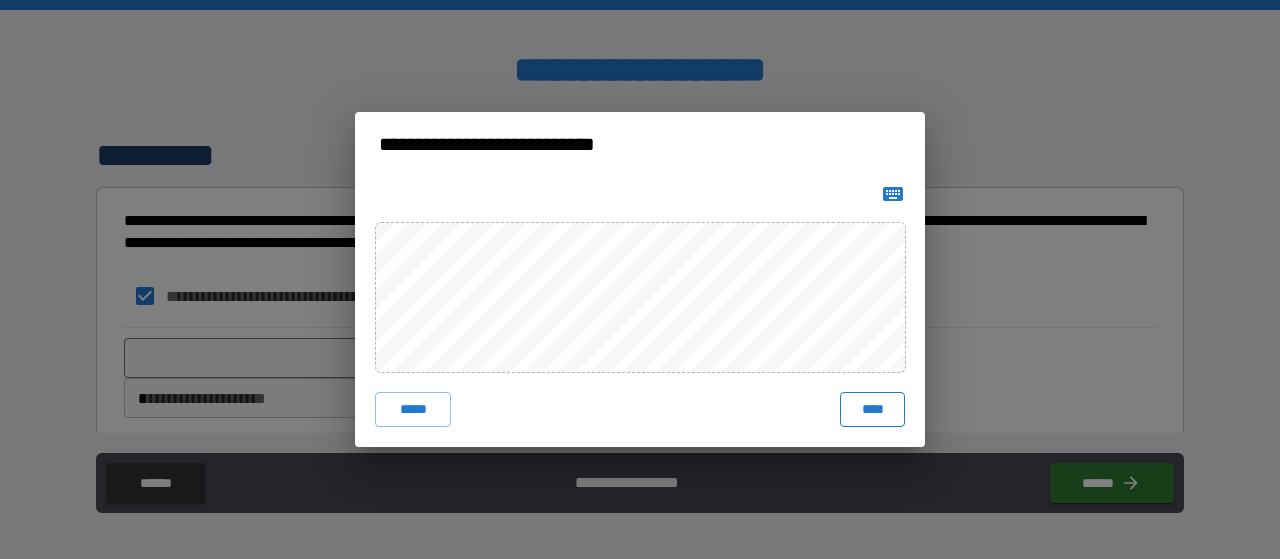 click on "****" at bounding box center (872, 410) 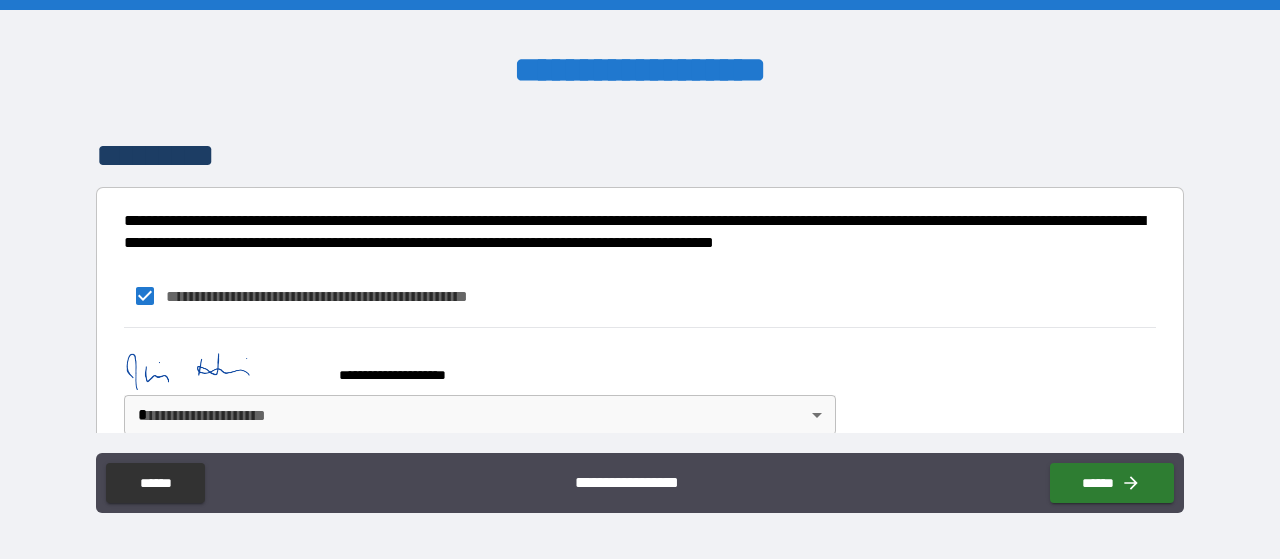 click on "**********" at bounding box center (640, 279) 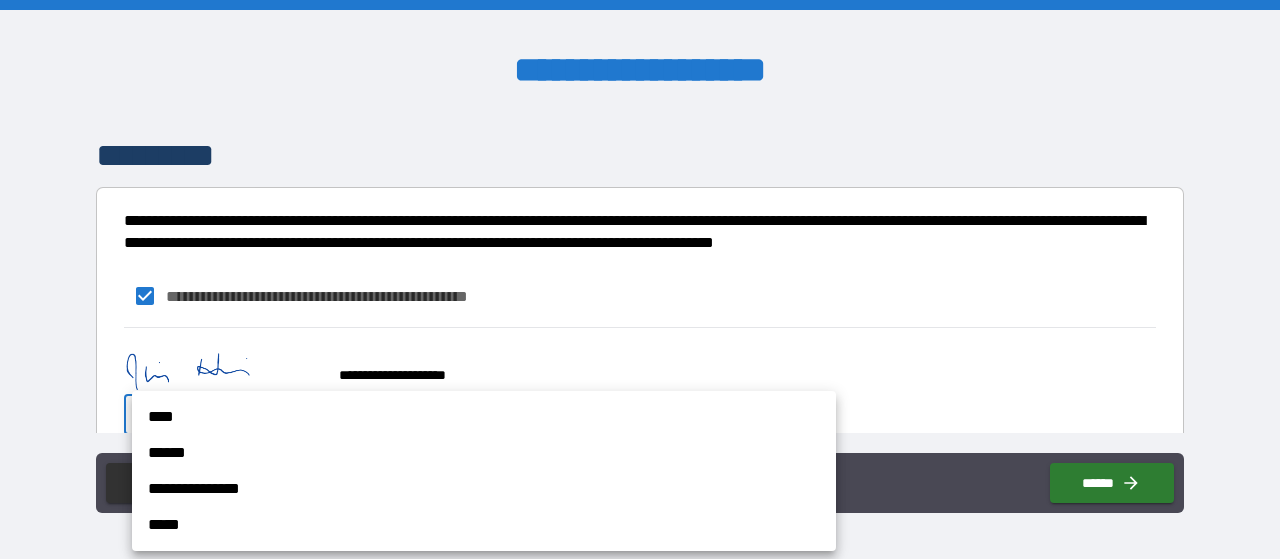 click on "**********" at bounding box center (484, 489) 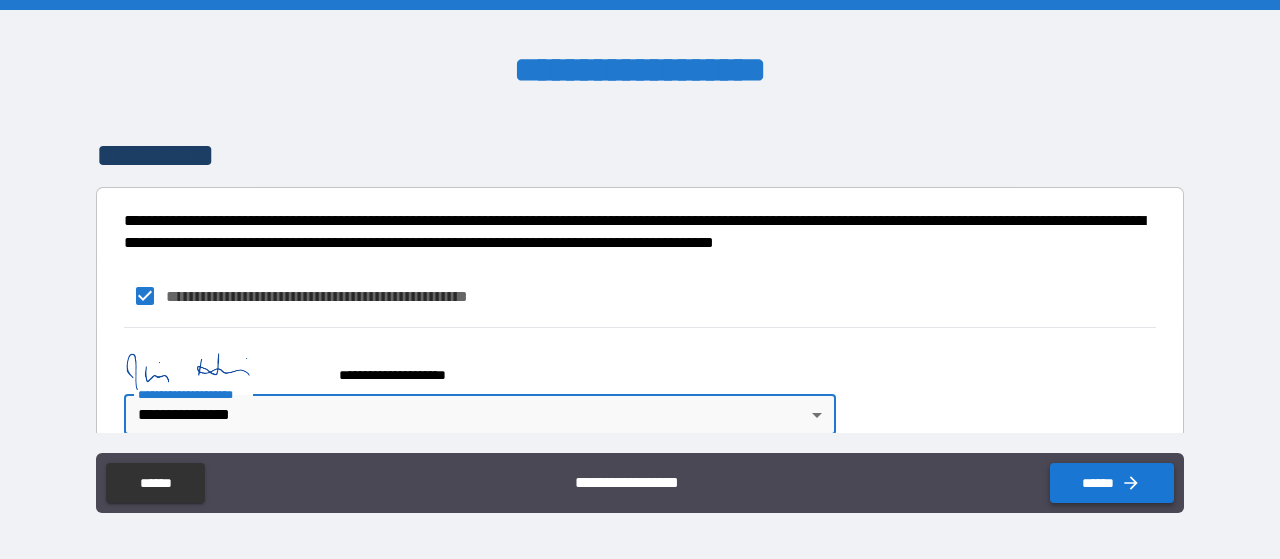 click on "******" at bounding box center (1112, 483) 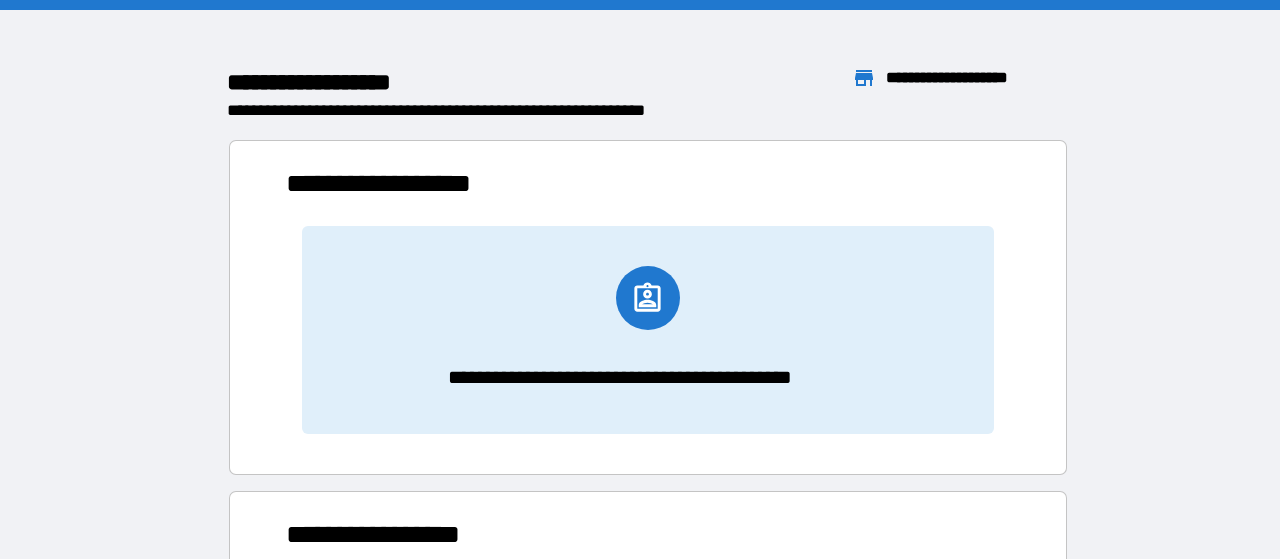 scroll, scrollTop: 16, scrollLeft: 16, axis: both 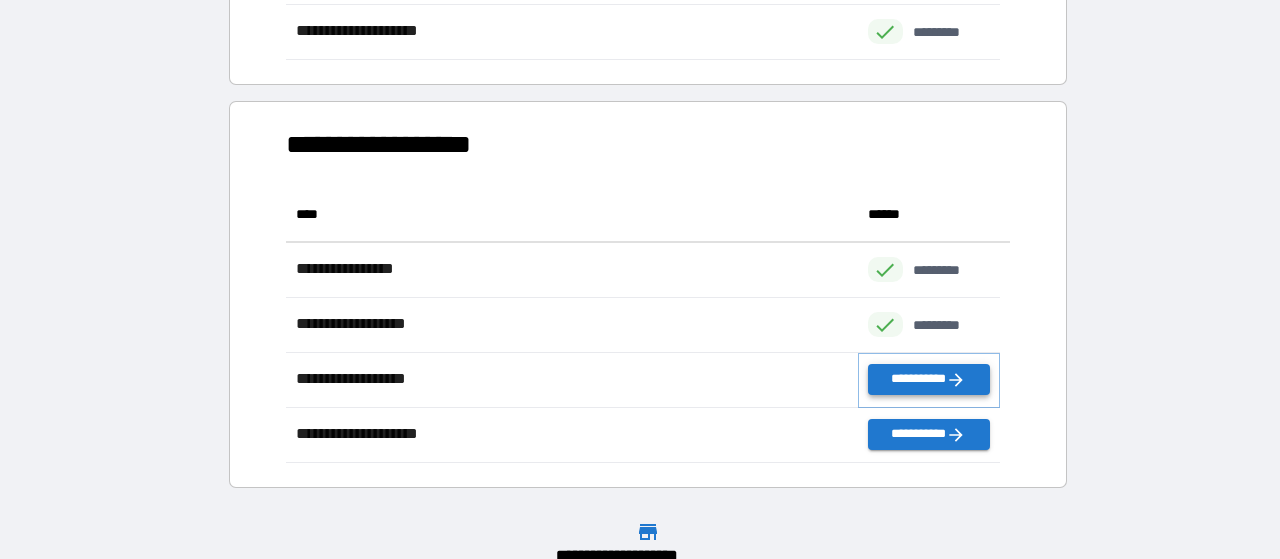 click on "**********" at bounding box center [929, 379] 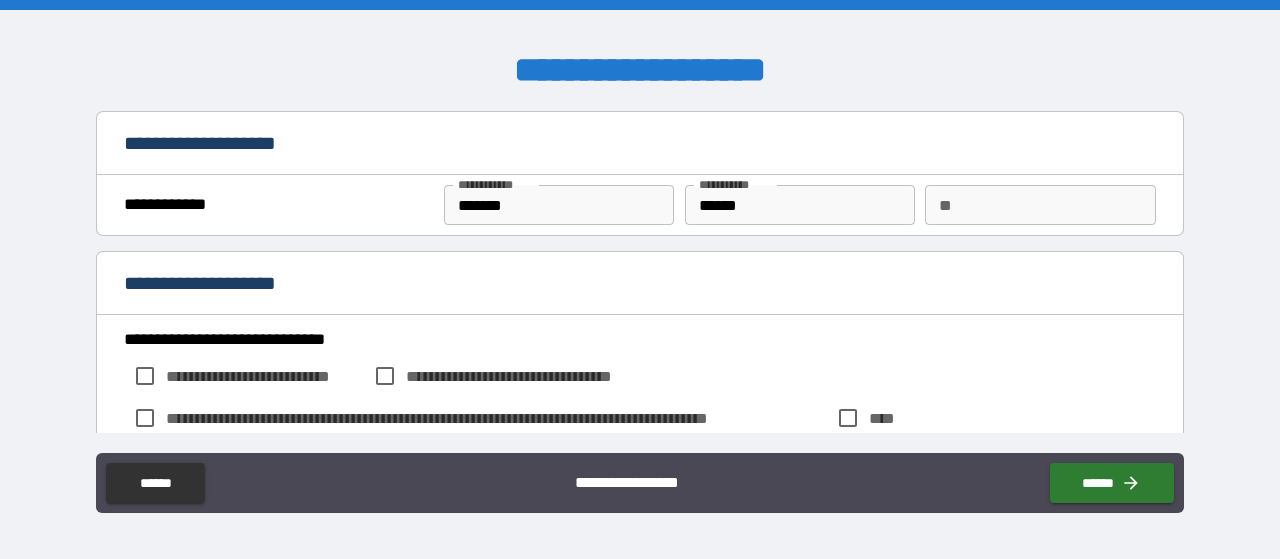 type on "*" 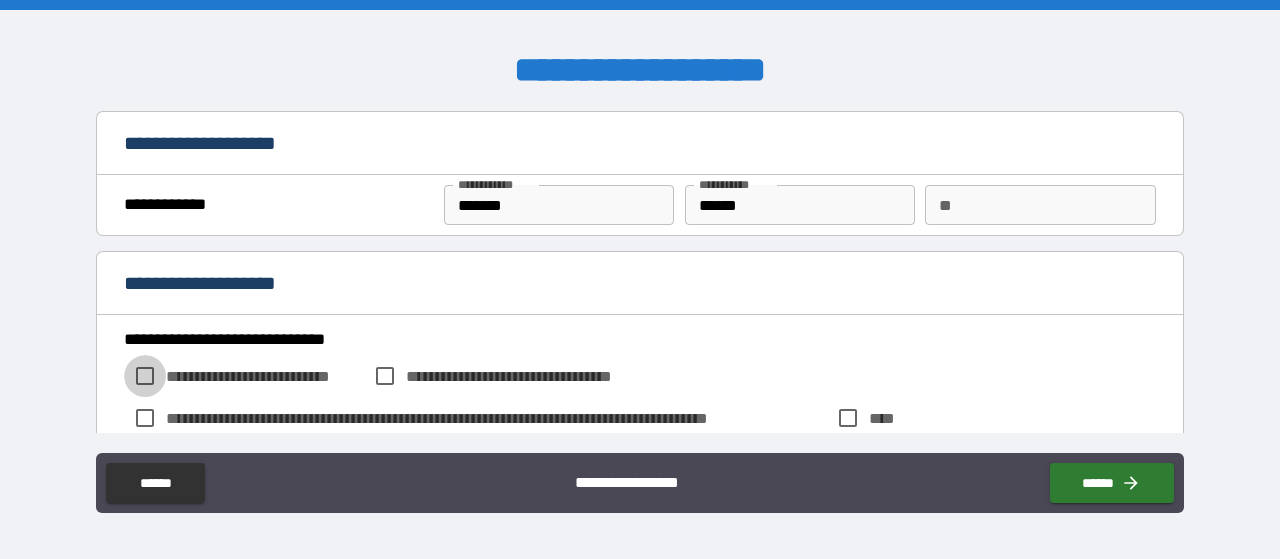 type on "*" 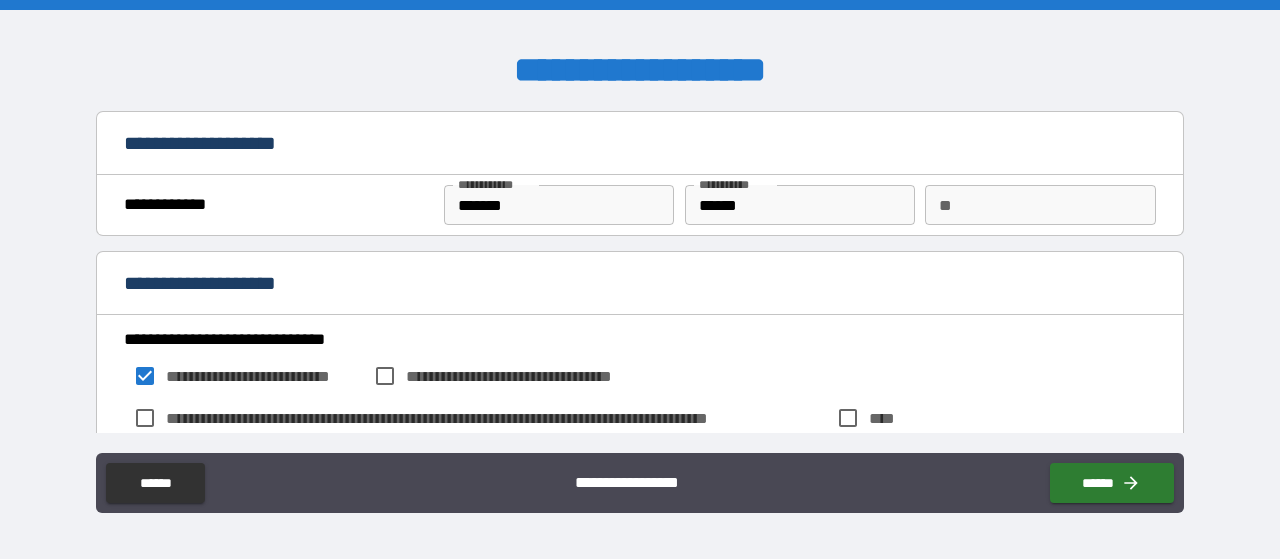 type on "*" 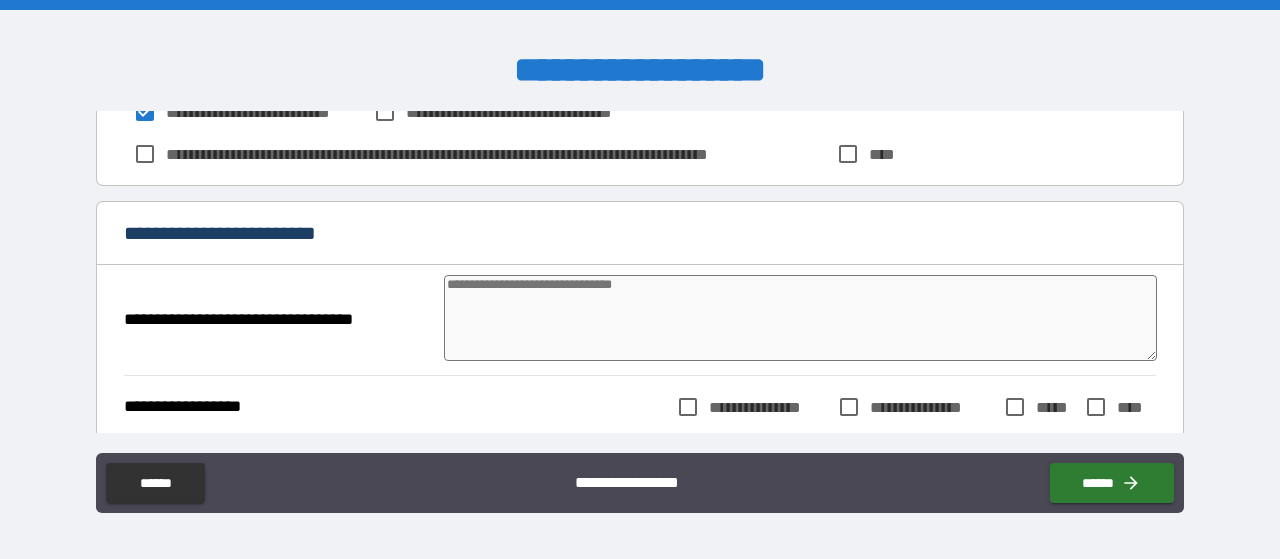 scroll, scrollTop: 285, scrollLeft: 0, axis: vertical 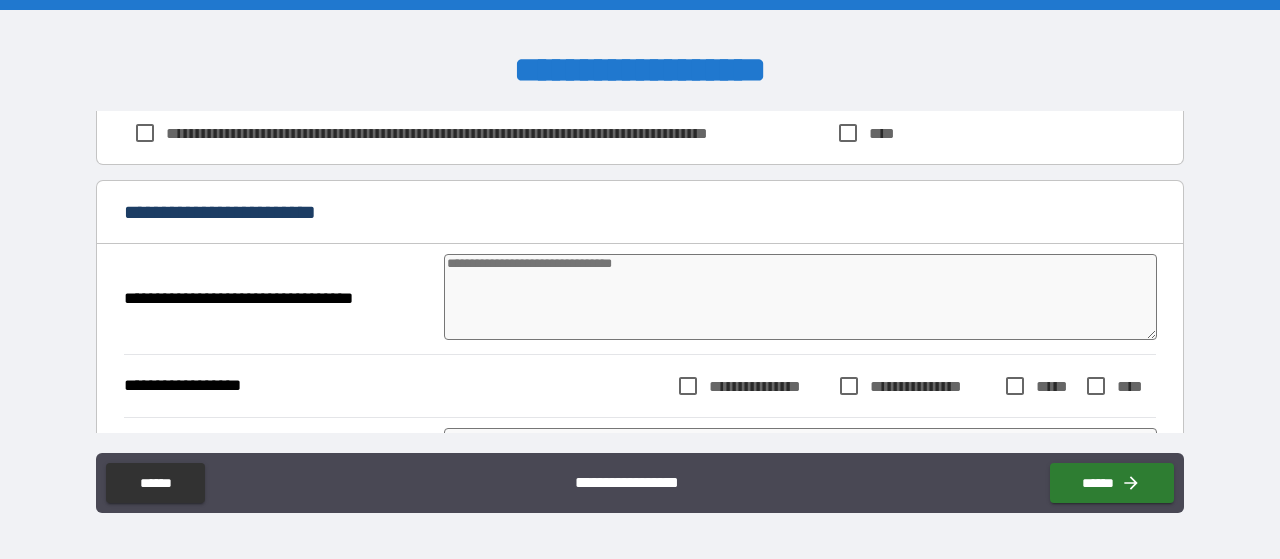 click at bounding box center [800, 297] 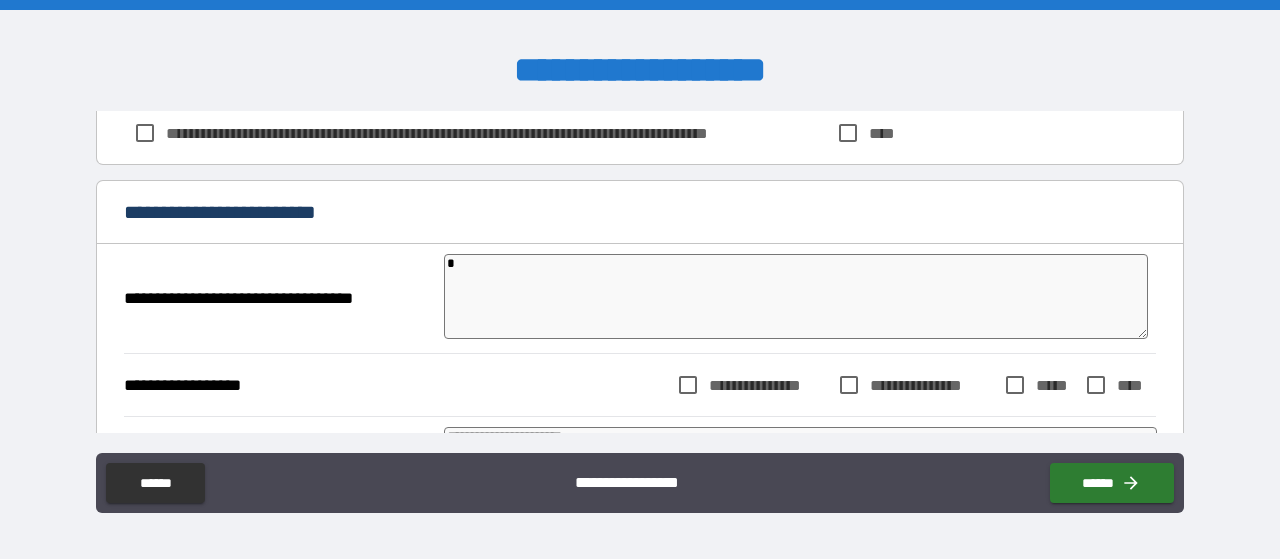 type on "*" 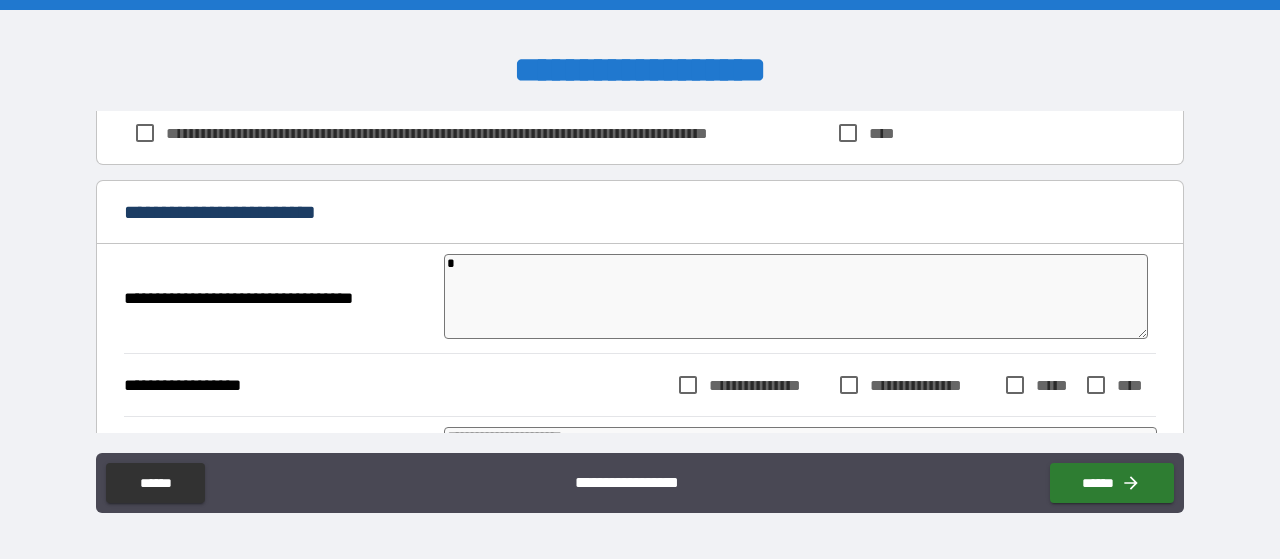 type on "*" 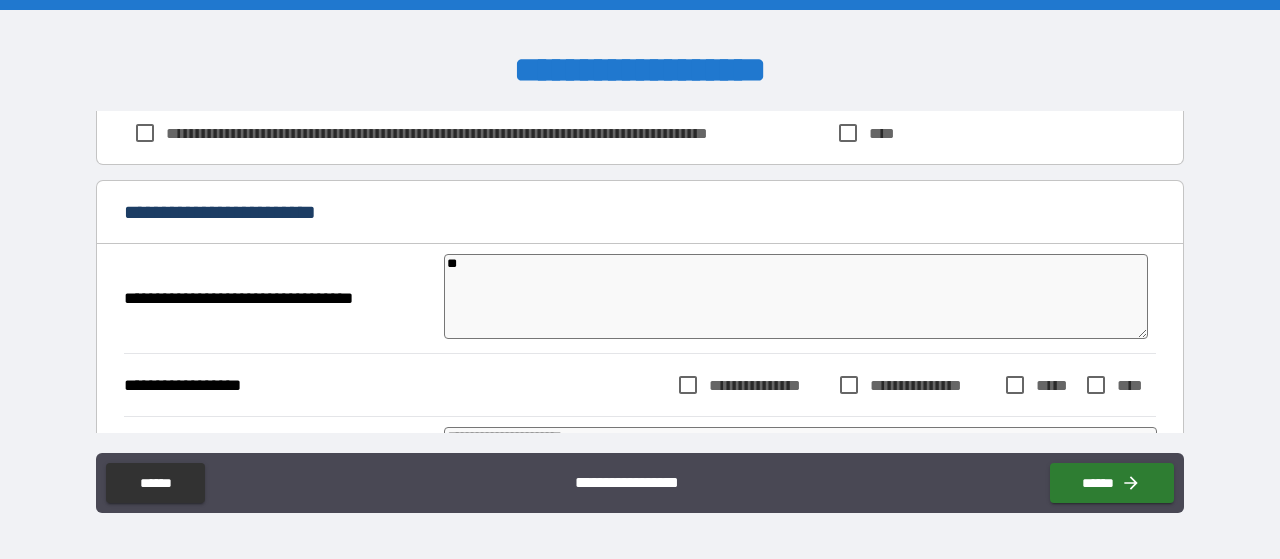 type on "*" 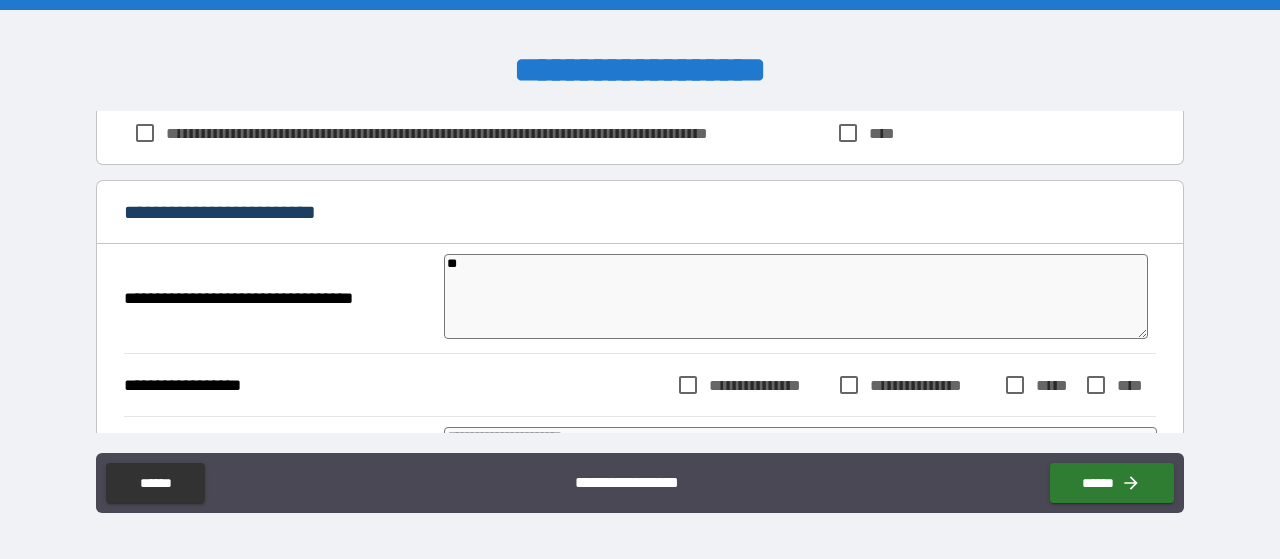 type on "*" 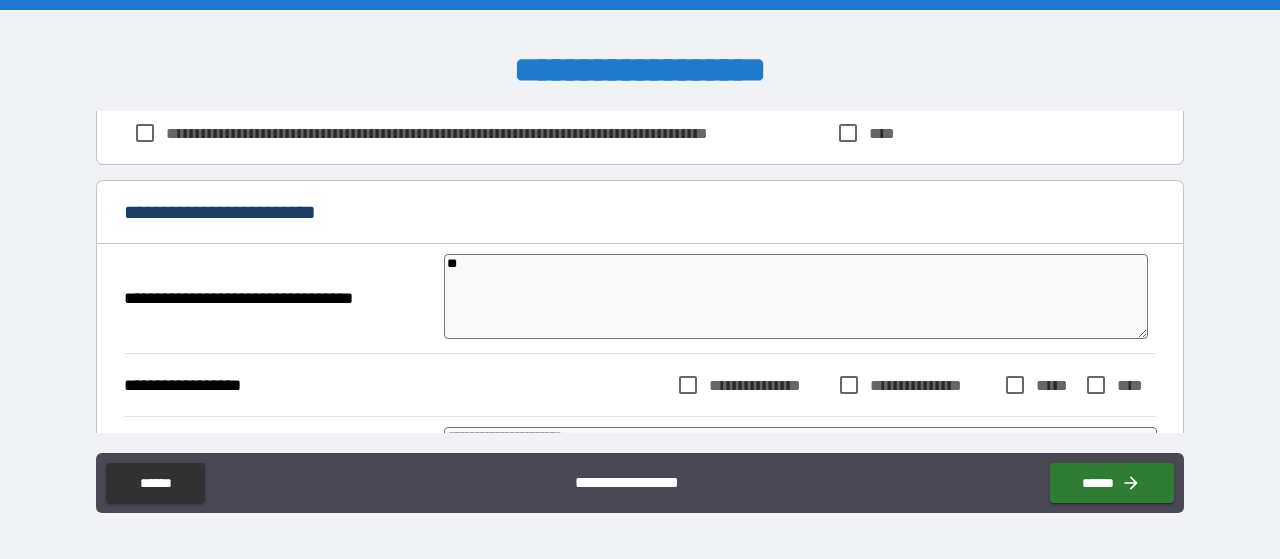 type on "*" 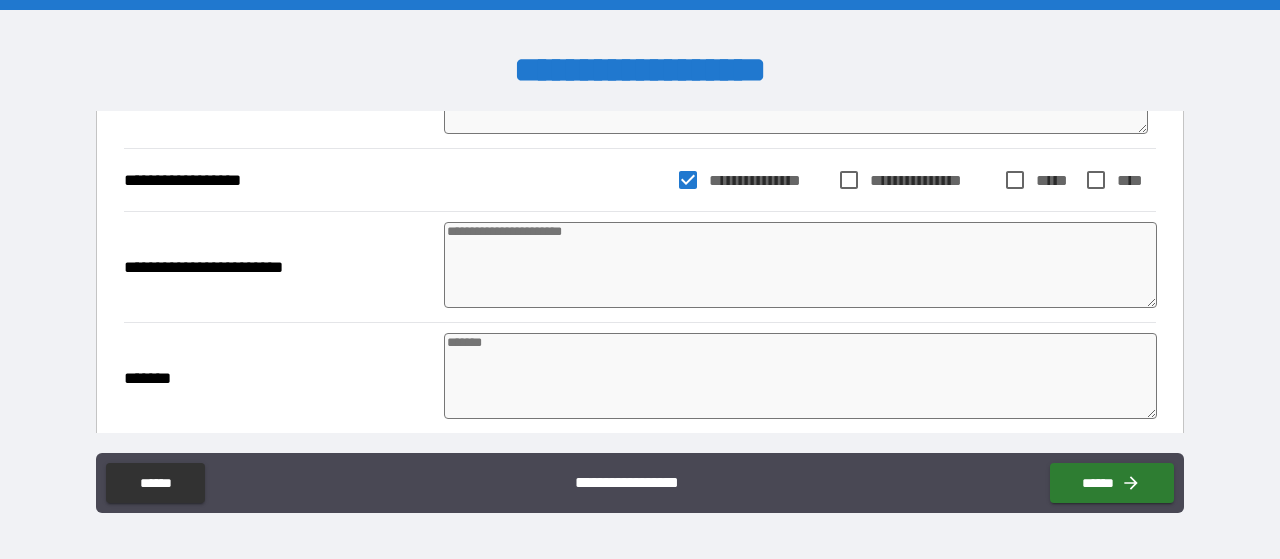 scroll, scrollTop: 492, scrollLeft: 0, axis: vertical 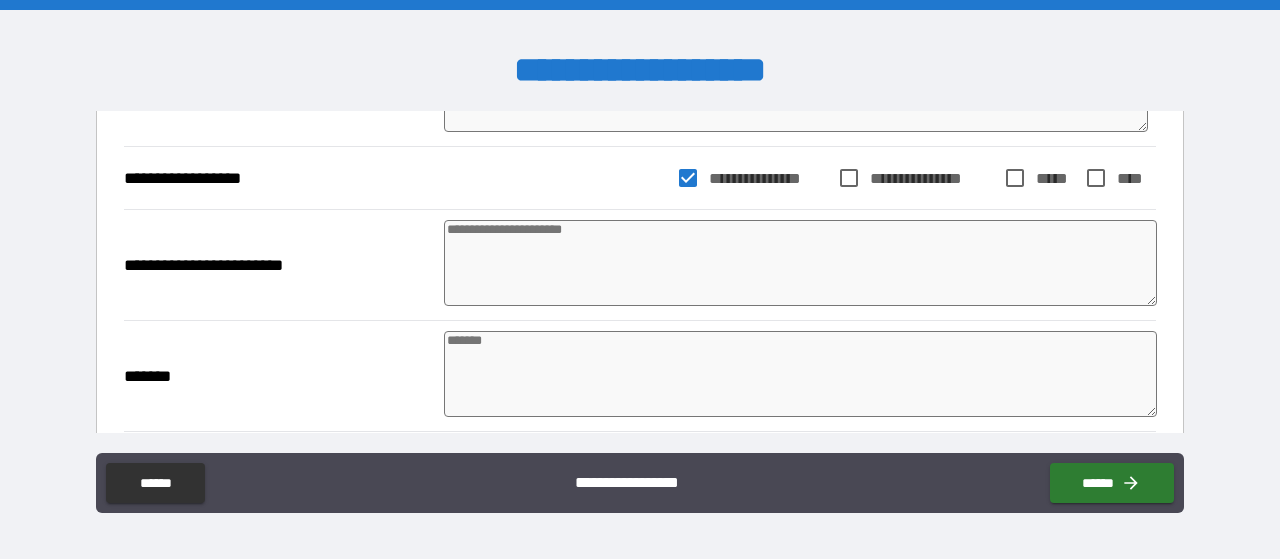 click at bounding box center [800, 263] 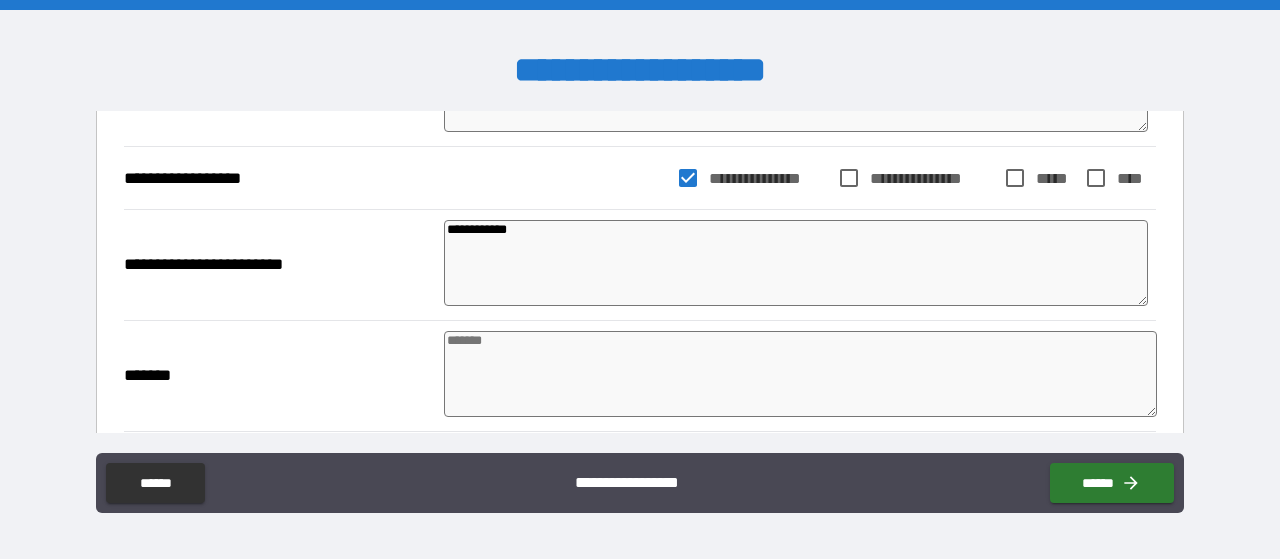 click at bounding box center (800, 374) 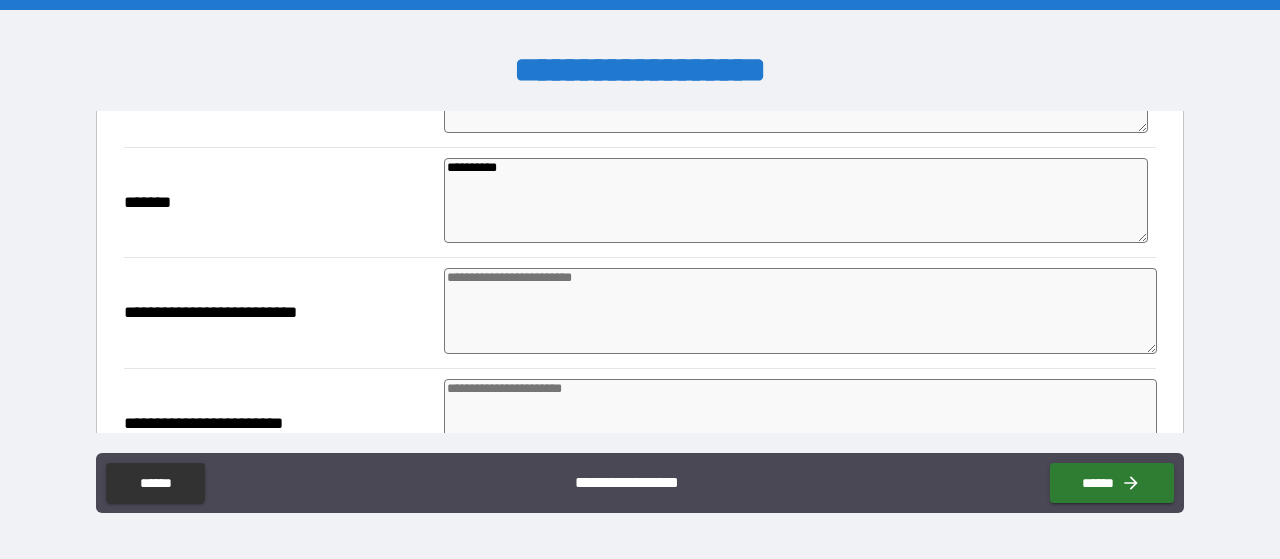 scroll, scrollTop: 681, scrollLeft: 0, axis: vertical 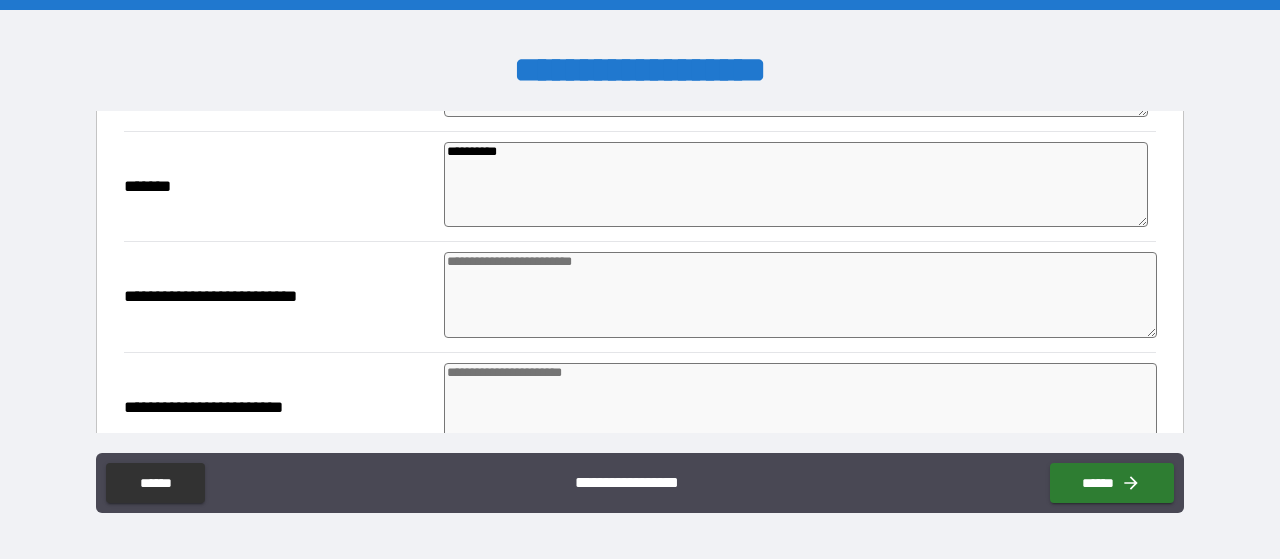 click at bounding box center [800, 295] 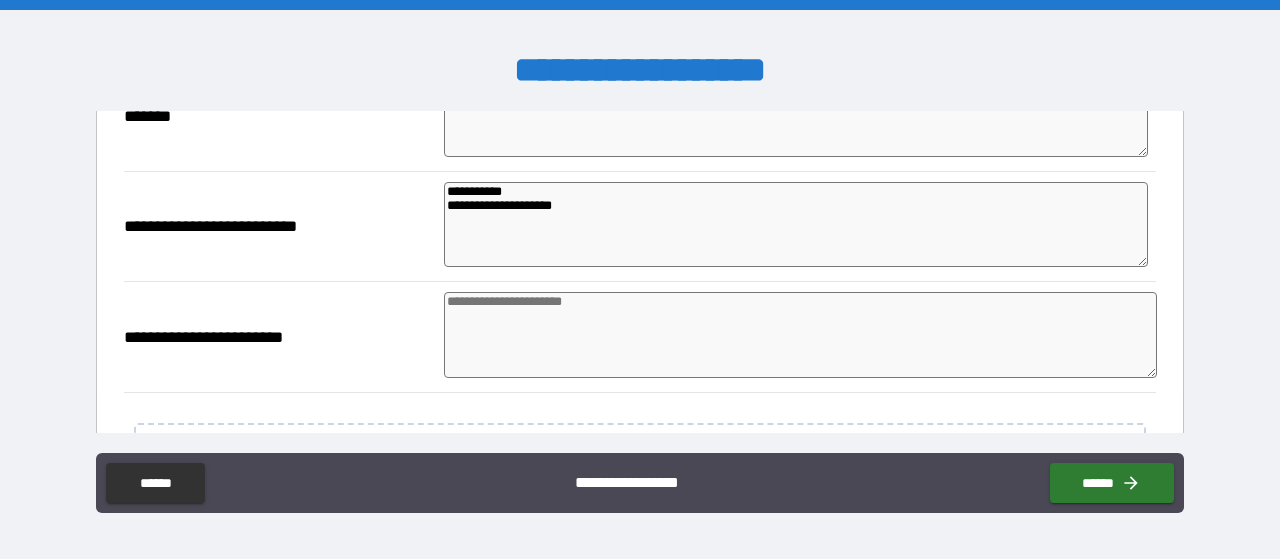 scroll, scrollTop: 756, scrollLeft: 0, axis: vertical 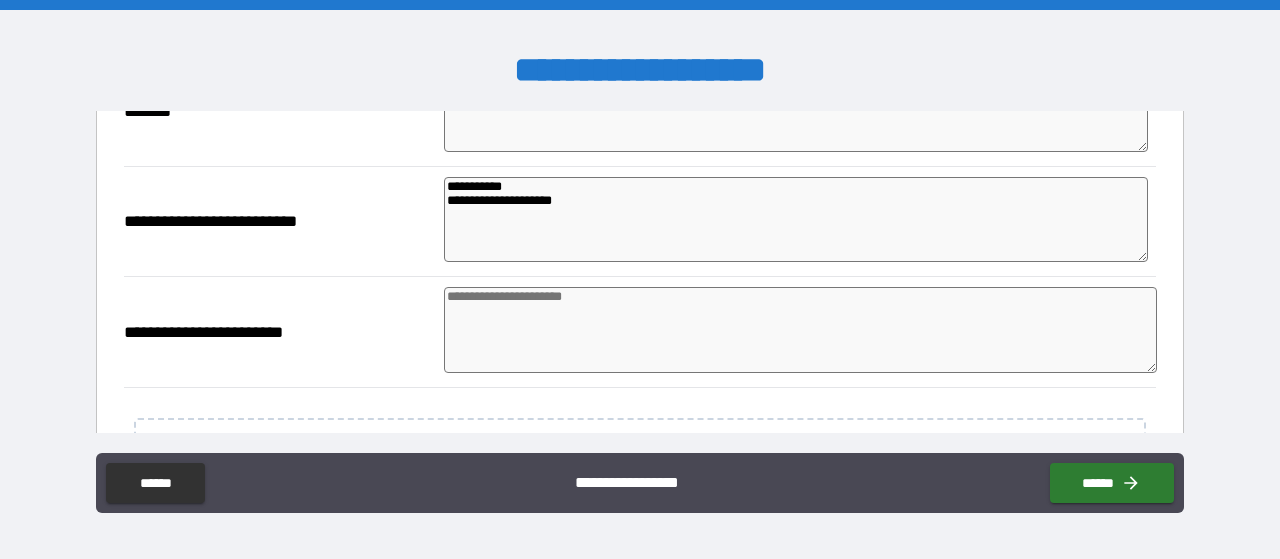click at bounding box center (800, 330) 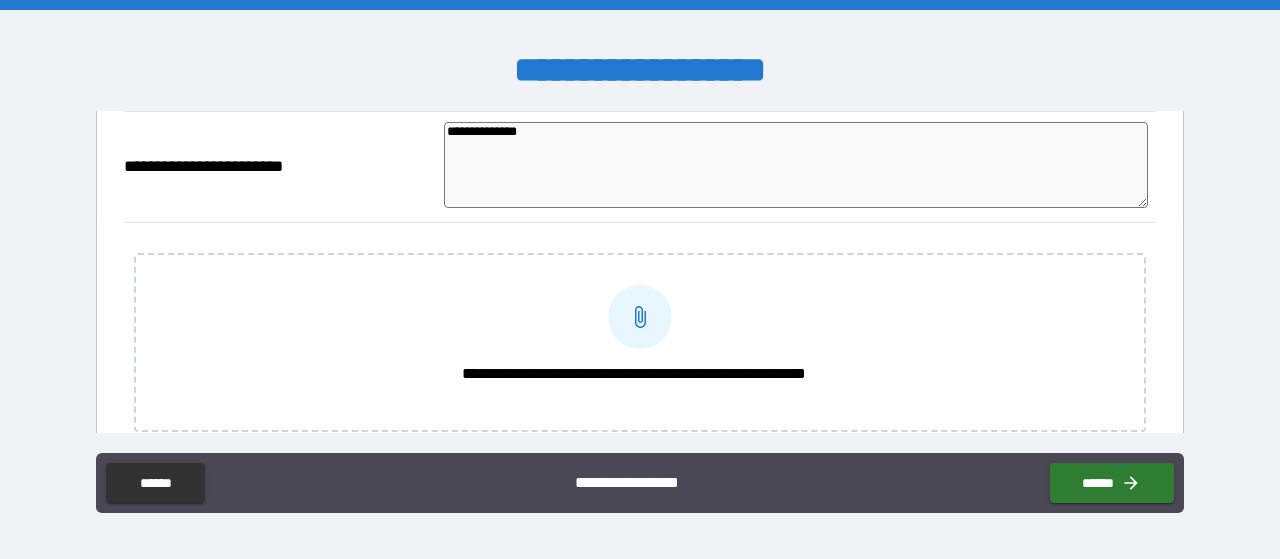 scroll, scrollTop: 932, scrollLeft: 0, axis: vertical 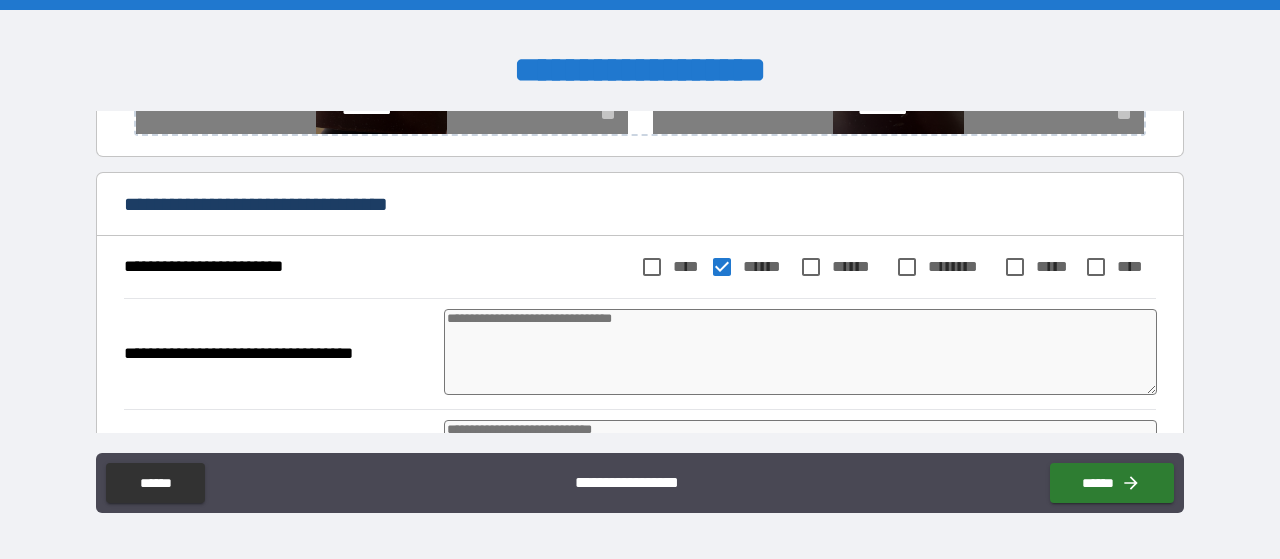 click at bounding box center (800, 352) 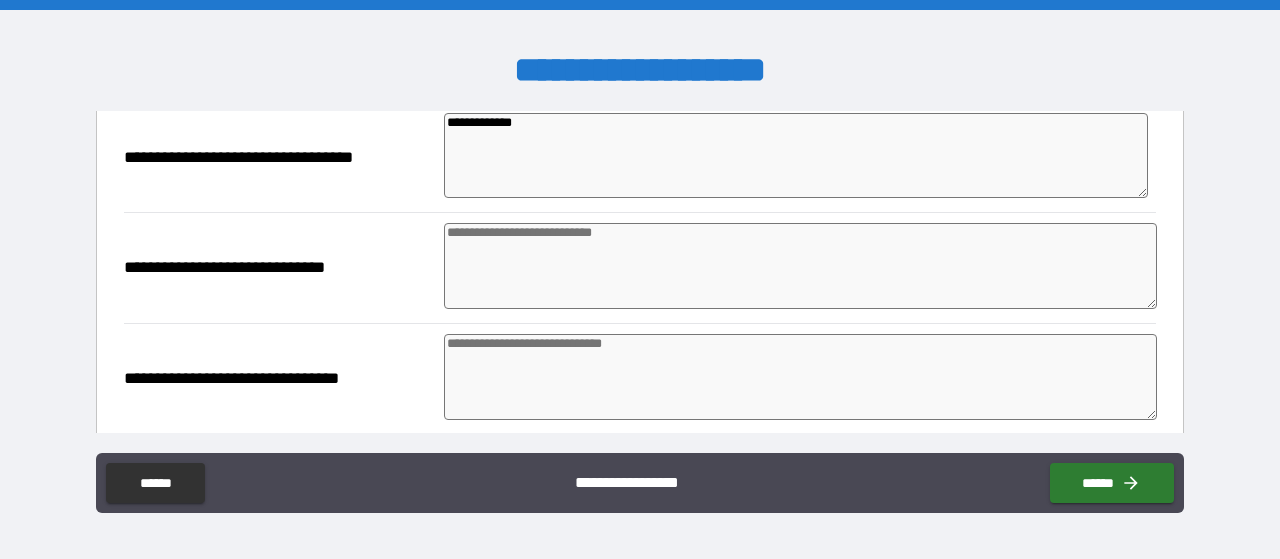 scroll, scrollTop: 1414, scrollLeft: 0, axis: vertical 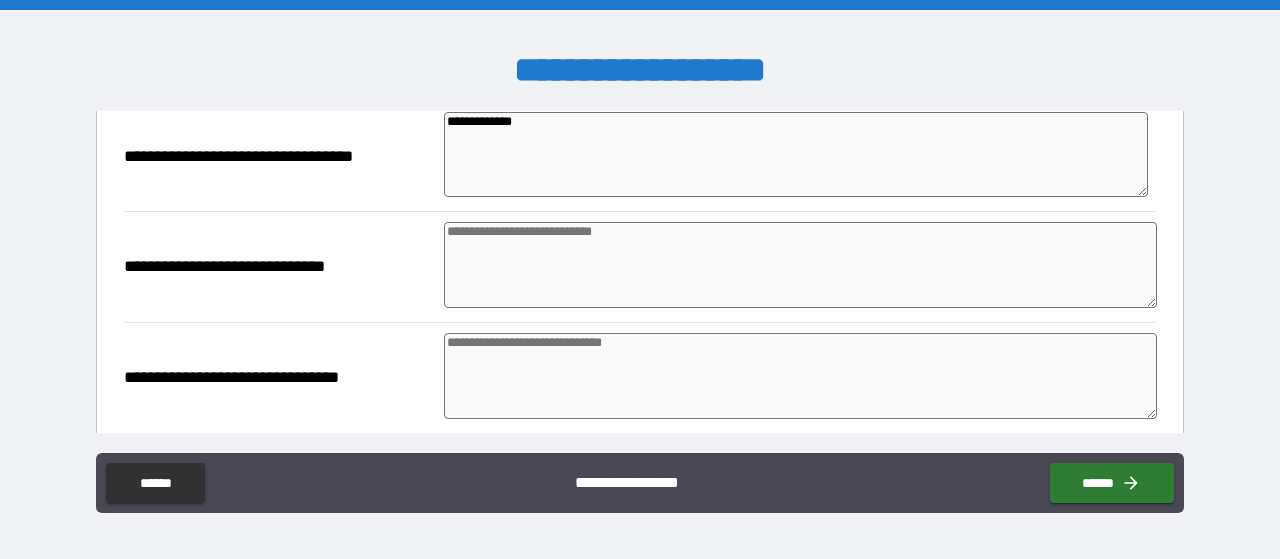 click at bounding box center [800, 265] 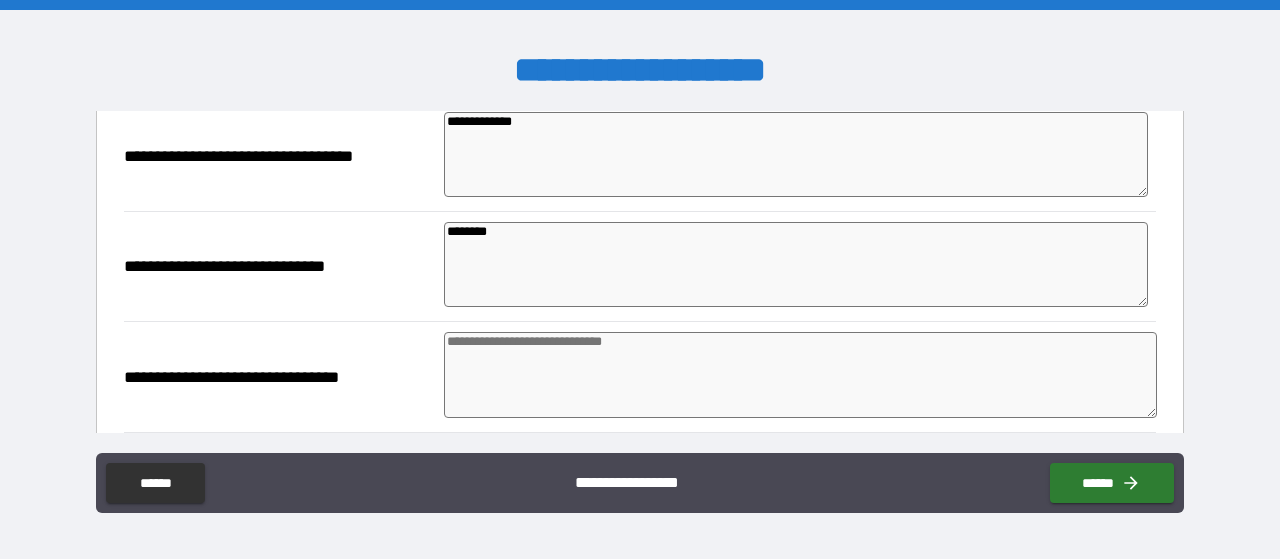 click at bounding box center [800, 375] 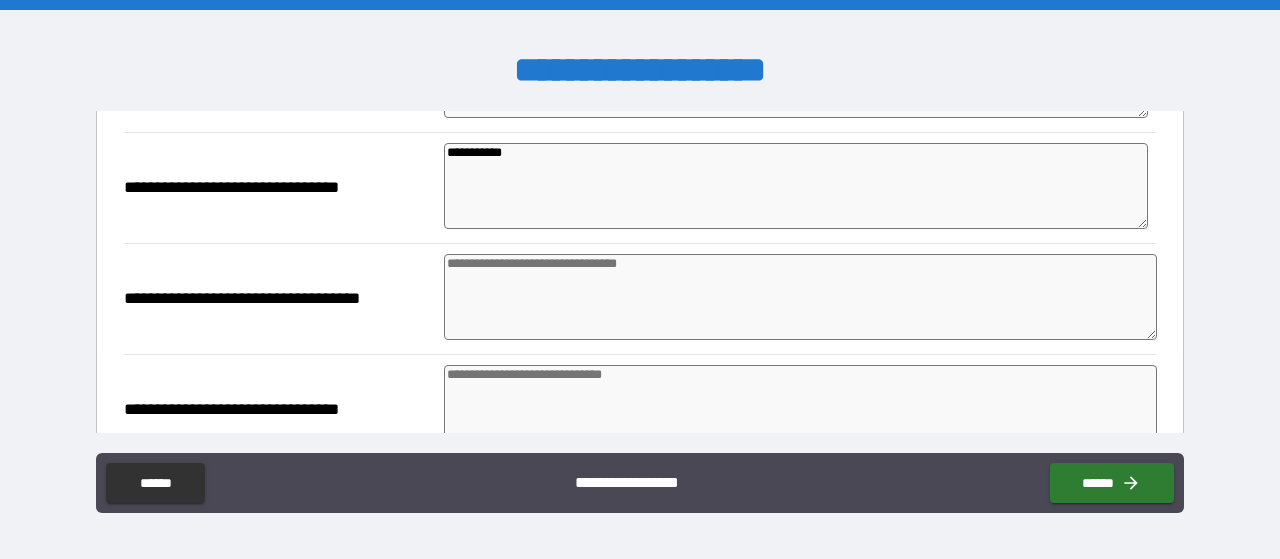 scroll, scrollTop: 1612, scrollLeft: 0, axis: vertical 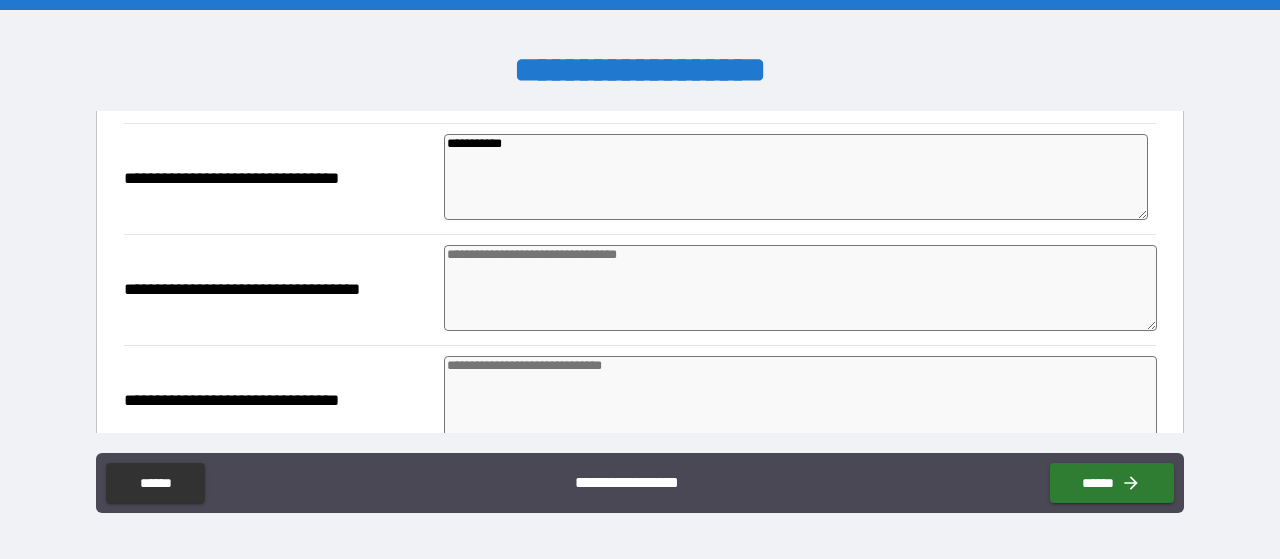 click at bounding box center (800, 288) 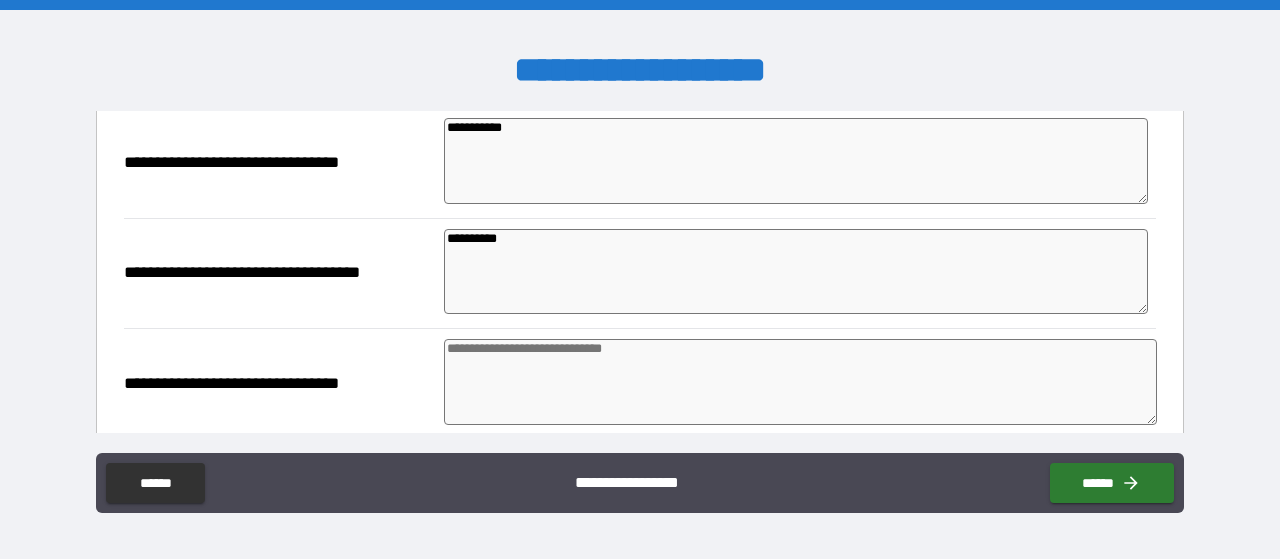 scroll, scrollTop: 1650, scrollLeft: 0, axis: vertical 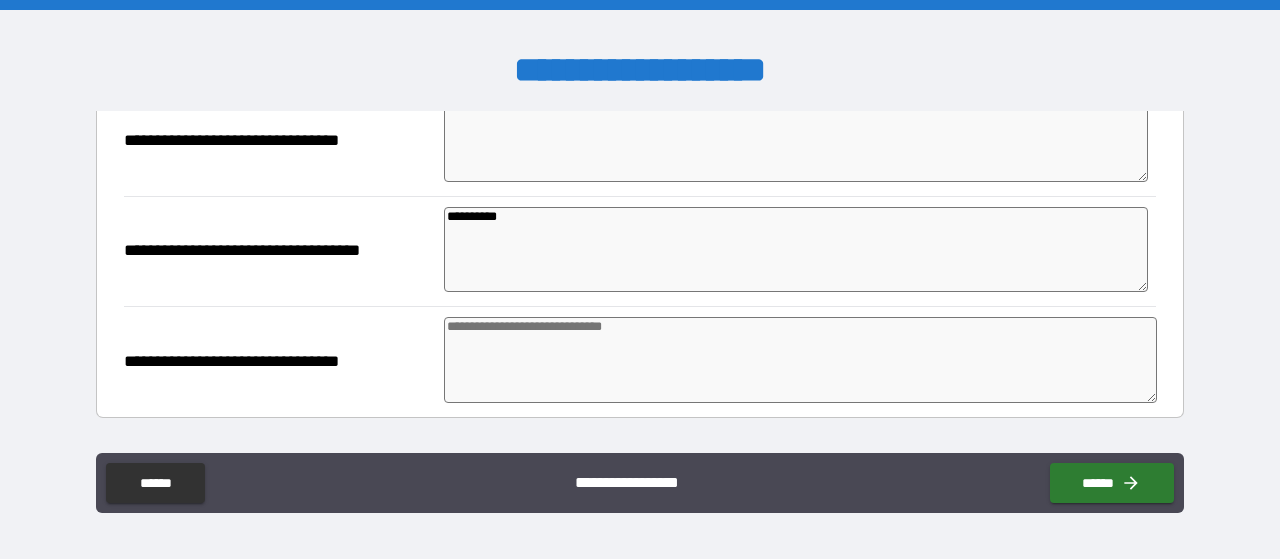 click at bounding box center [800, 360] 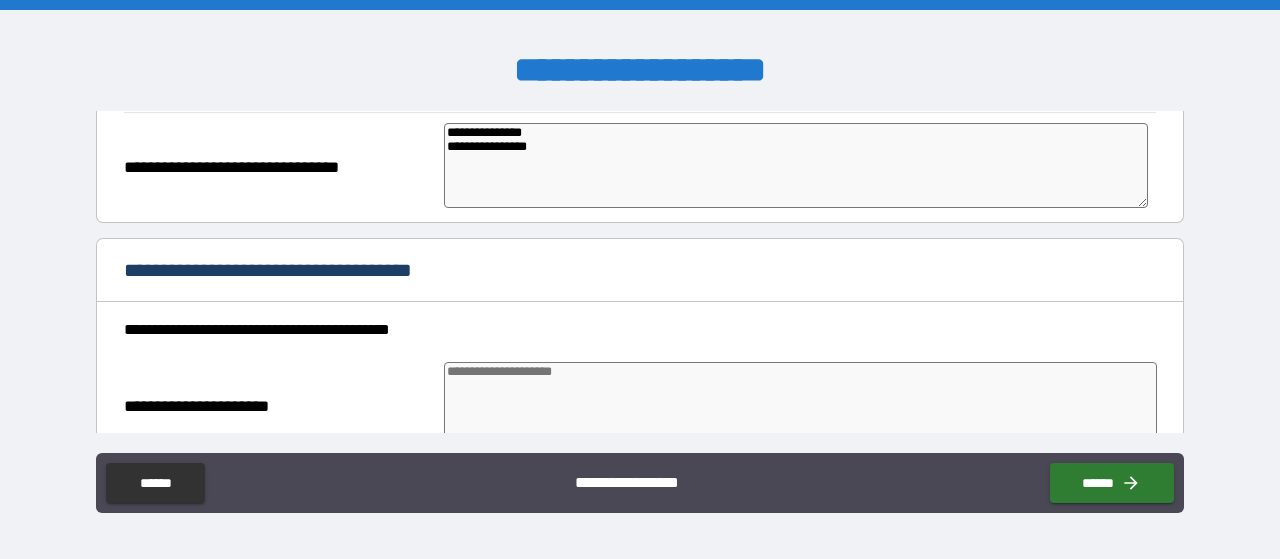 scroll, scrollTop: 1854, scrollLeft: 0, axis: vertical 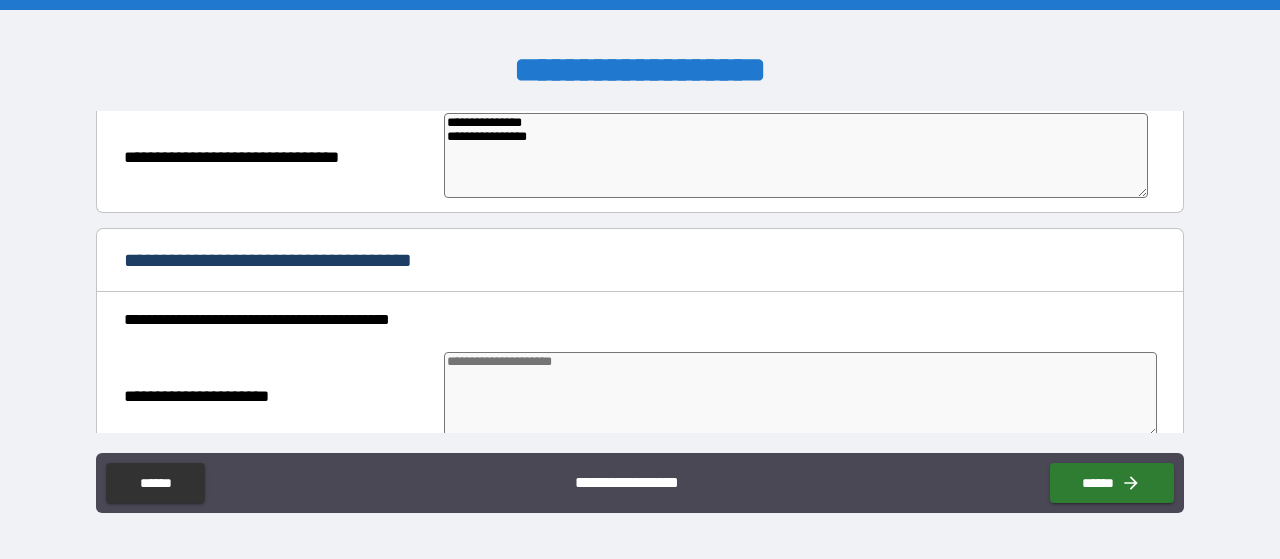 click at bounding box center [800, 395] 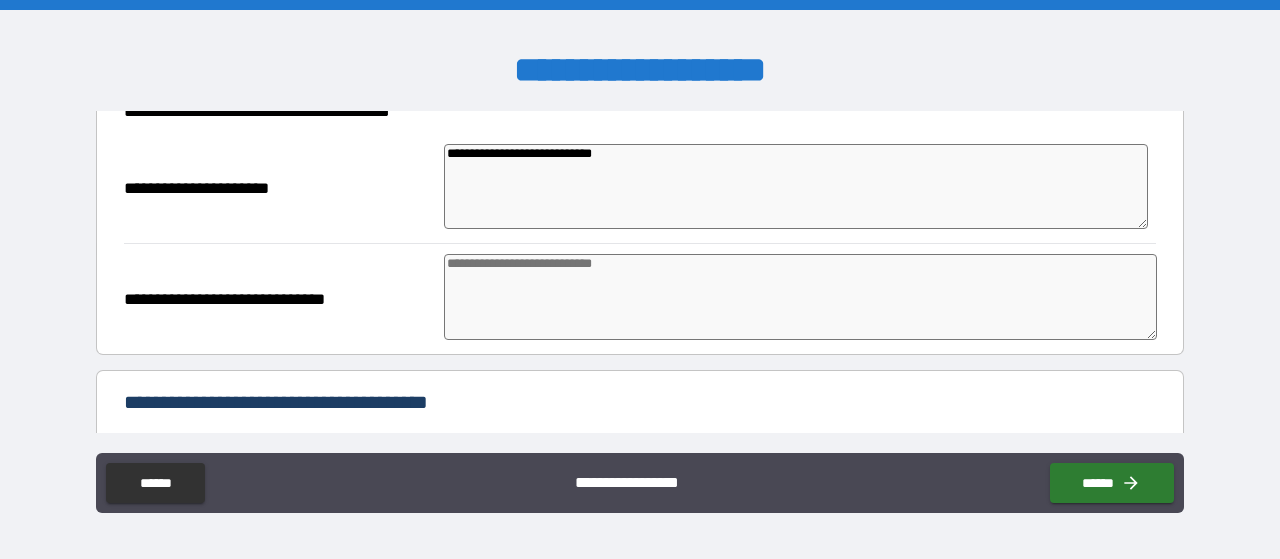 scroll, scrollTop: 2069, scrollLeft: 0, axis: vertical 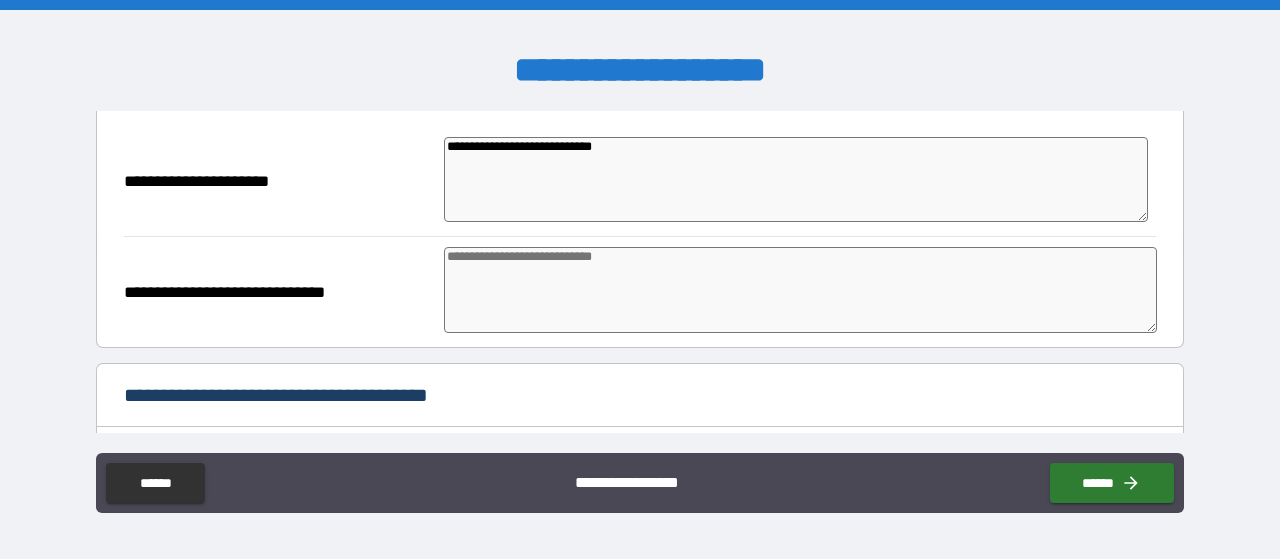 click at bounding box center (800, 290) 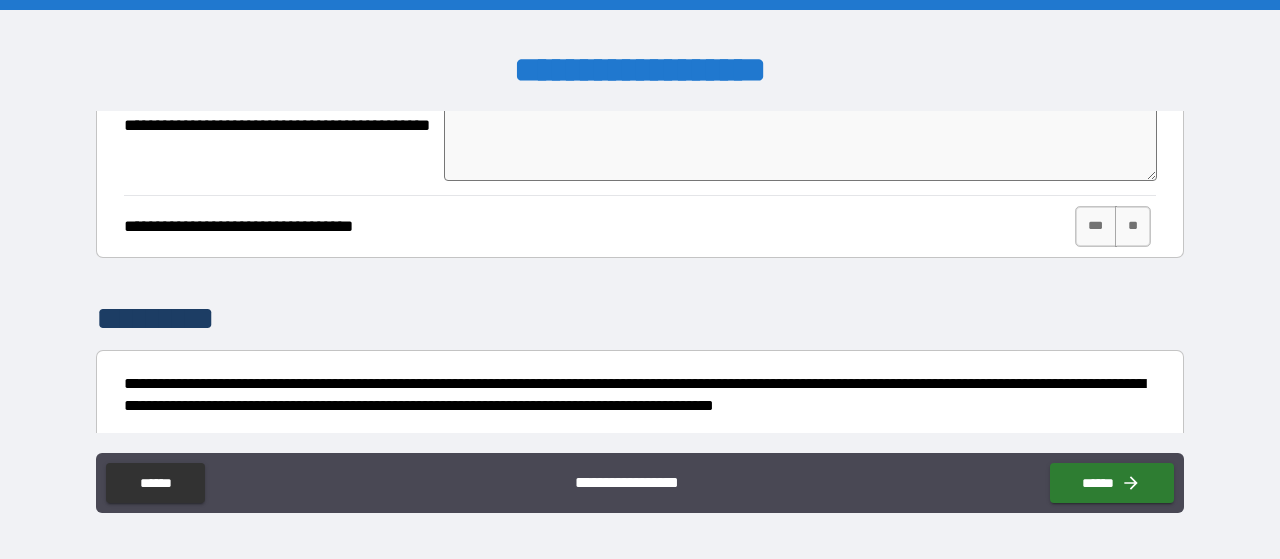 scroll, scrollTop: 3964, scrollLeft: 0, axis: vertical 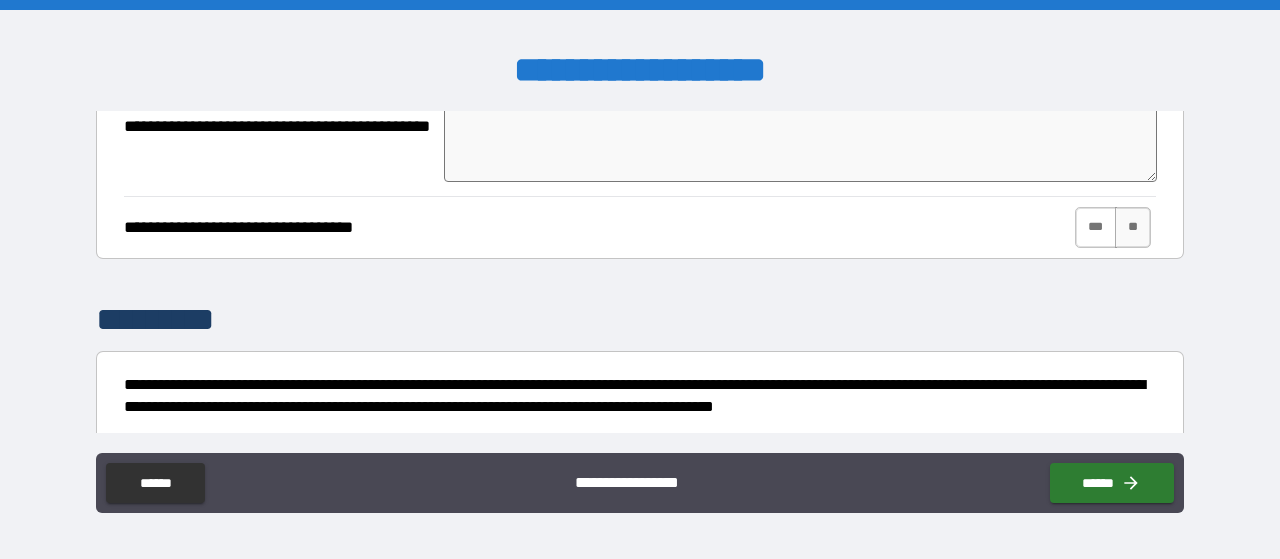 click on "***" at bounding box center [1096, 227] 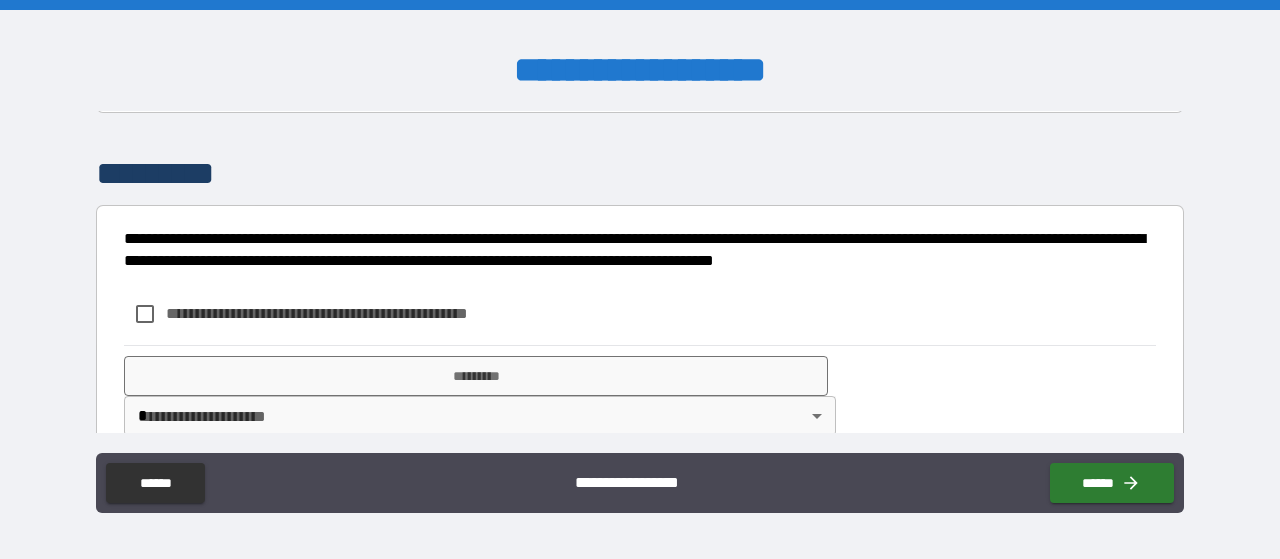 scroll, scrollTop: 4114, scrollLeft: 0, axis: vertical 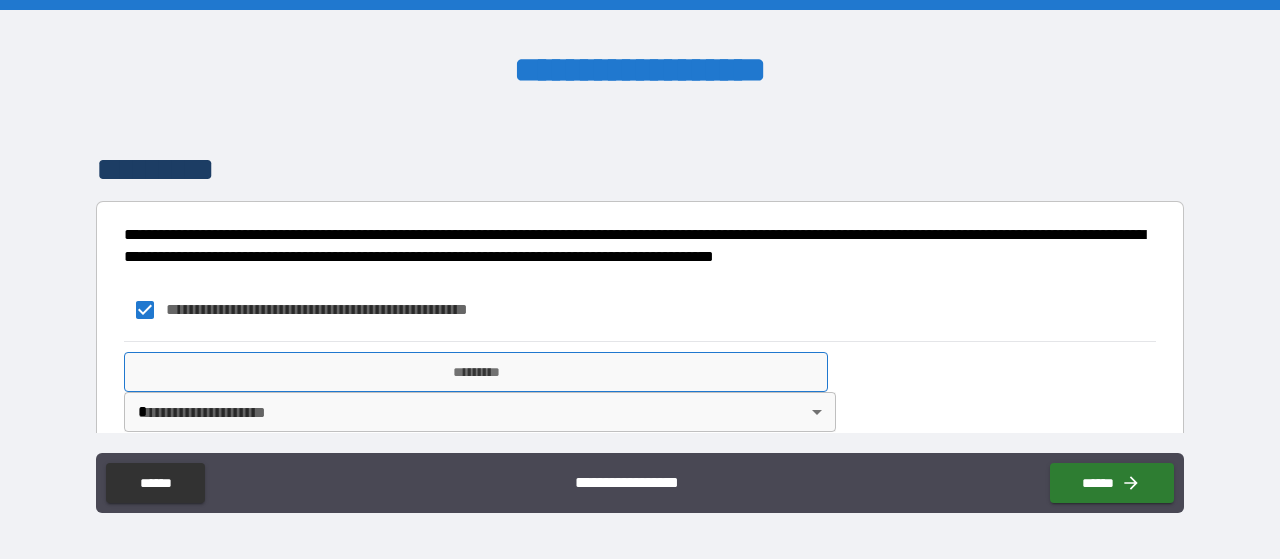 click on "*********" at bounding box center [476, 372] 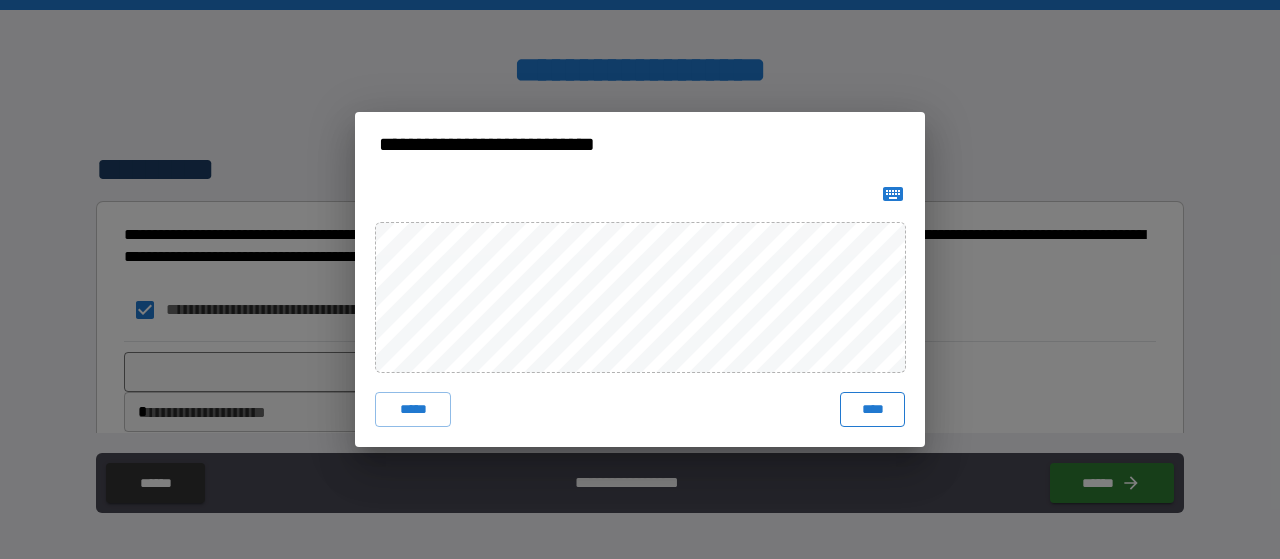 click on "****" at bounding box center (872, 410) 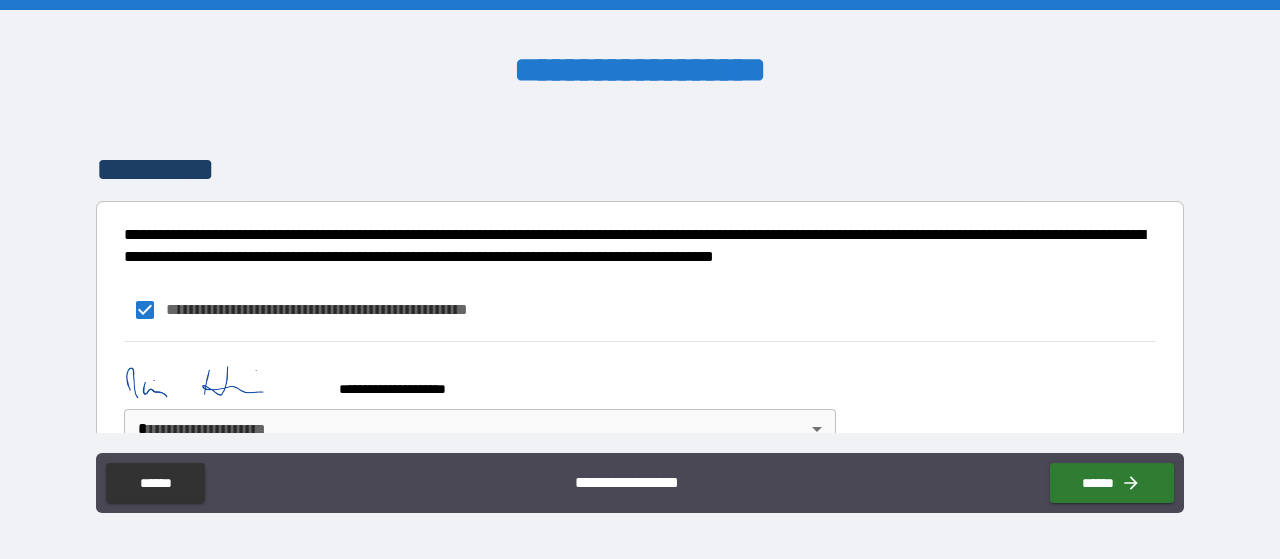 click on "**********" at bounding box center (640, 279) 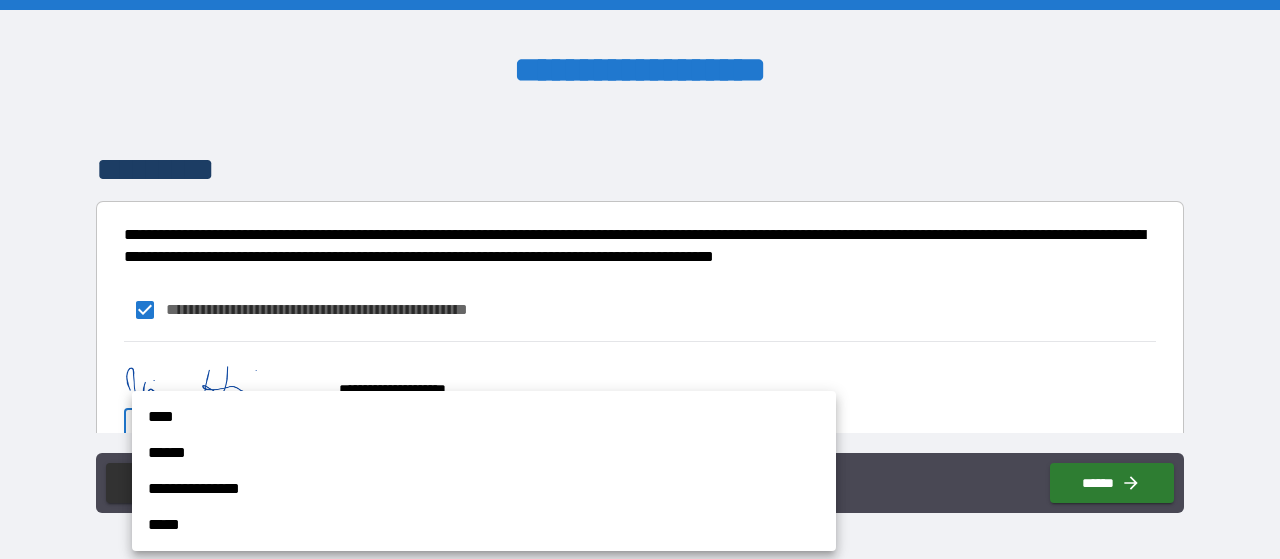 click on "**********" at bounding box center (484, 489) 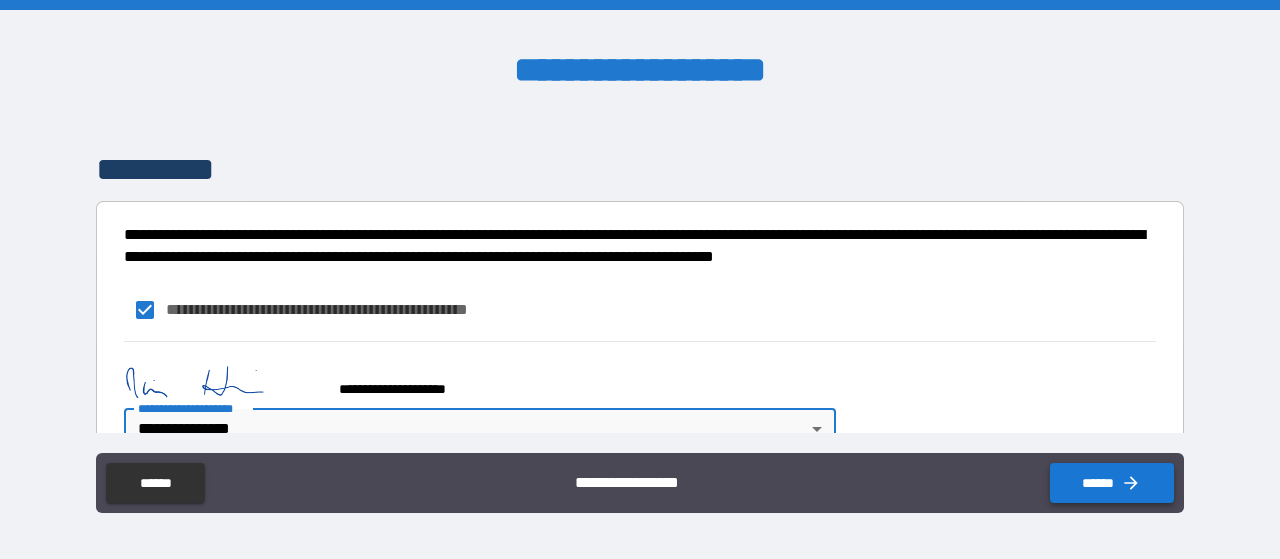 click on "******" at bounding box center (1112, 483) 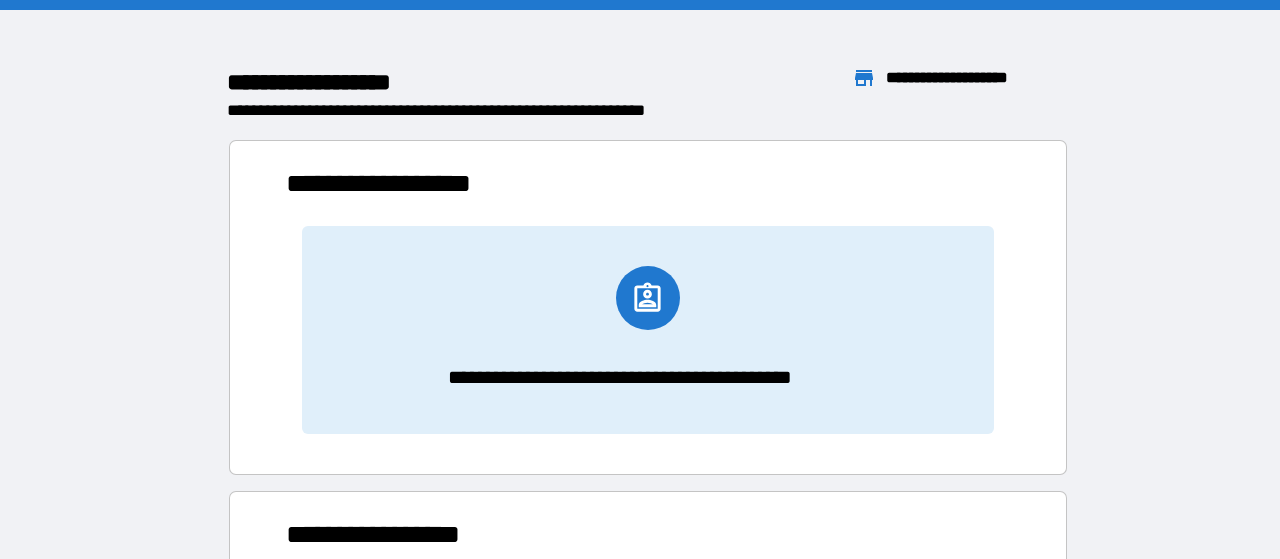 scroll, scrollTop: 16, scrollLeft: 16, axis: both 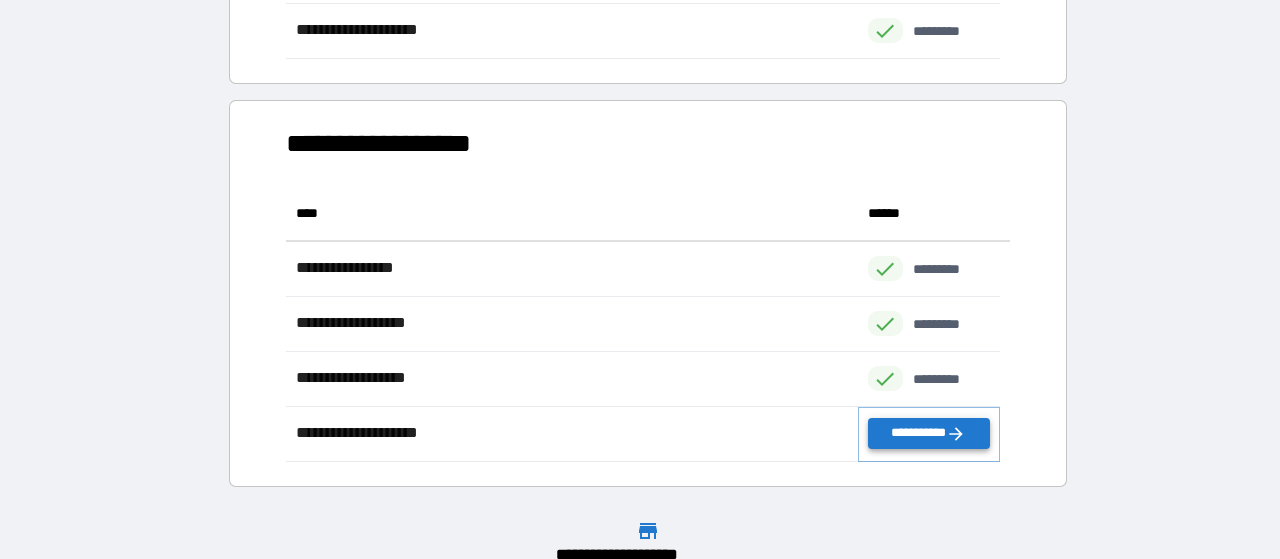 click on "**********" at bounding box center [929, 433] 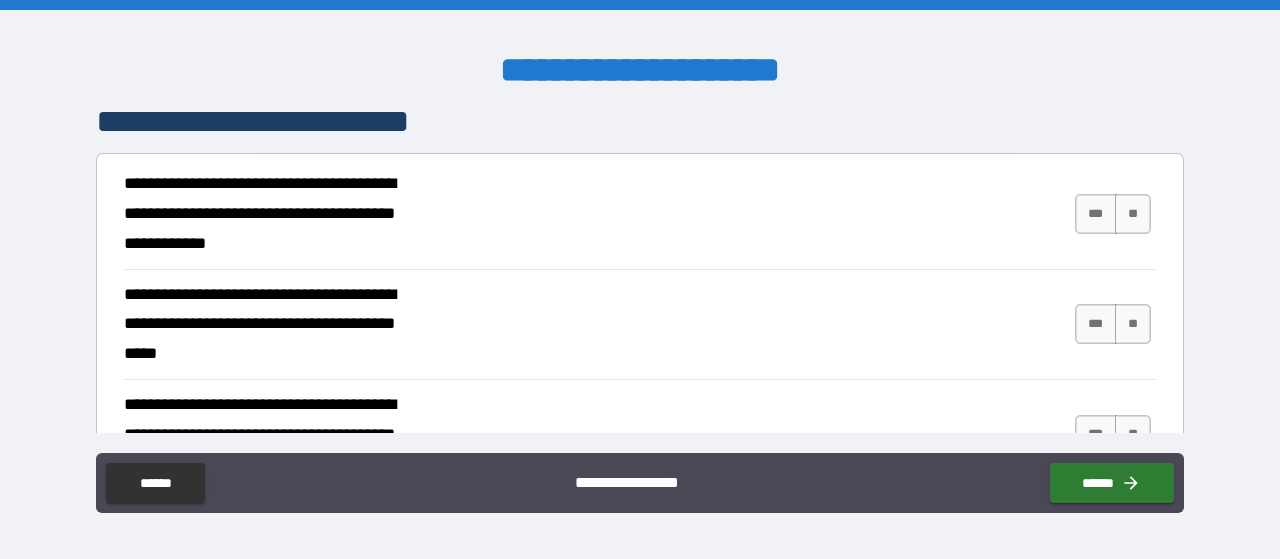 scroll, scrollTop: 374, scrollLeft: 0, axis: vertical 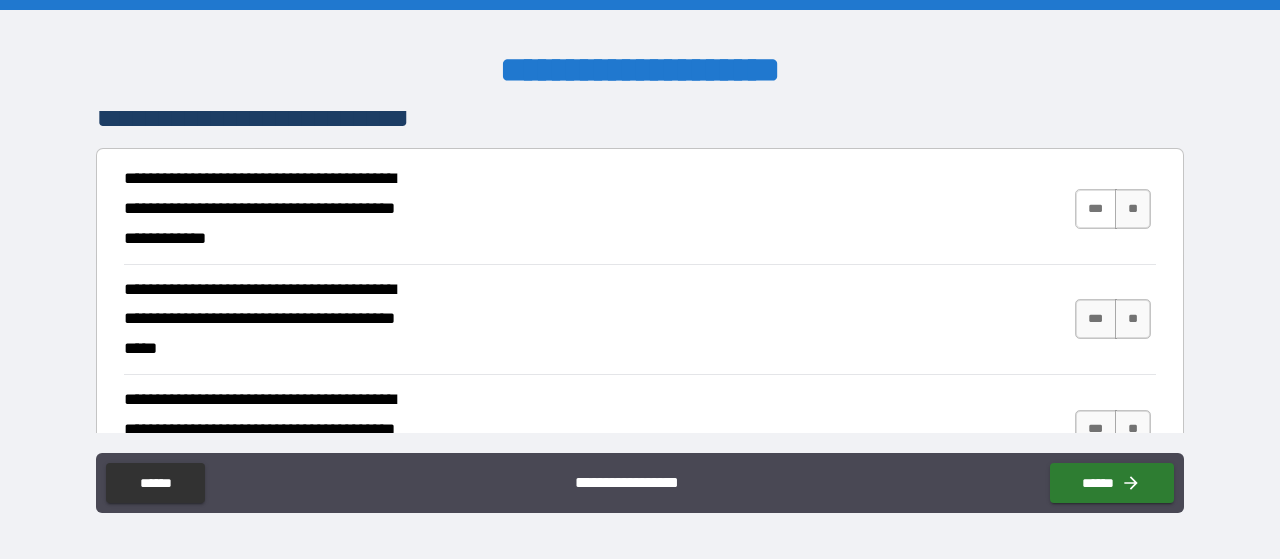 click on "***" at bounding box center [1096, 209] 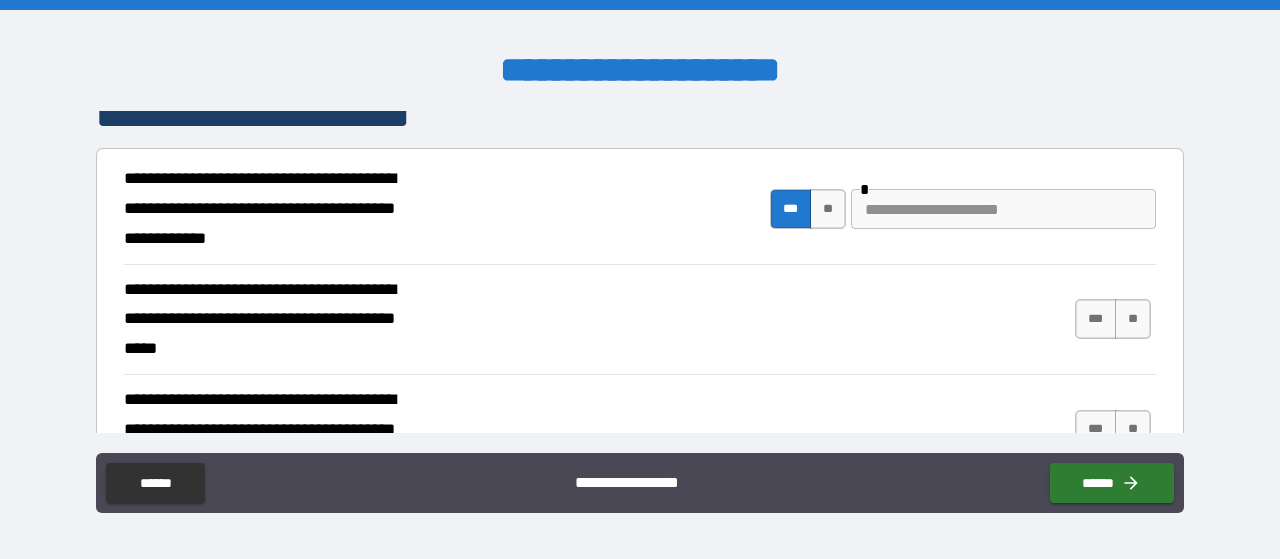 click at bounding box center [1003, 209] 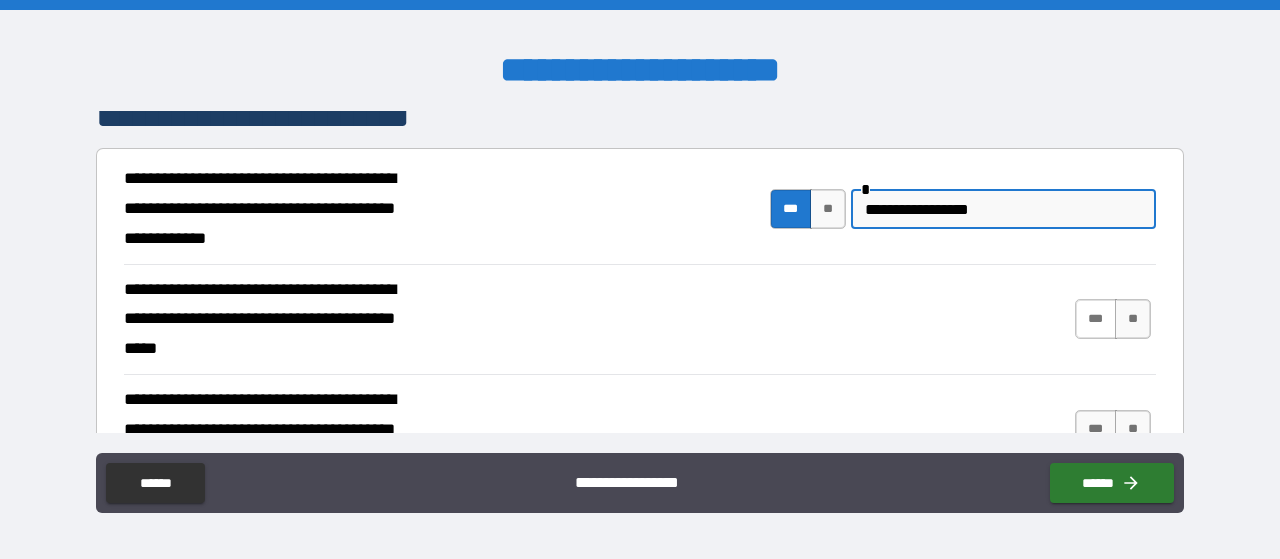 click on "***" at bounding box center (1096, 319) 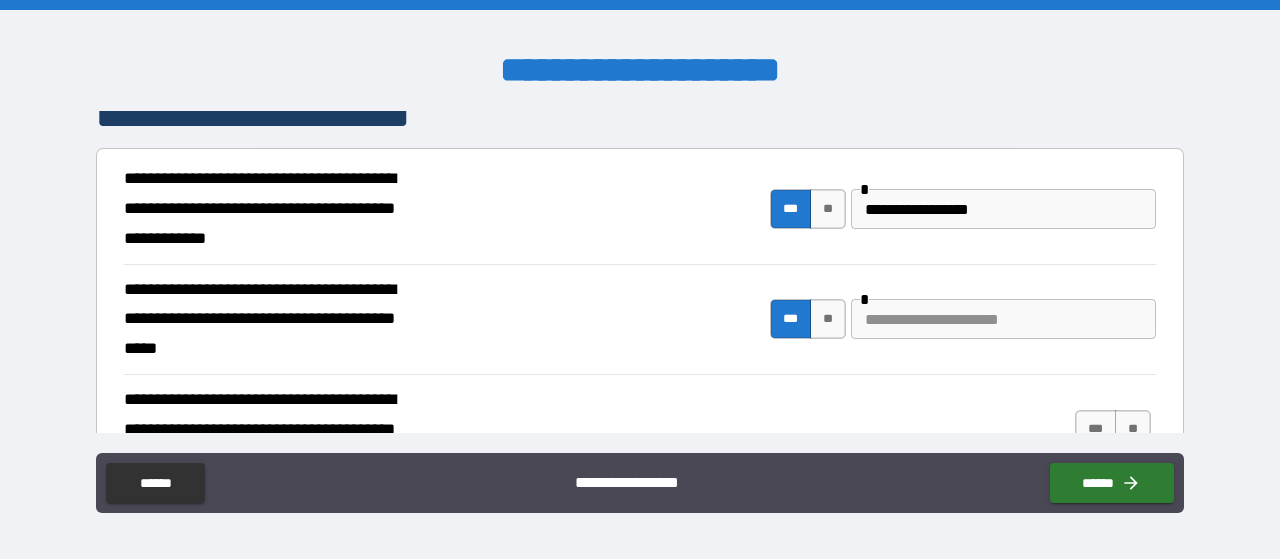 click at bounding box center (1003, 319) 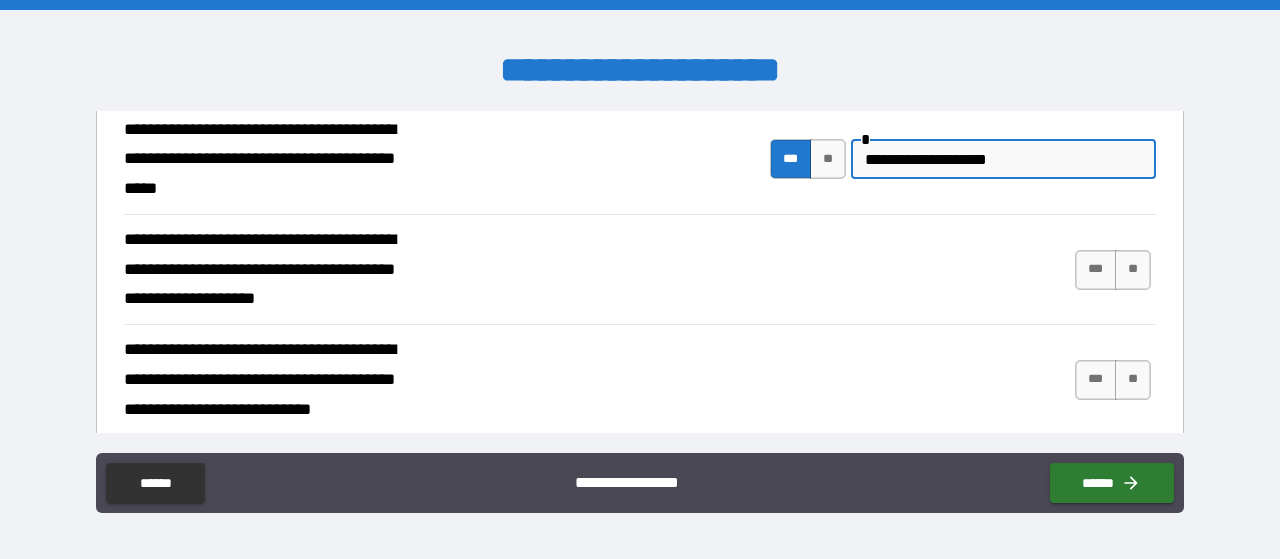 scroll, scrollTop: 542, scrollLeft: 0, axis: vertical 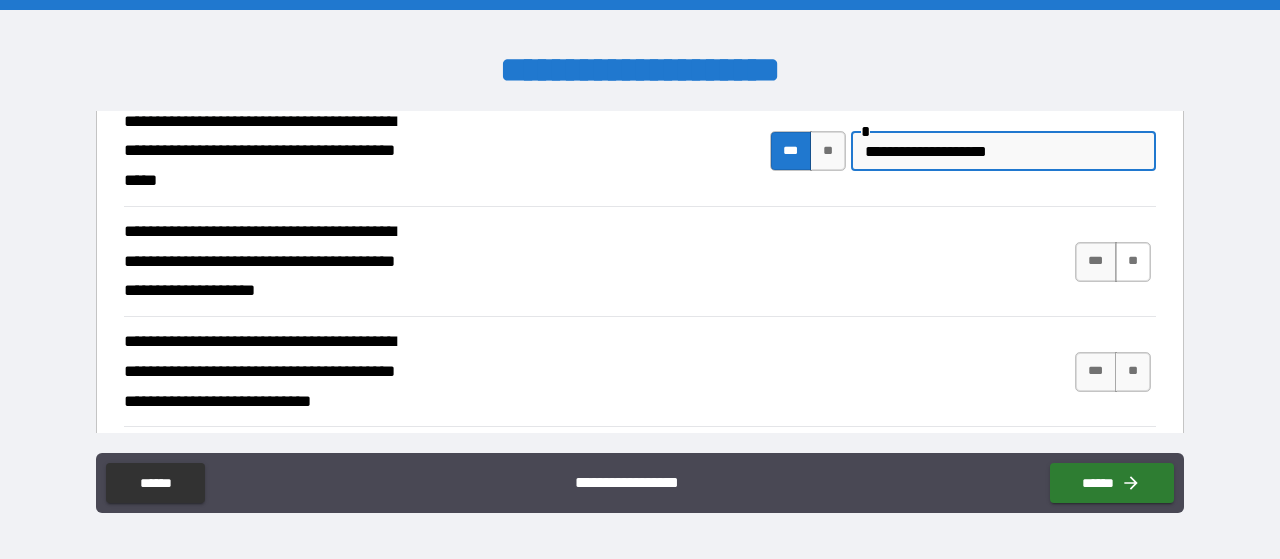 click on "**" at bounding box center (1133, 262) 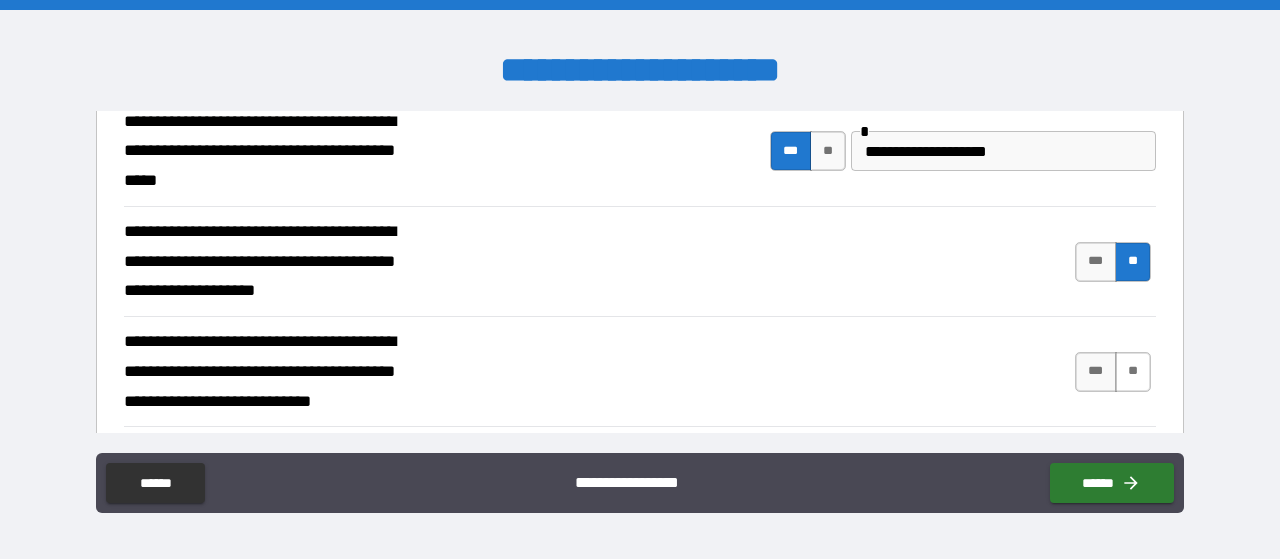 click on "**" at bounding box center [1133, 372] 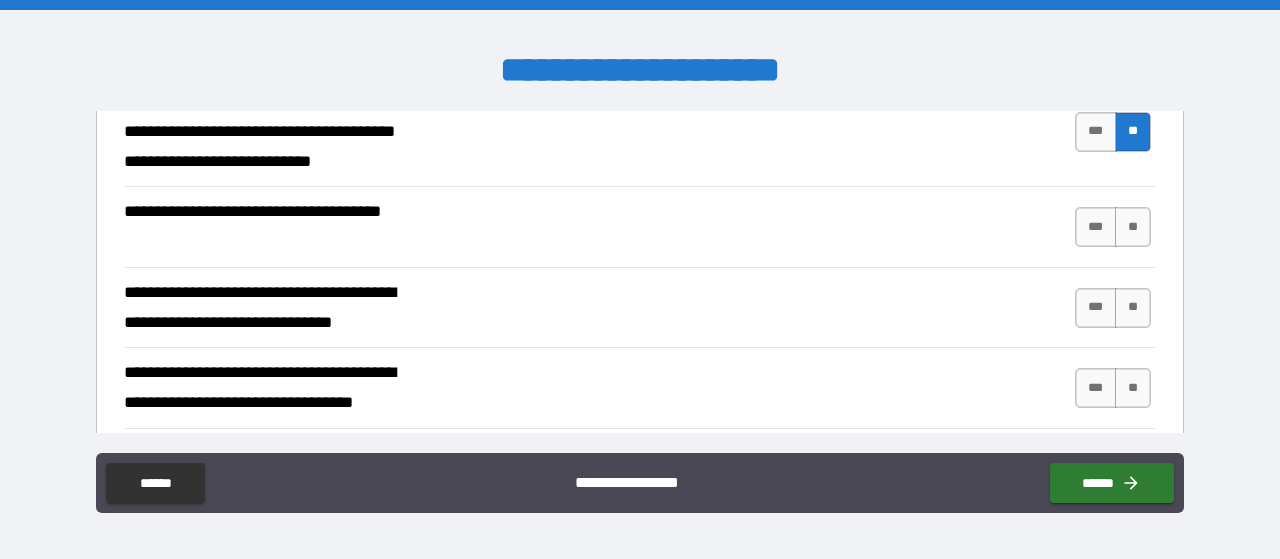 scroll, scrollTop: 792, scrollLeft: 0, axis: vertical 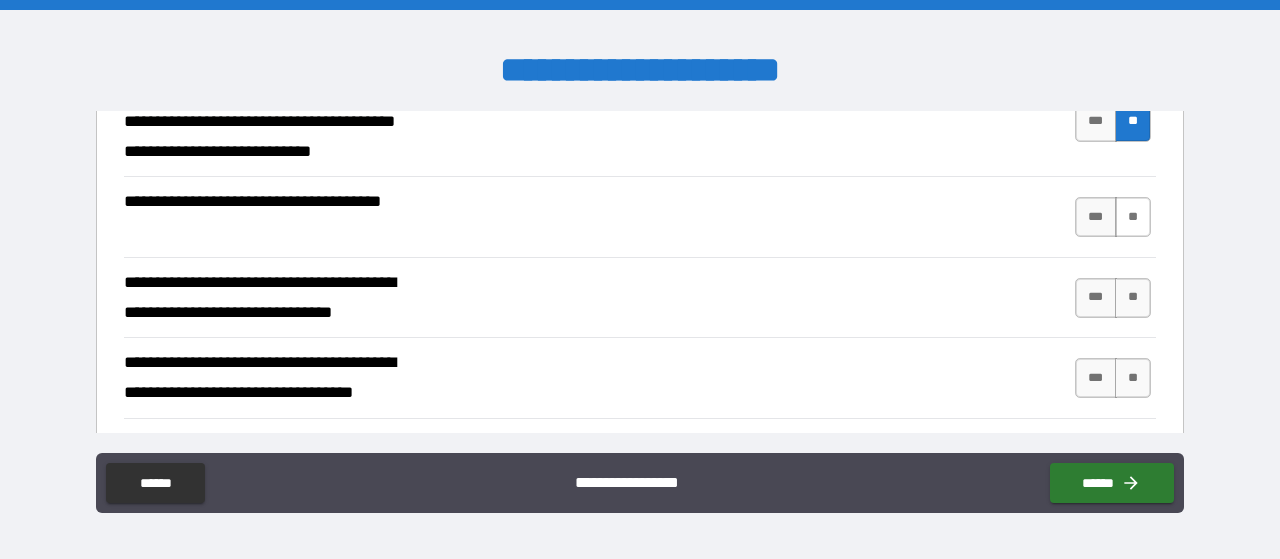 click on "**" at bounding box center [1133, 217] 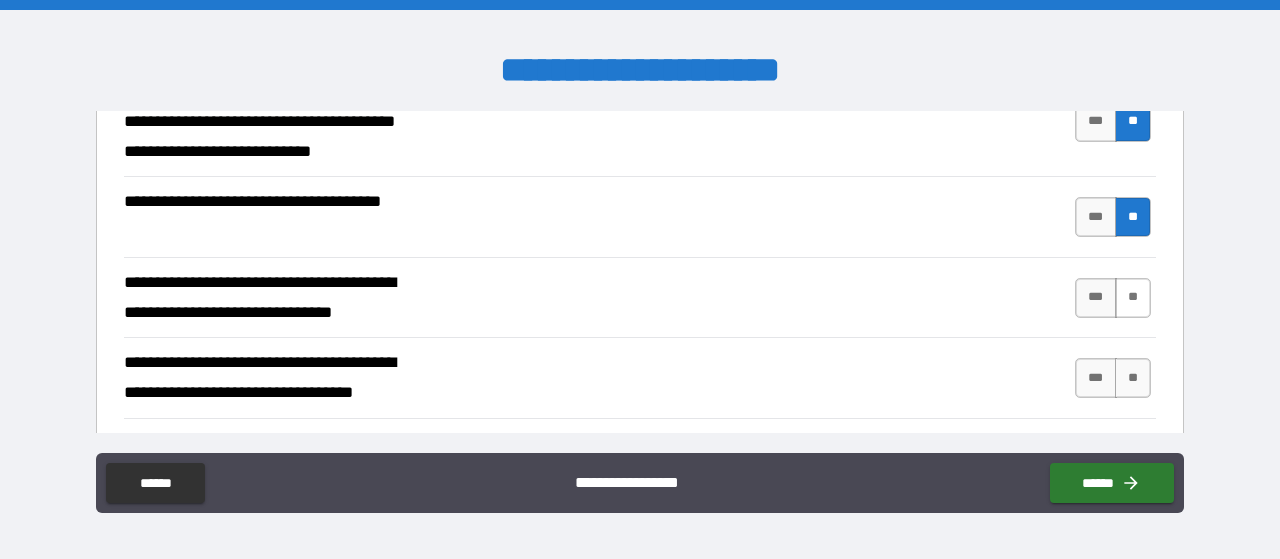 click on "**" at bounding box center [1133, 298] 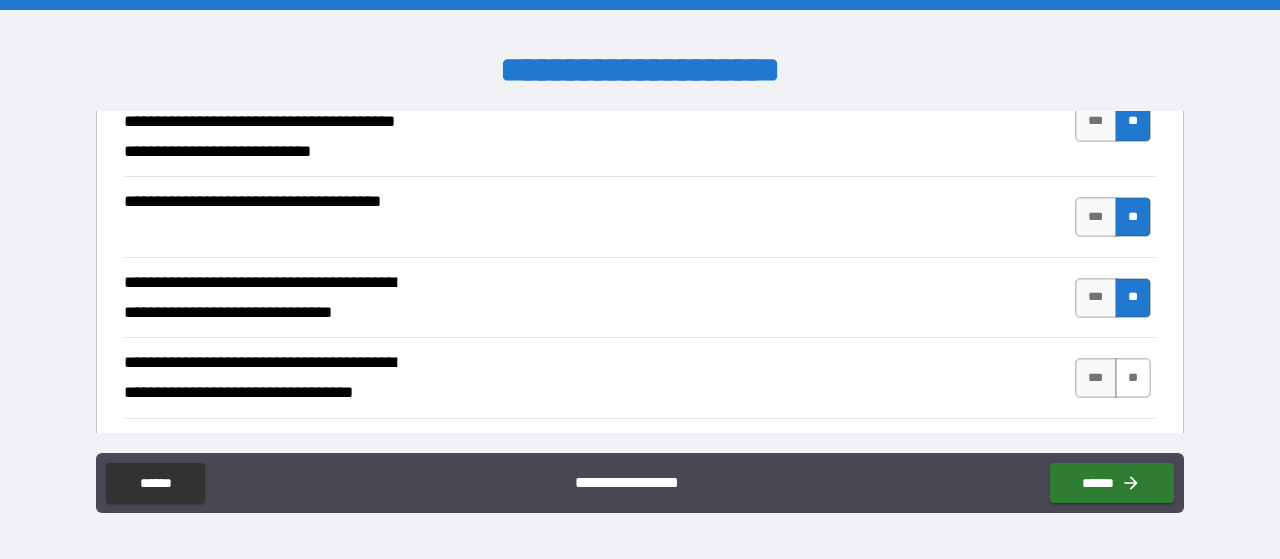 click on "**" at bounding box center [1133, 378] 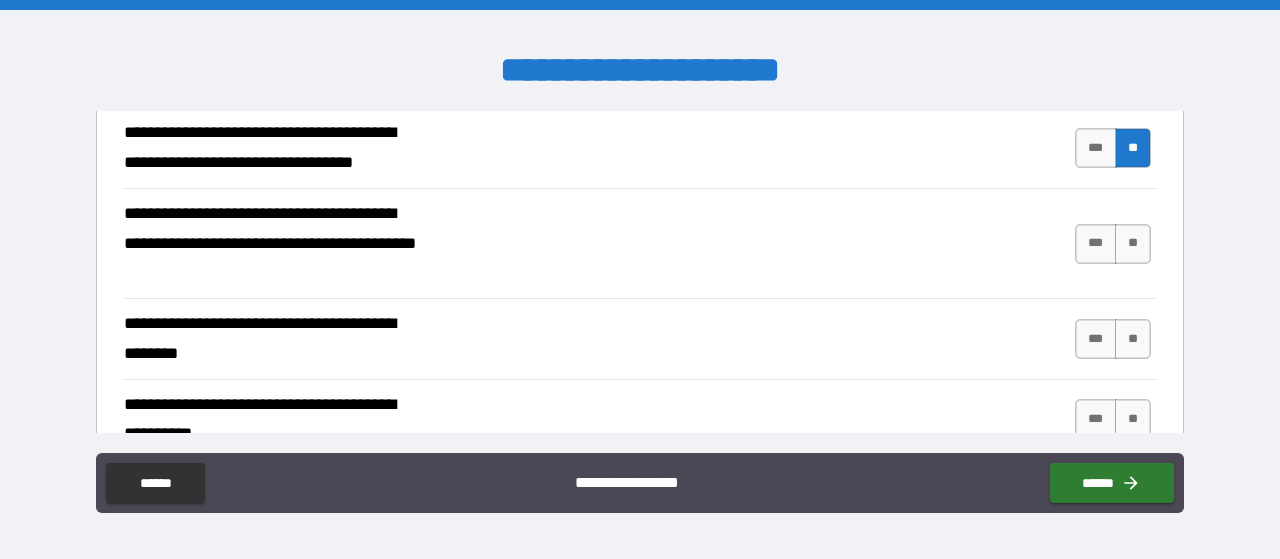 scroll, scrollTop: 1023, scrollLeft: 0, axis: vertical 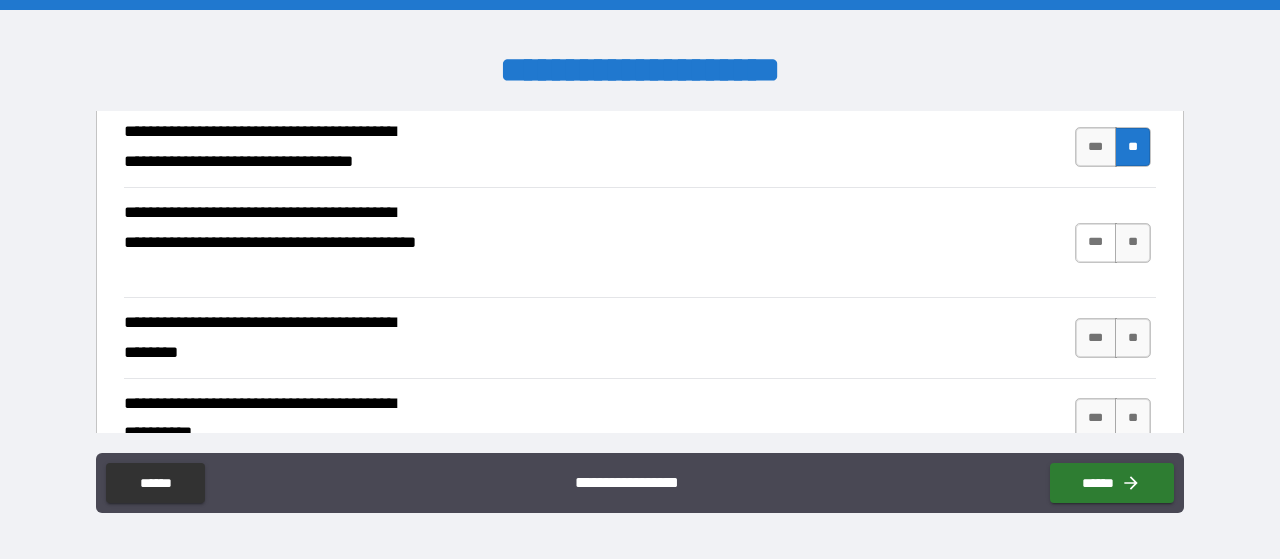 click on "***" at bounding box center [1096, 243] 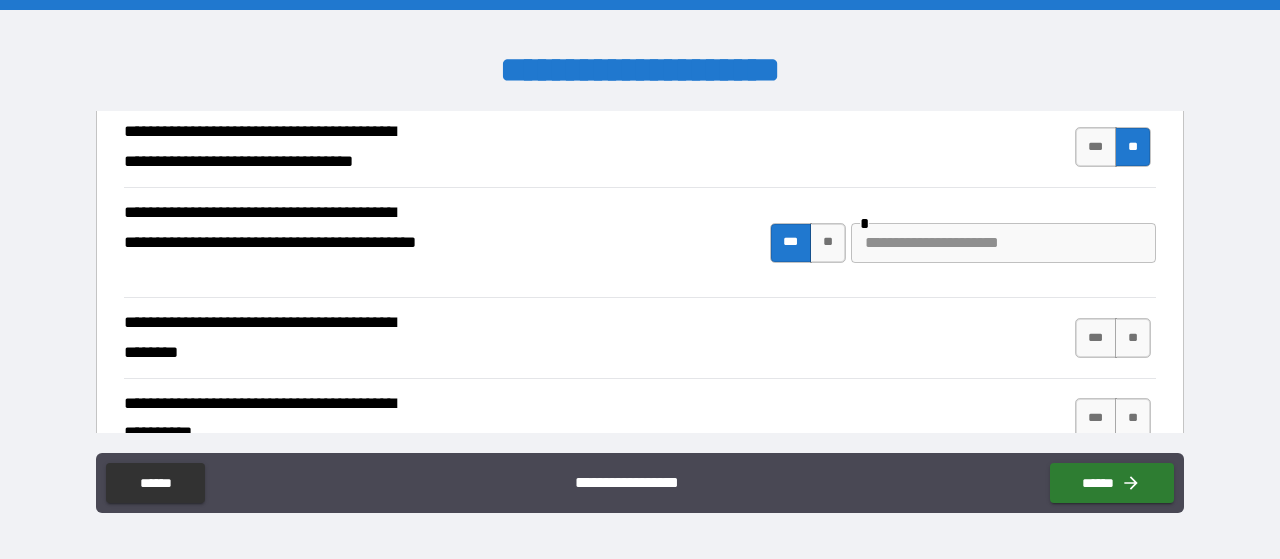 click at bounding box center (1003, 243) 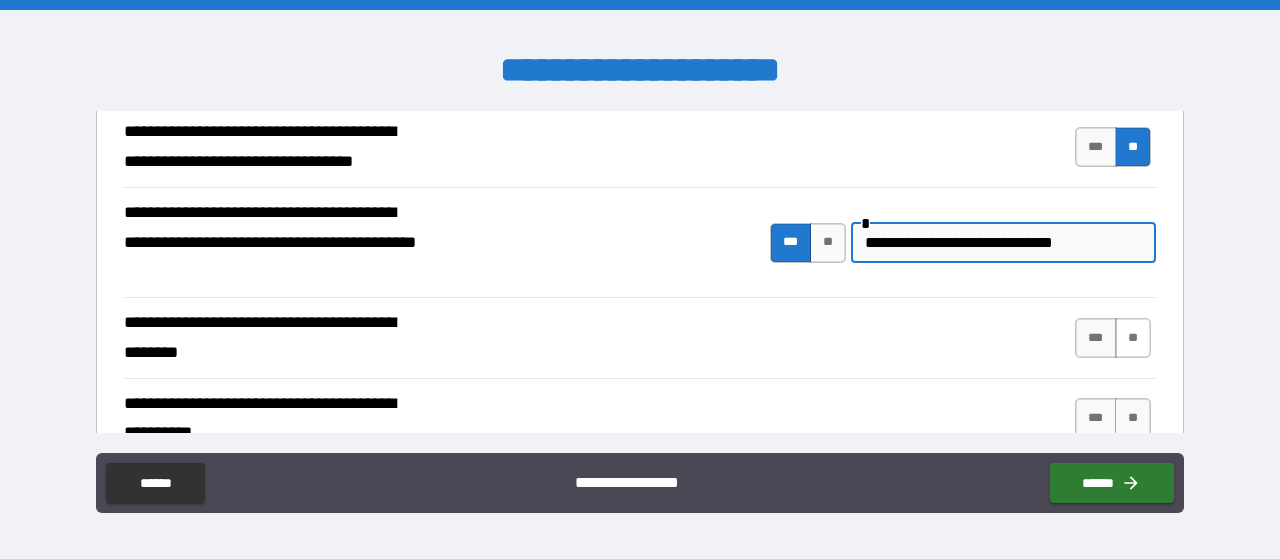 click on "**" at bounding box center [1133, 338] 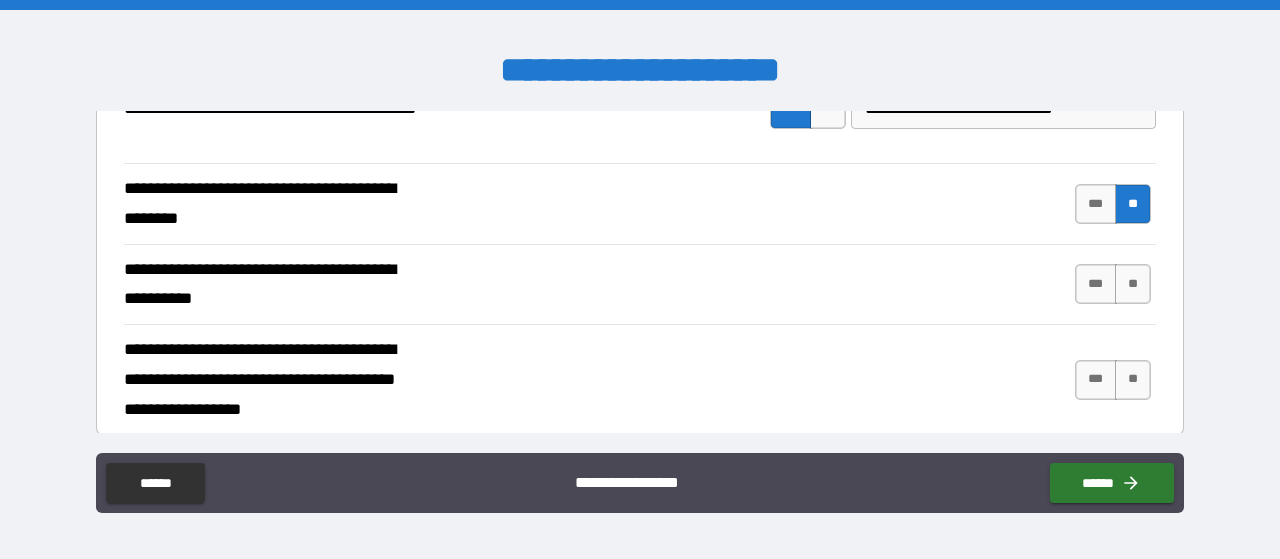 scroll, scrollTop: 1159, scrollLeft: 0, axis: vertical 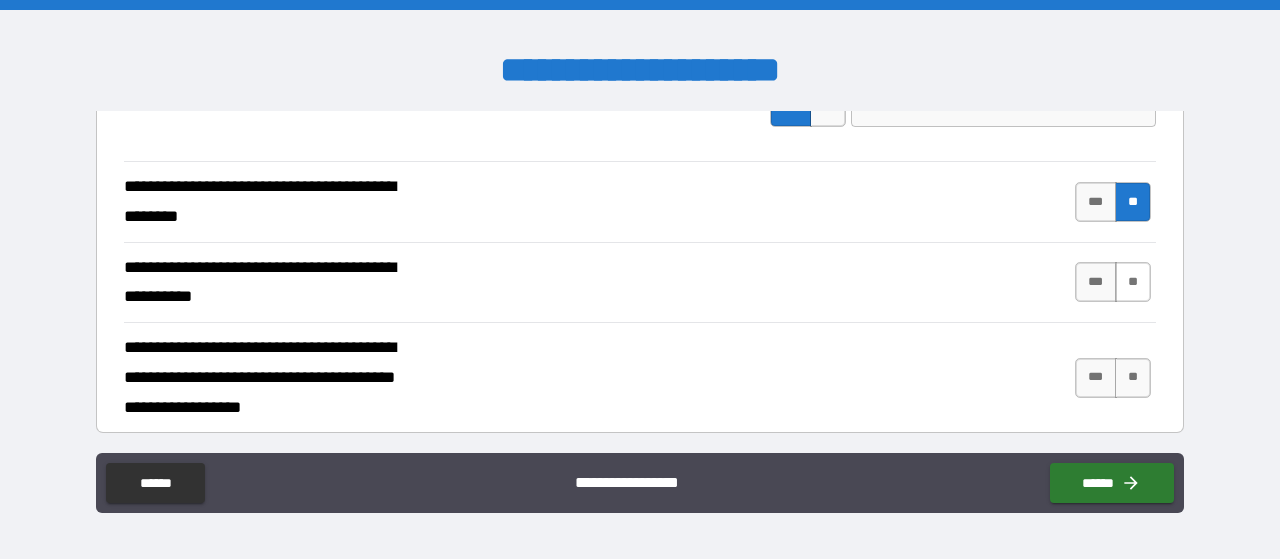 click on "**" at bounding box center [1133, 282] 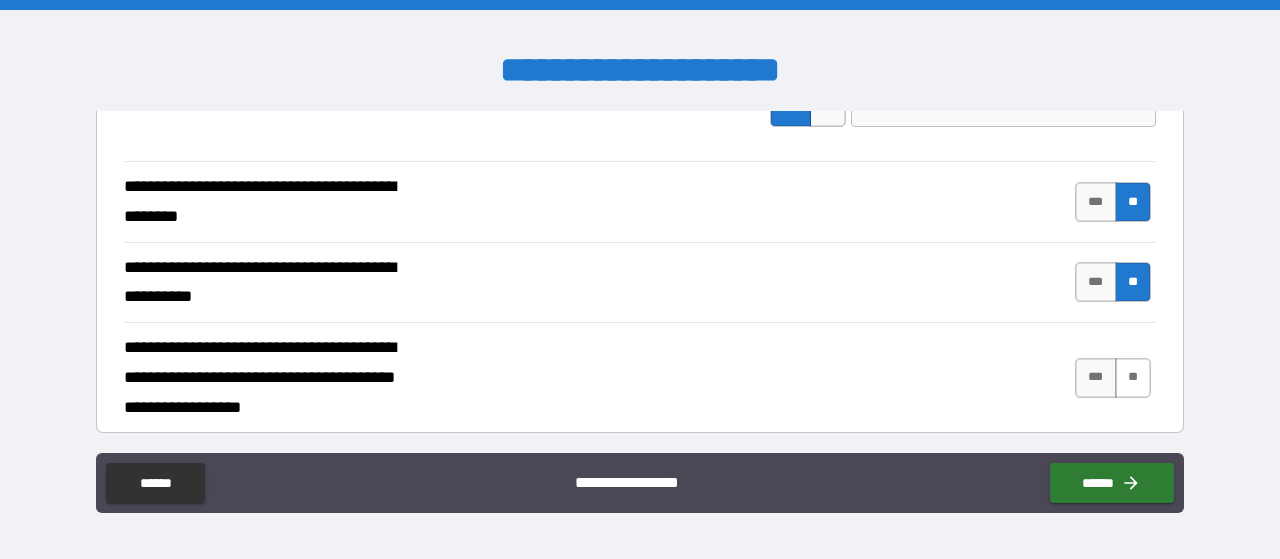 click on "**" at bounding box center [1133, 378] 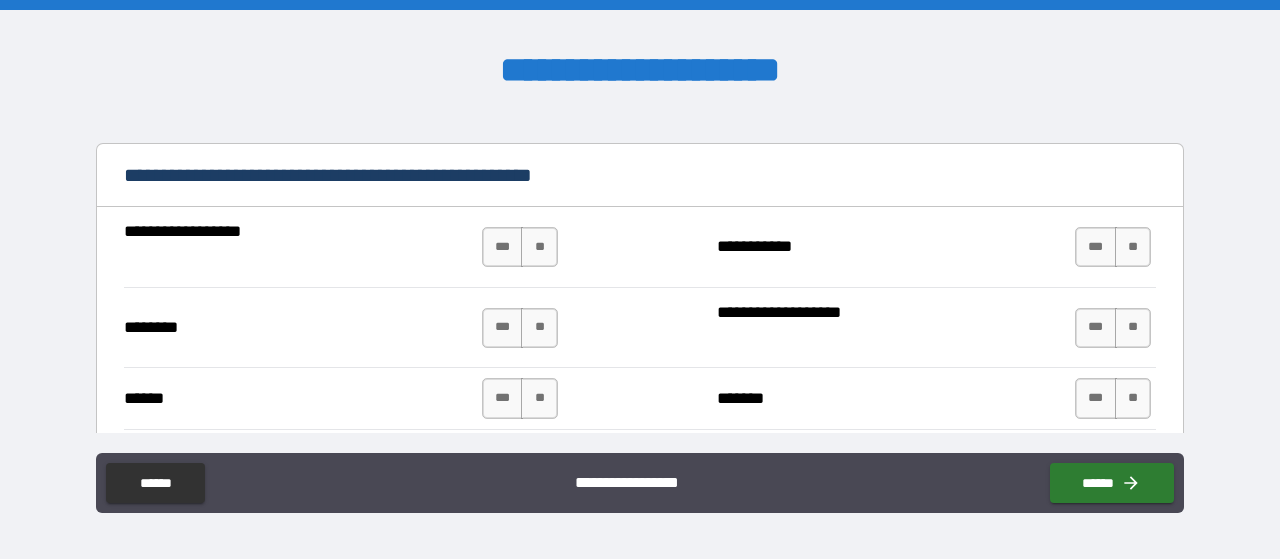 scroll, scrollTop: 1564, scrollLeft: 0, axis: vertical 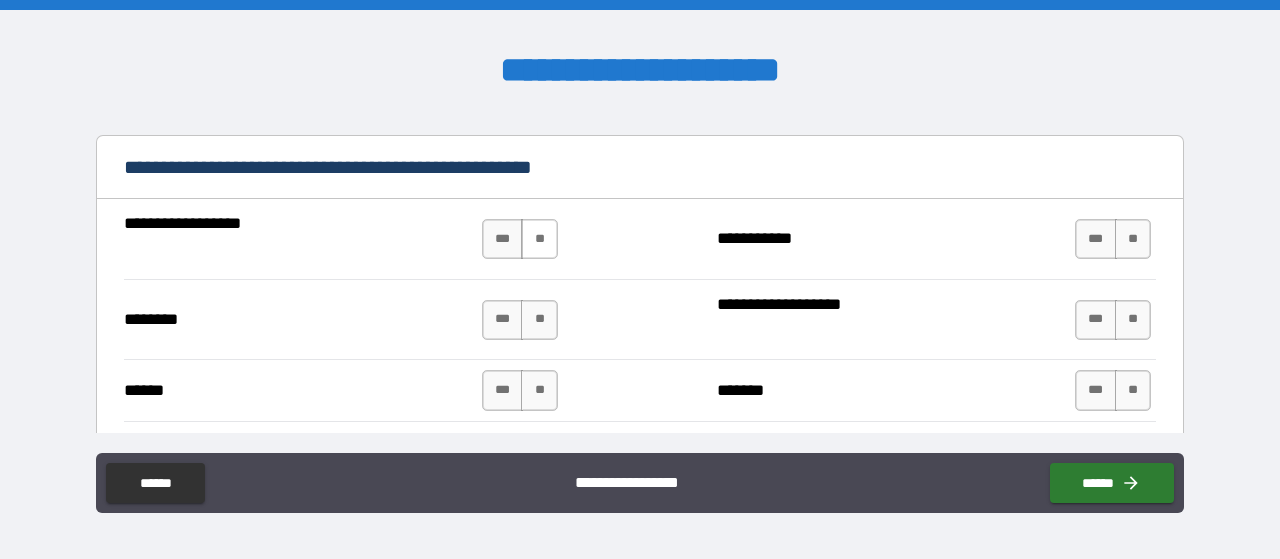 click on "**" at bounding box center (539, 239) 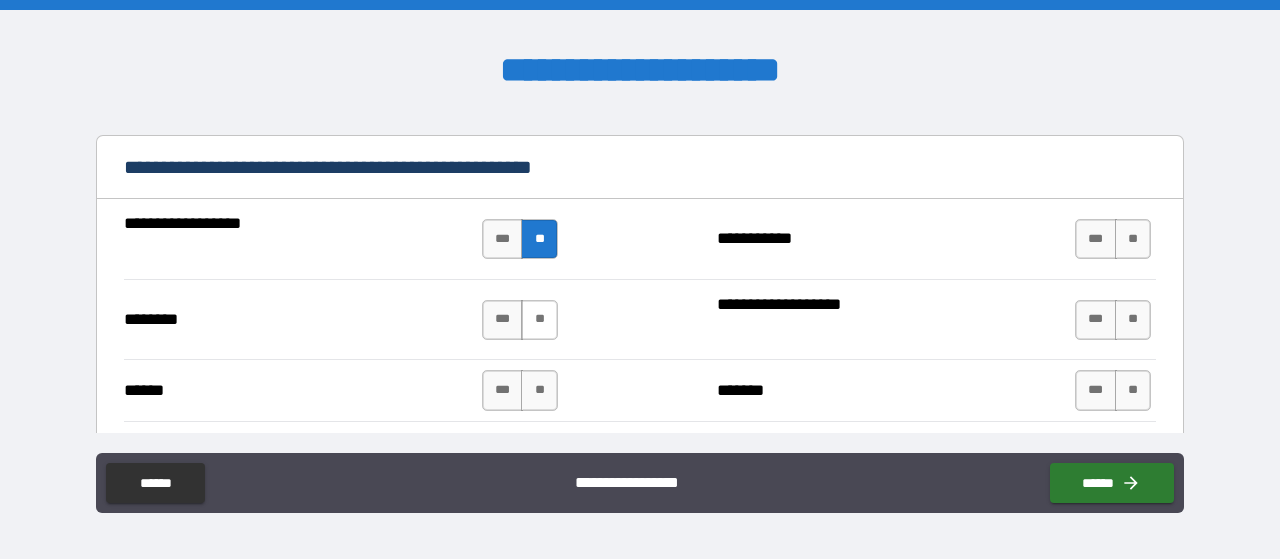 click on "**" at bounding box center (539, 320) 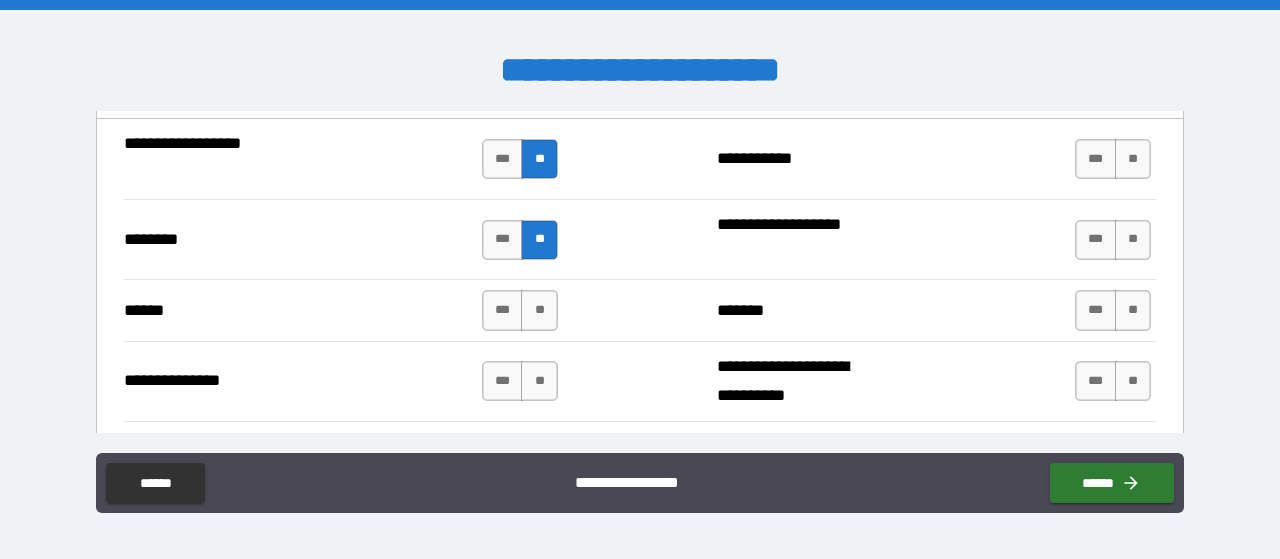 scroll, scrollTop: 1708, scrollLeft: 0, axis: vertical 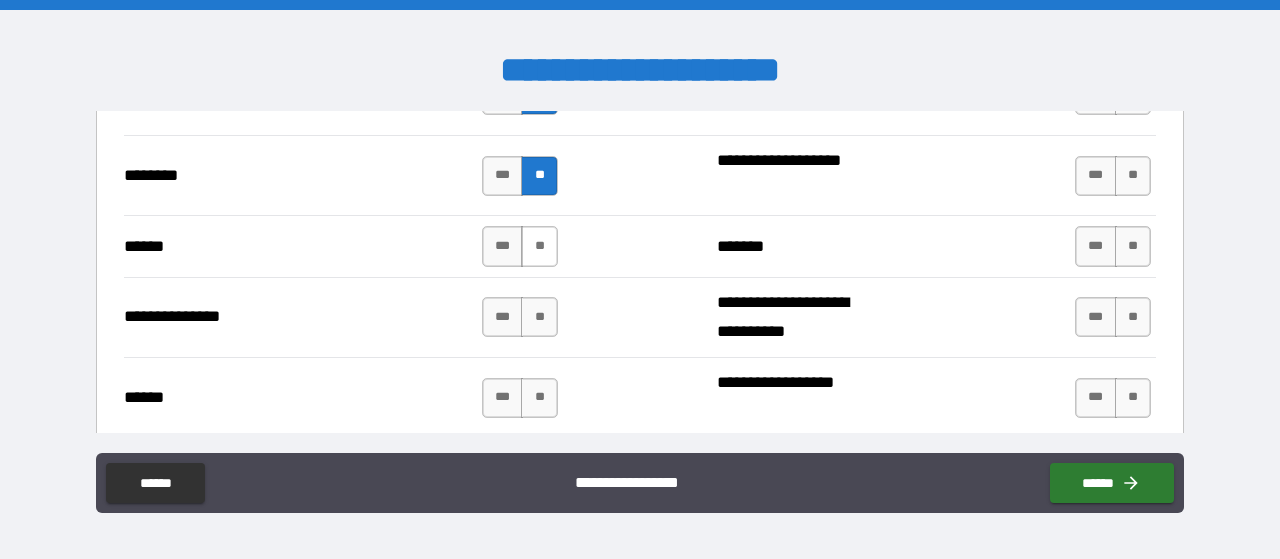 click on "**" at bounding box center (539, 246) 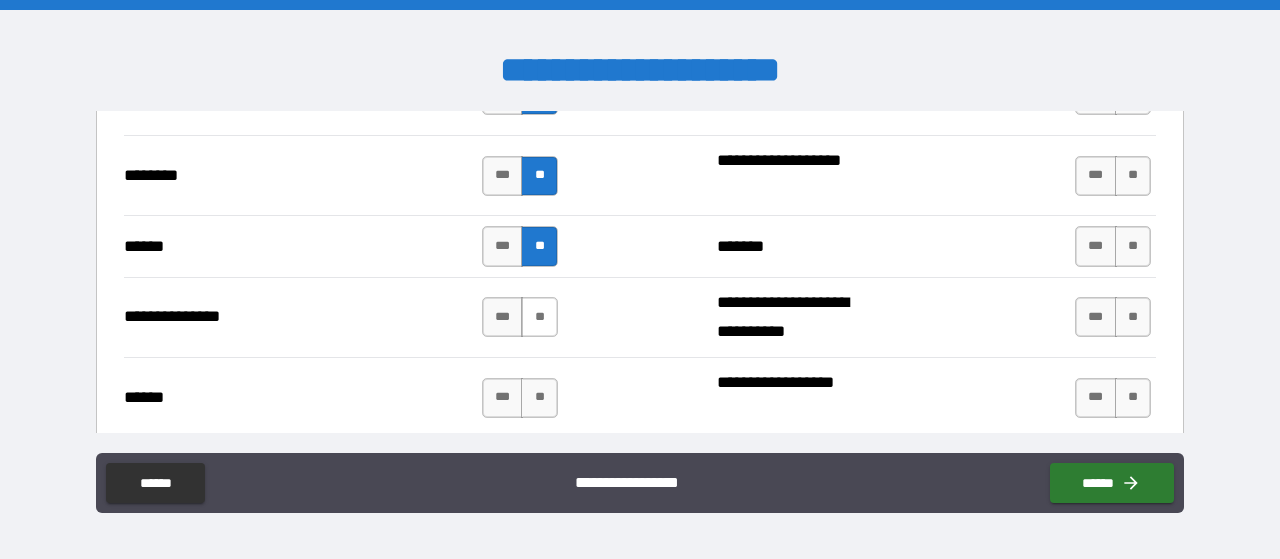 click on "**" at bounding box center [539, 317] 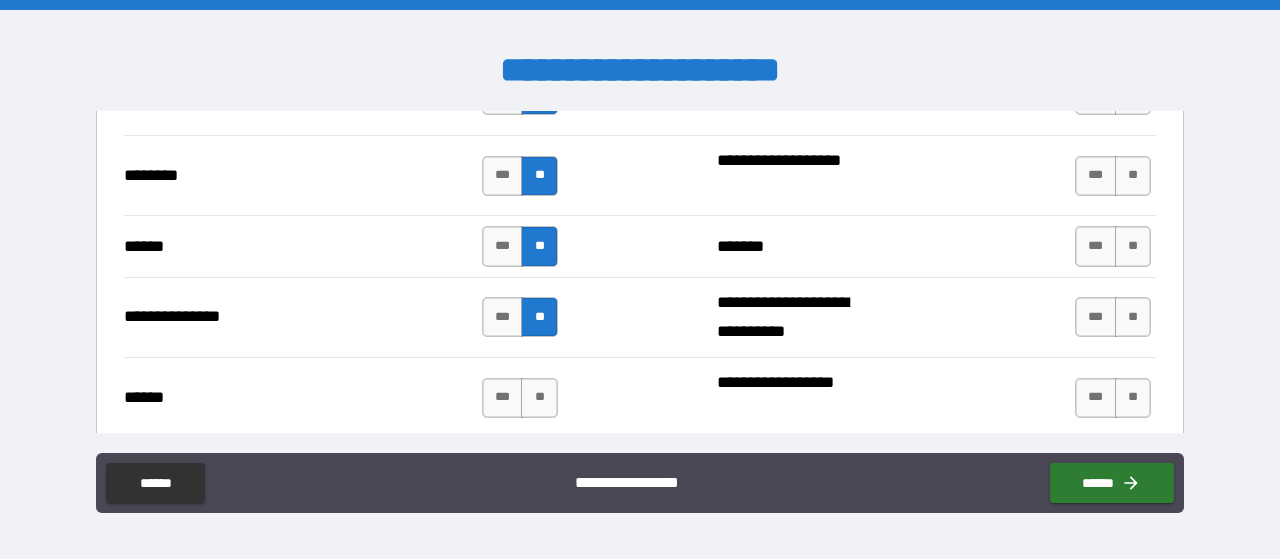 click on "**********" at bounding box center (640, 397) 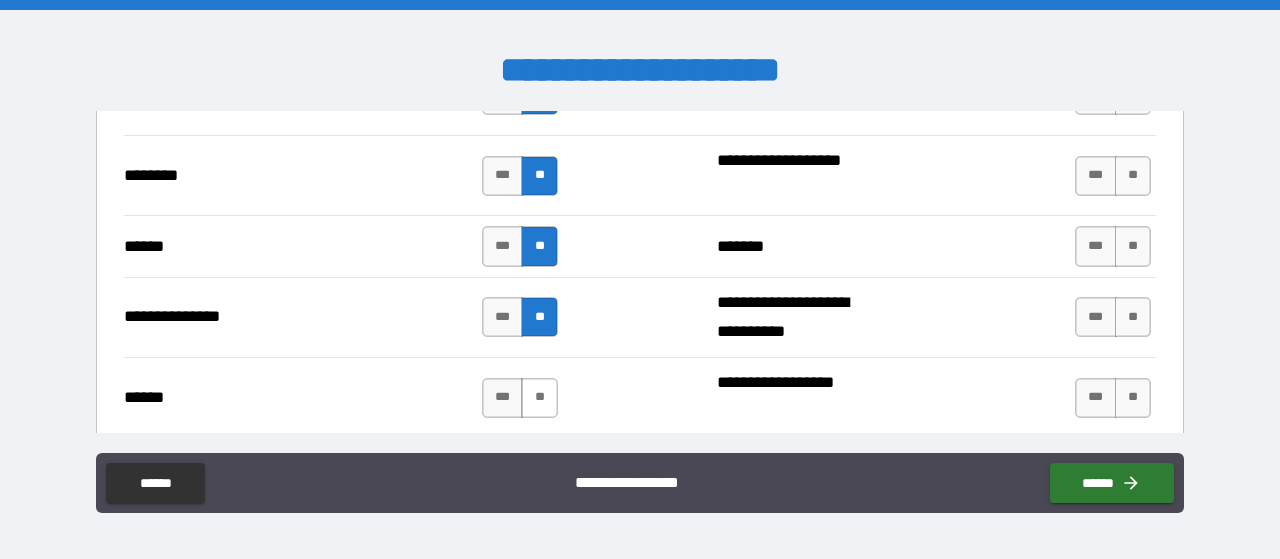 click on "**" at bounding box center (539, 398) 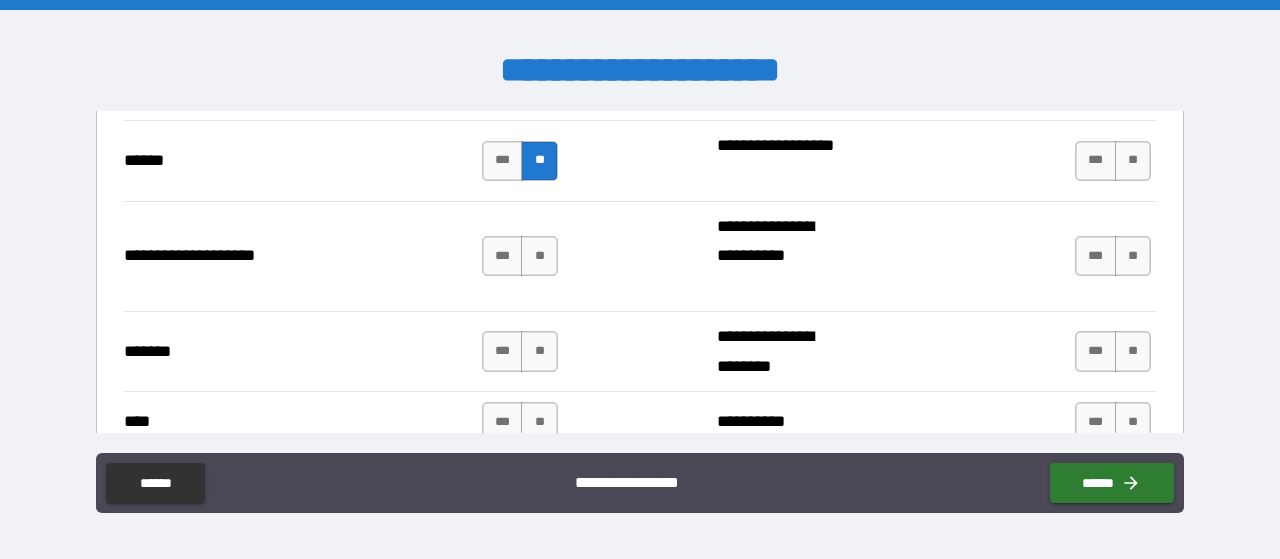 scroll, scrollTop: 1959, scrollLeft: 0, axis: vertical 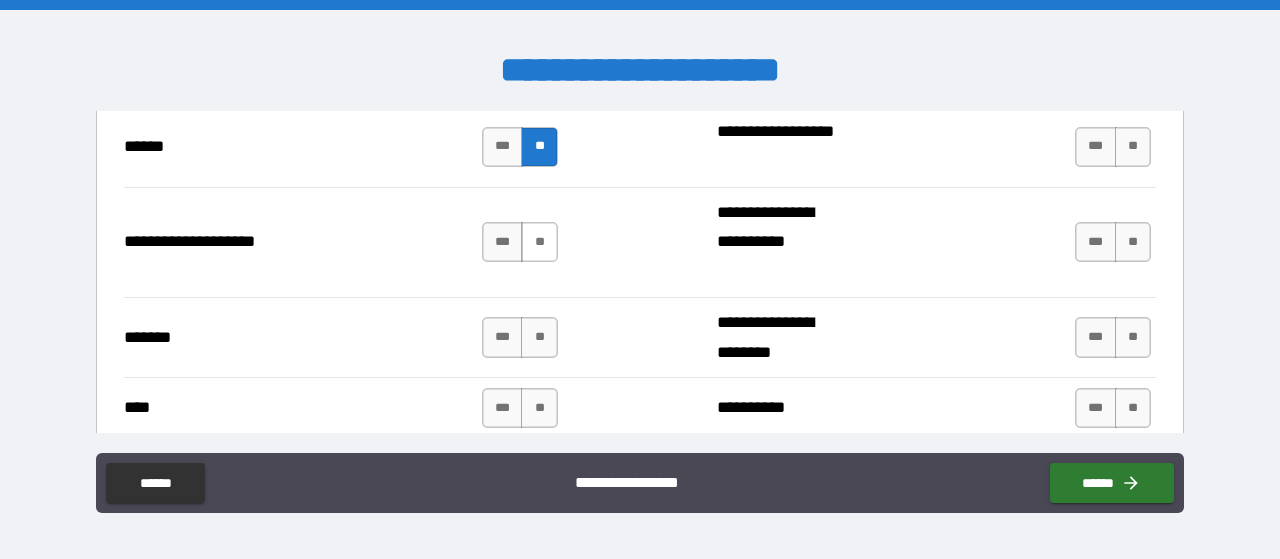 click on "**" at bounding box center (539, 242) 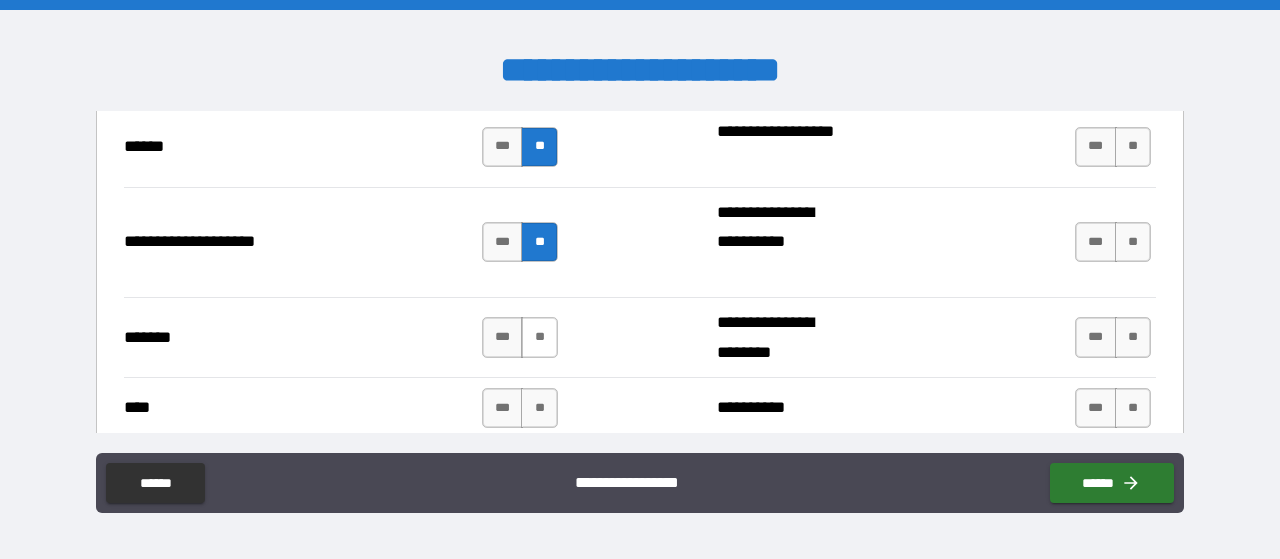 click on "**" at bounding box center (539, 337) 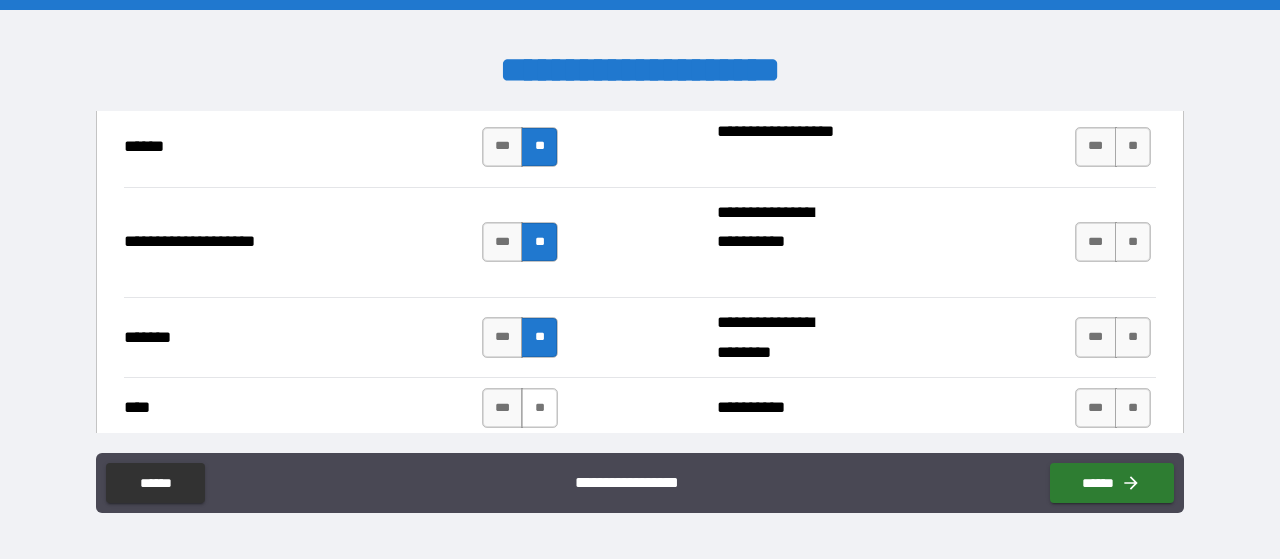 click on "**" at bounding box center [539, 408] 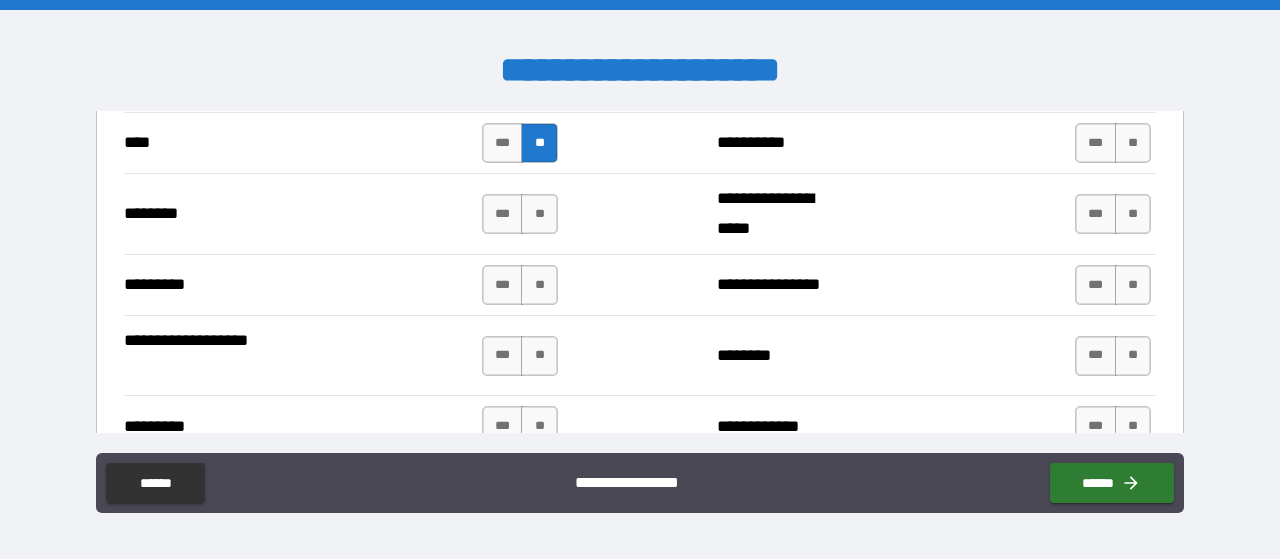 scroll, scrollTop: 2227, scrollLeft: 0, axis: vertical 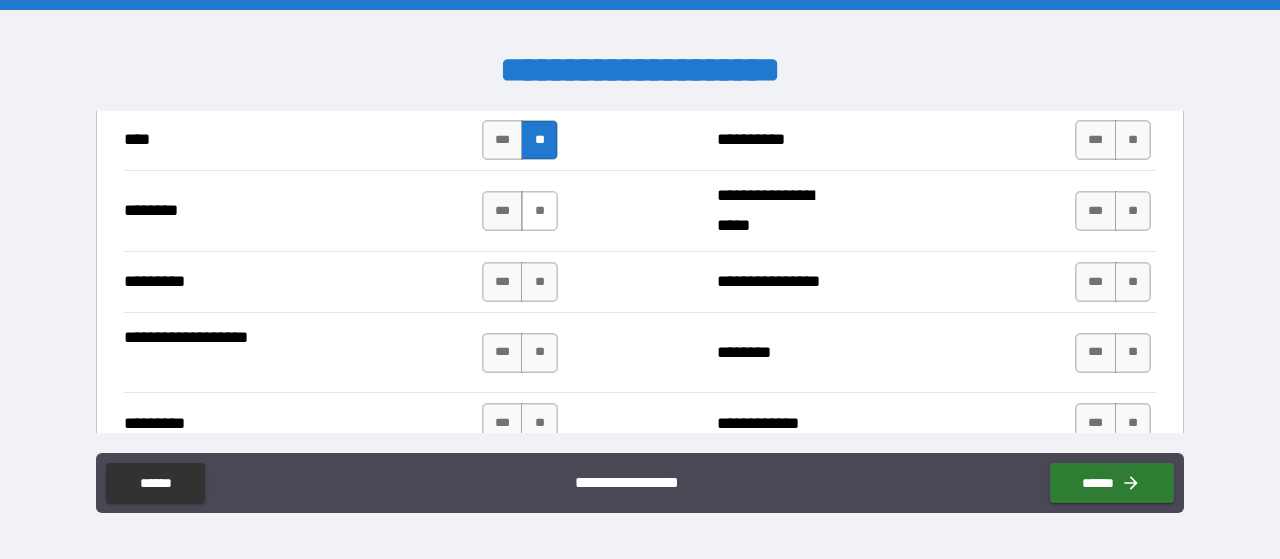 click on "**" at bounding box center (539, 211) 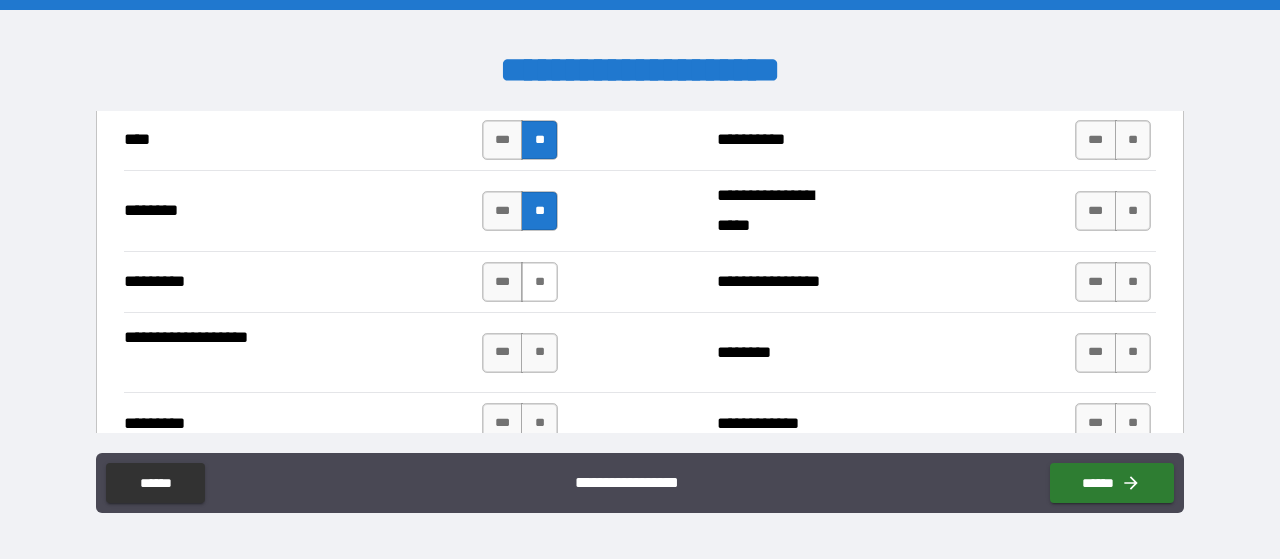click on "**" at bounding box center [539, 282] 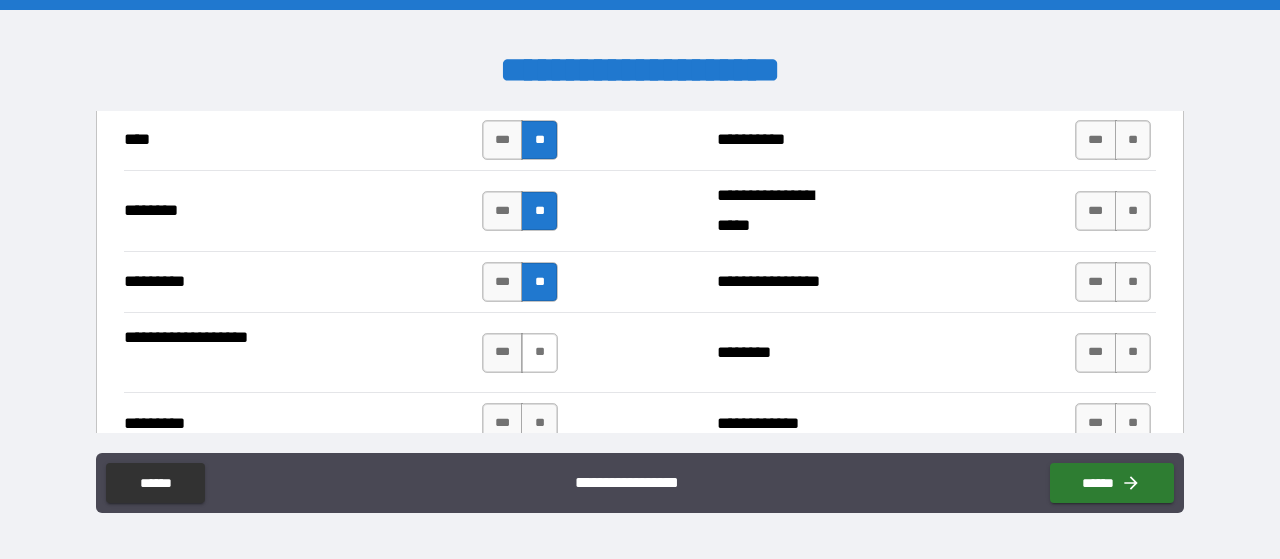 click on "**" at bounding box center [539, 353] 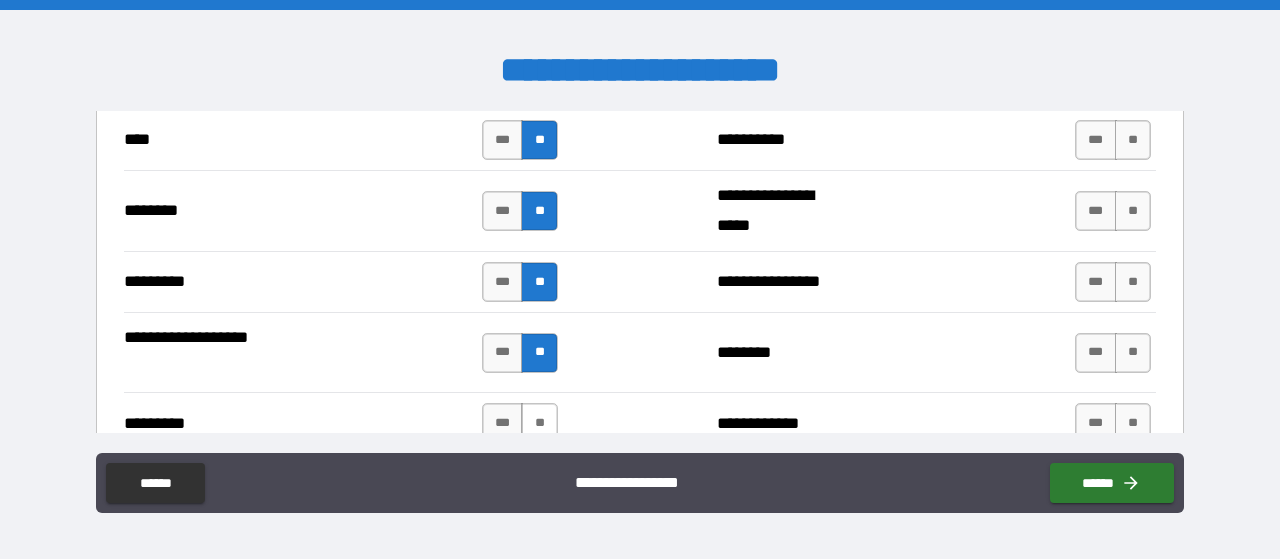 click on "**" at bounding box center (539, 423) 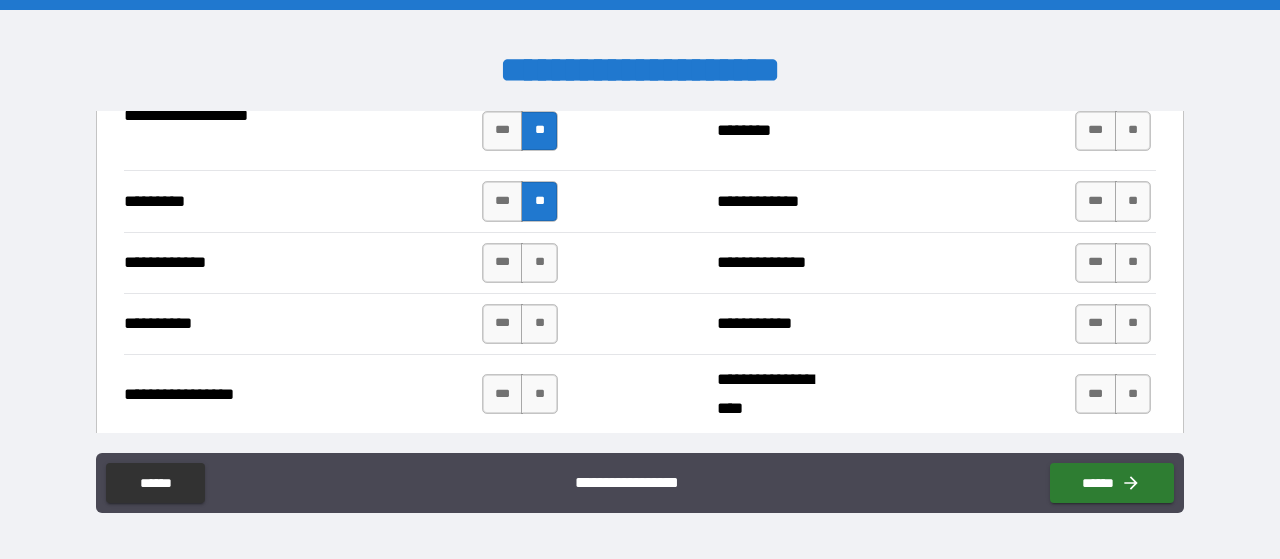 scroll, scrollTop: 2468, scrollLeft: 0, axis: vertical 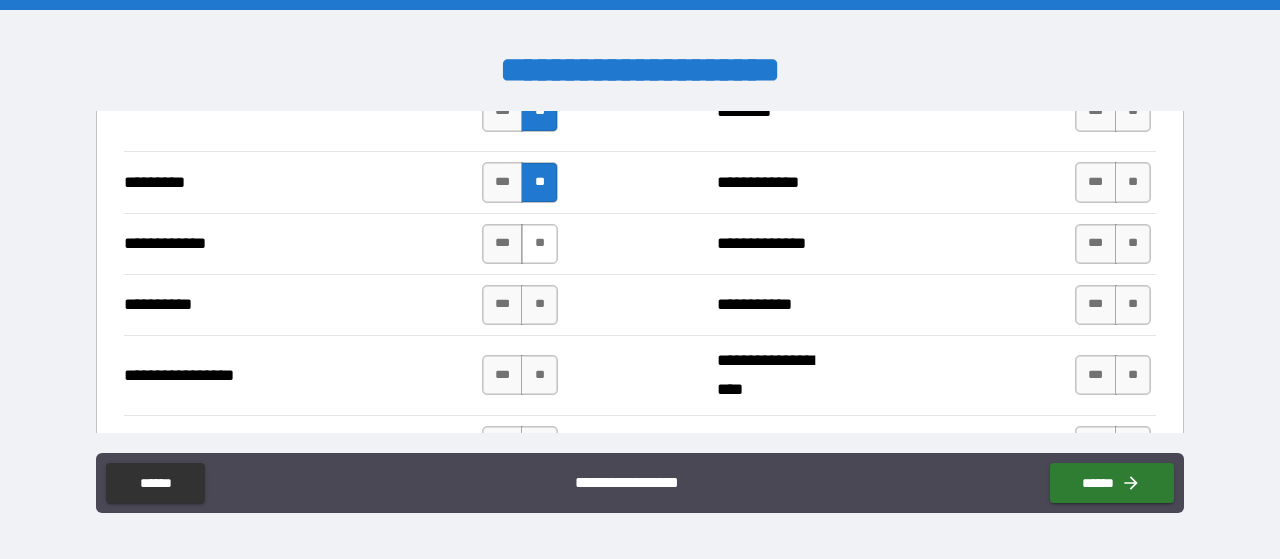 click on "**" at bounding box center [539, 244] 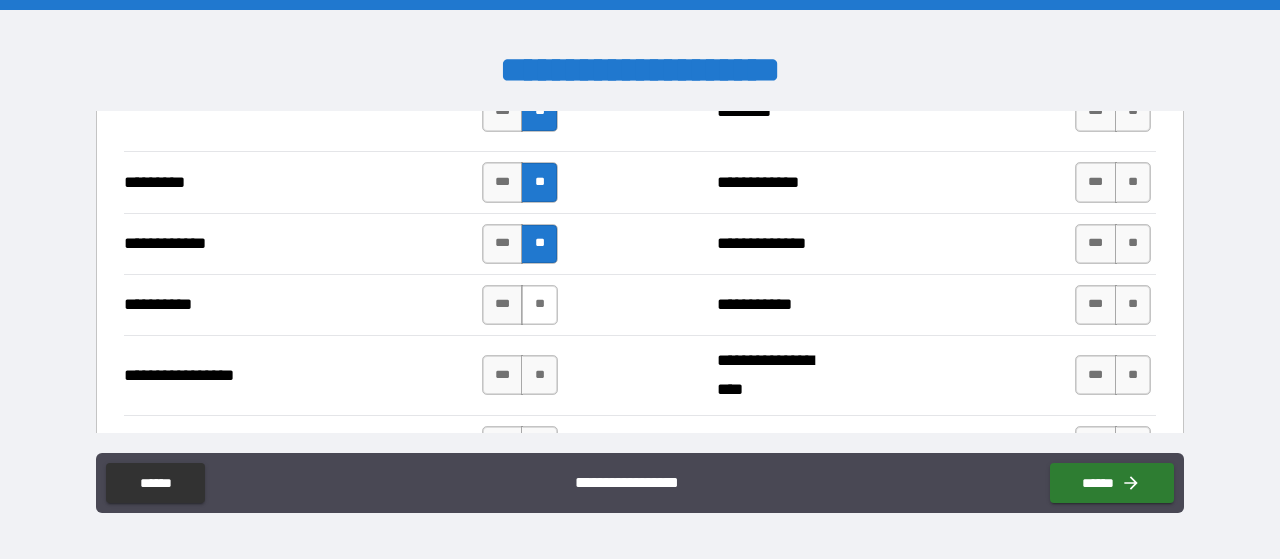 click on "**" at bounding box center [539, 305] 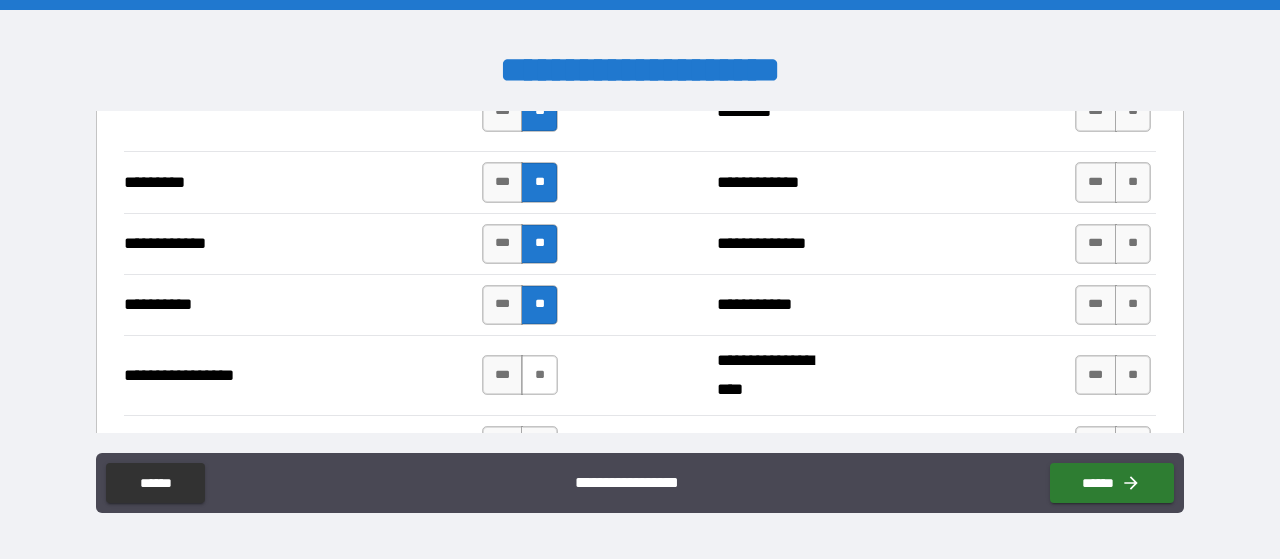 click on "**" at bounding box center [539, 375] 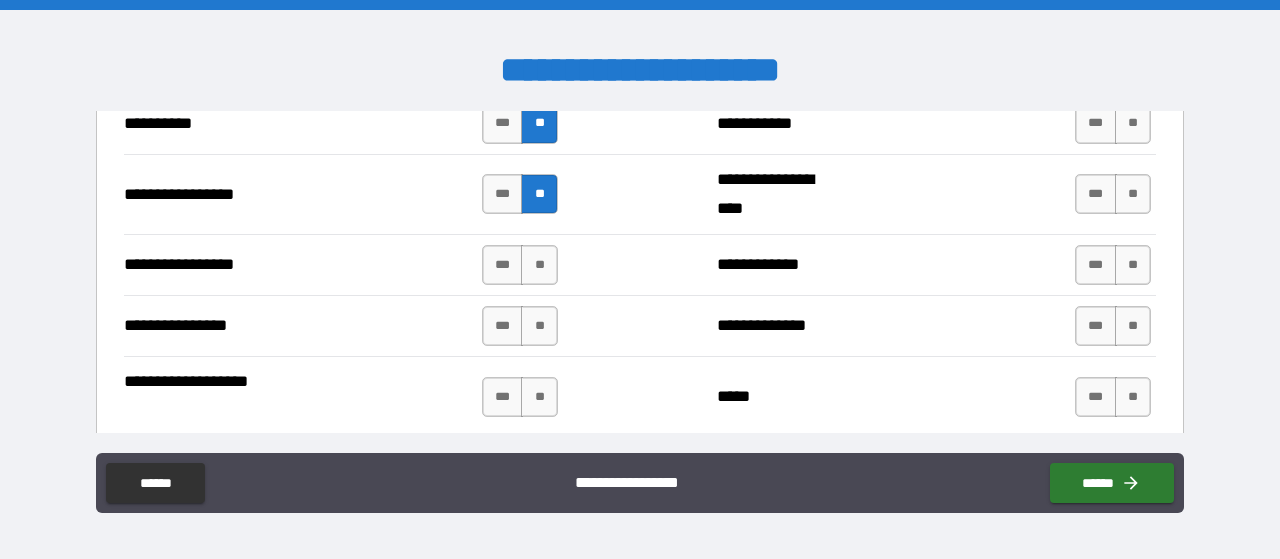 scroll, scrollTop: 2654, scrollLeft: 0, axis: vertical 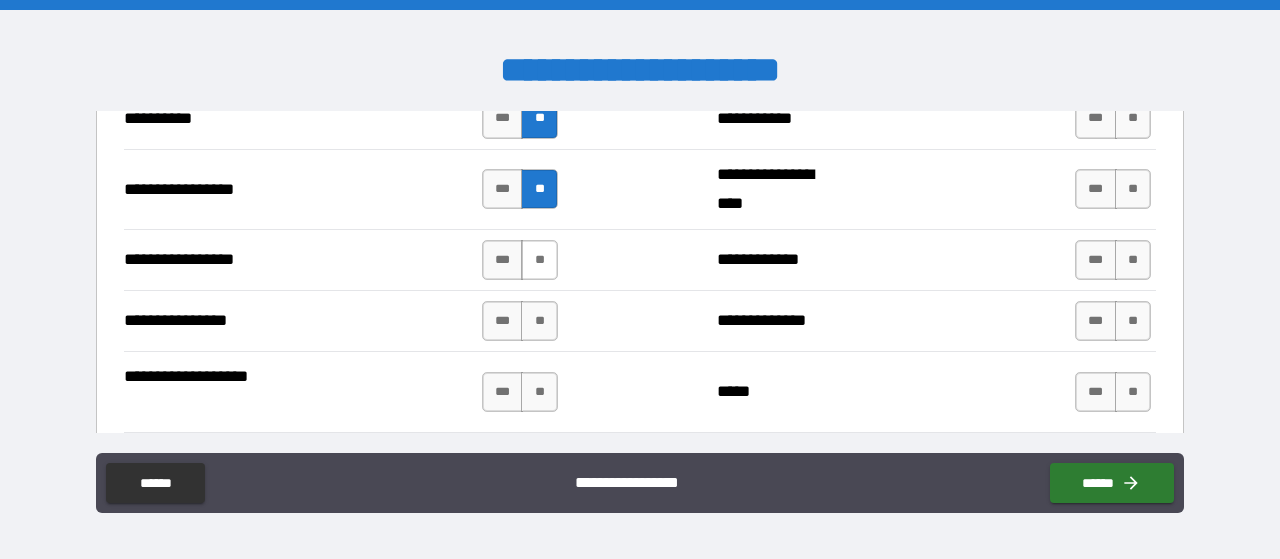 click on "**" at bounding box center [539, 260] 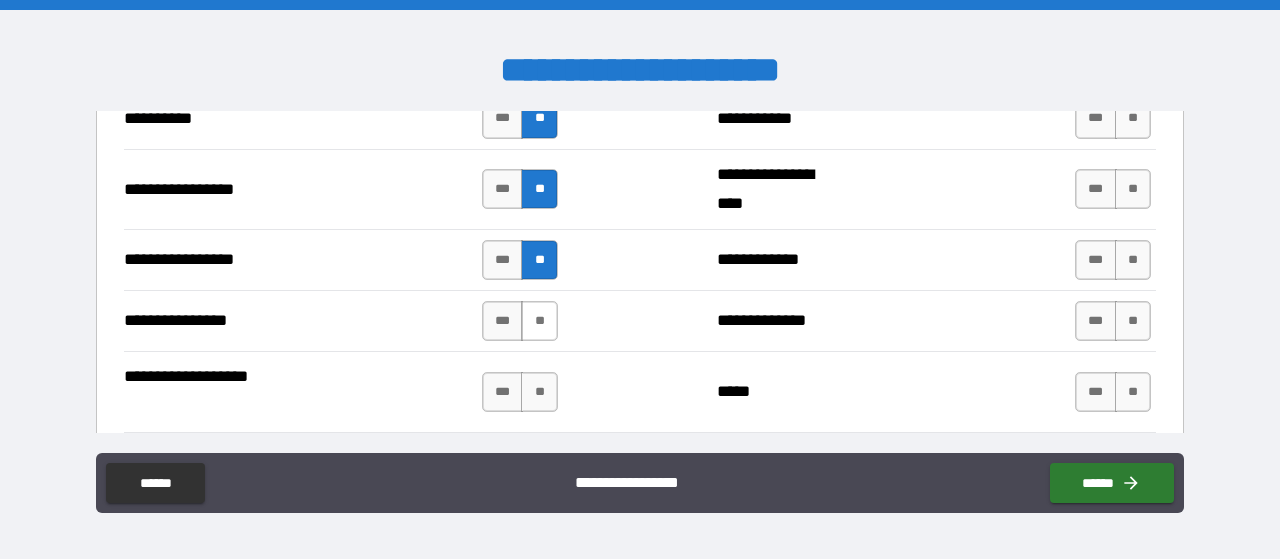 click on "**" at bounding box center (539, 321) 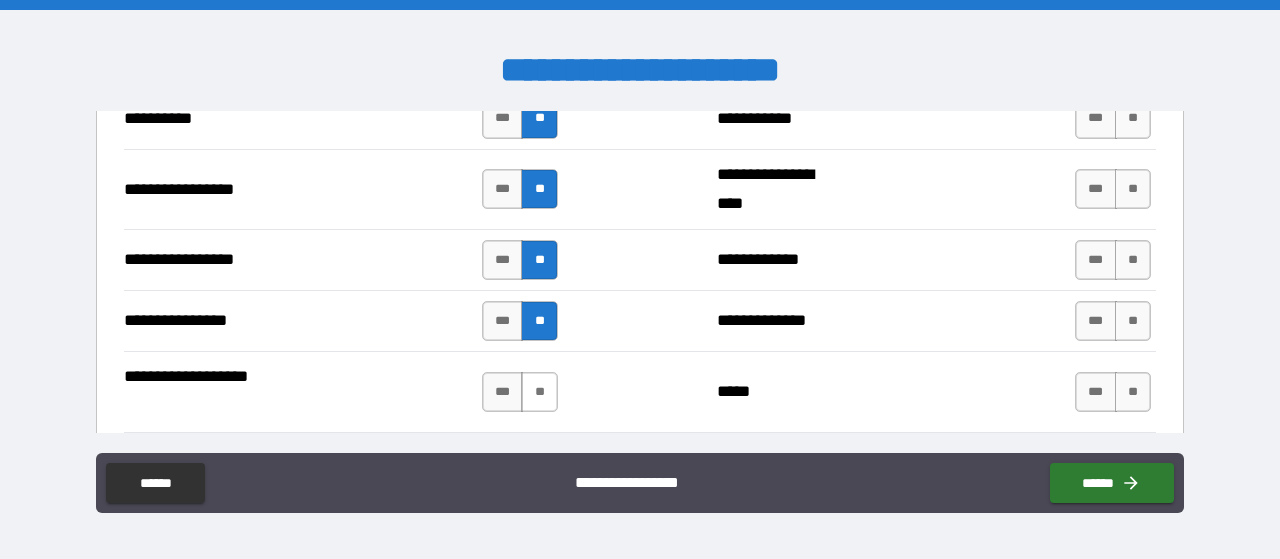 click on "**" at bounding box center [539, 392] 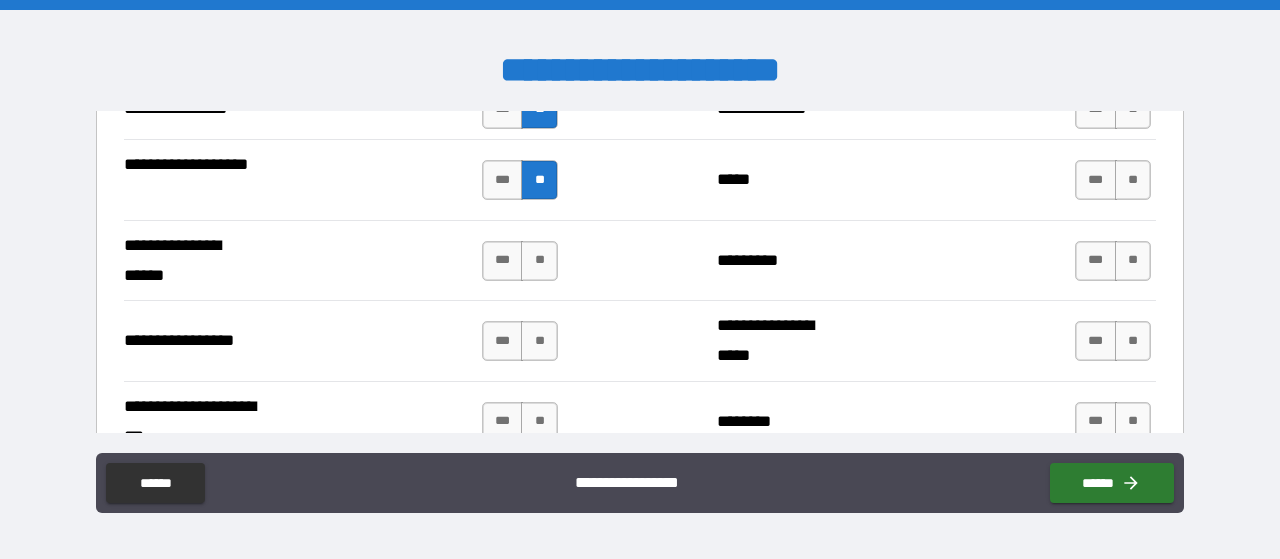 scroll, scrollTop: 2876, scrollLeft: 0, axis: vertical 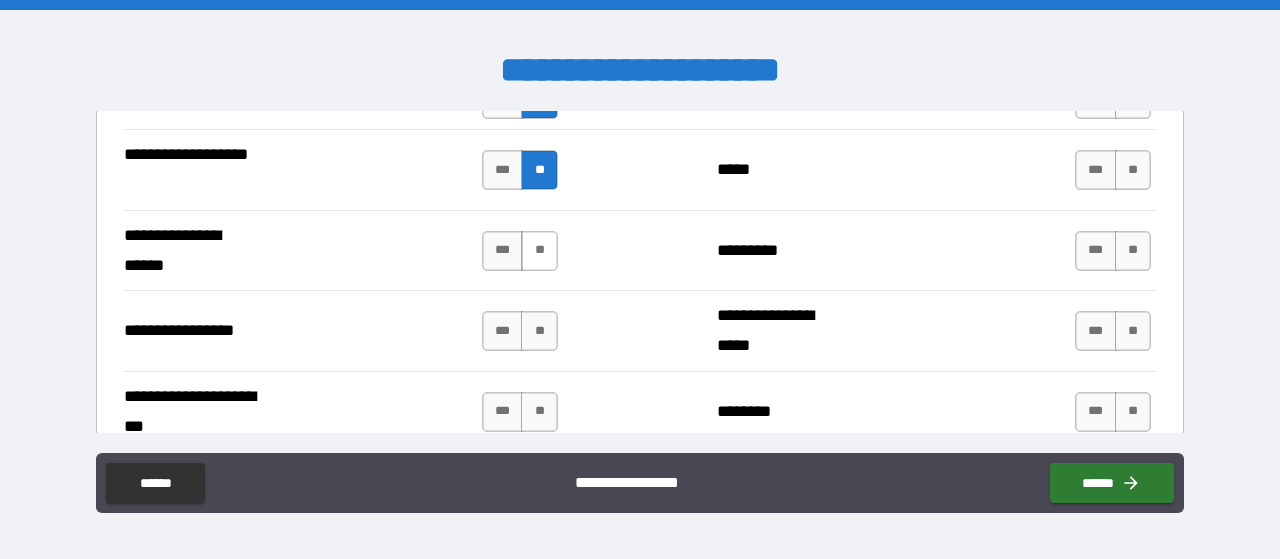 click on "**" at bounding box center [539, 251] 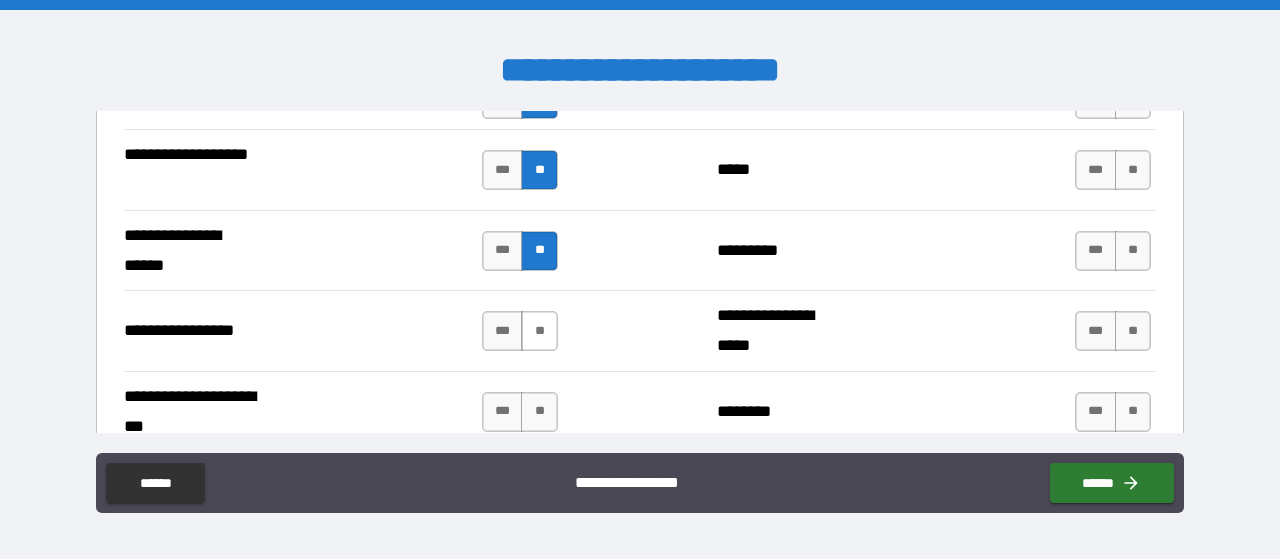 click on "**" at bounding box center (539, 331) 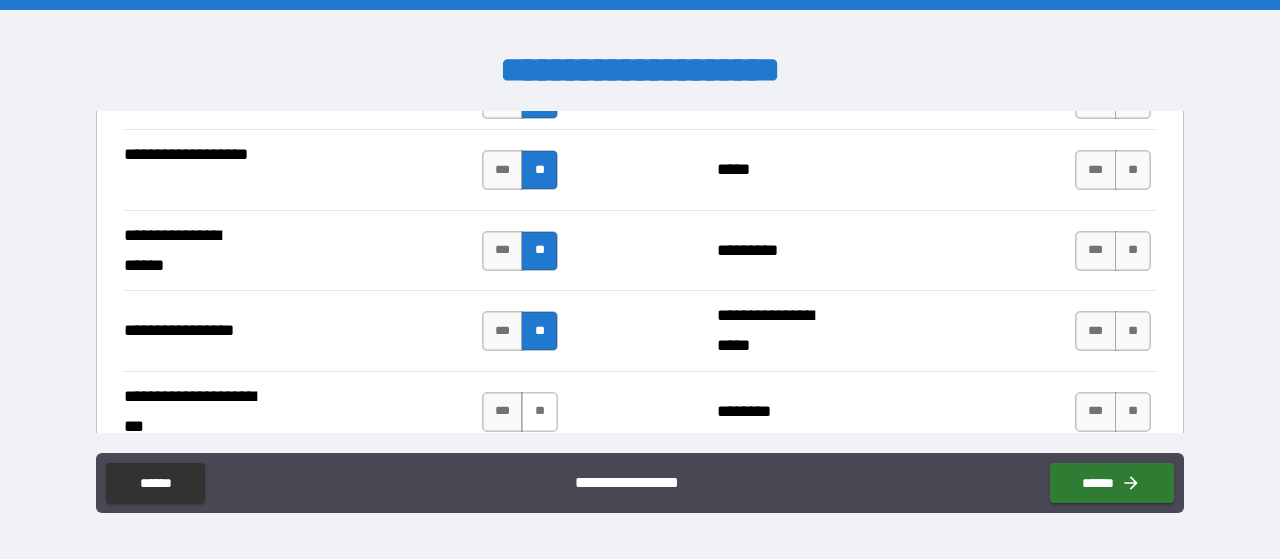 click on "**" at bounding box center (539, 412) 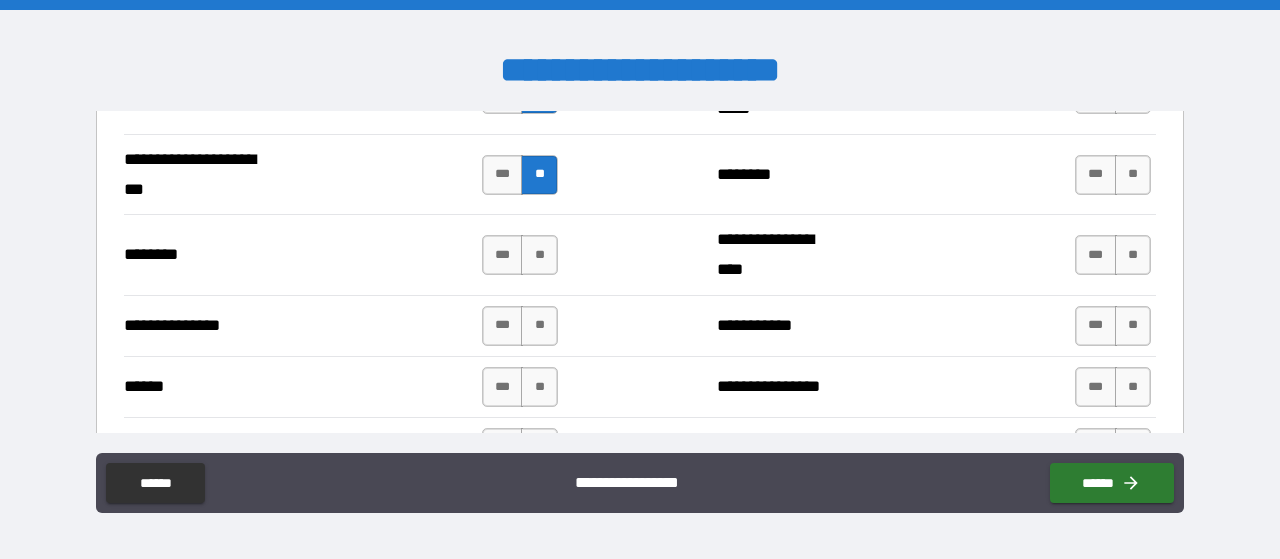 scroll, scrollTop: 3120, scrollLeft: 0, axis: vertical 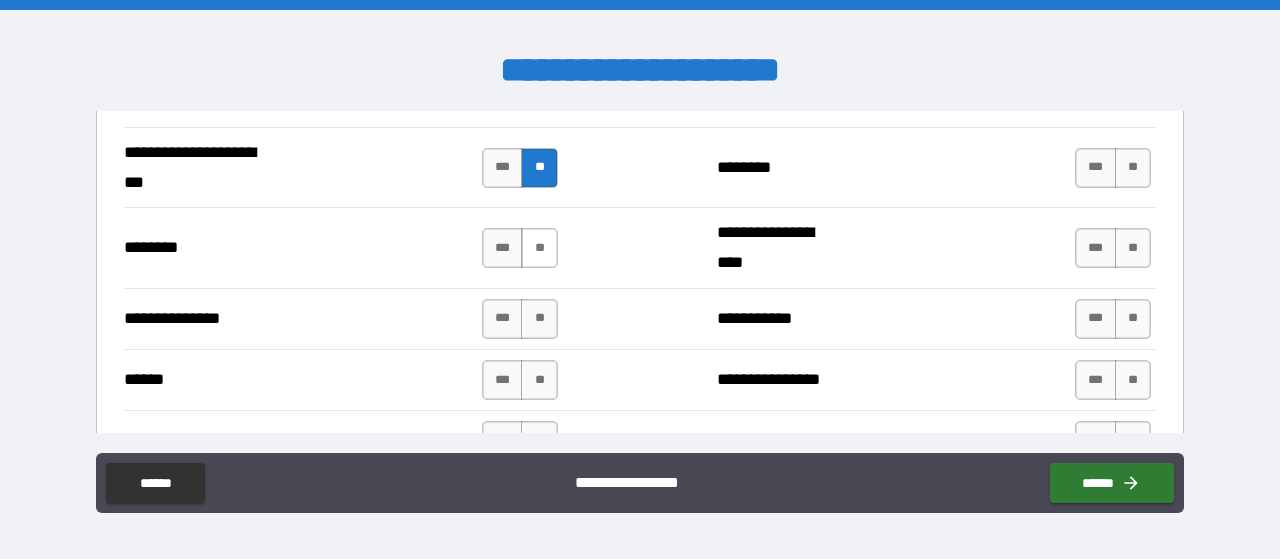 click on "**" at bounding box center (539, 248) 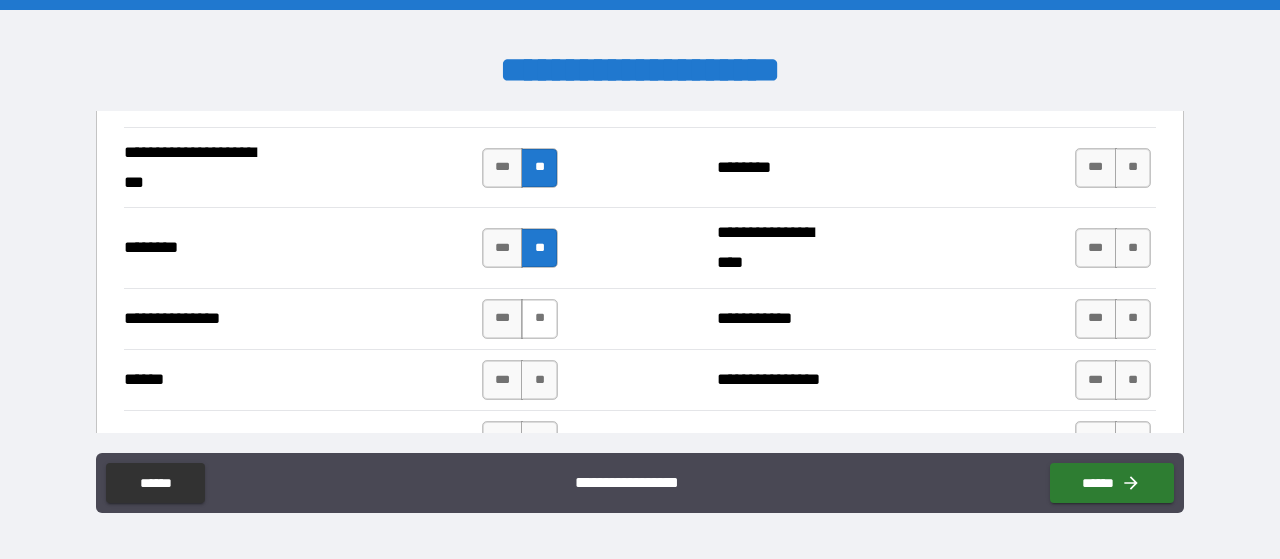 click on "**" at bounding box center [539, 319] 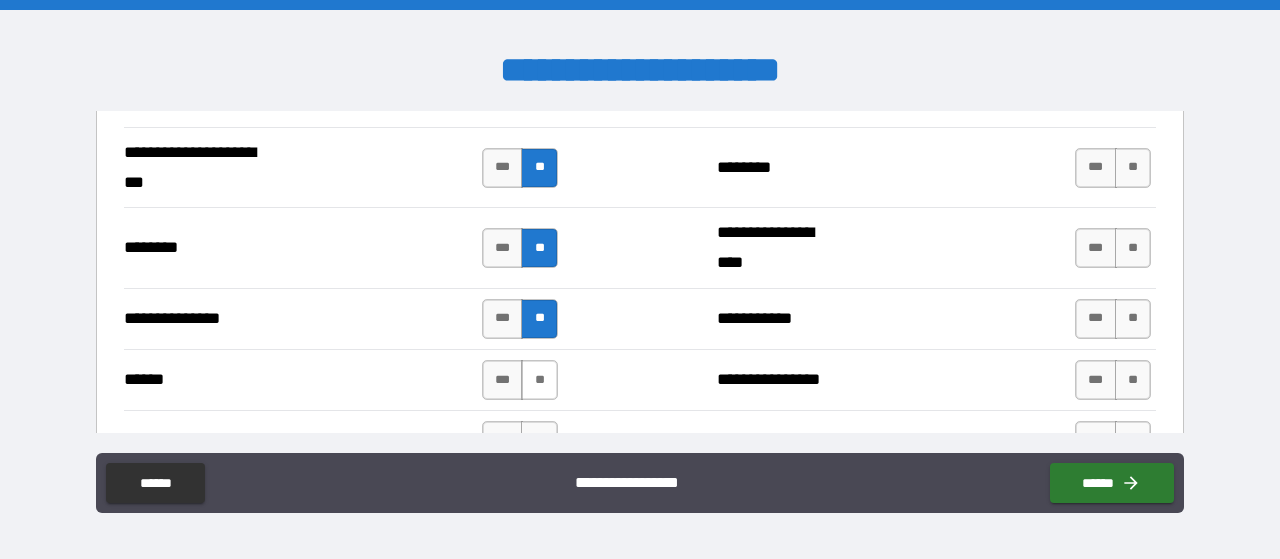 click on "**" at bounding box center [539, 380] 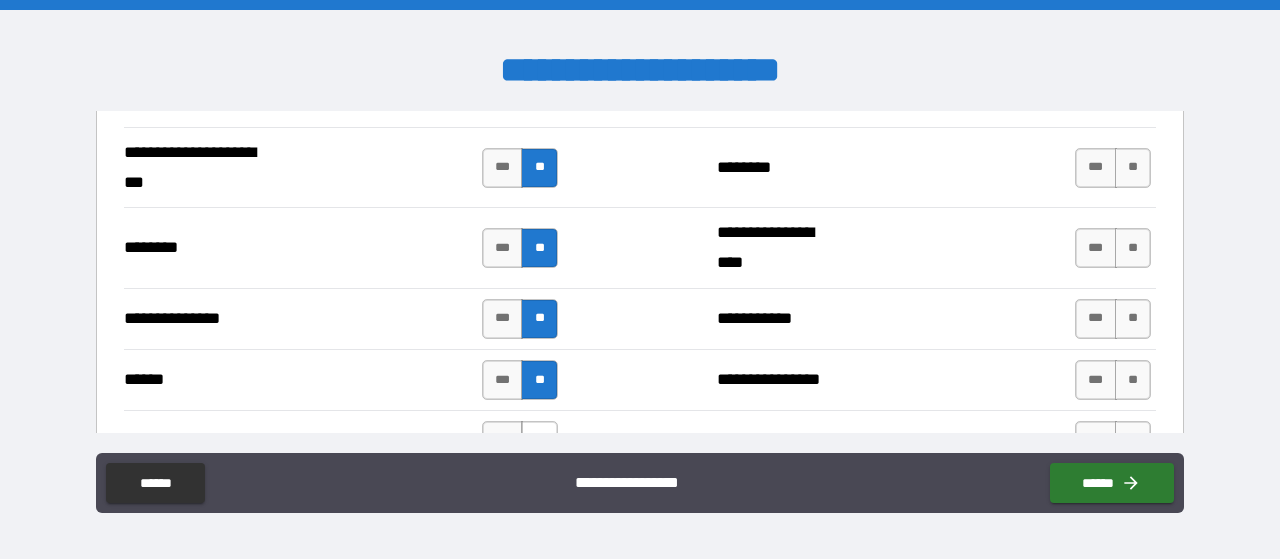click on "**" at bounding box center [539, 441] 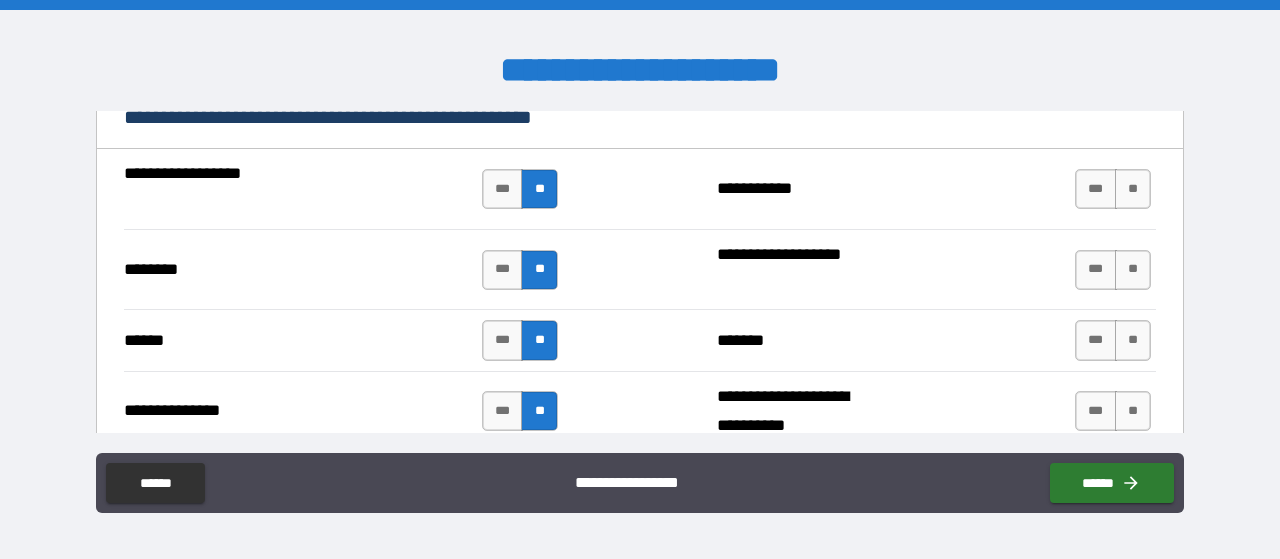 scroll, scrollTop: 1608, scrollLeft: 0, axis: vertical 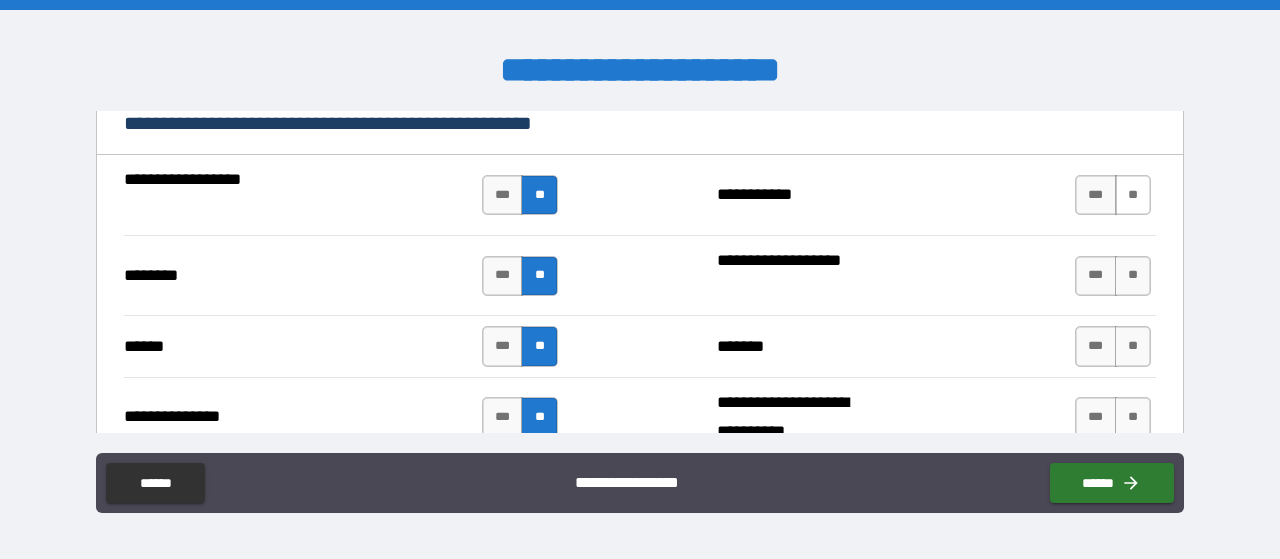 click on "**" at bounding box center (1133, 195) 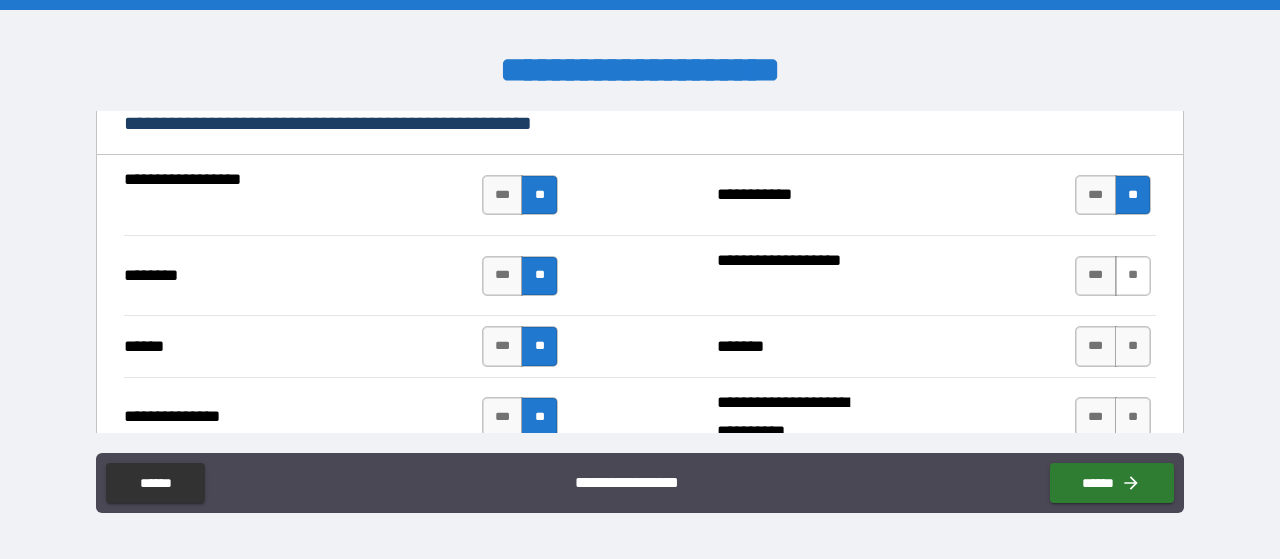 click on "**" at bounding box center (1133, 276) 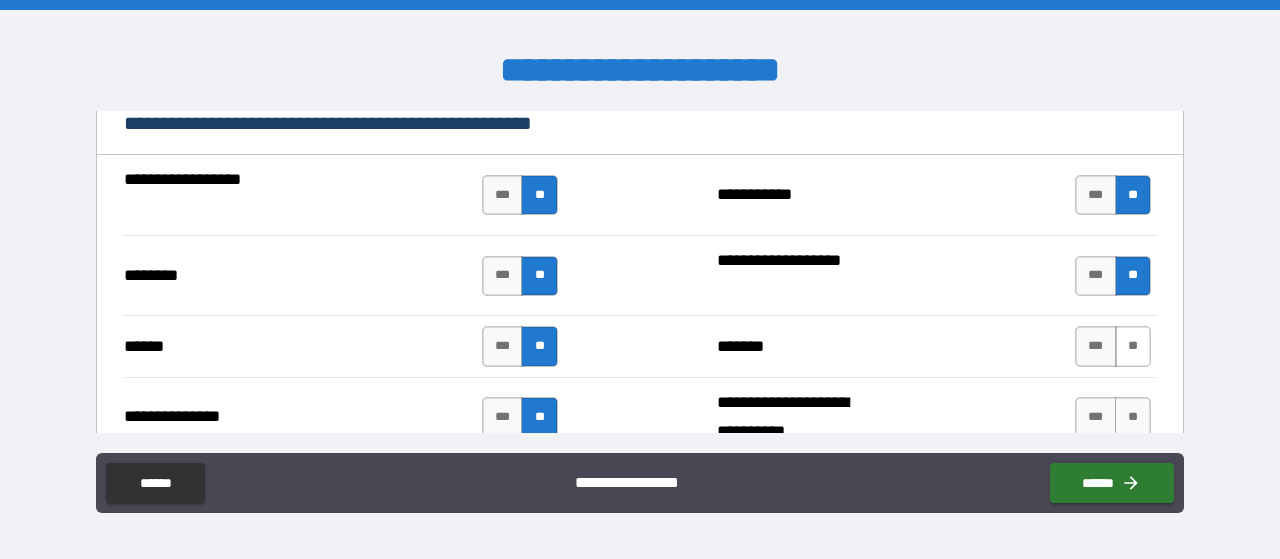 click on "**" at bounding box center (1133, 346) 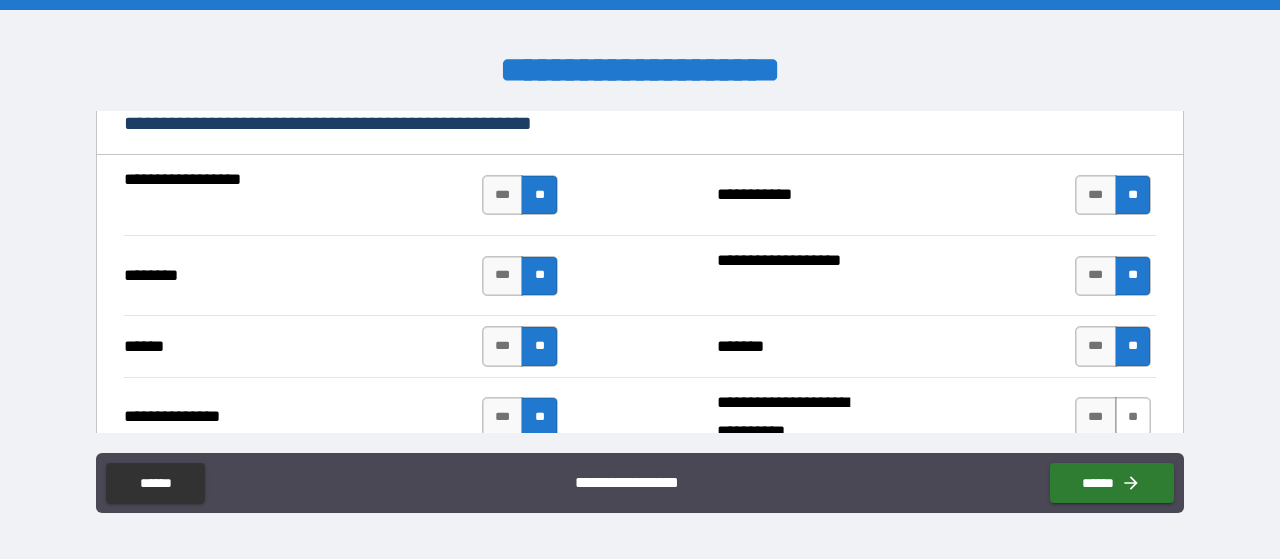 click on "**" at bounding box center (1133, 417) 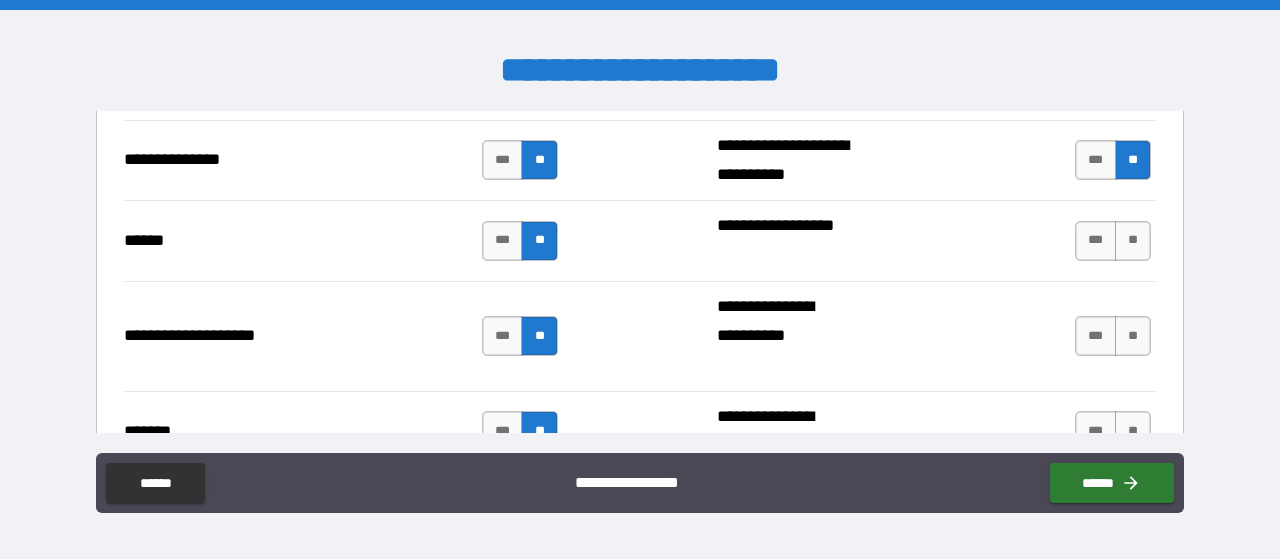 scroll, scrollTop: 1871, scrollLeft: 0, axis: vertical 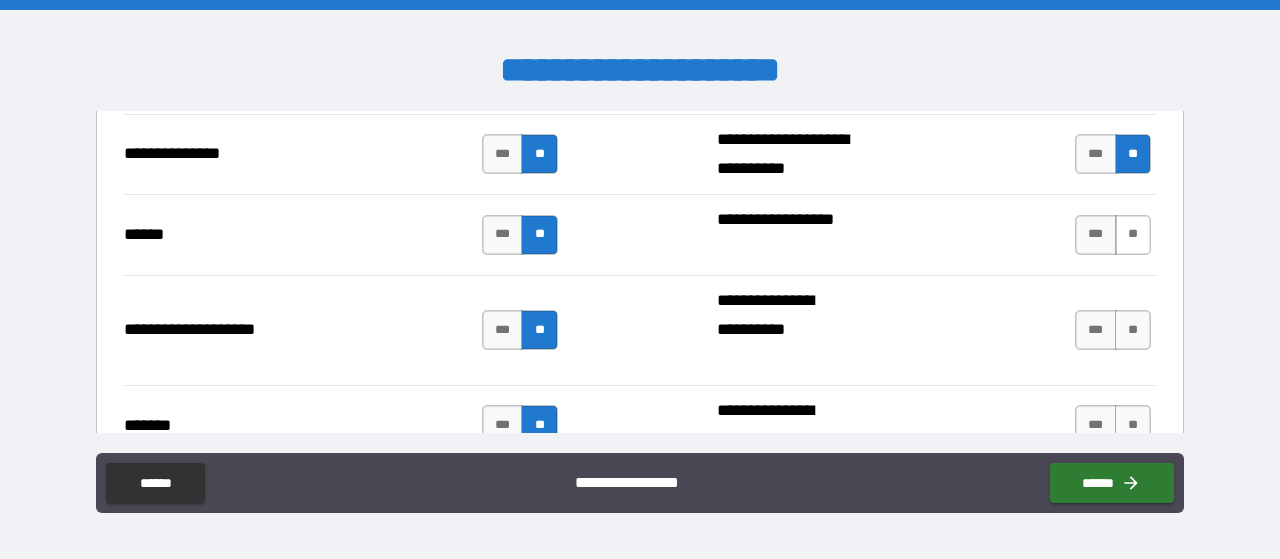 click on "**" at bounding box center (1133, 235) 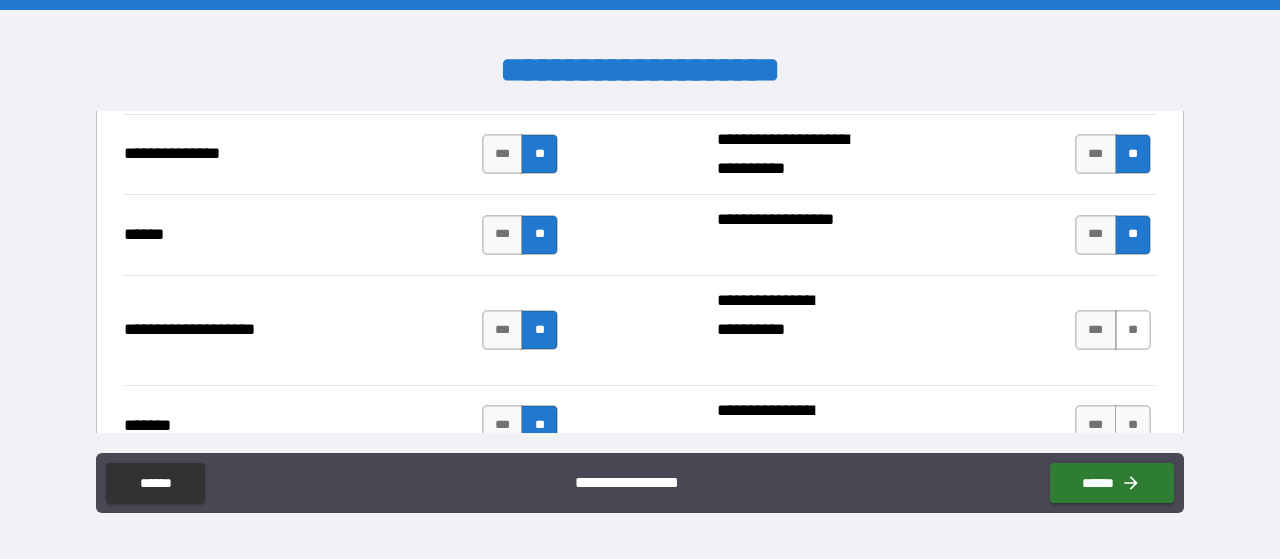 click on "**" at bounding box center [1133, 330] 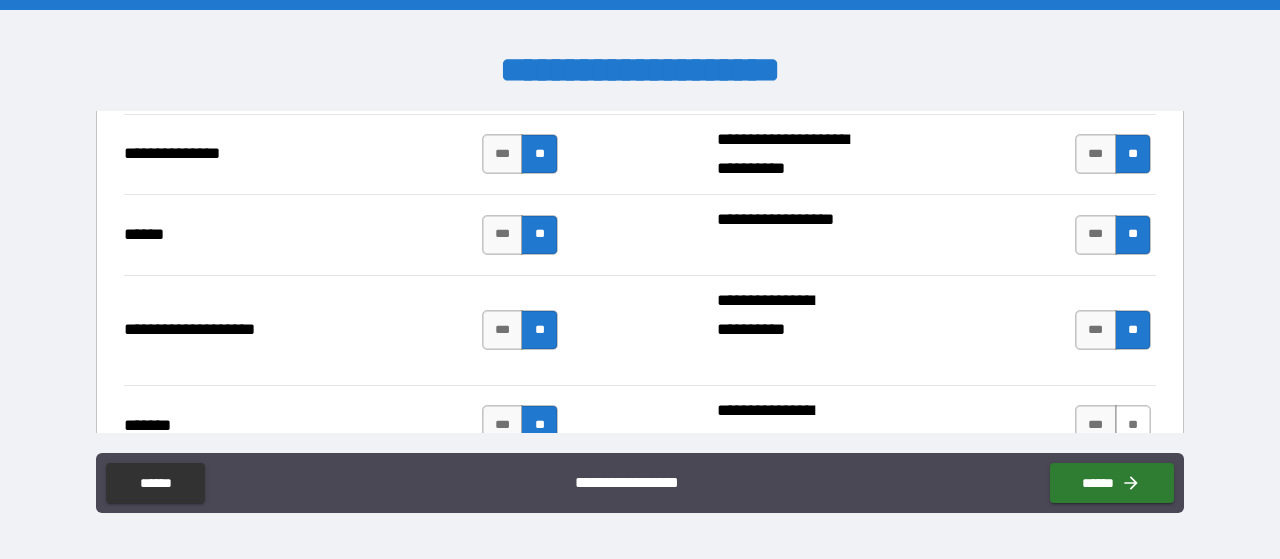 click on "**" at bounding box center [1133, 425] 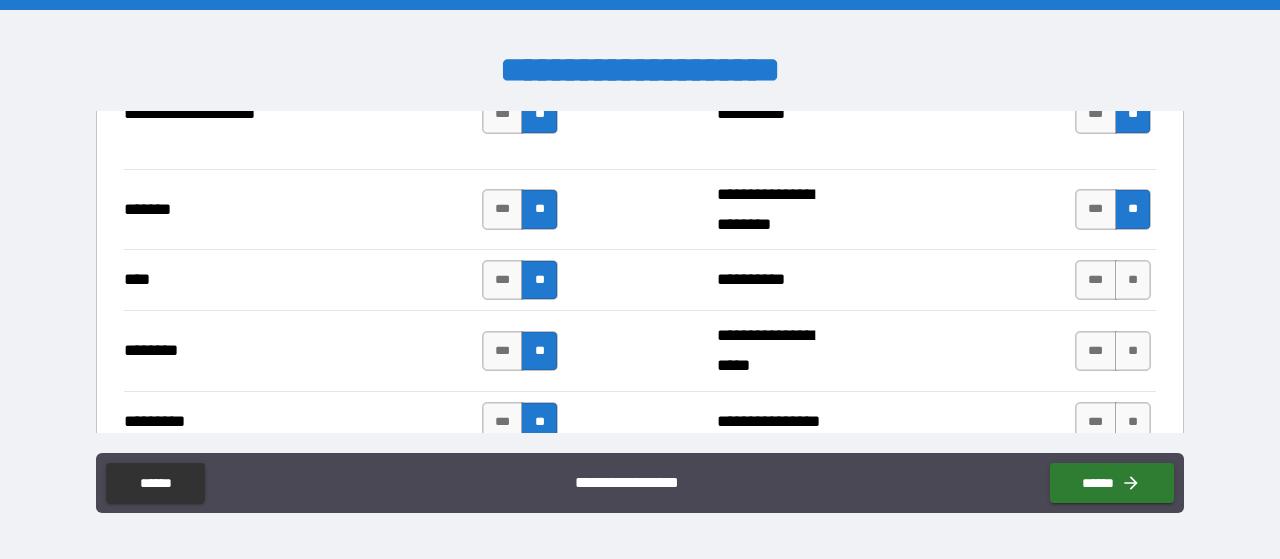 scroll, scrollTop: 2088, scrollLeft: 0, axis: vertical 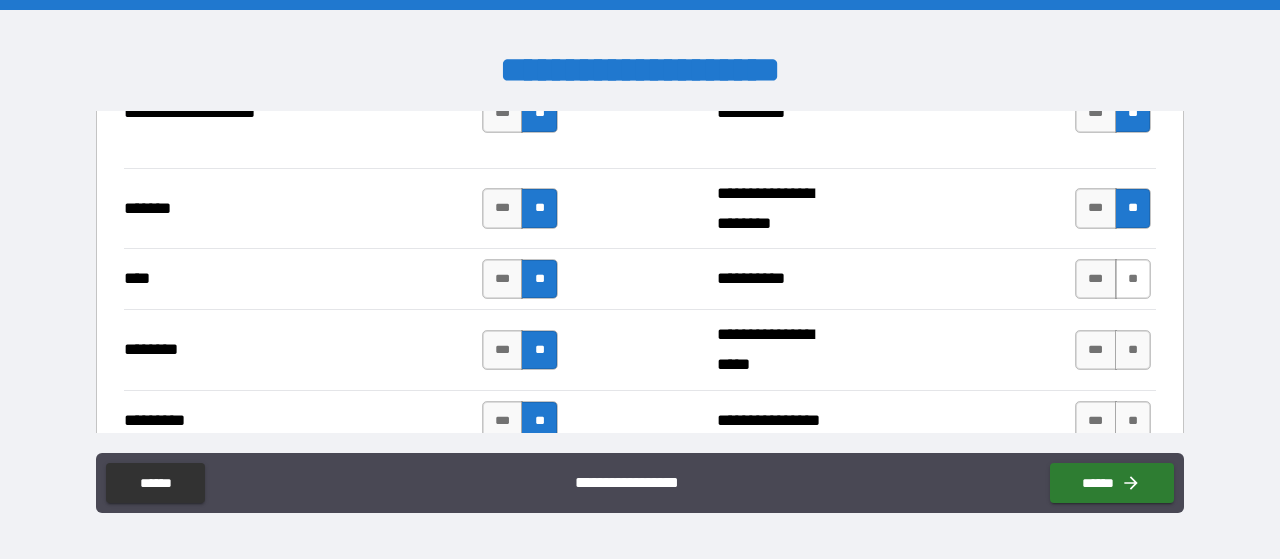 click on "**" at bounding box center (1133, 279) 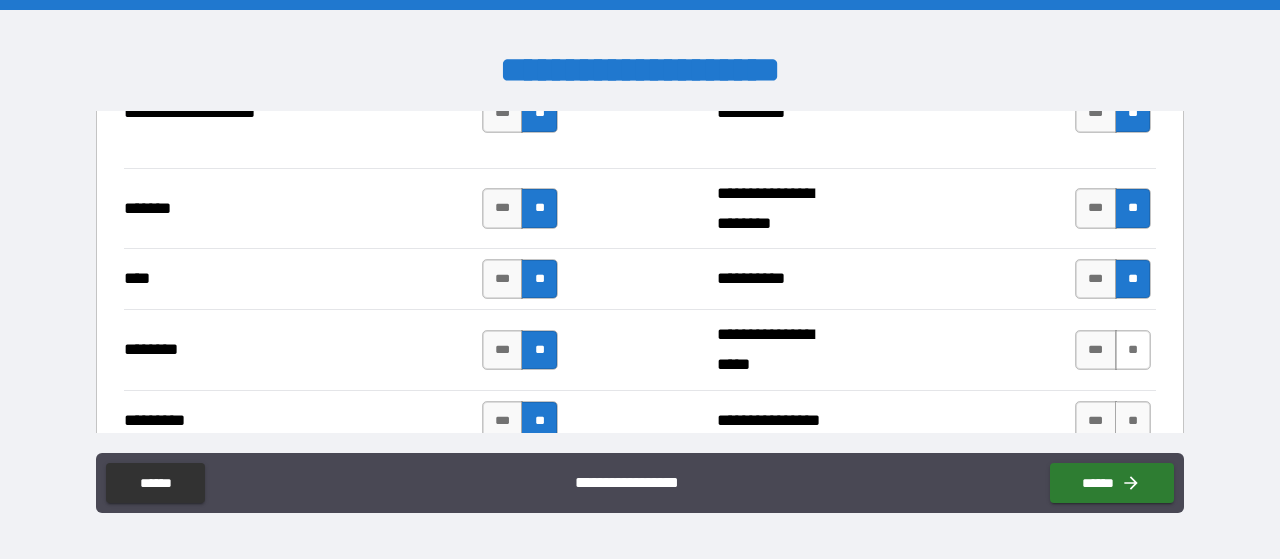 click on "**" at bounding box center (1133, 350) 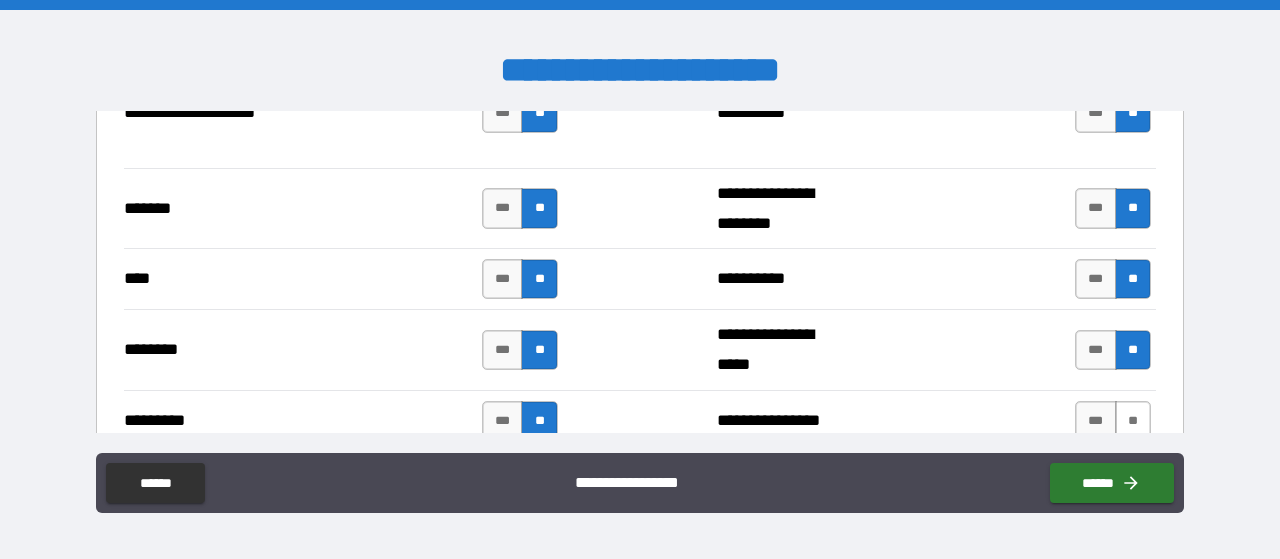 click on "**" at bounding box center (1133, 421) 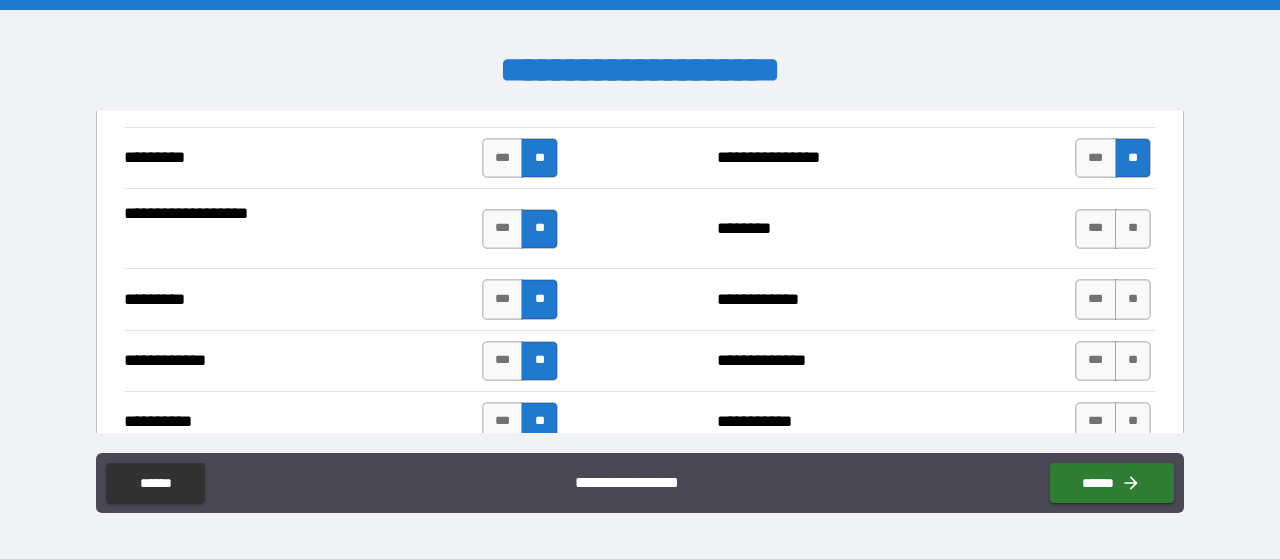 scroll, scrollTop: 2354, scrollLeft: 0, axis: vertical 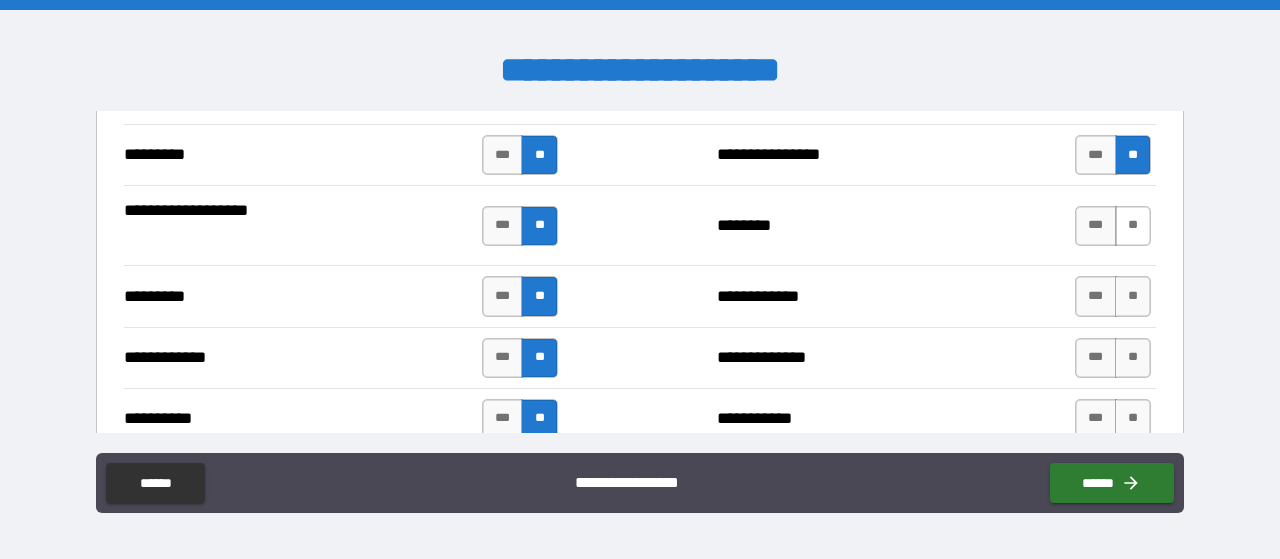 click on "**" at bounding box center [1133, 226] 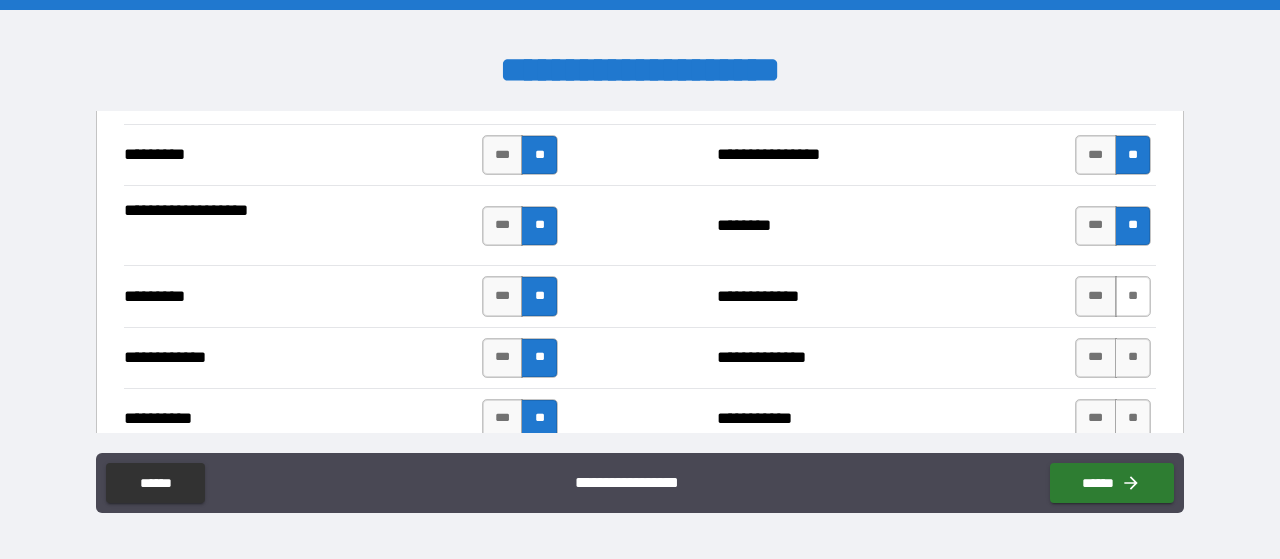 click on "**" at bounding box center (1133, 296) 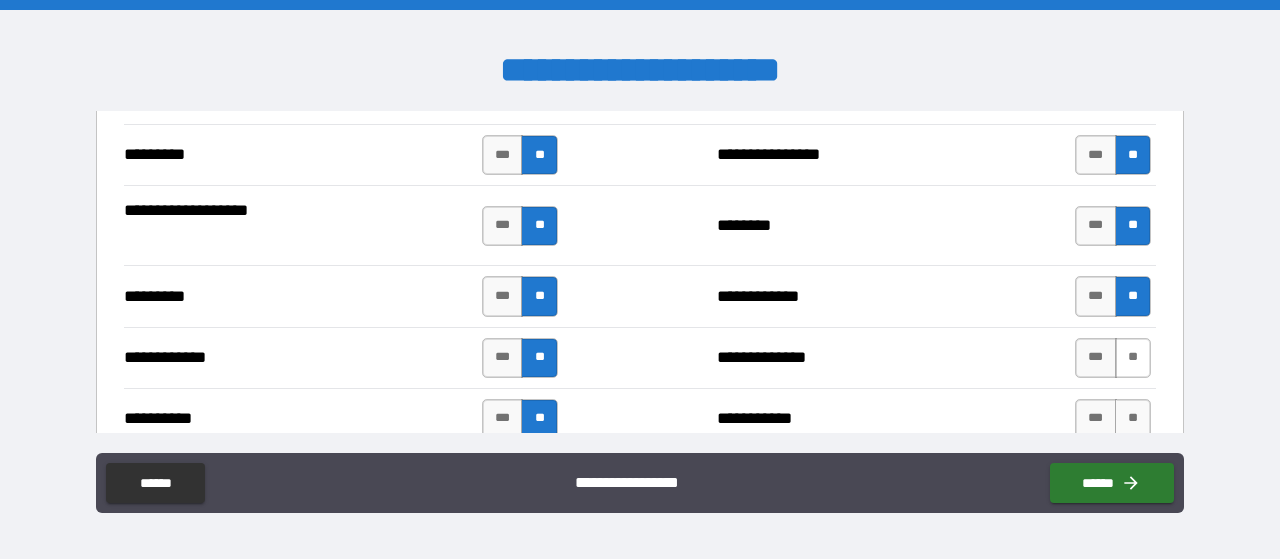 click on "**" at bounding box center [1133, 358] 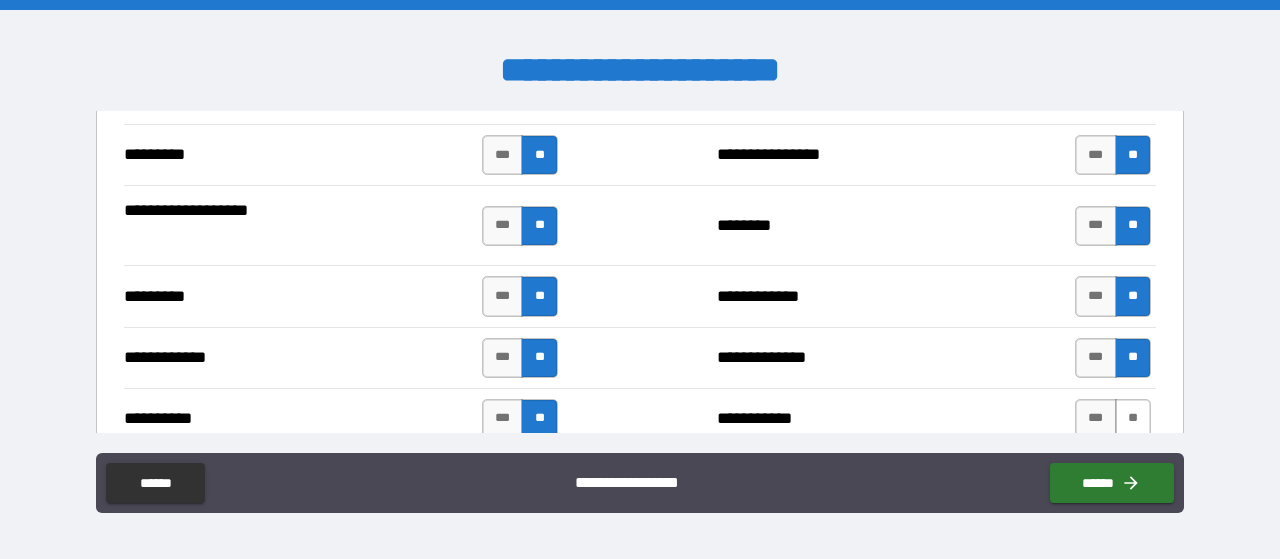 click on "**" at bounding box center (1133, 419) 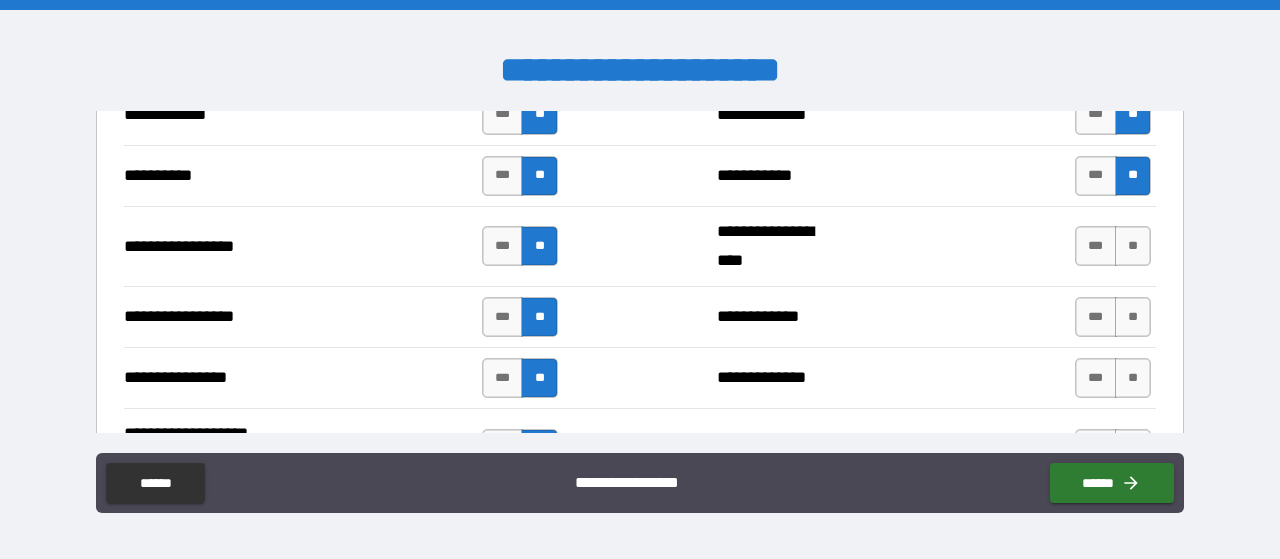 scroll, scrollTop: 2608, scrollLeft: 0, axis: vertical 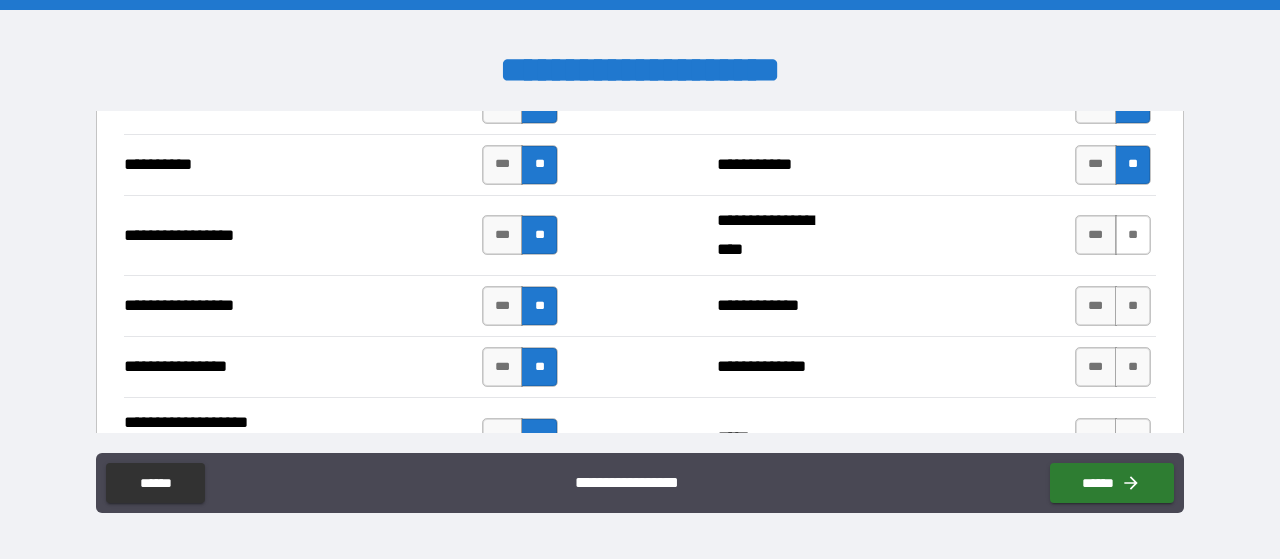click on "**" at bounding box center (1133, 235) 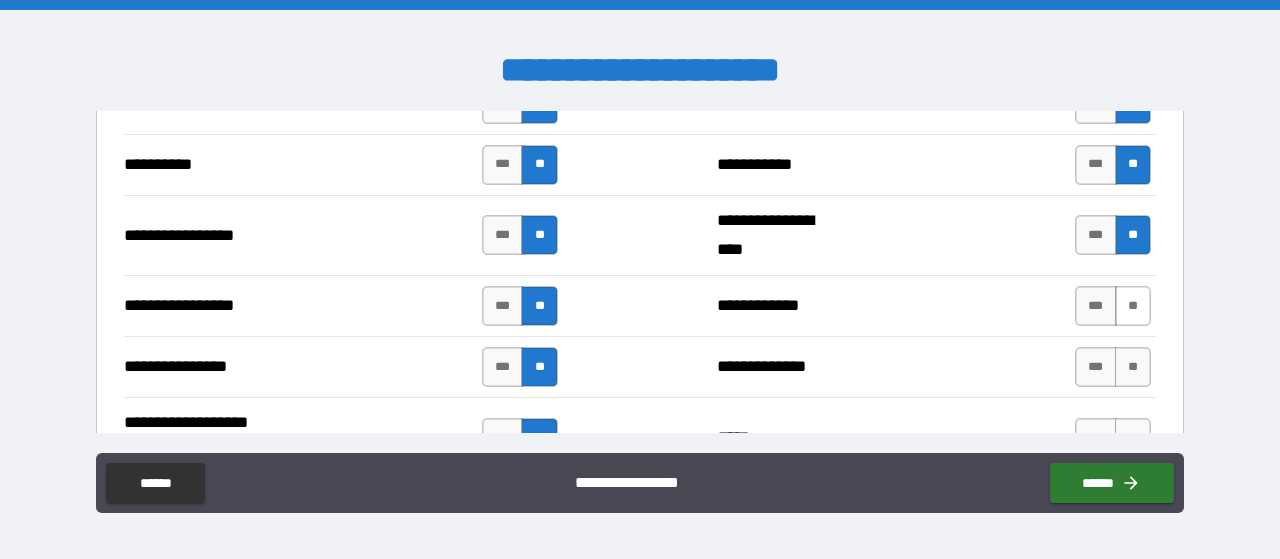 click on "**" at bounding box center (1133, 306) 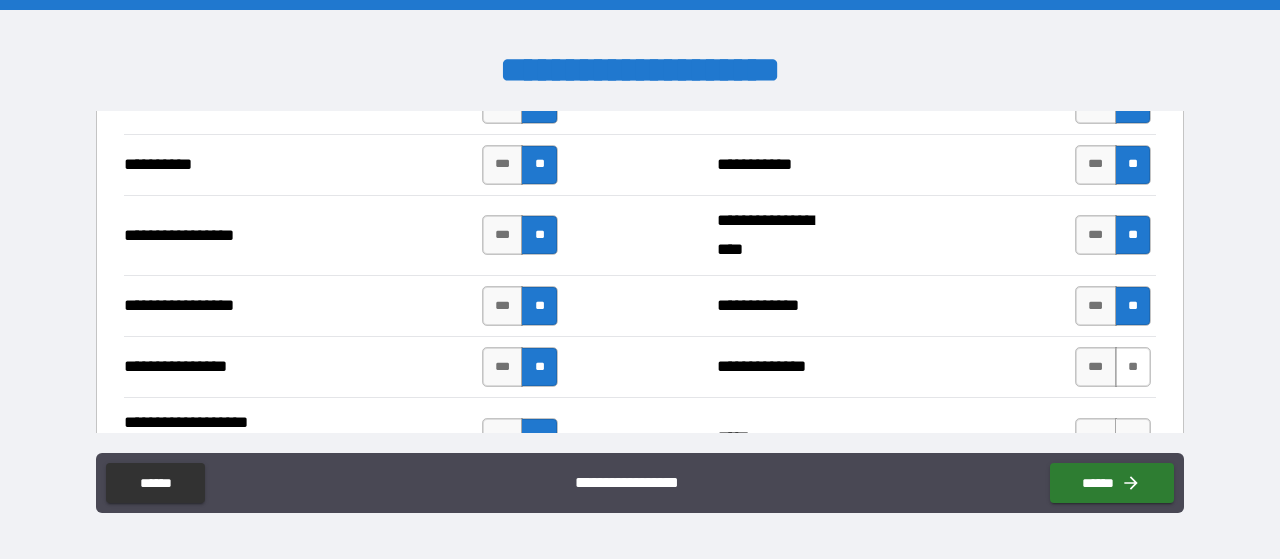 click on "**" at bounding box center (1133, 367) 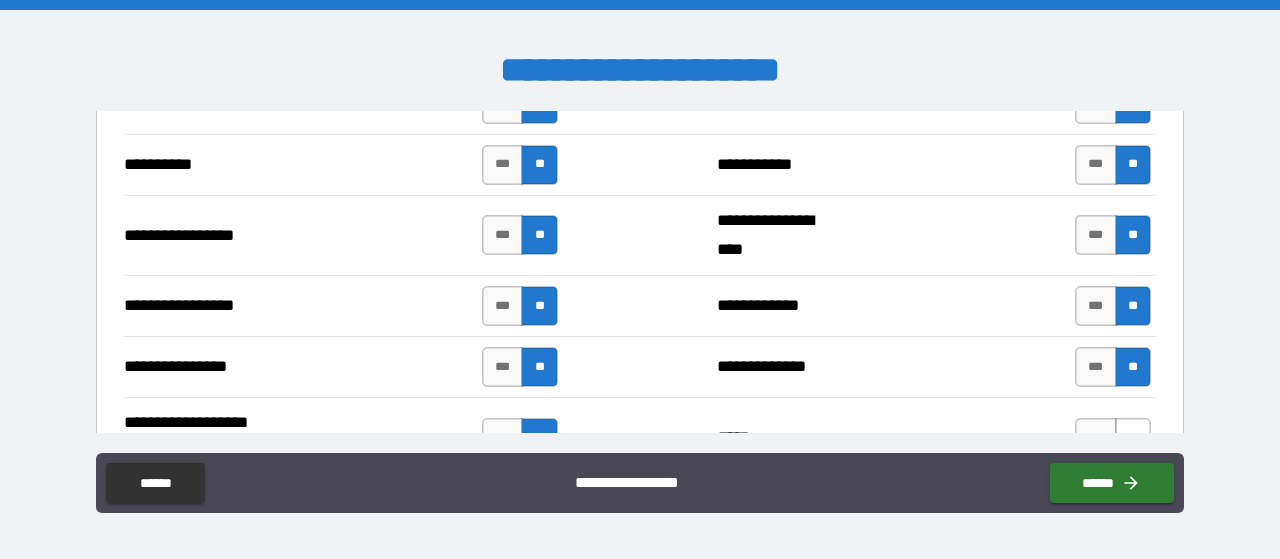 click on "**" at bounding box center [1133, 438] 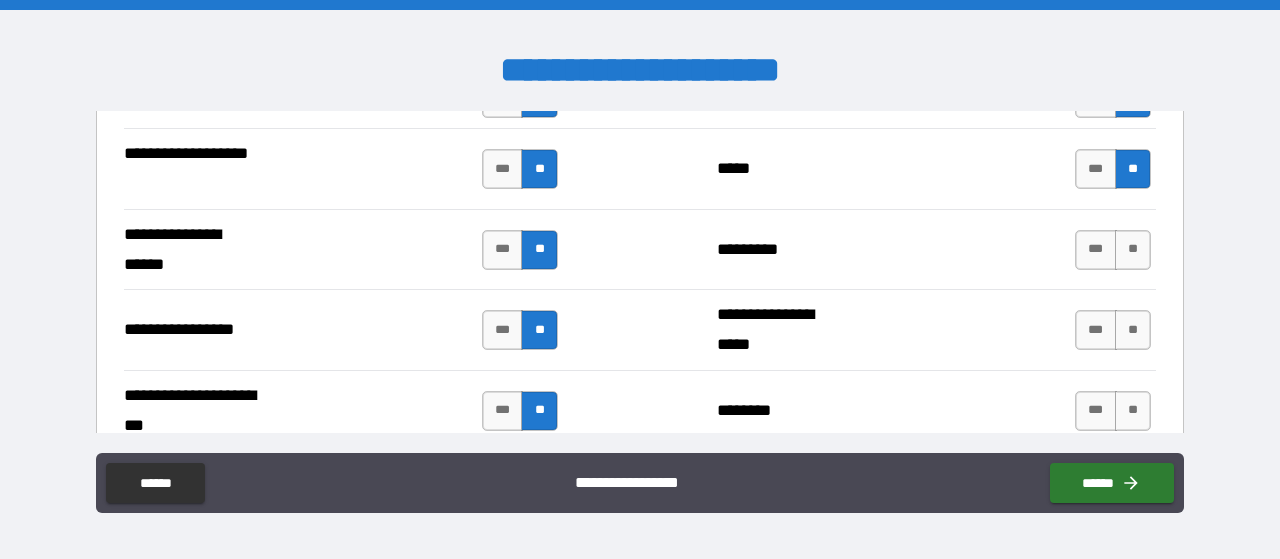 scroll, scrollTop: 2878, scrollLeft: 0, axis: vertical 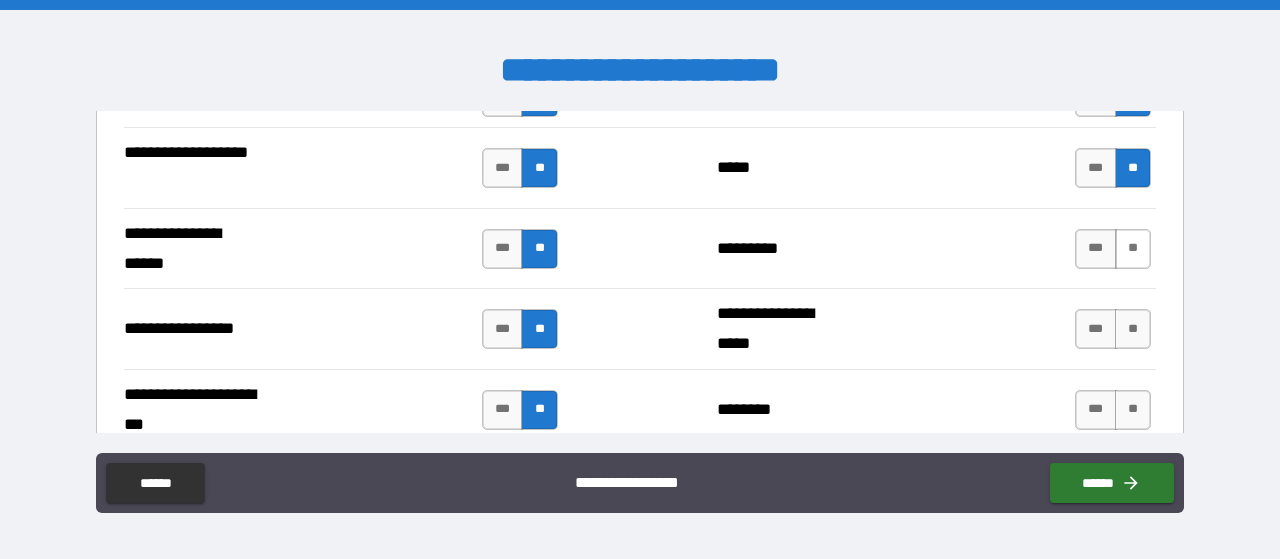 click on "**" at bounding box center [1133, 249] 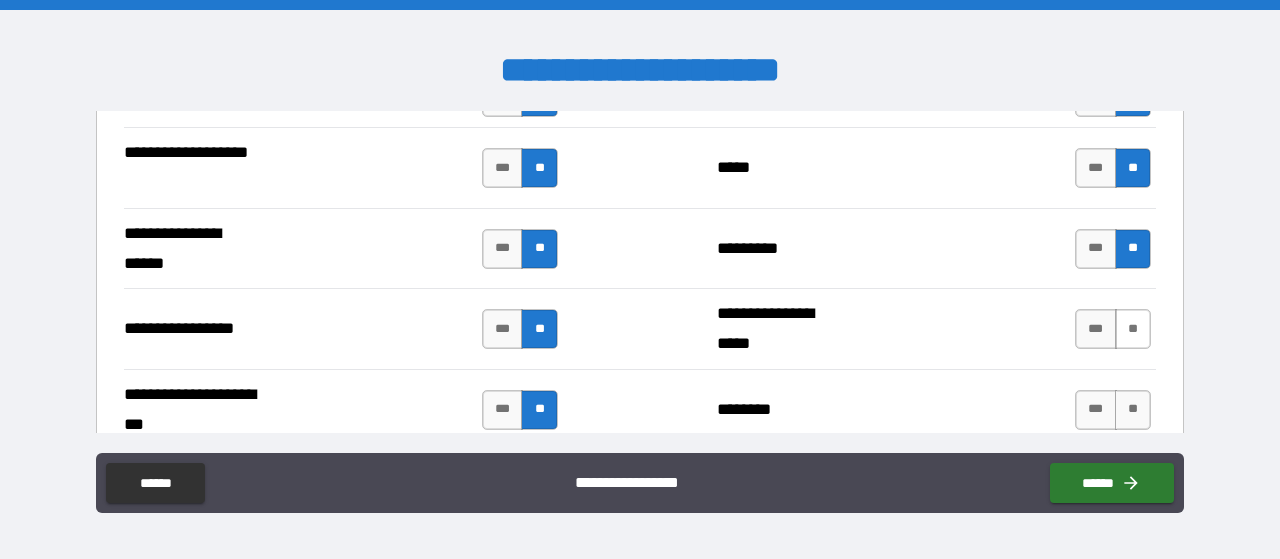 click on "**" at bounding box center (1133, 329) 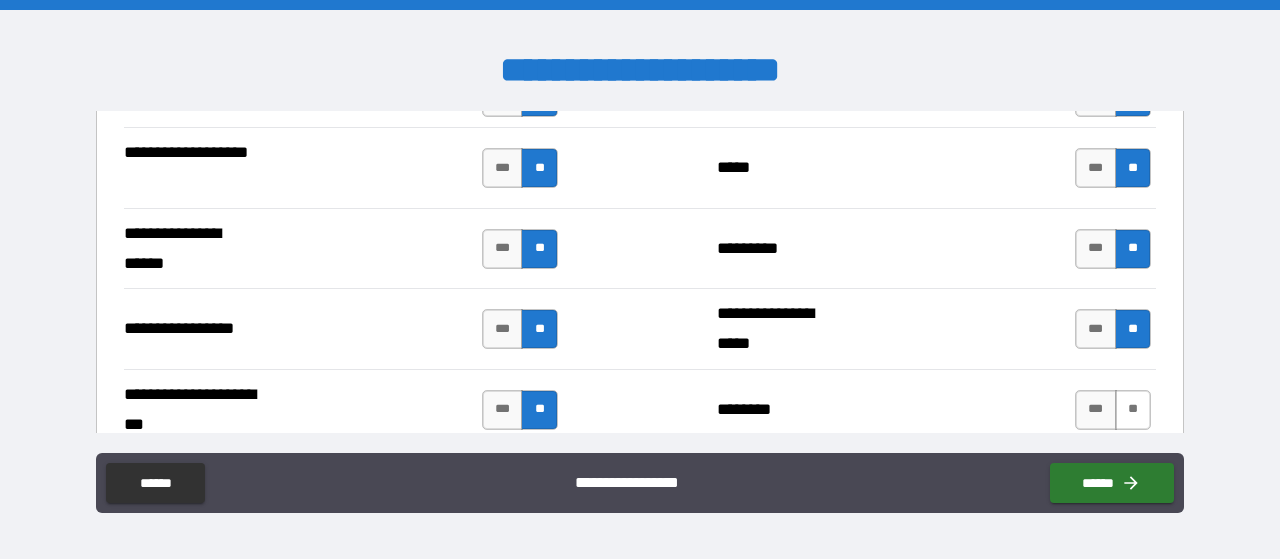 click on "**" at bounding box center (1133, 410) 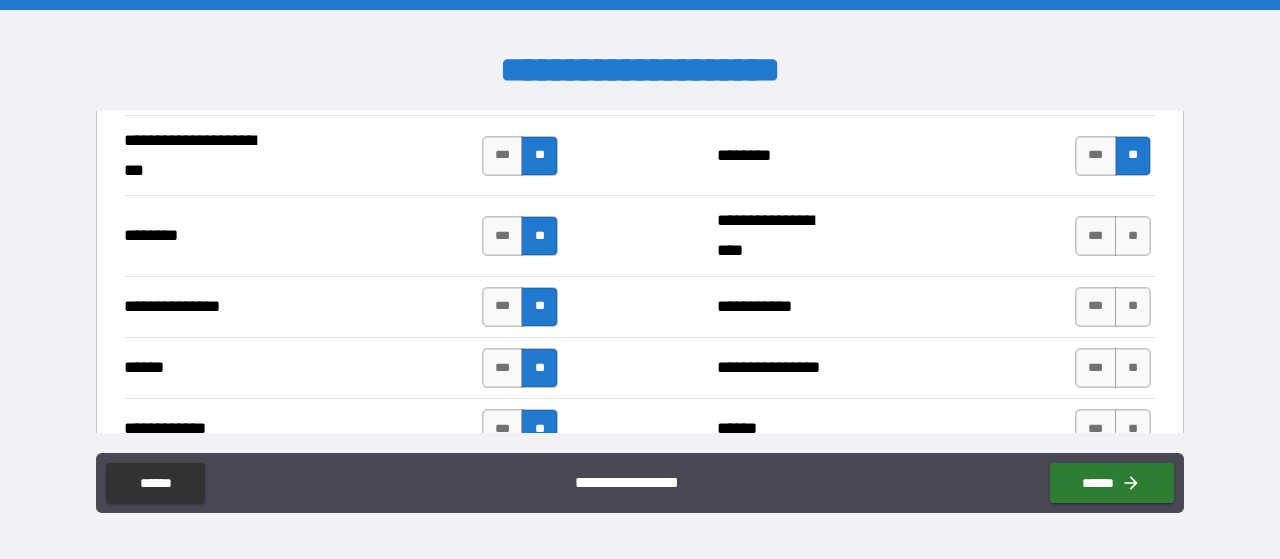 scroll, scrollTop: 3135, scrollLeft: 0, axis: vertical 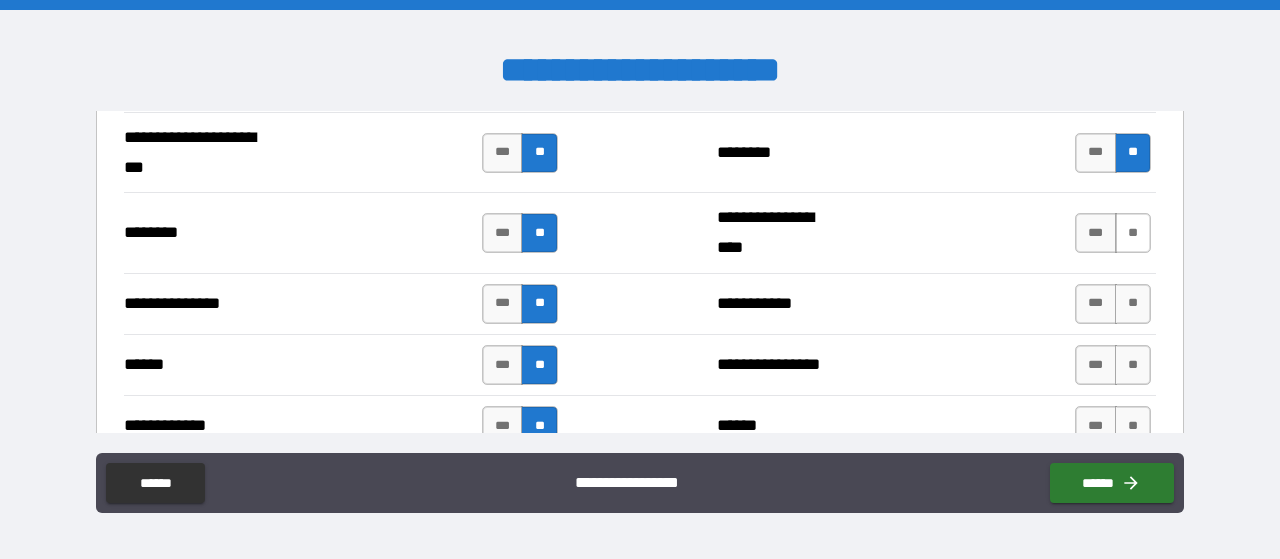 click on "**" at bounding box center (1133, 233) 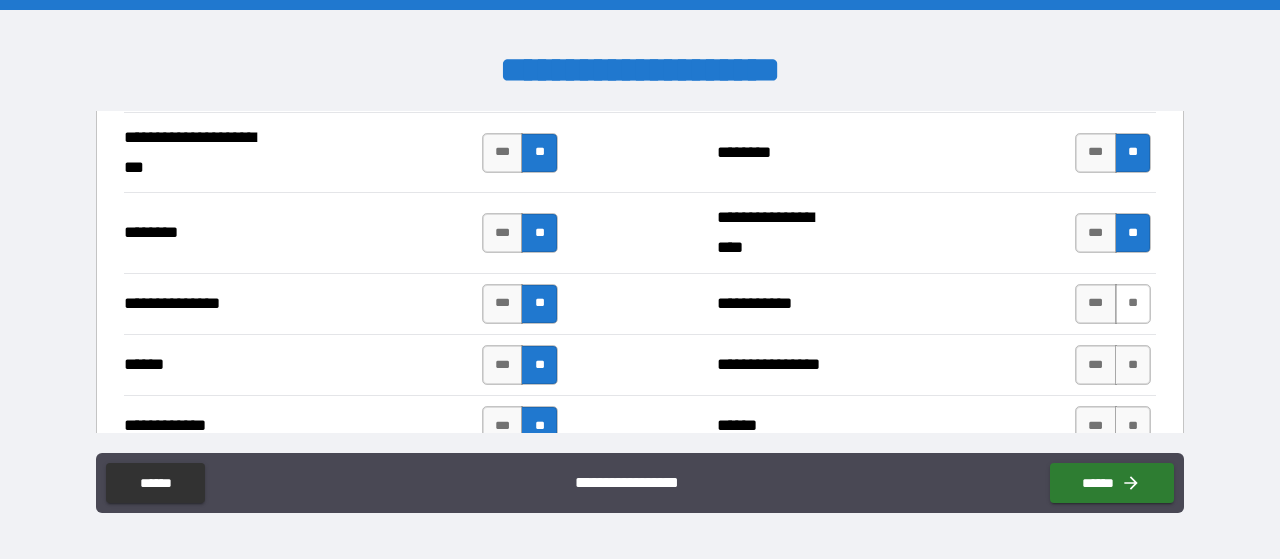 click on "**" at bounding box center (1133, 304) 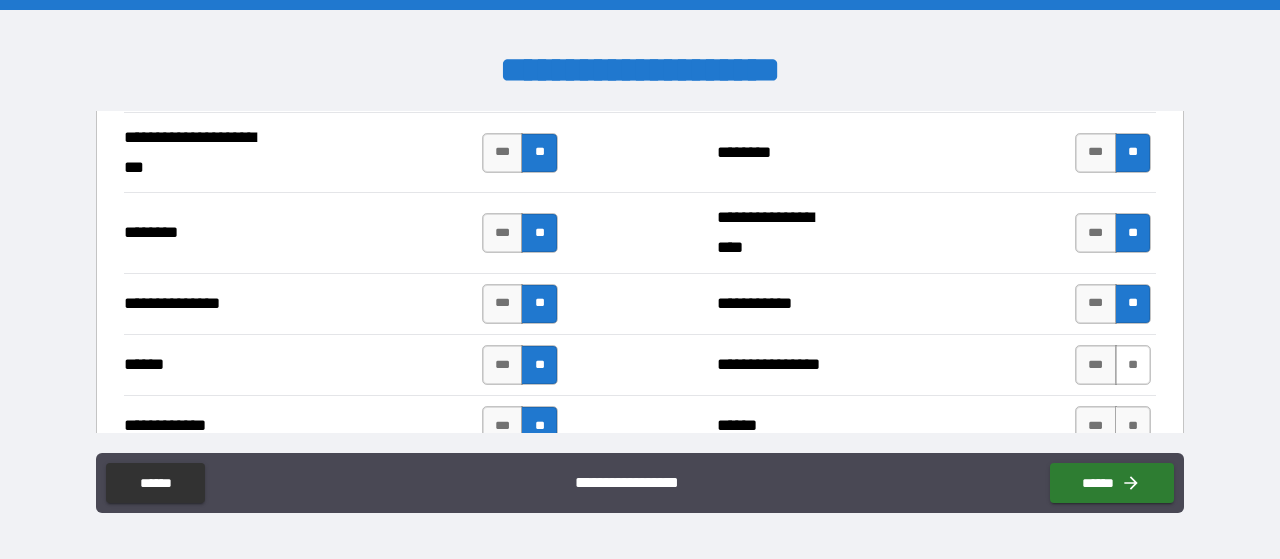 click on "**" at bounding box center [1133, 365] 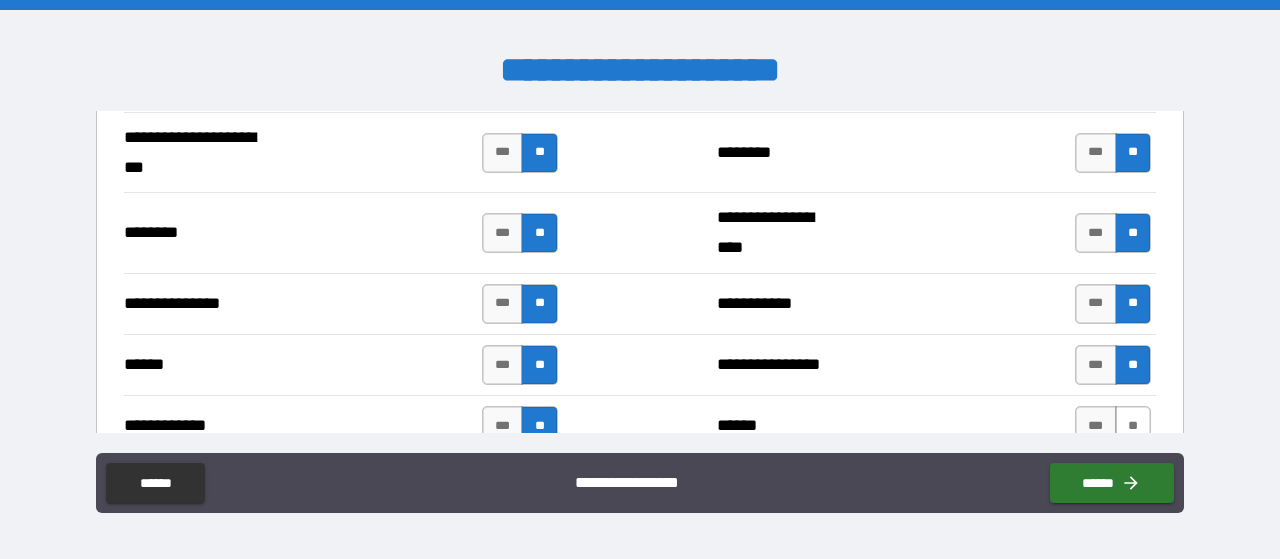 click on "**" at bounding box center [1133, 426] 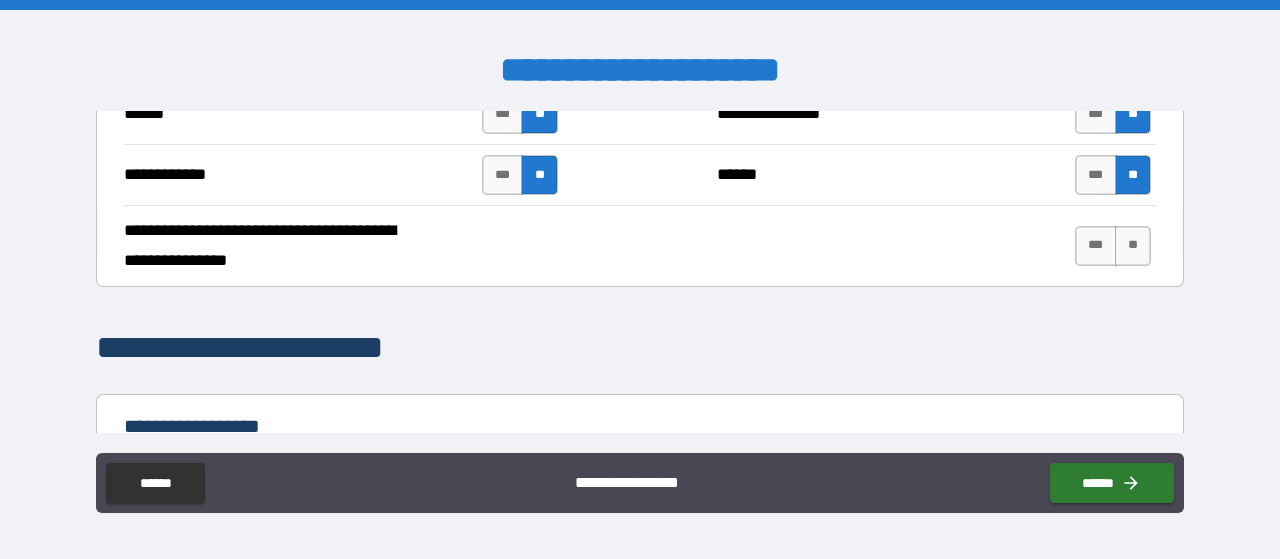 scroll, scrollTop: 3413, scrollLeft: 0, axis: vertical 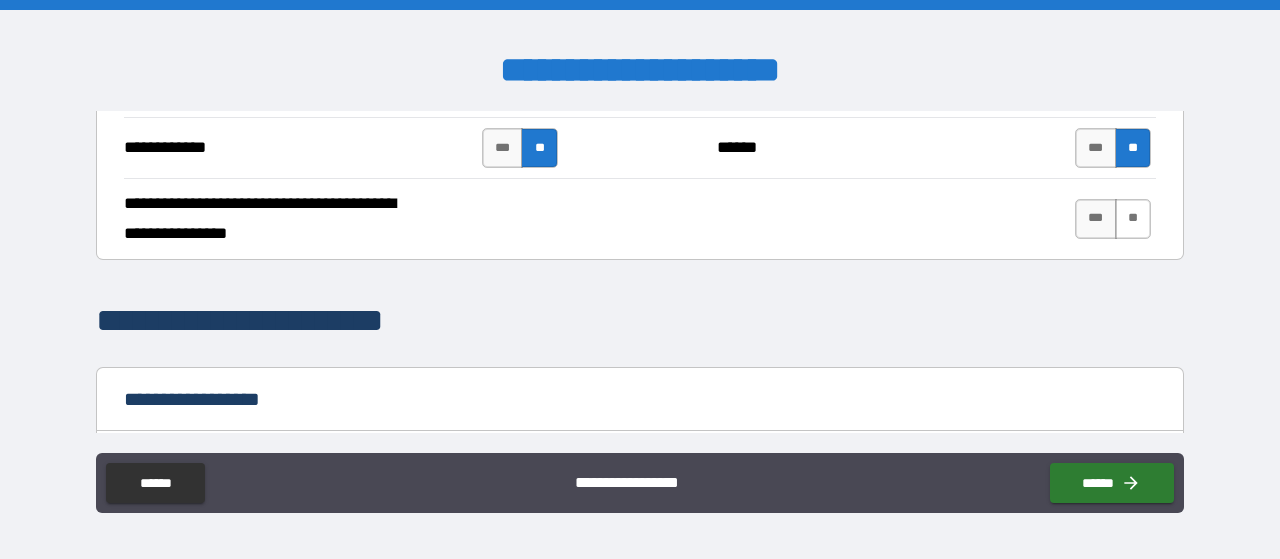 click on "**" at bounding box center (1133, 219) 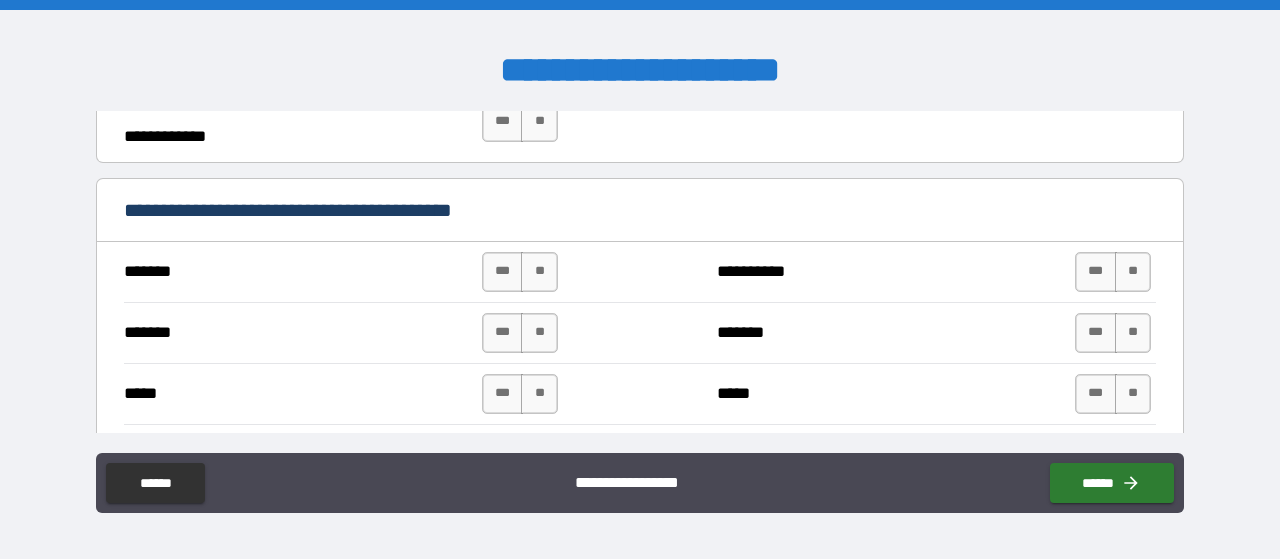 scroll, scrollTop: 3845, scrollLeft: 0, axis: vertical 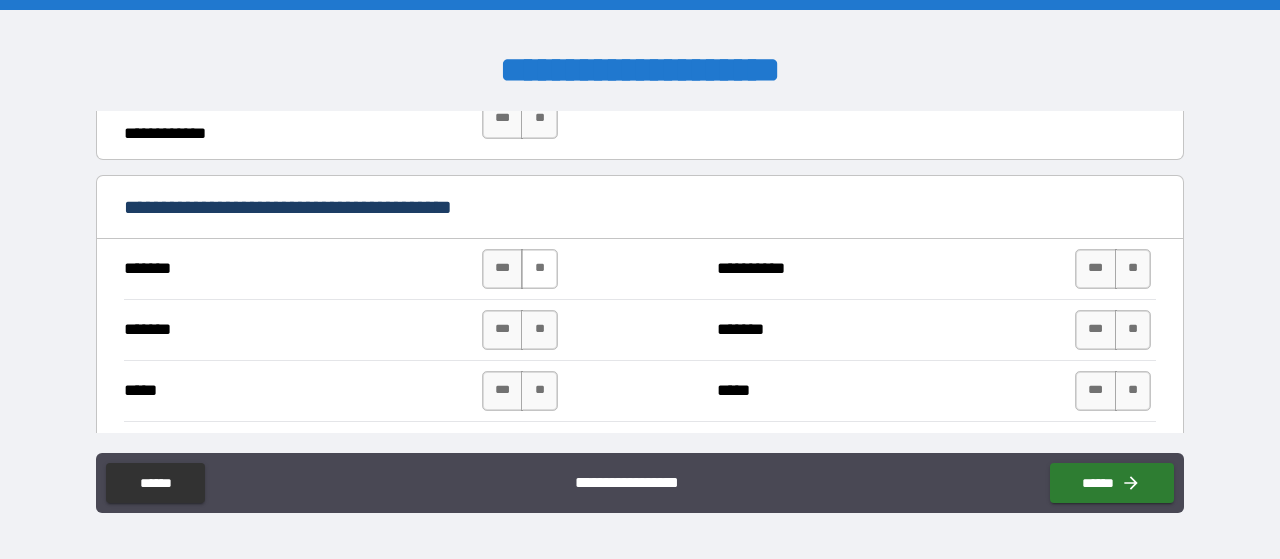 click on "**" at bounding box center (539, 269) 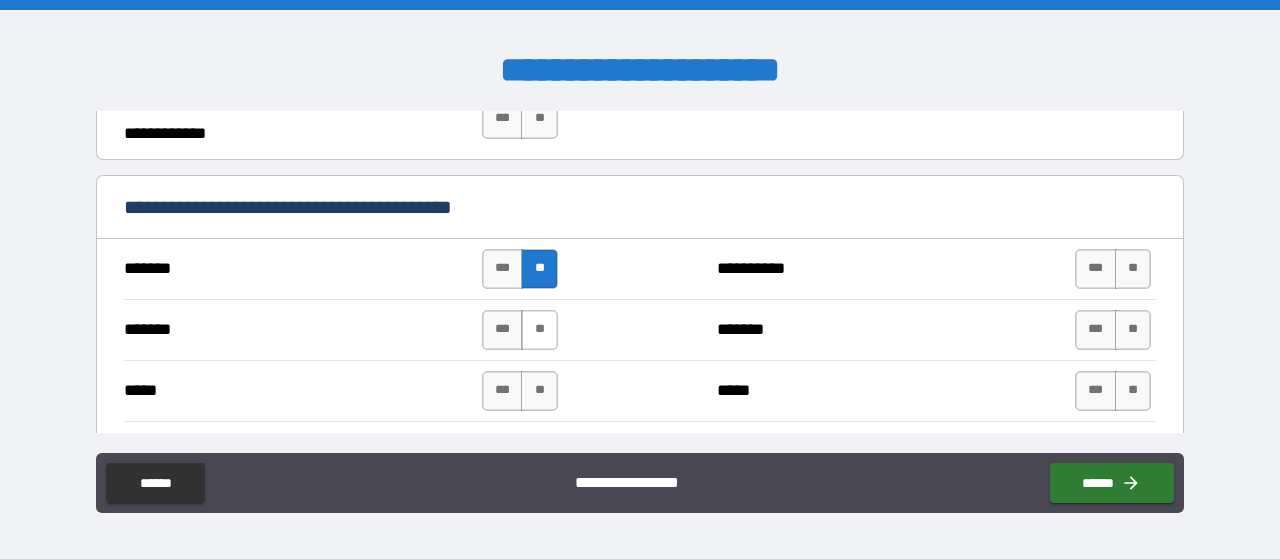 click on "**" at bounding box center (539, 330) 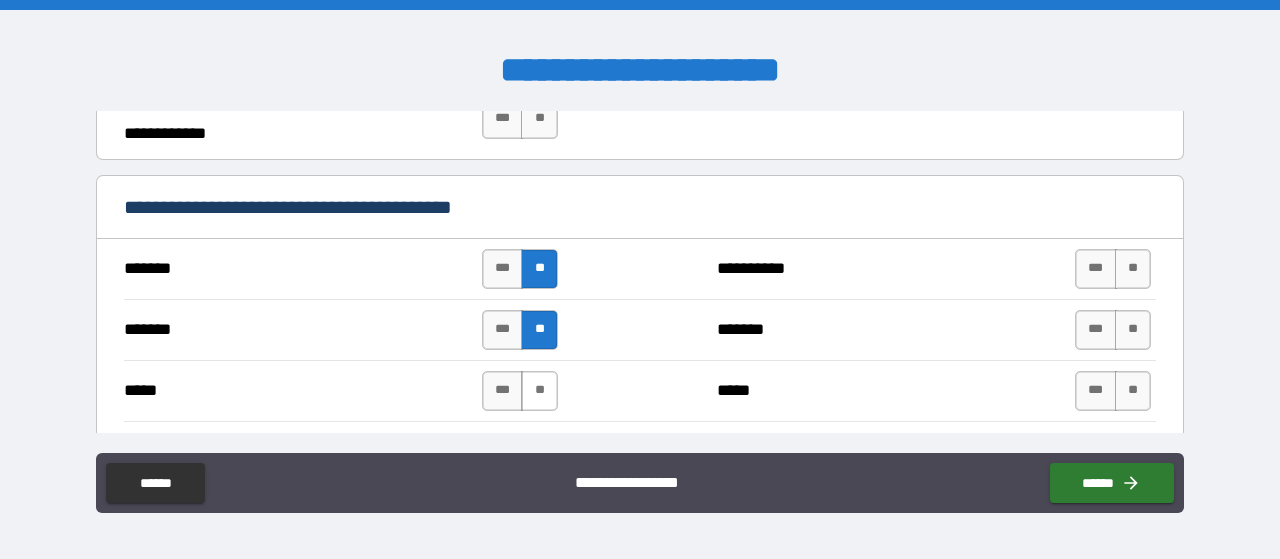 click on "**" at bounding box center (539, 391) 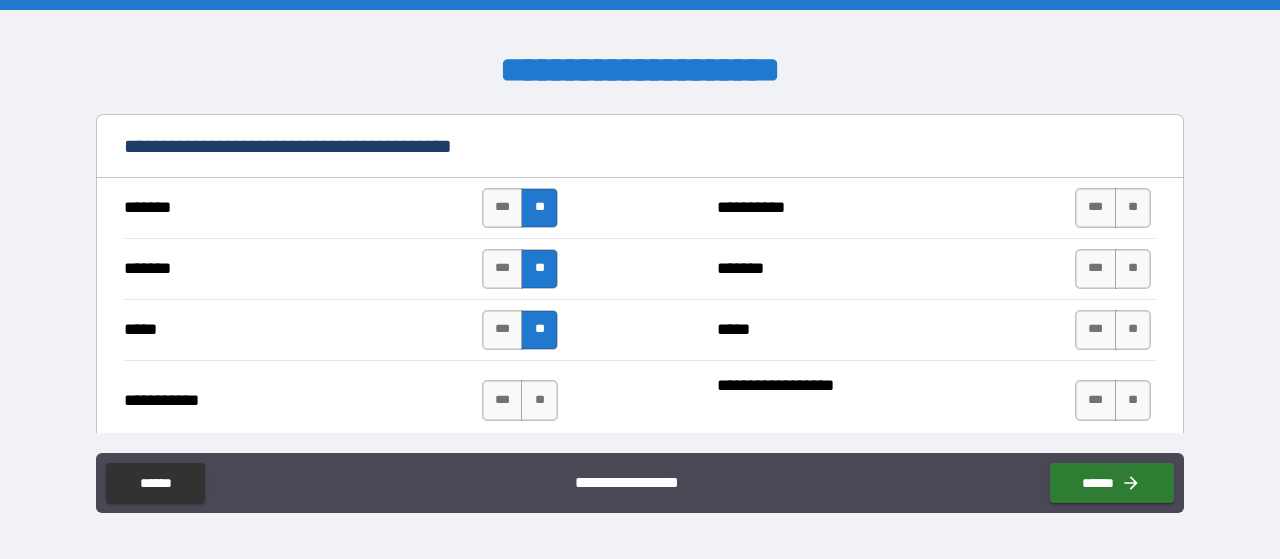 scroll, scrollTop: 3924, scrollLeft: 0, axis: vertical 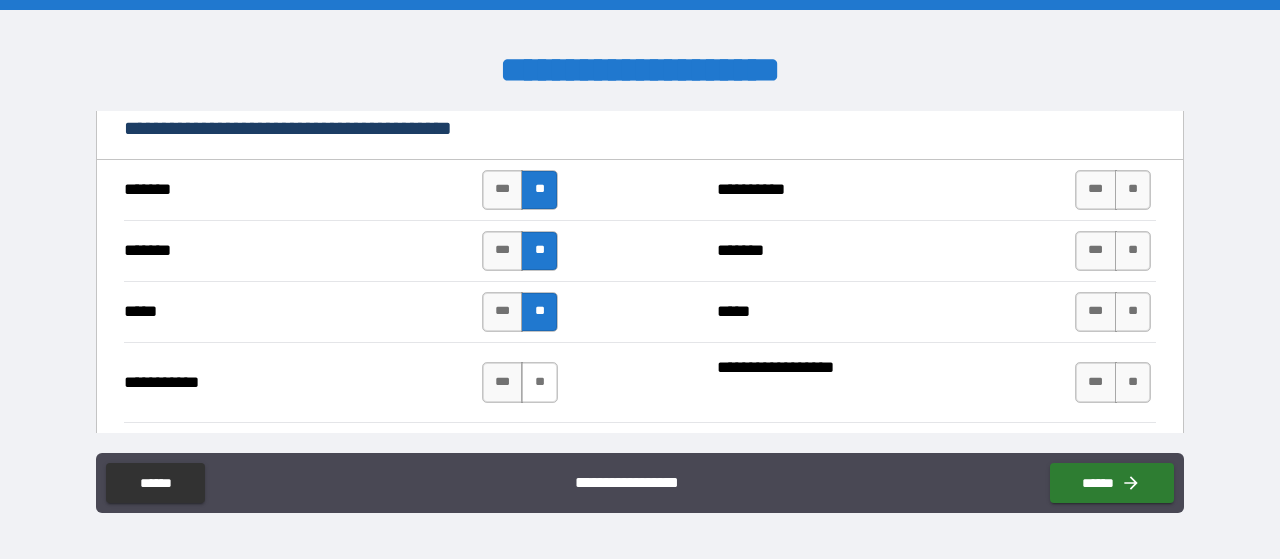 click on "**" at bounding box center [539, 382] 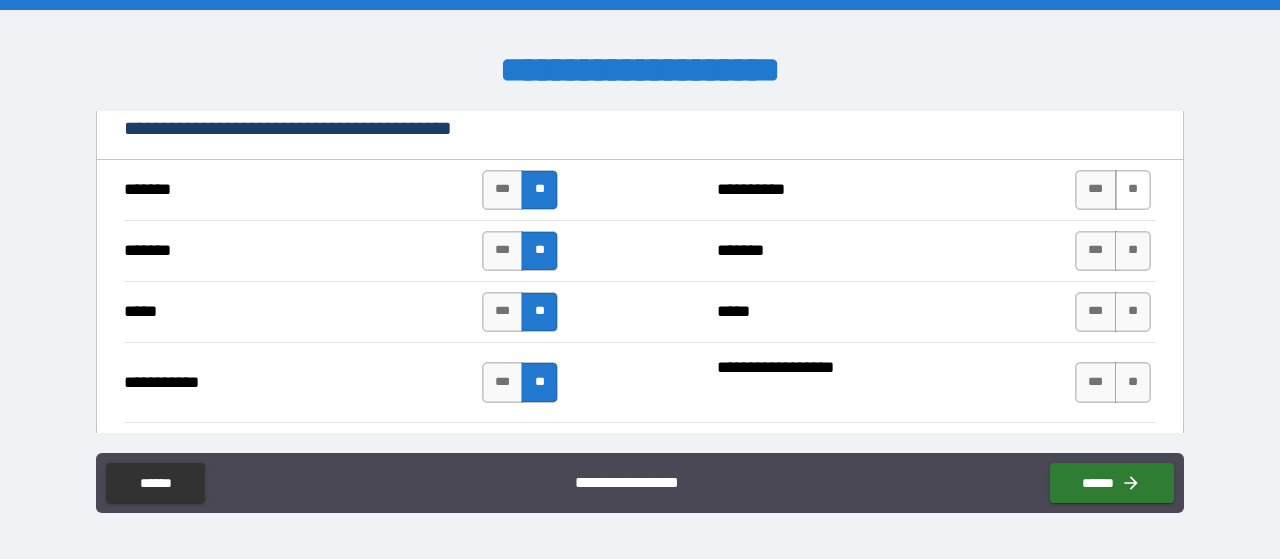 click on "**" at bounding box center (1133, 190) 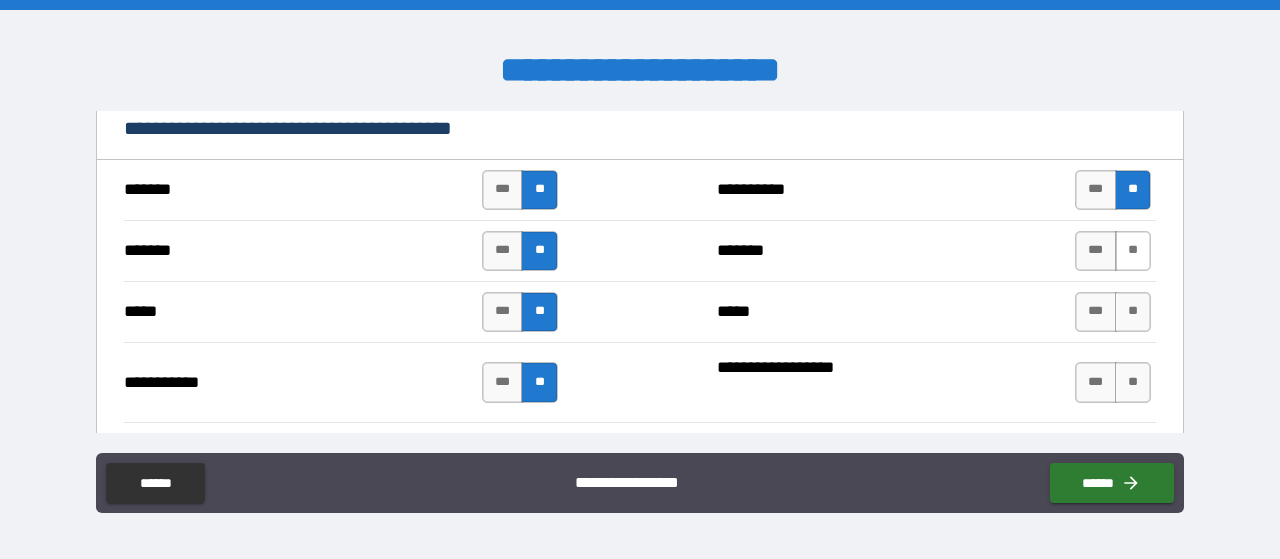 click on "**" at bounding box center (1133, 251) 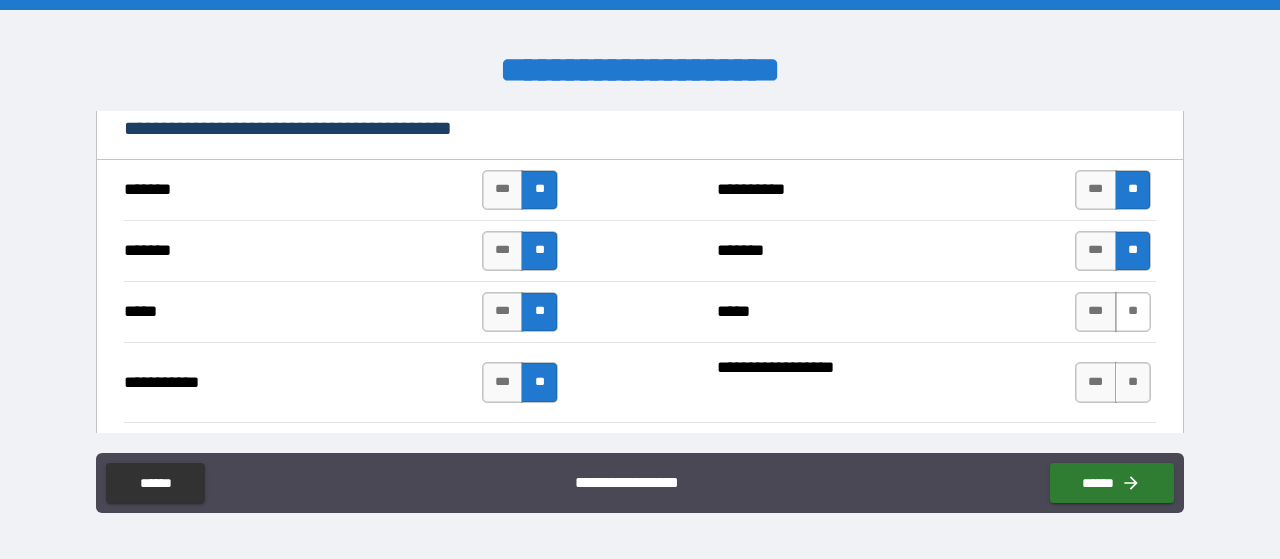click on "**" at bounding box center (1133, 312) 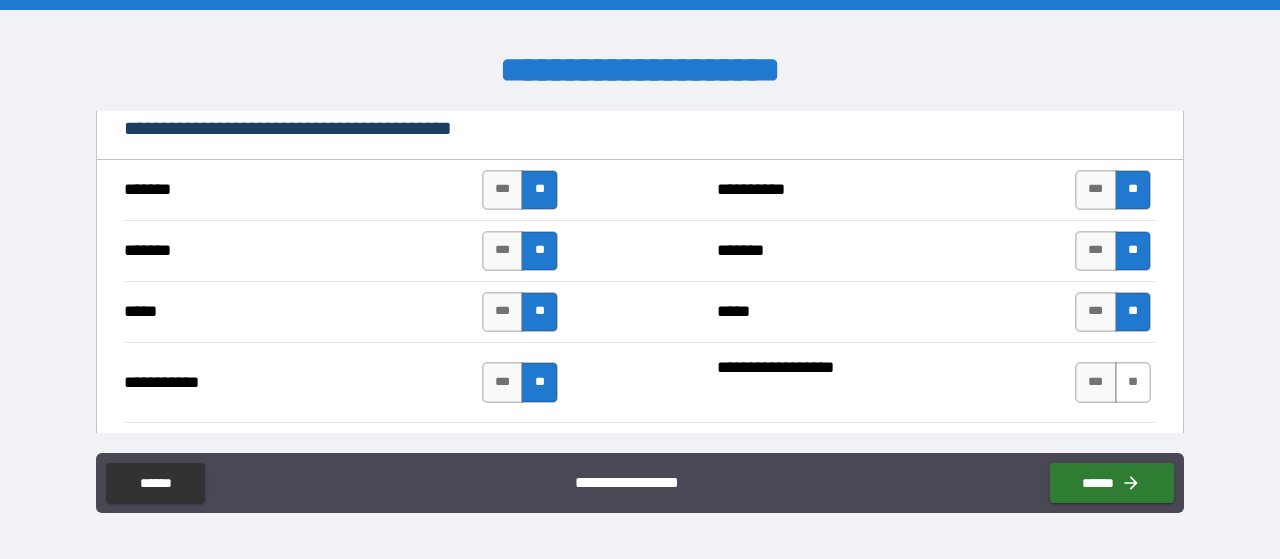 click on "**" at bounding box center (1133, 382) 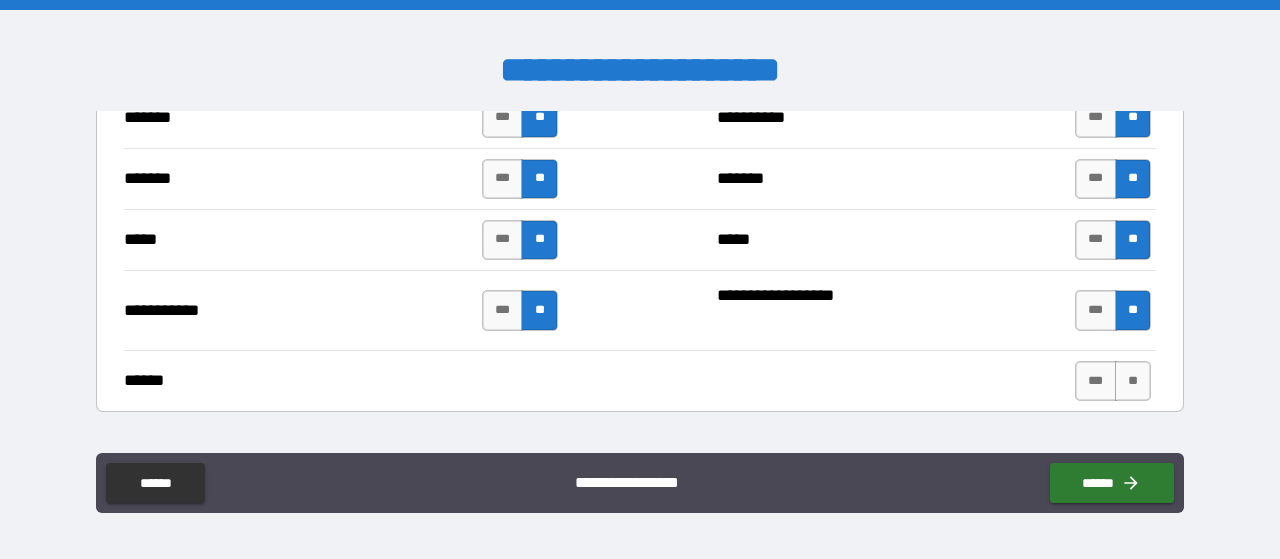 scroll, scrollTop: 4067, scrollLeft: 0, axis: vertical 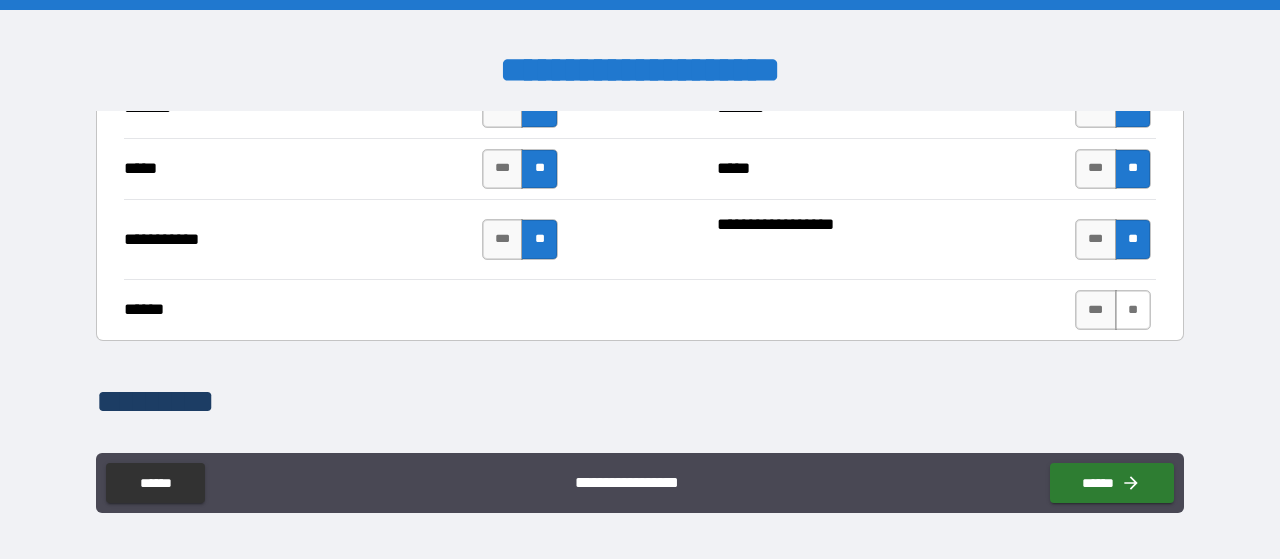 click on "**" at bounding box center (1133, 310) 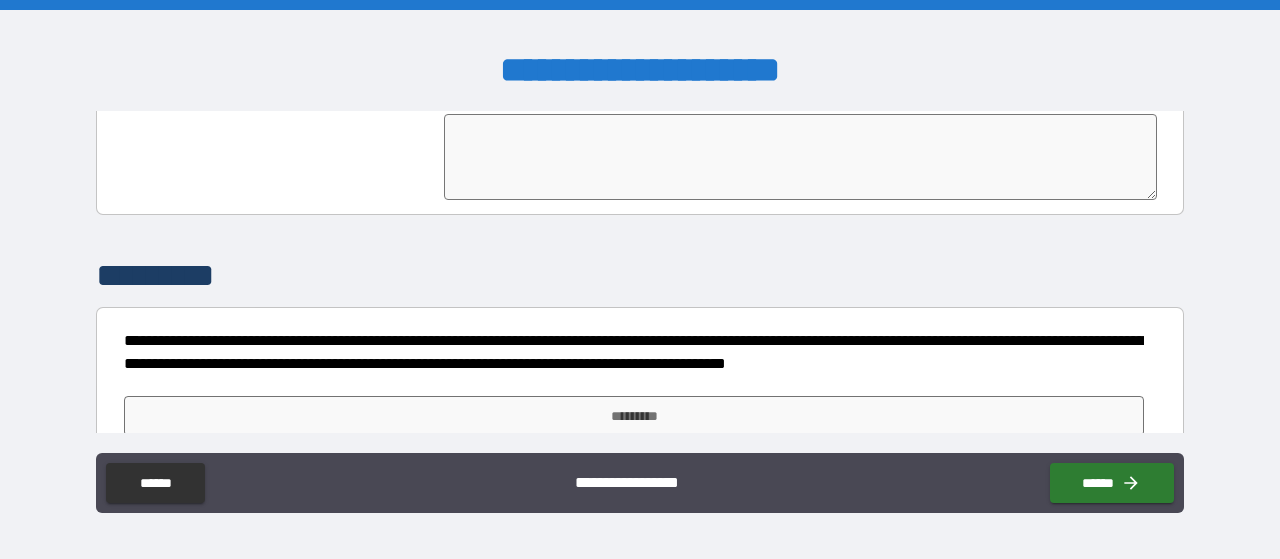 scroll, scrollTop: 4414, scrollLeft: 0, axis: vertical 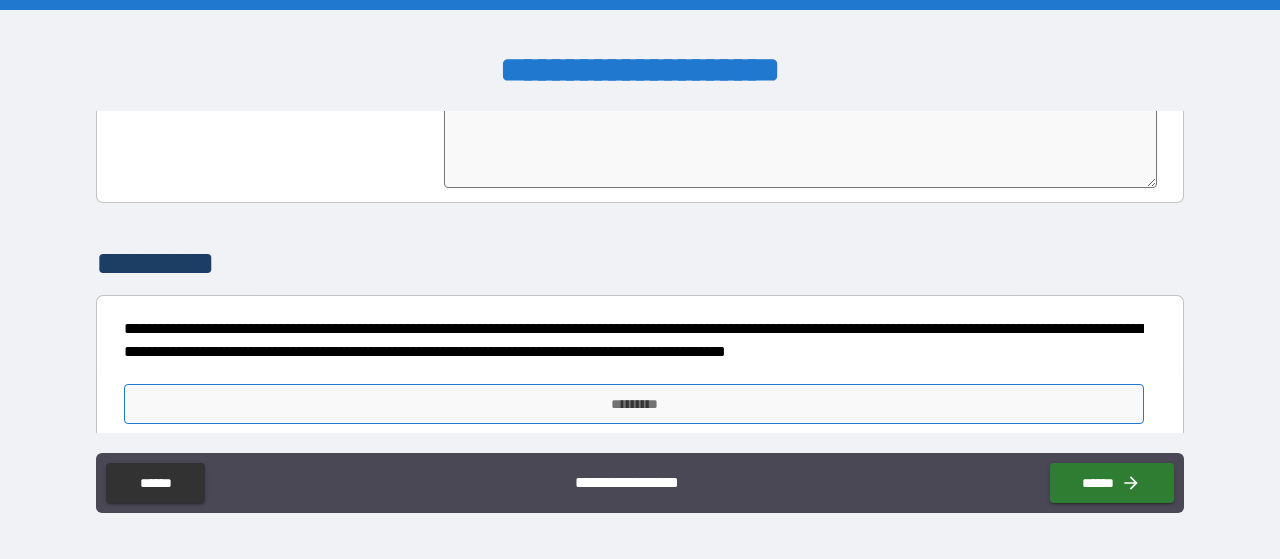 click on "*********" at bounding box center (634, 404) 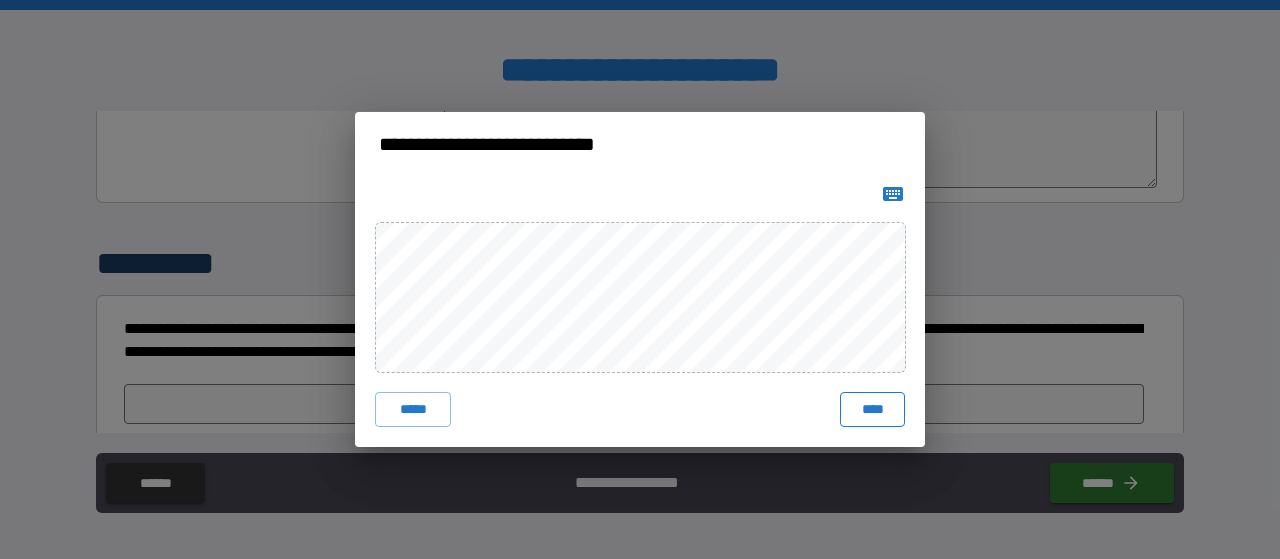 click on "****" at bounding box center (872, 410) 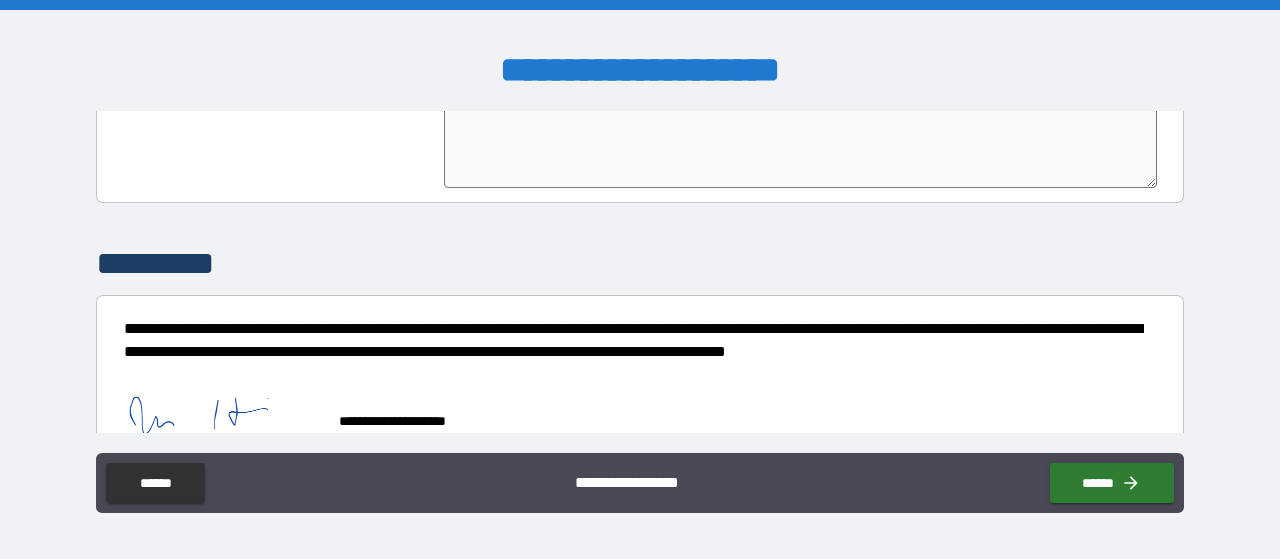 scroll, scrollTop: 4431, scrollLeft: 0, axis: vertical 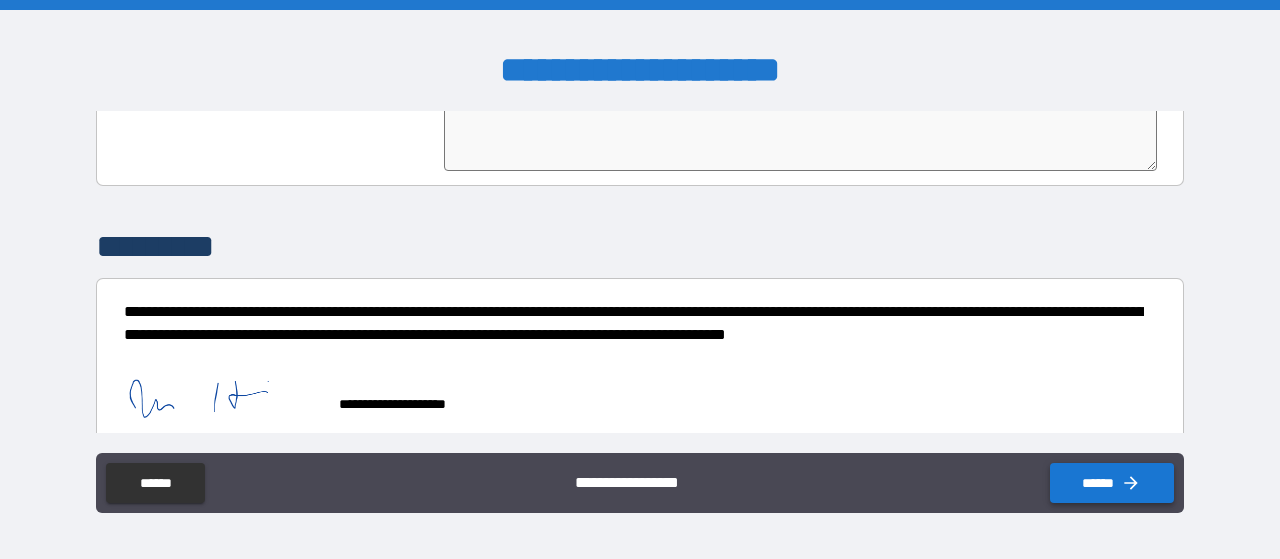 click on "******" at bounding box center [1112, 483] 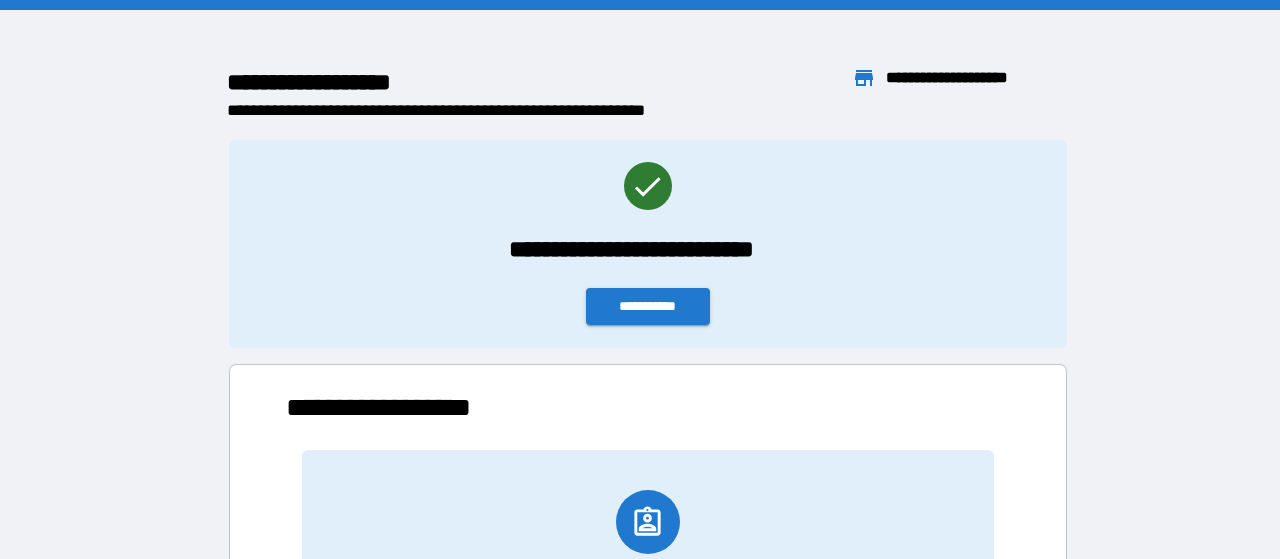 scroll, scrollTop: 16, scrollLeft: 16, axis: both 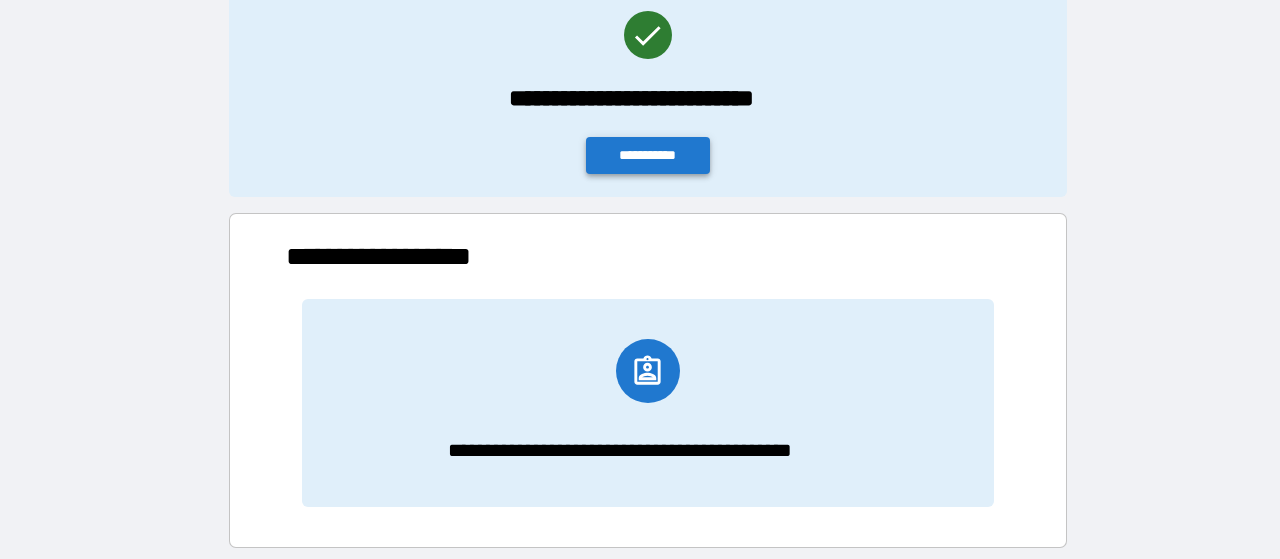 click on "**********" at bounding box center (648, 155) 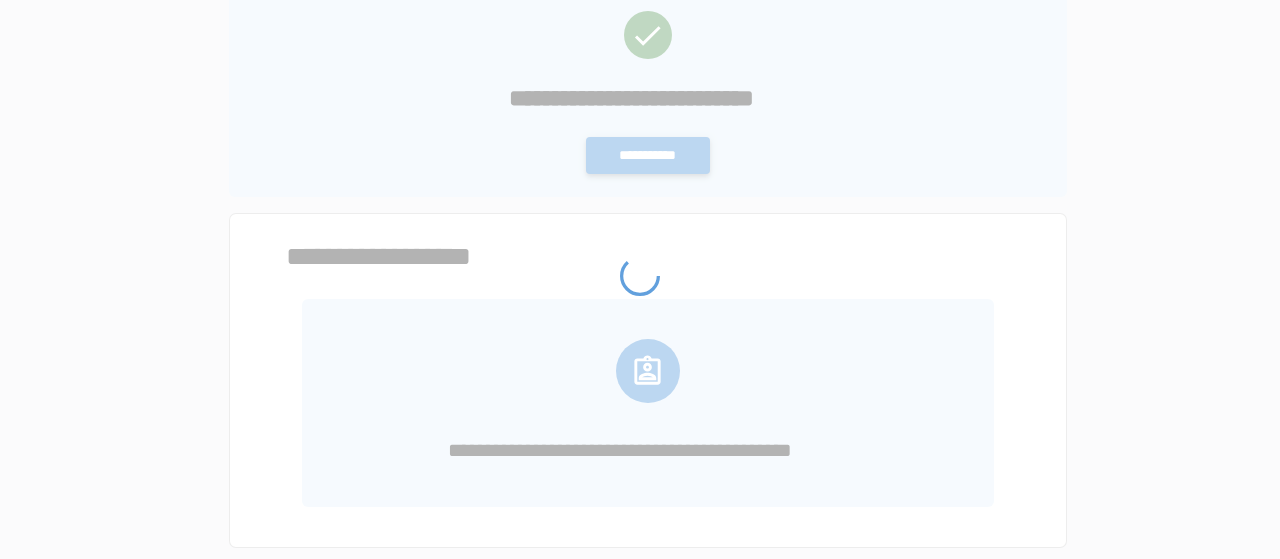 scroll, scrollTop: 0, scrollLeft: 0, axis: both 